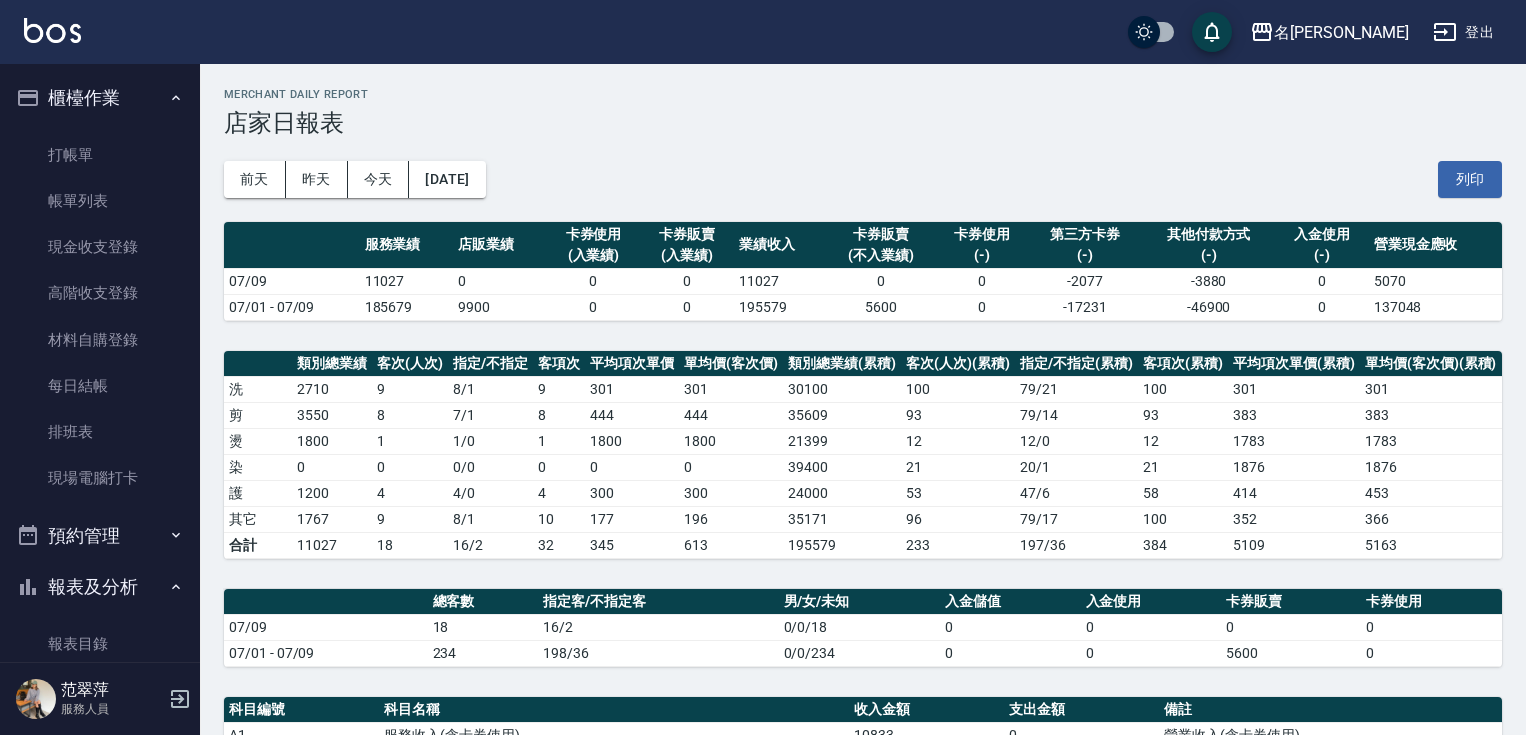 scroll, scrollTop: 160, scrollLeft: 0, axis: vertical 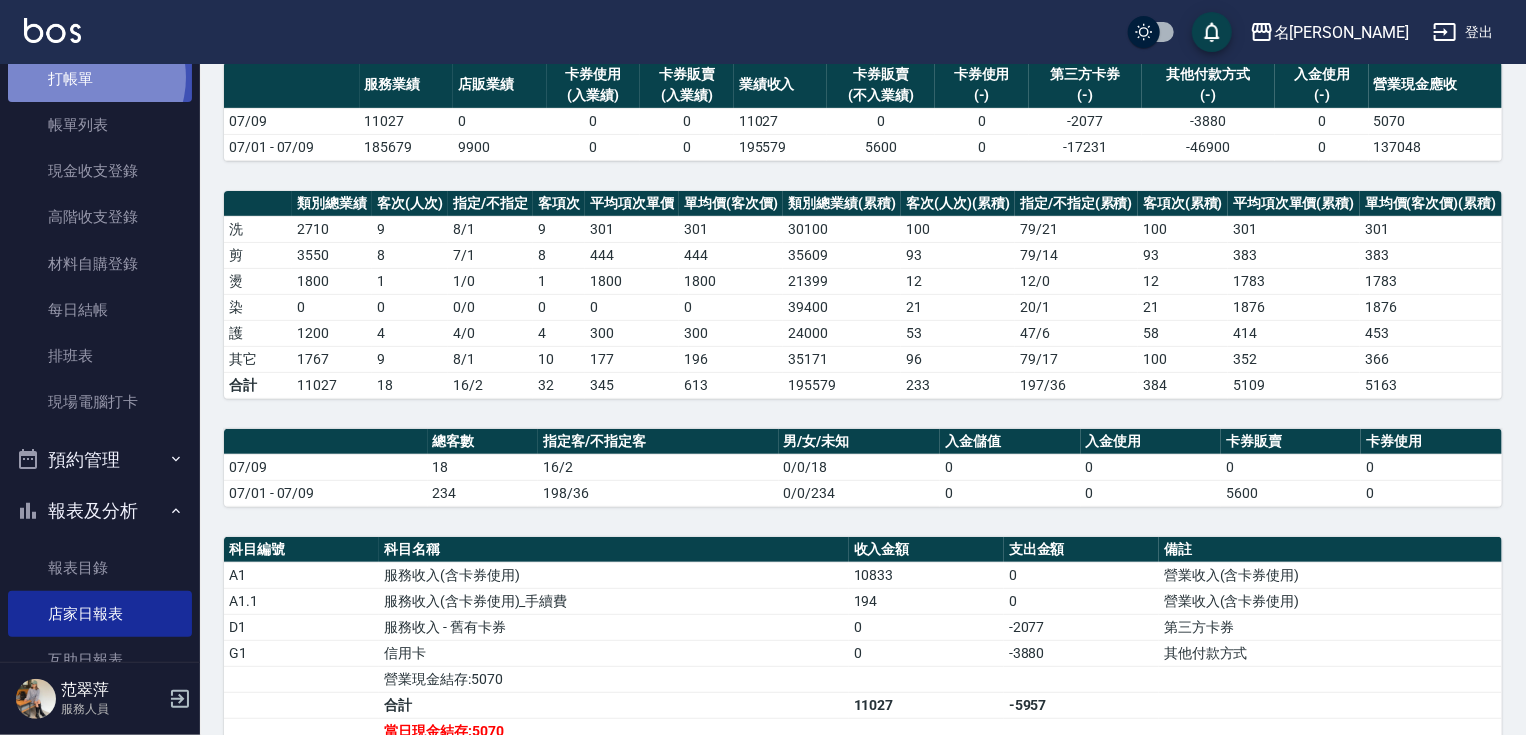 click on "打帳單" at bounding box center [100, 79] 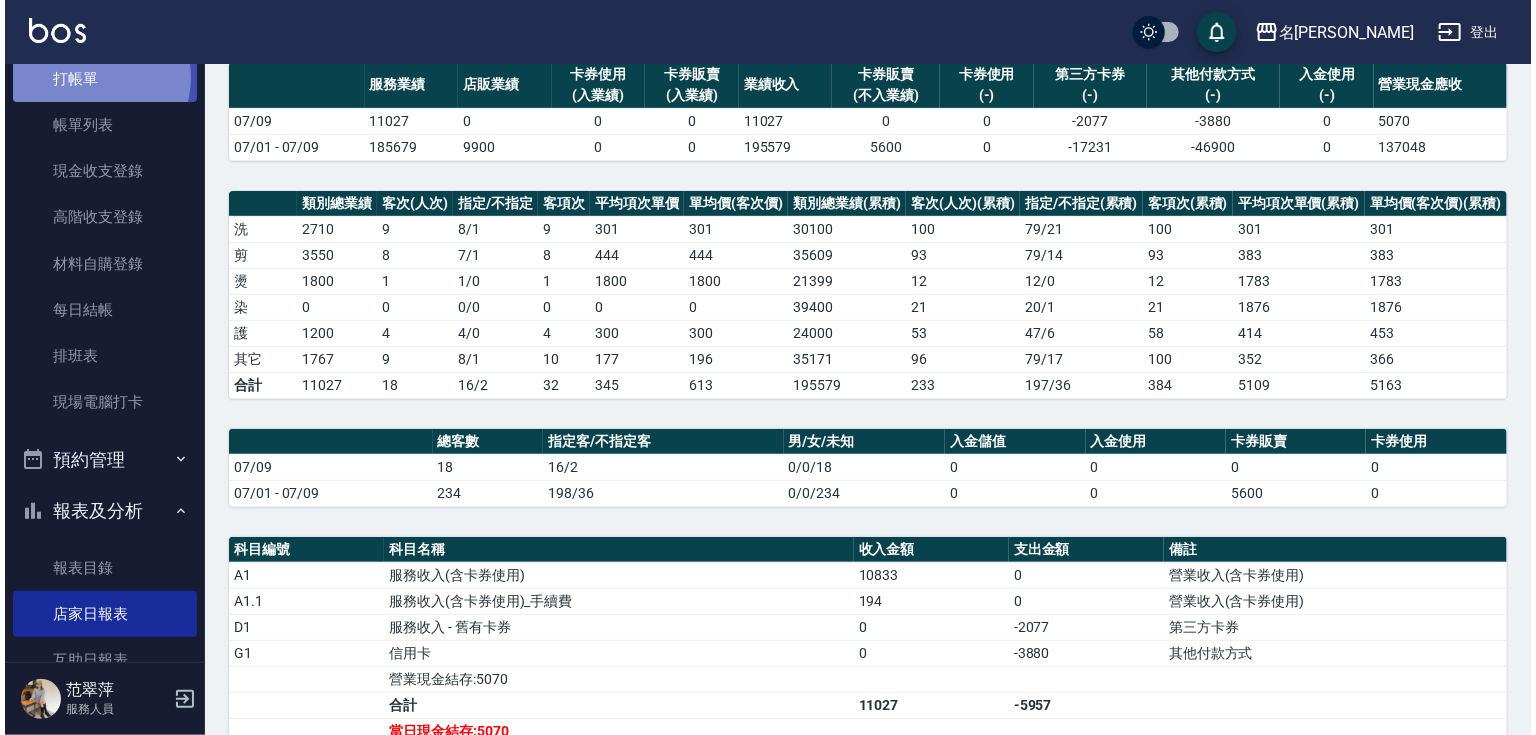 scroll, scrollTop: 0, scrollLeft: 0, axis: both 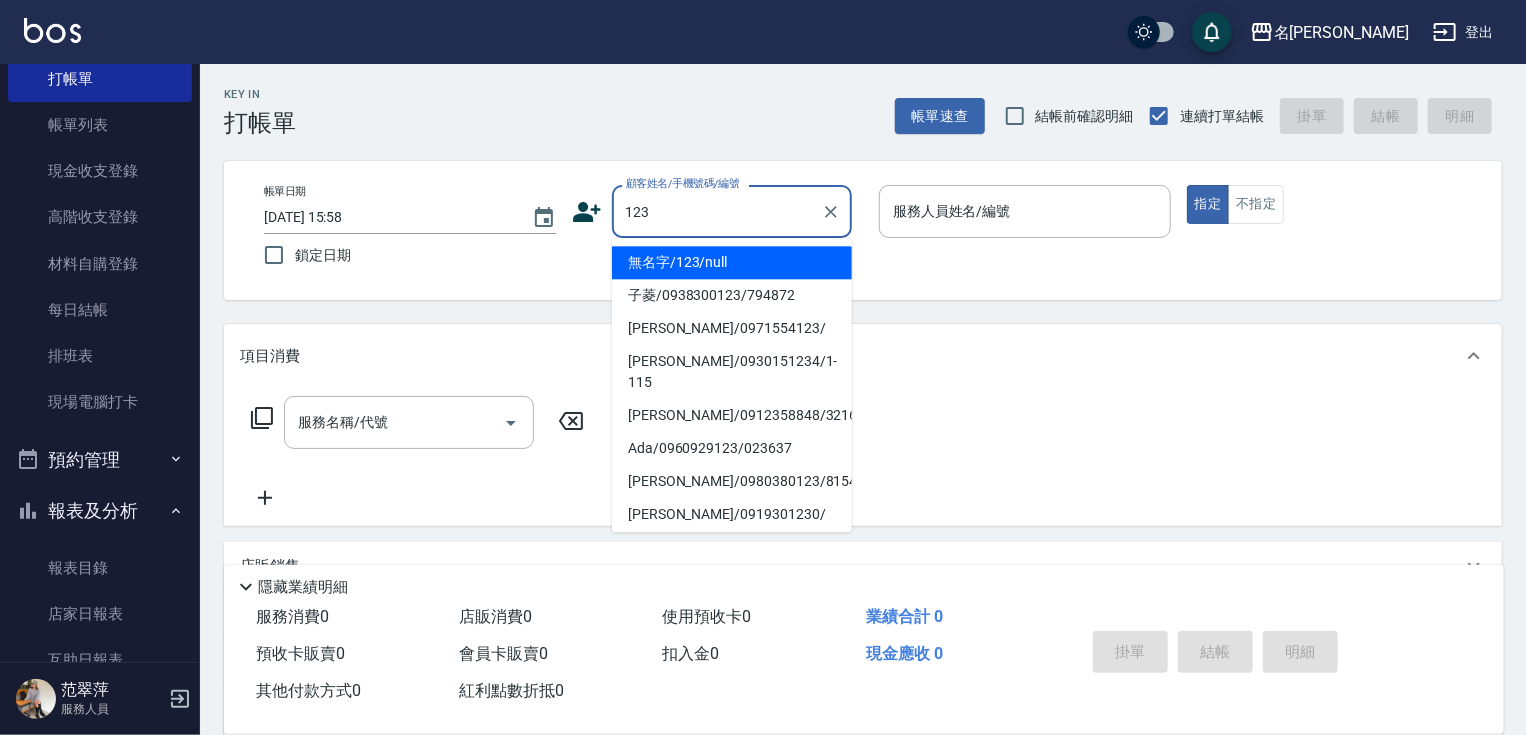 click on "無名字/123/null" at bounding box center [732, 262] 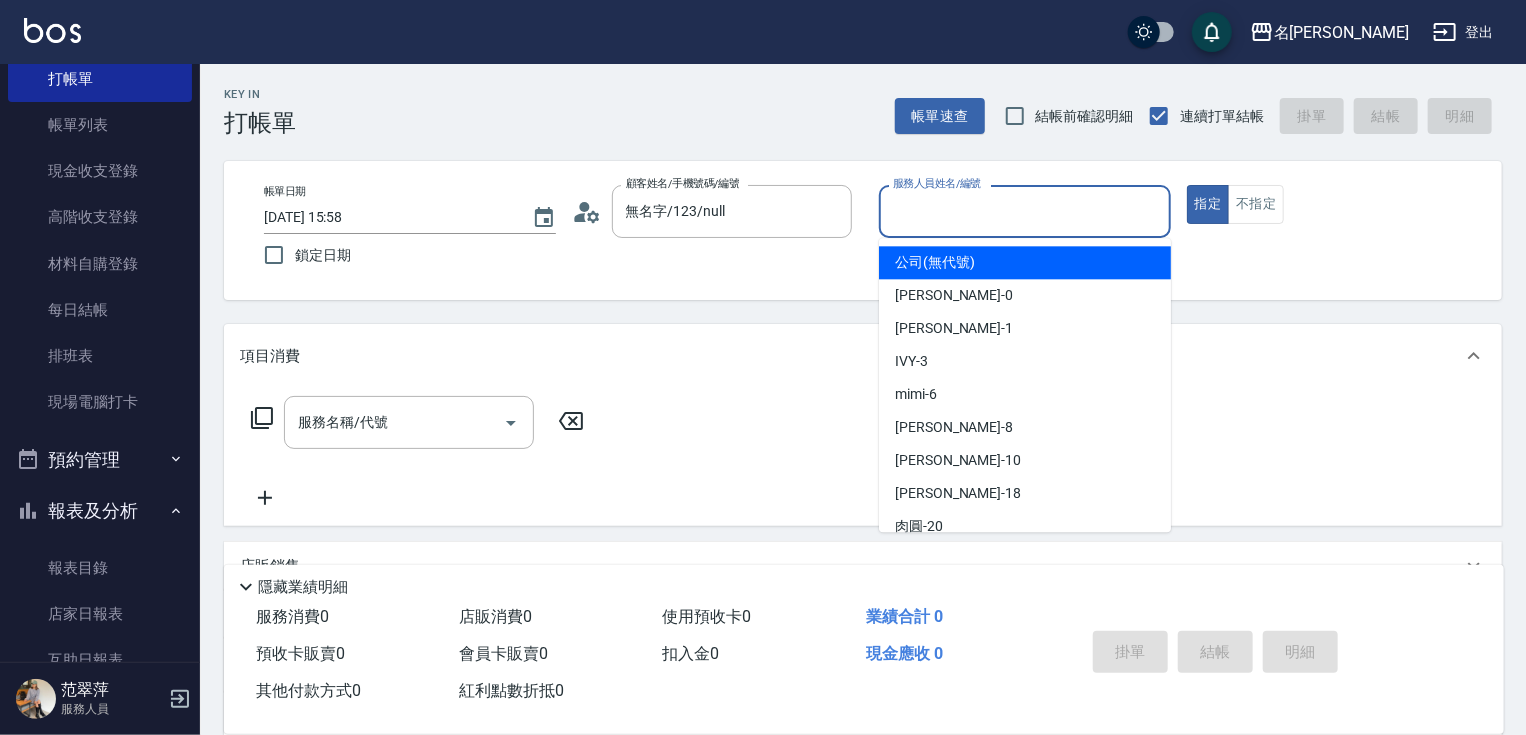 click on "服務人員姓名/編號" at bounding box center [1025, 211] 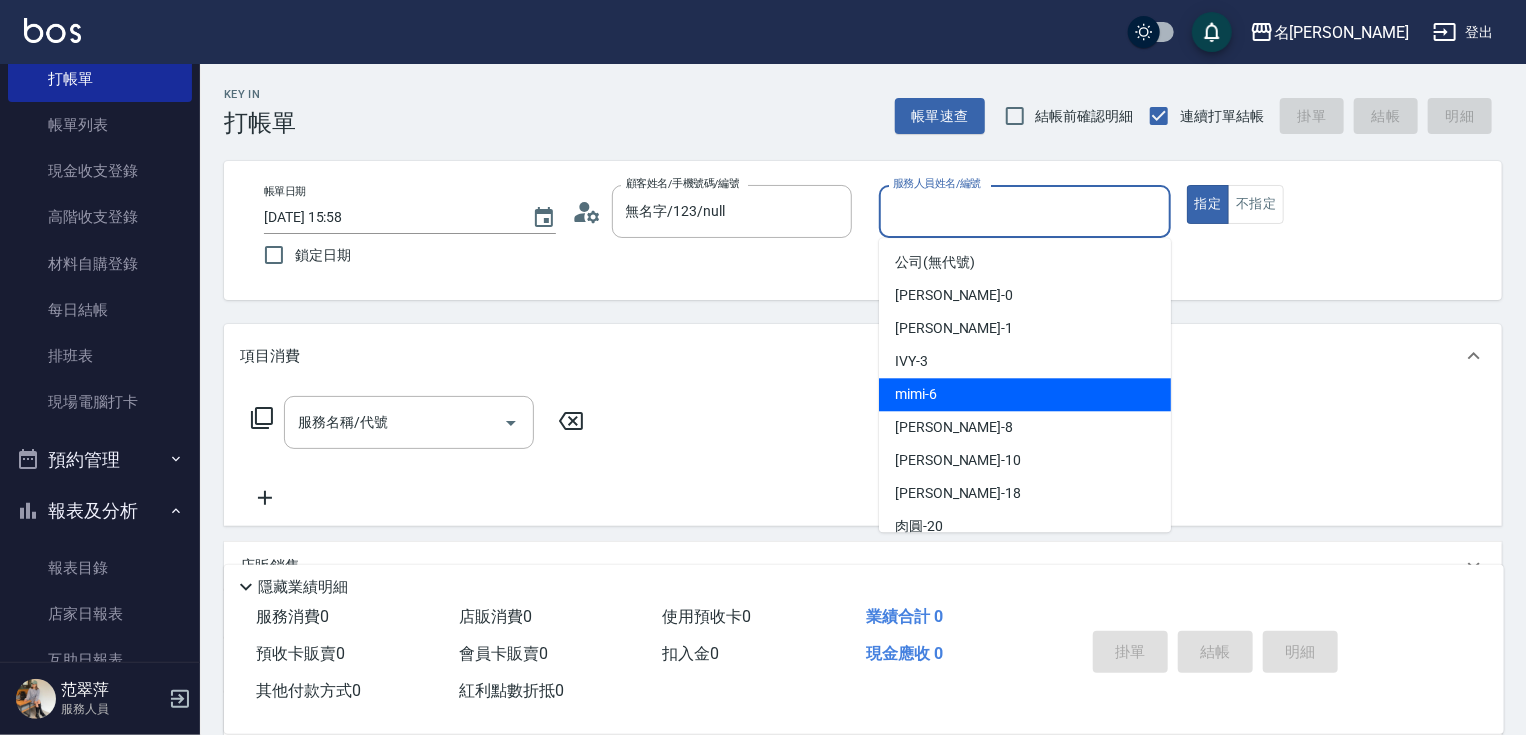 click on "mimi -6" at bounding box center [1025, 394] 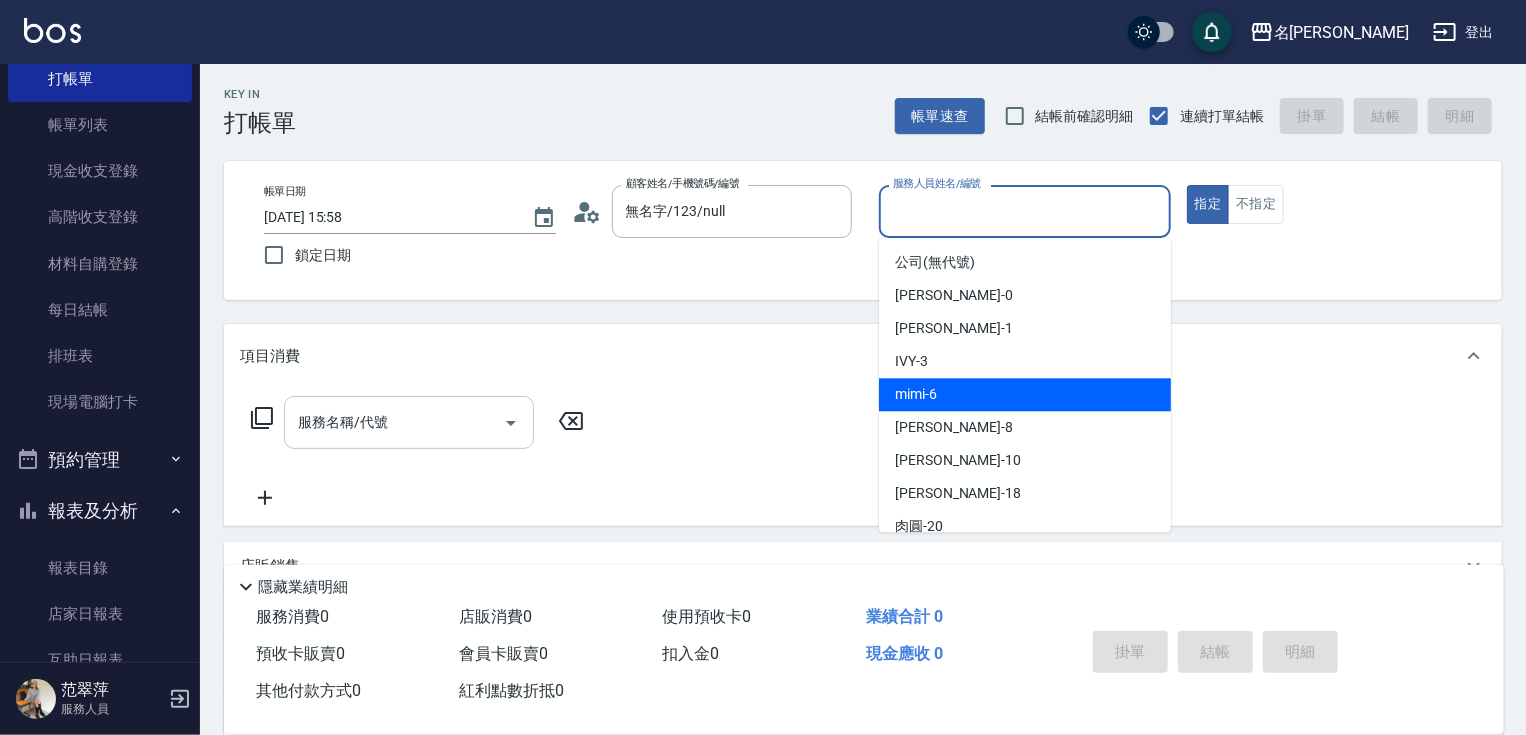type on "mimi-6" 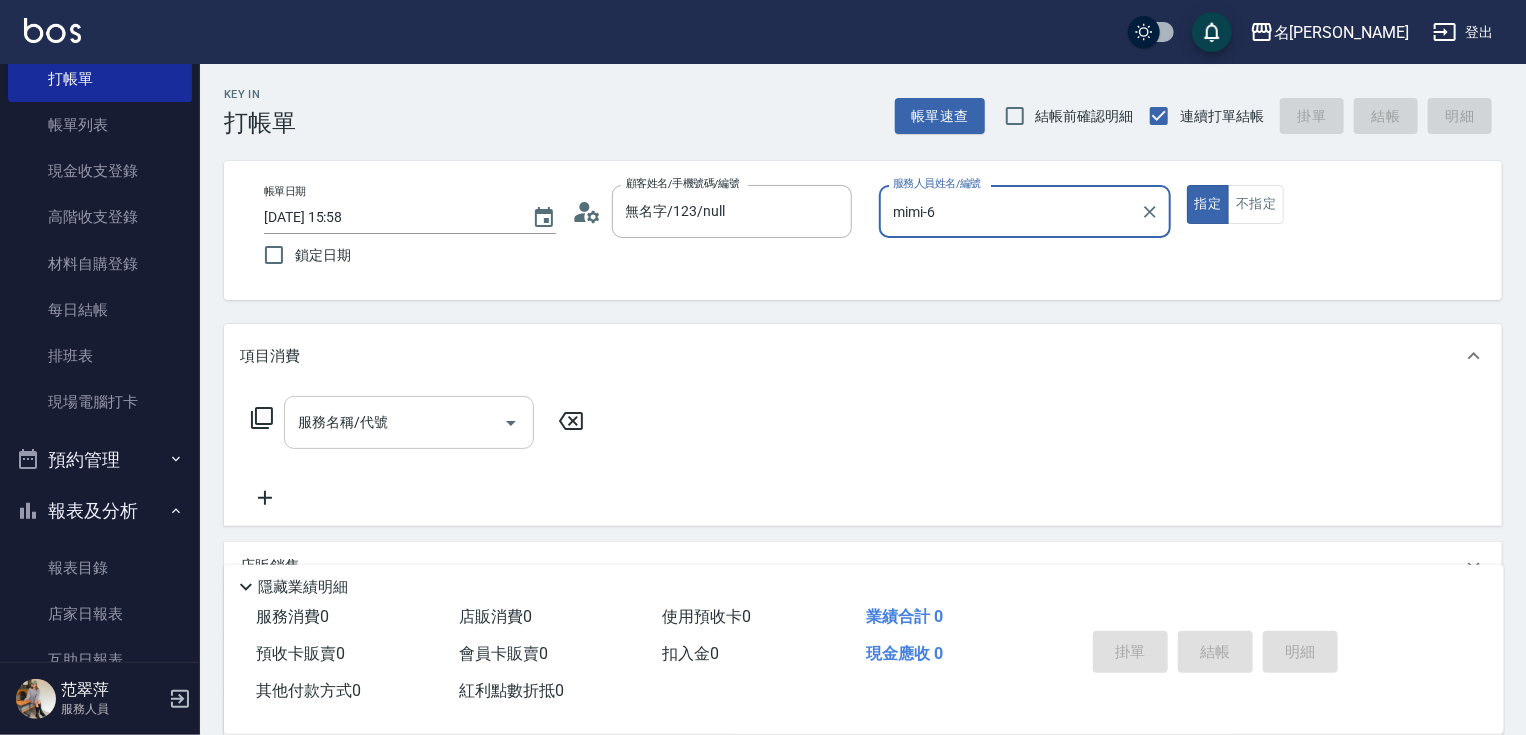 click on "服務名稱/代號" at bounding box center [394, 422] 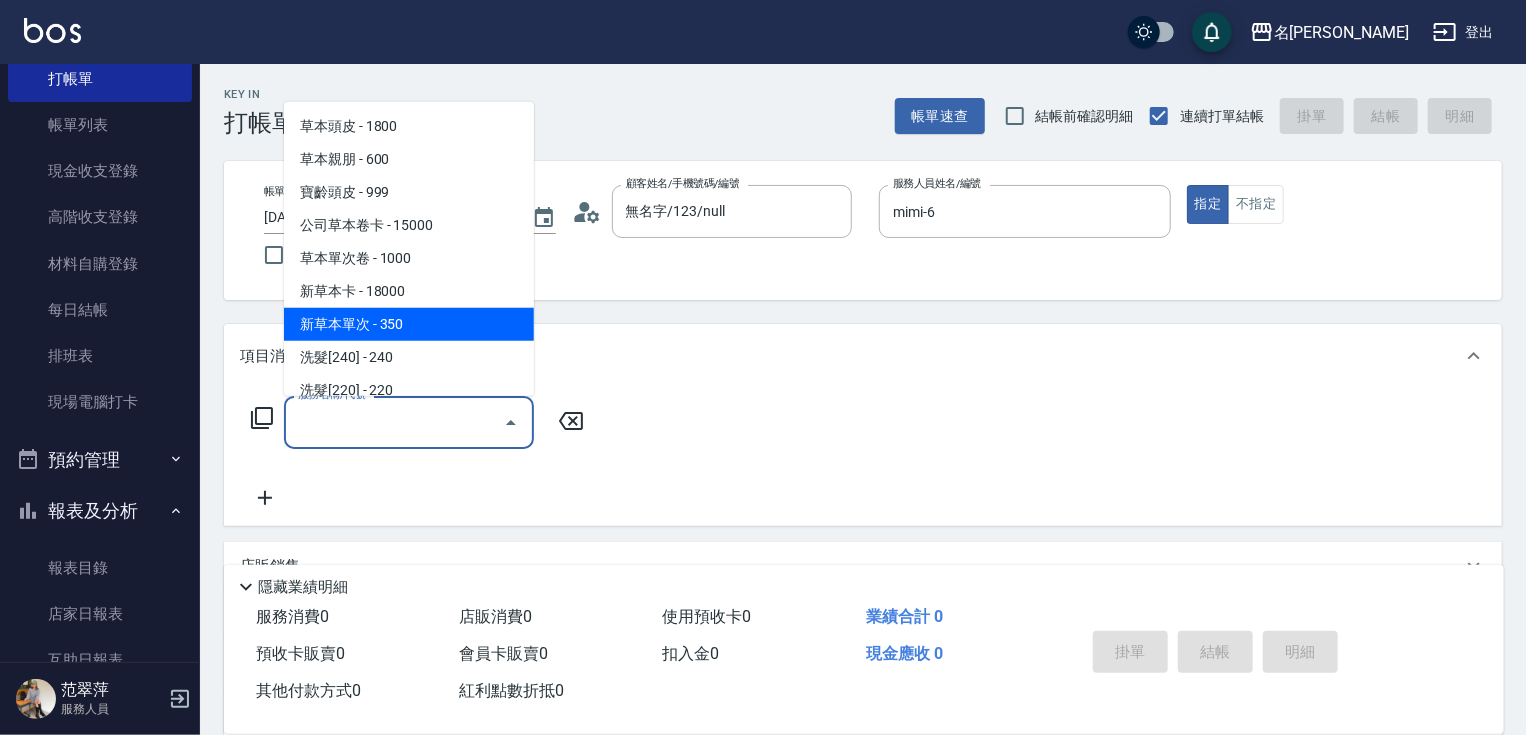 drag, startPoint x: 408, startPoint y: 320, endPoint x: 524, endPoint y: 388, distance: 134.46188 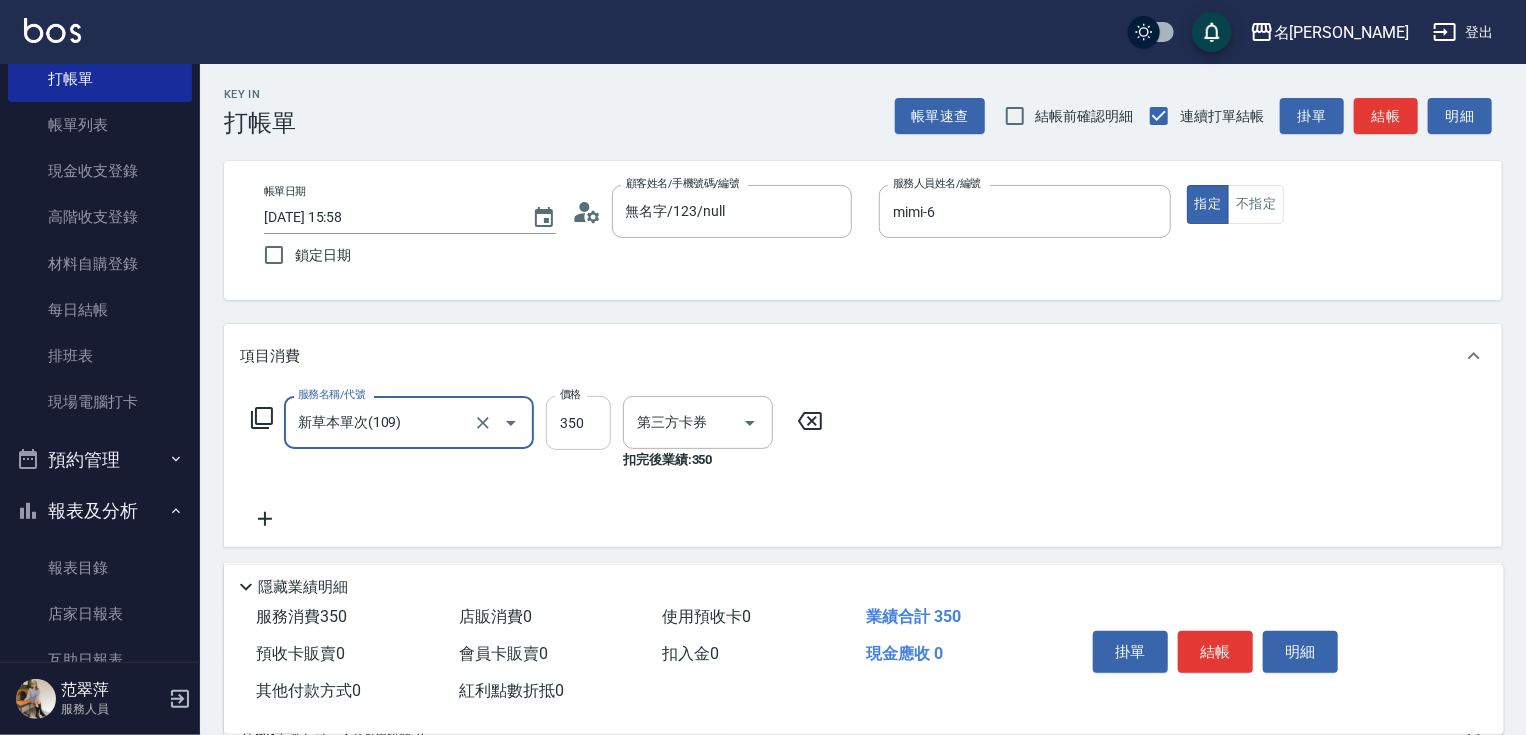 type on "舊有卡券" 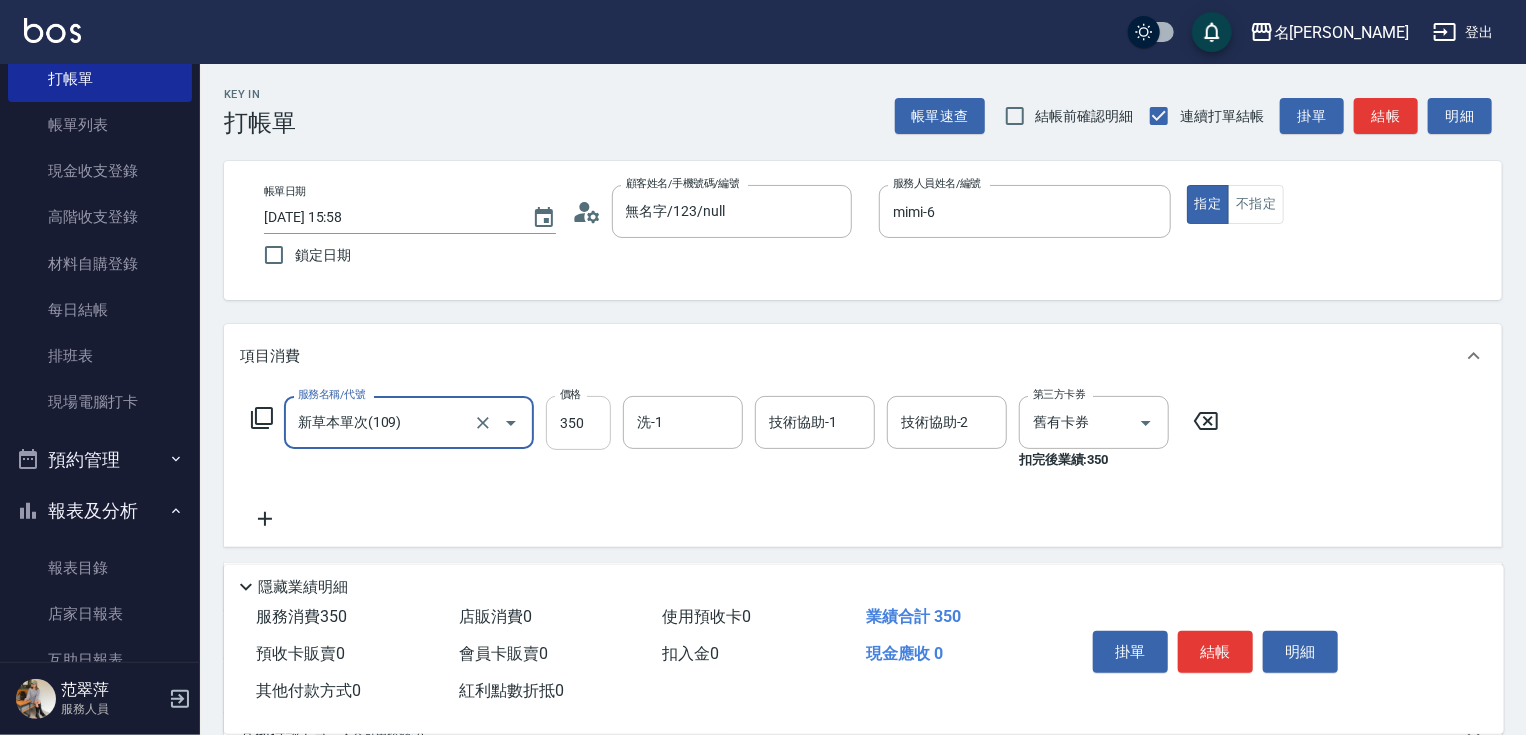 click on "350" at bounding box center [578, 423] 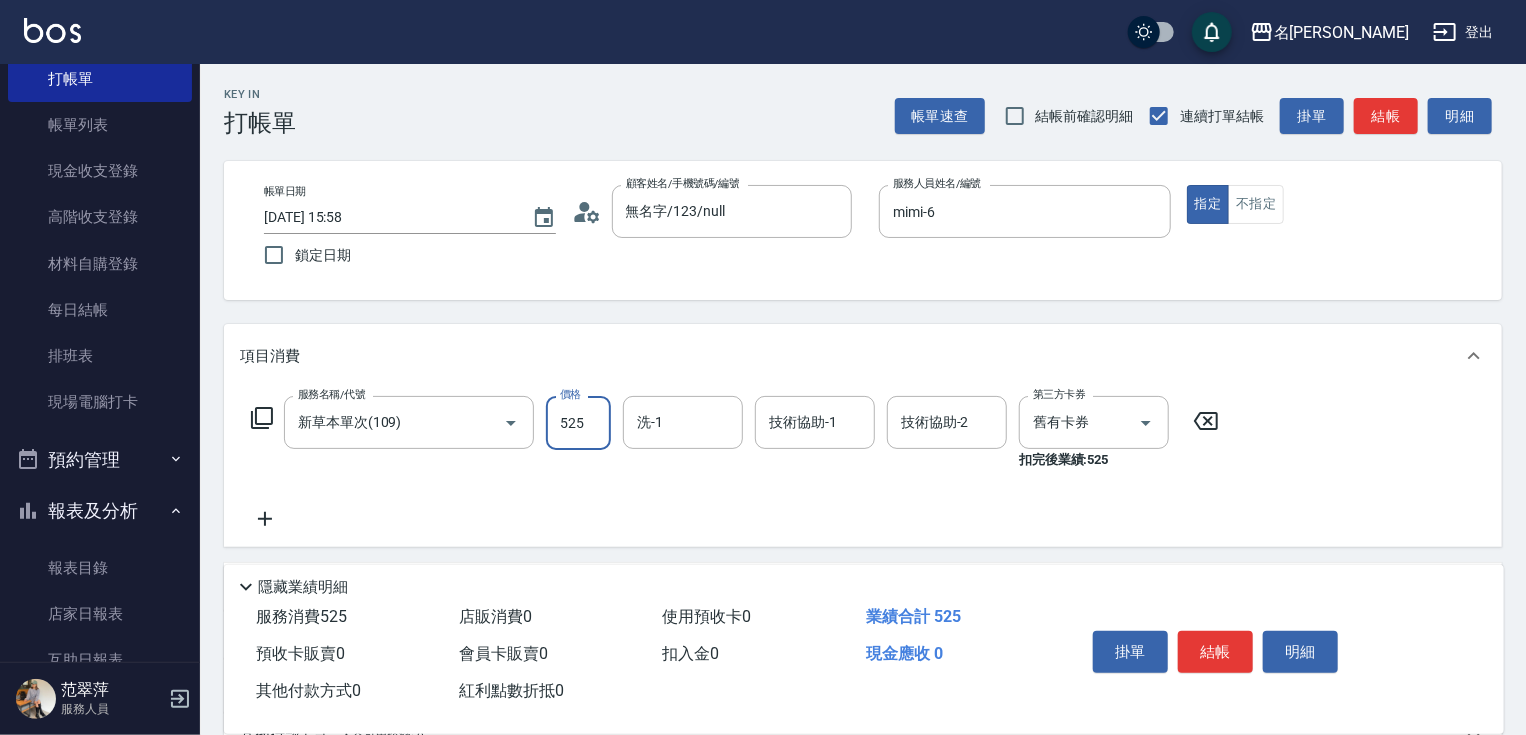 type on "525" 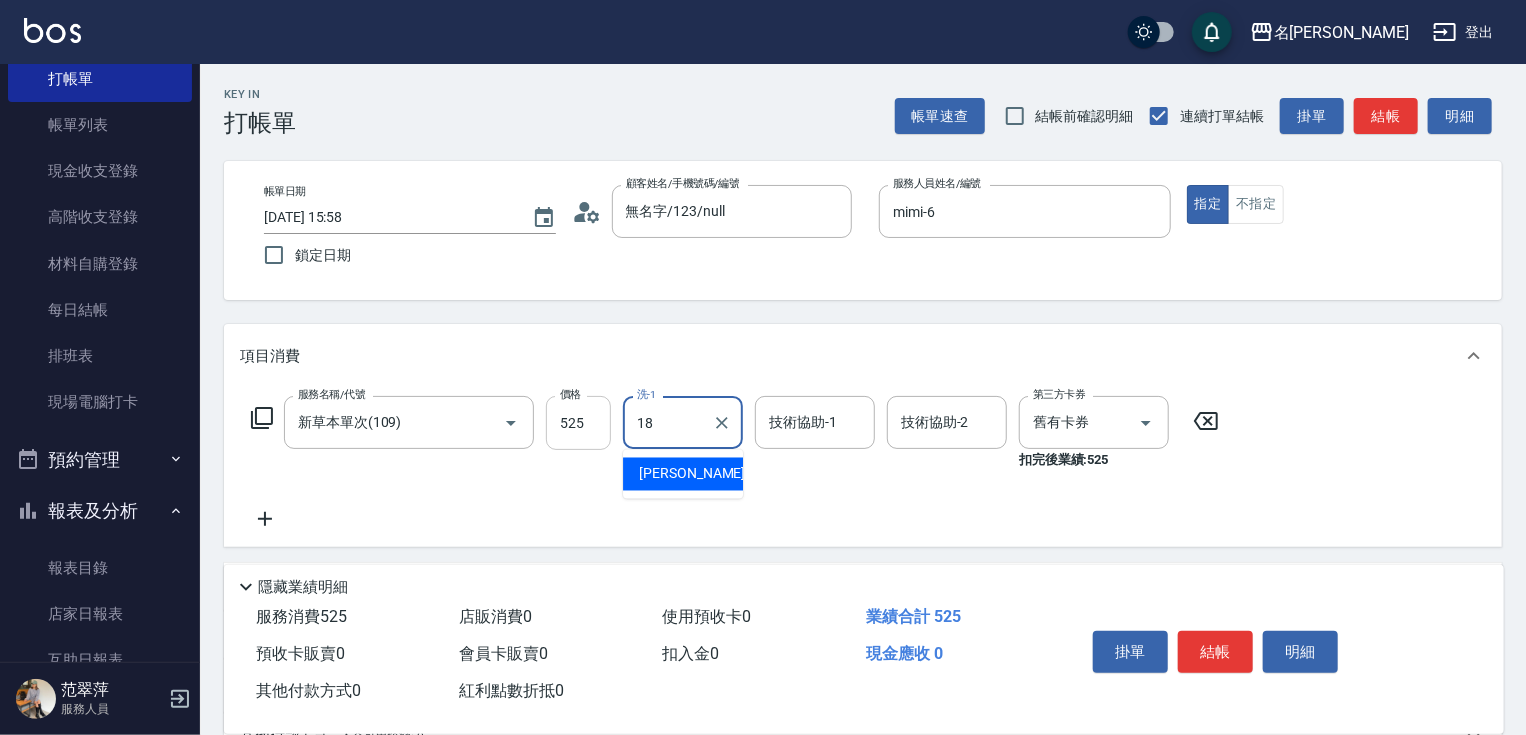 type on "[PERSON_NAME]-18" 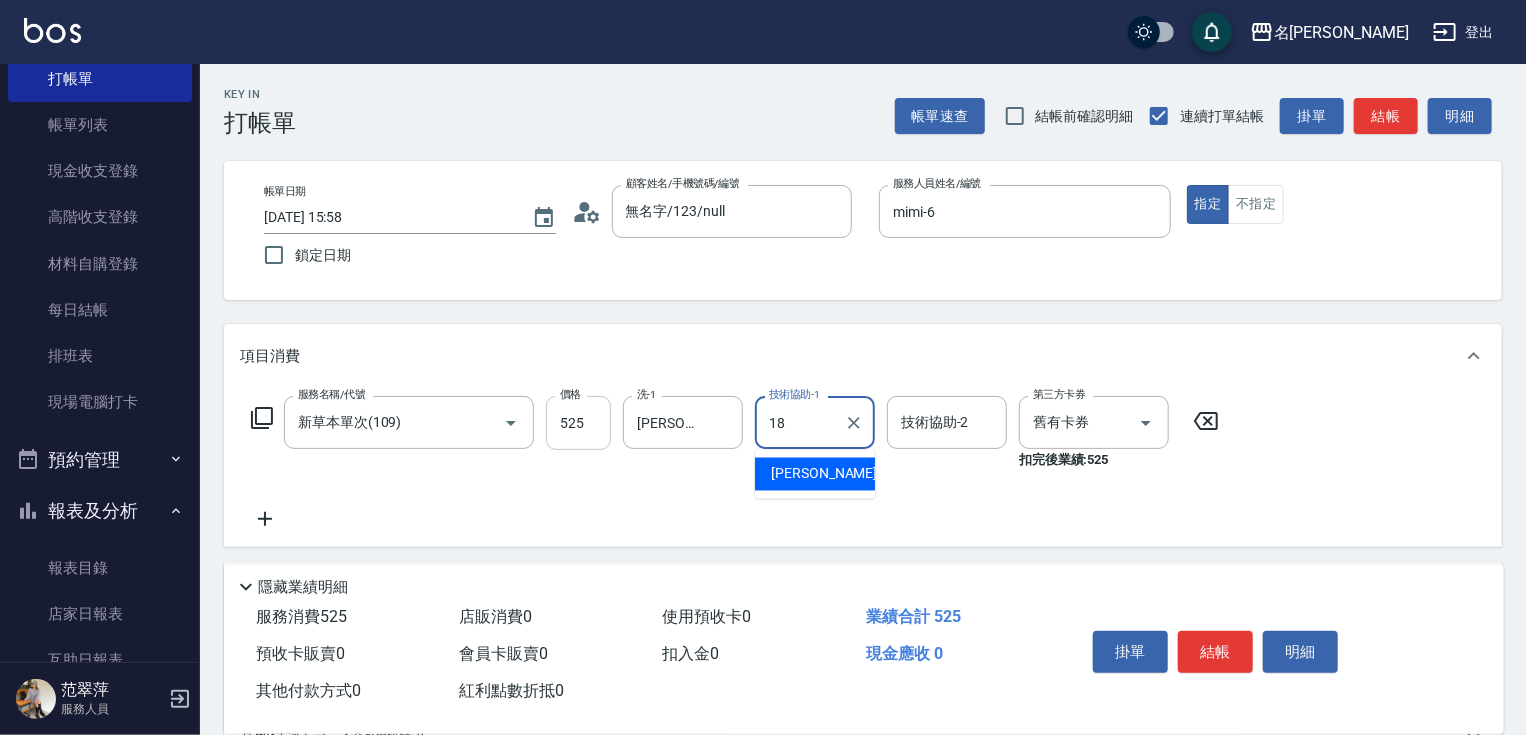 type on "[PERSON_NAME]-18" 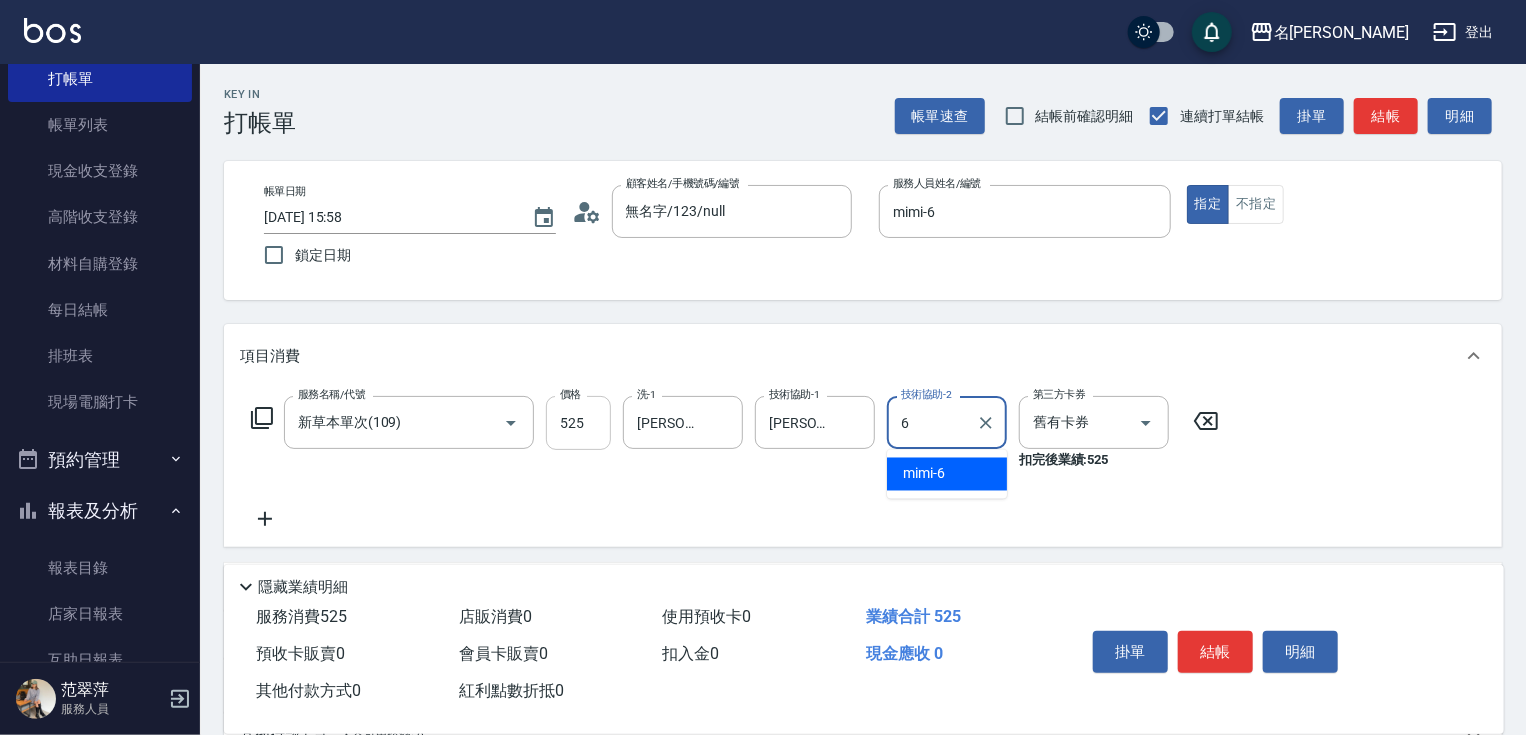 type on "mimi-6" 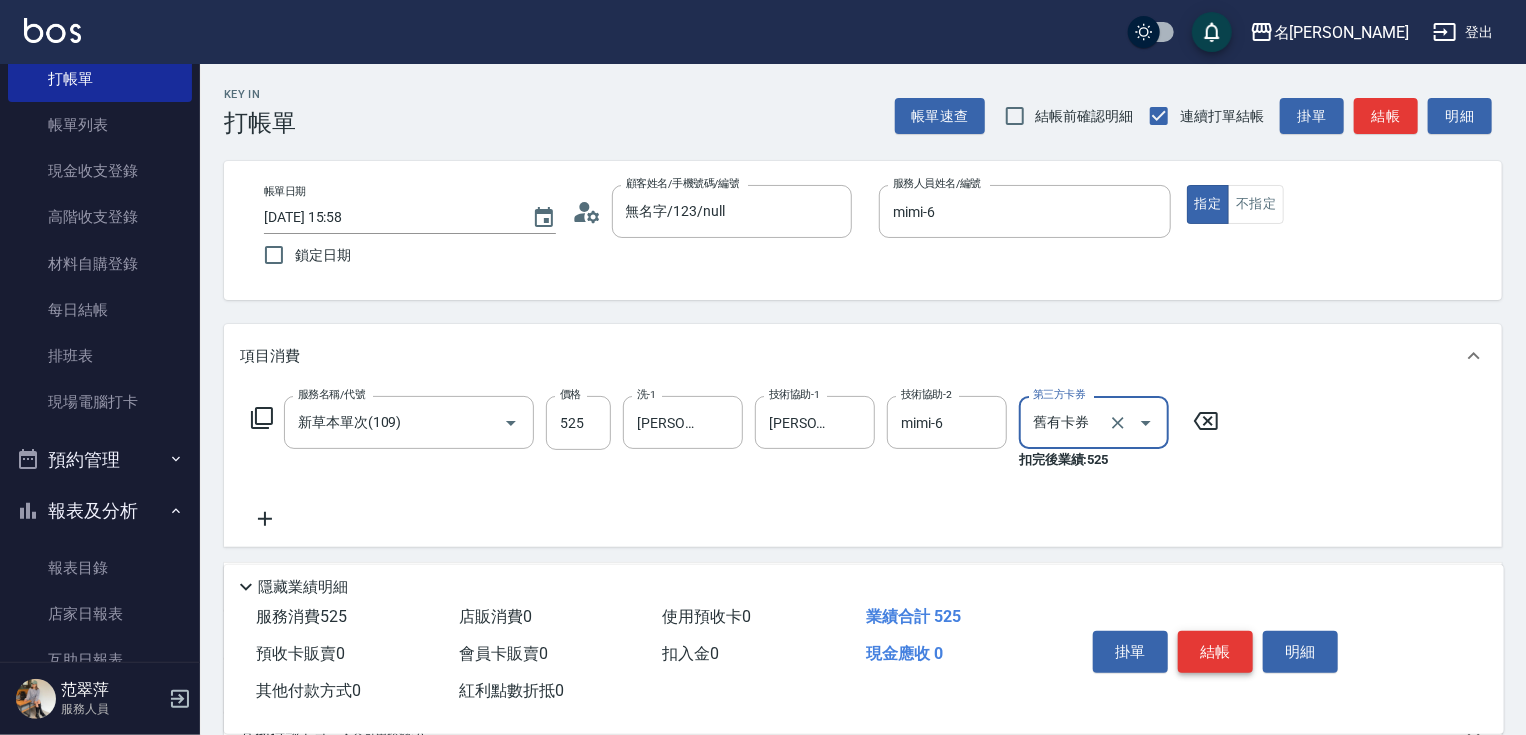 click on "結帳" at bounding box center [1215, 652] 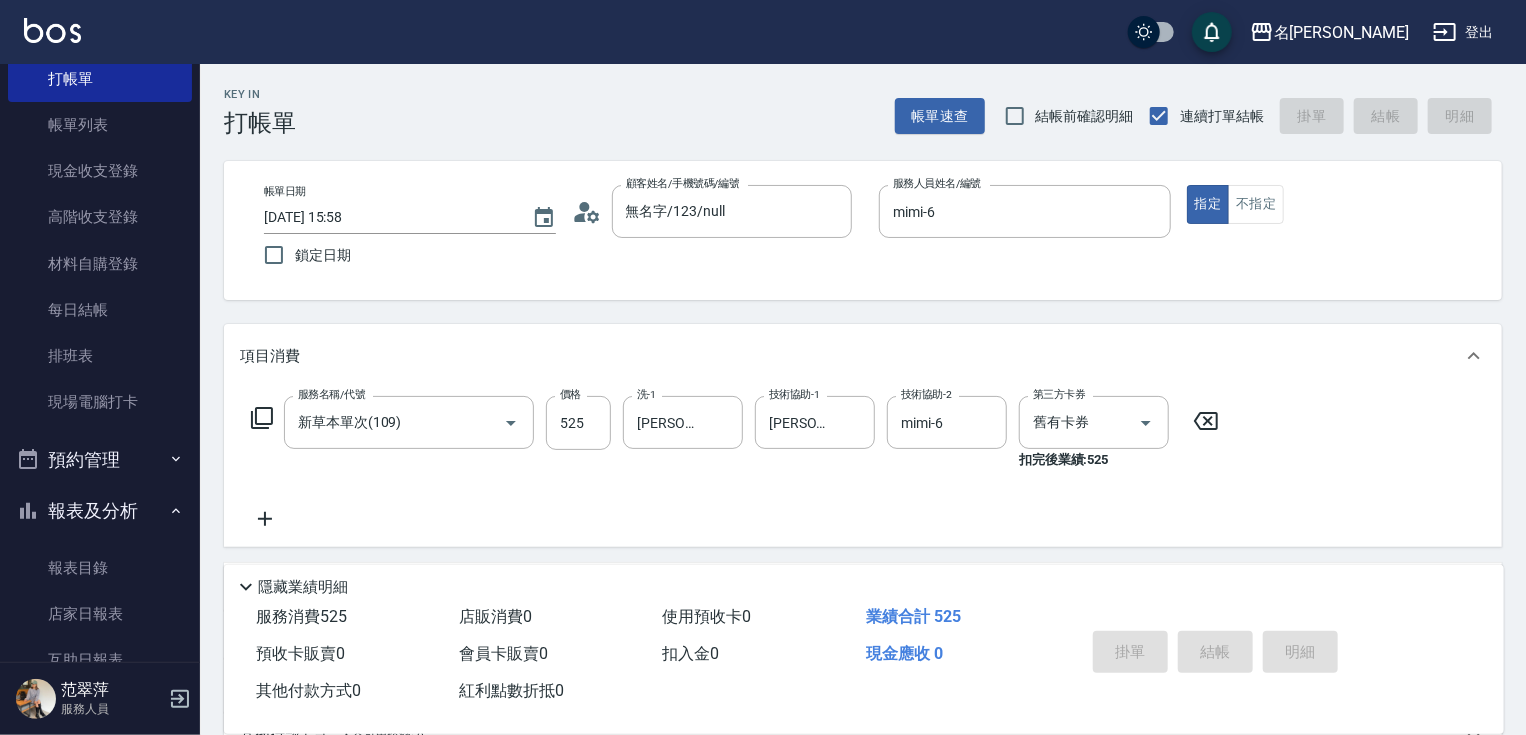 type on "[DATE] 15:59" 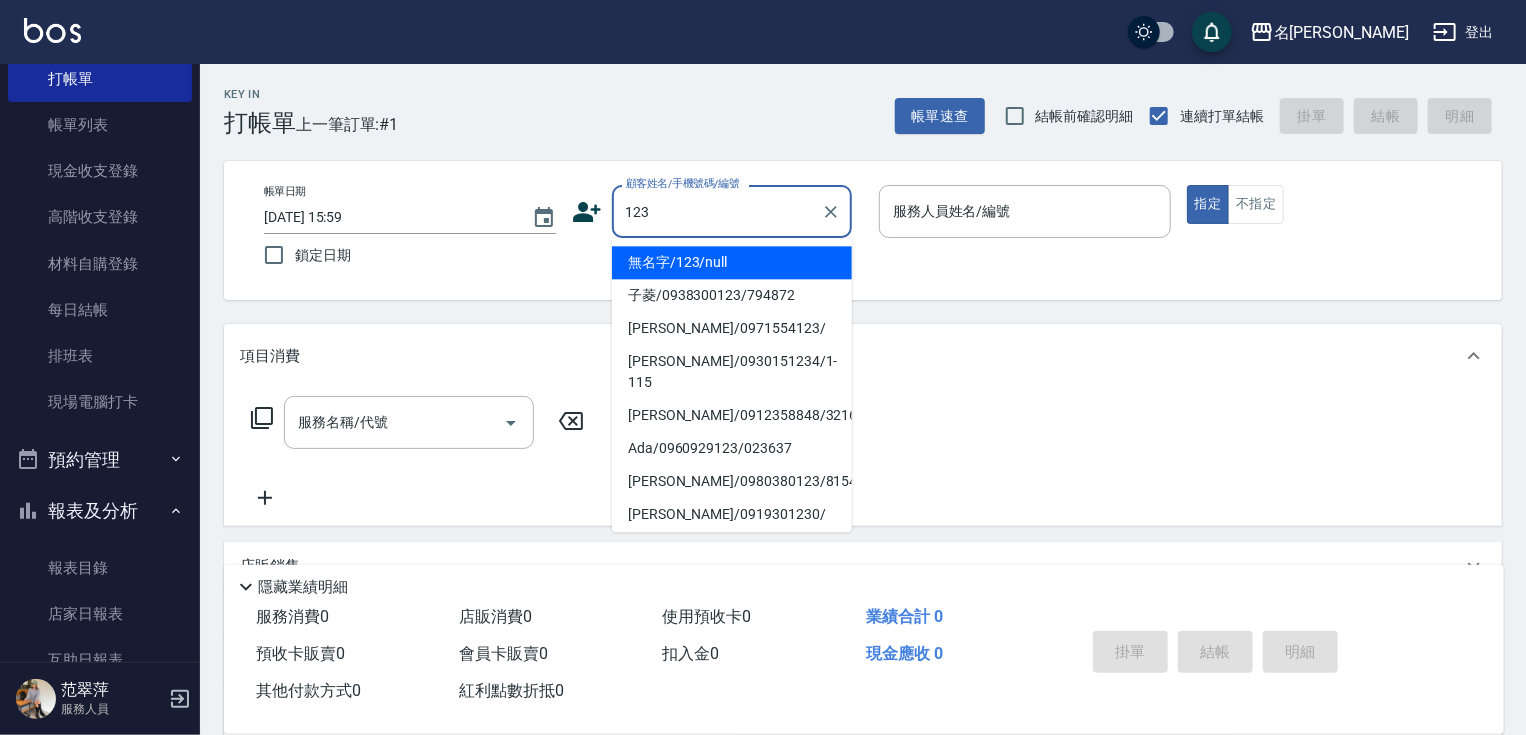 click on "無名字/123/null" at bounding box center [732, 262] 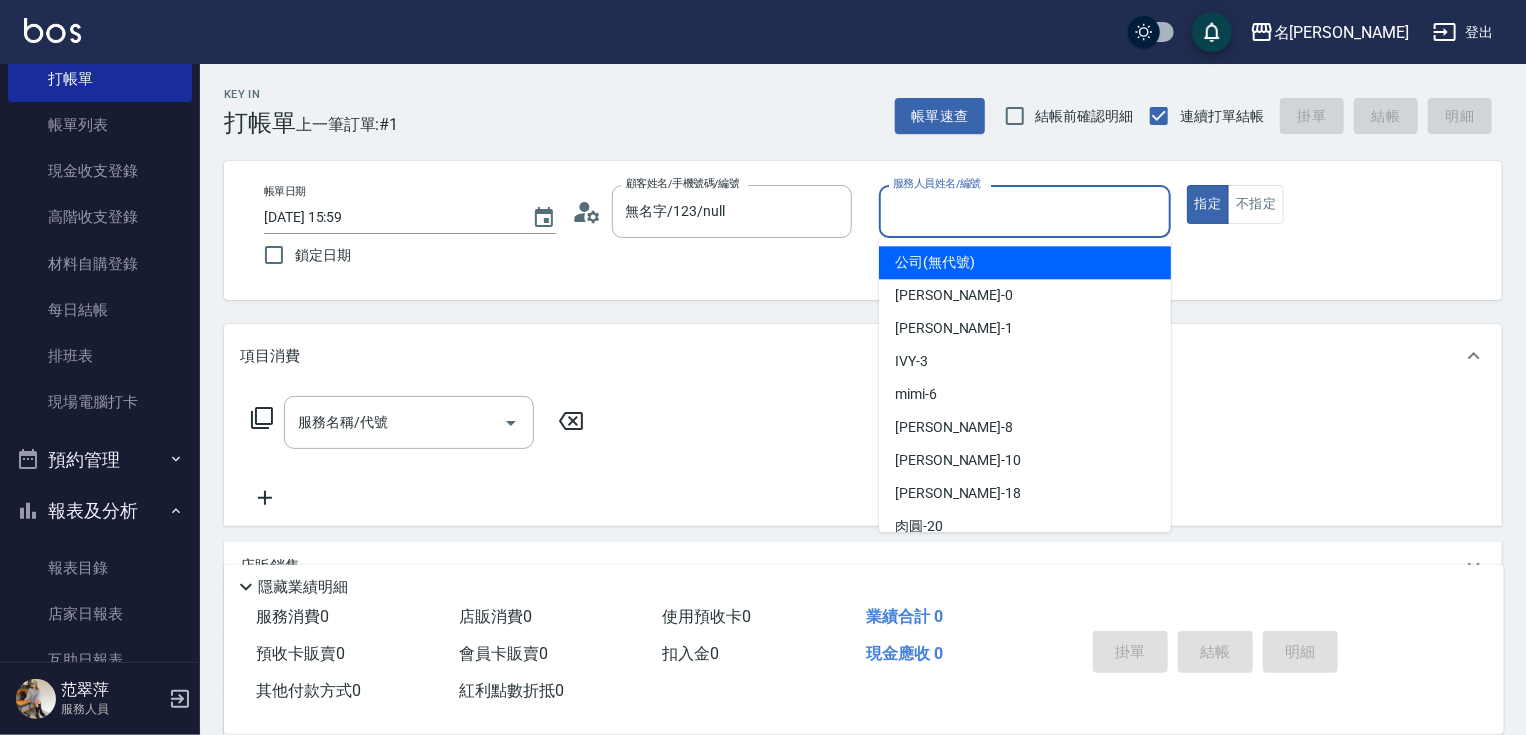 click on "服務人員姓名/編號" at bounding box center (1025, 211) 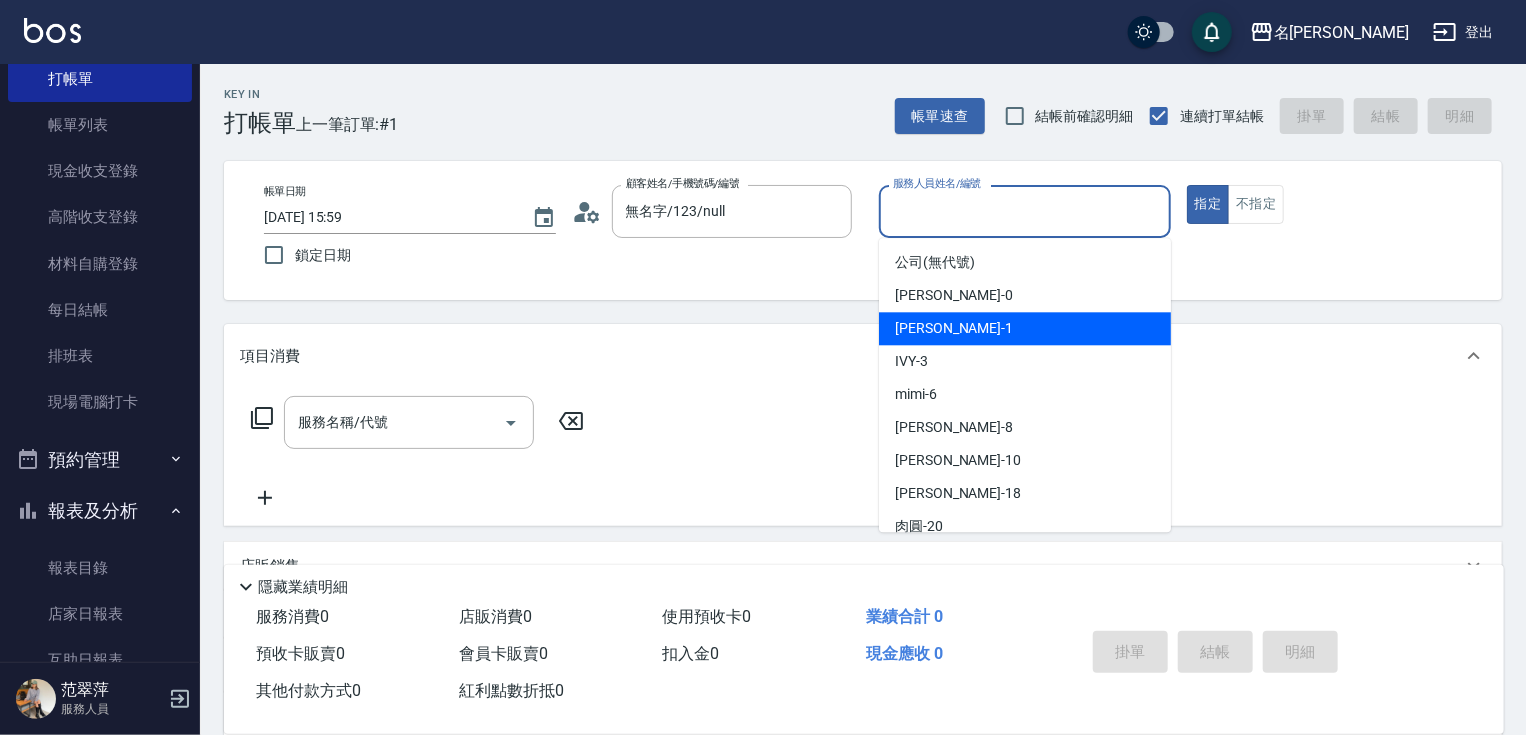click on "[PERSON_NAME] -1" at bounding box center (954, 328) 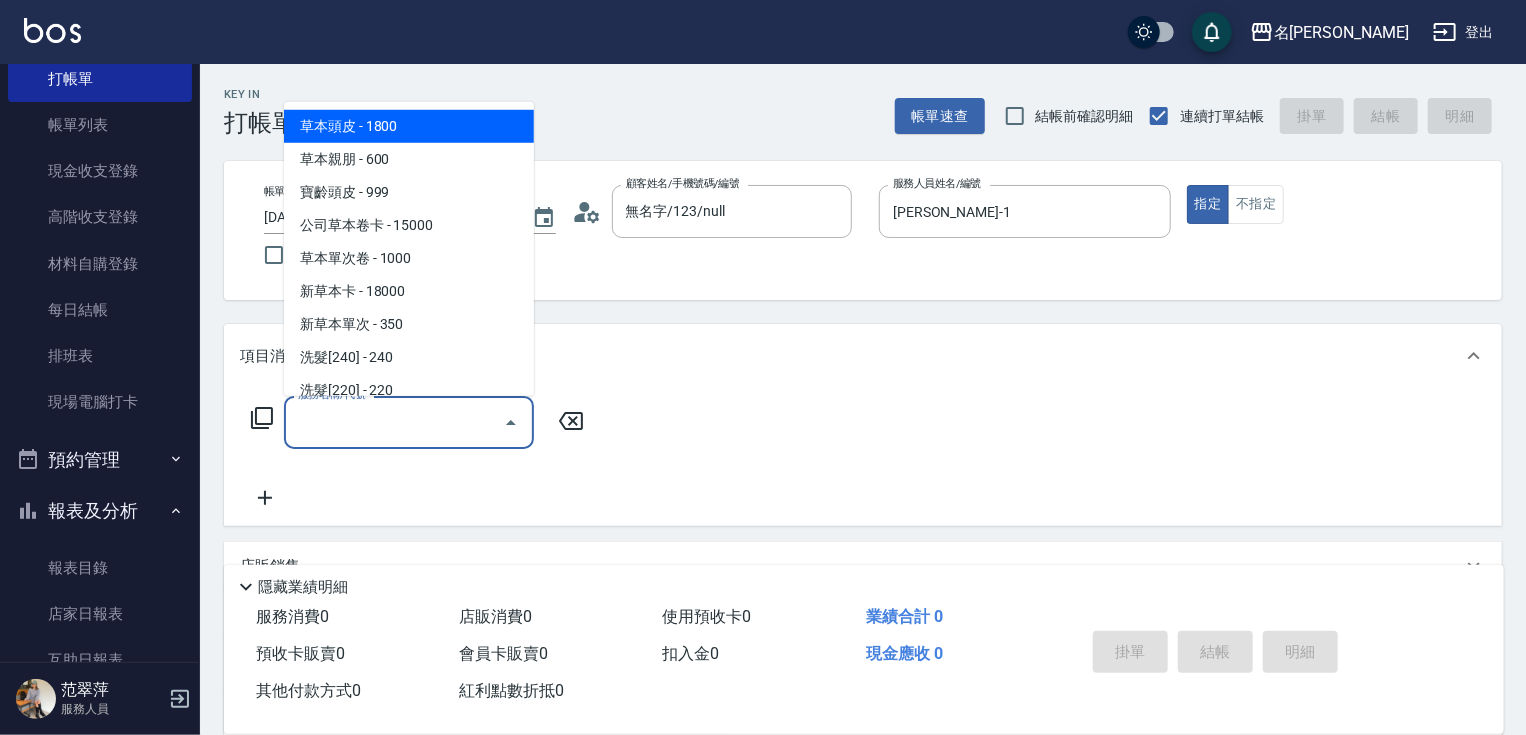 click on "服務名稱/代號" at bounding box center [394, 422] 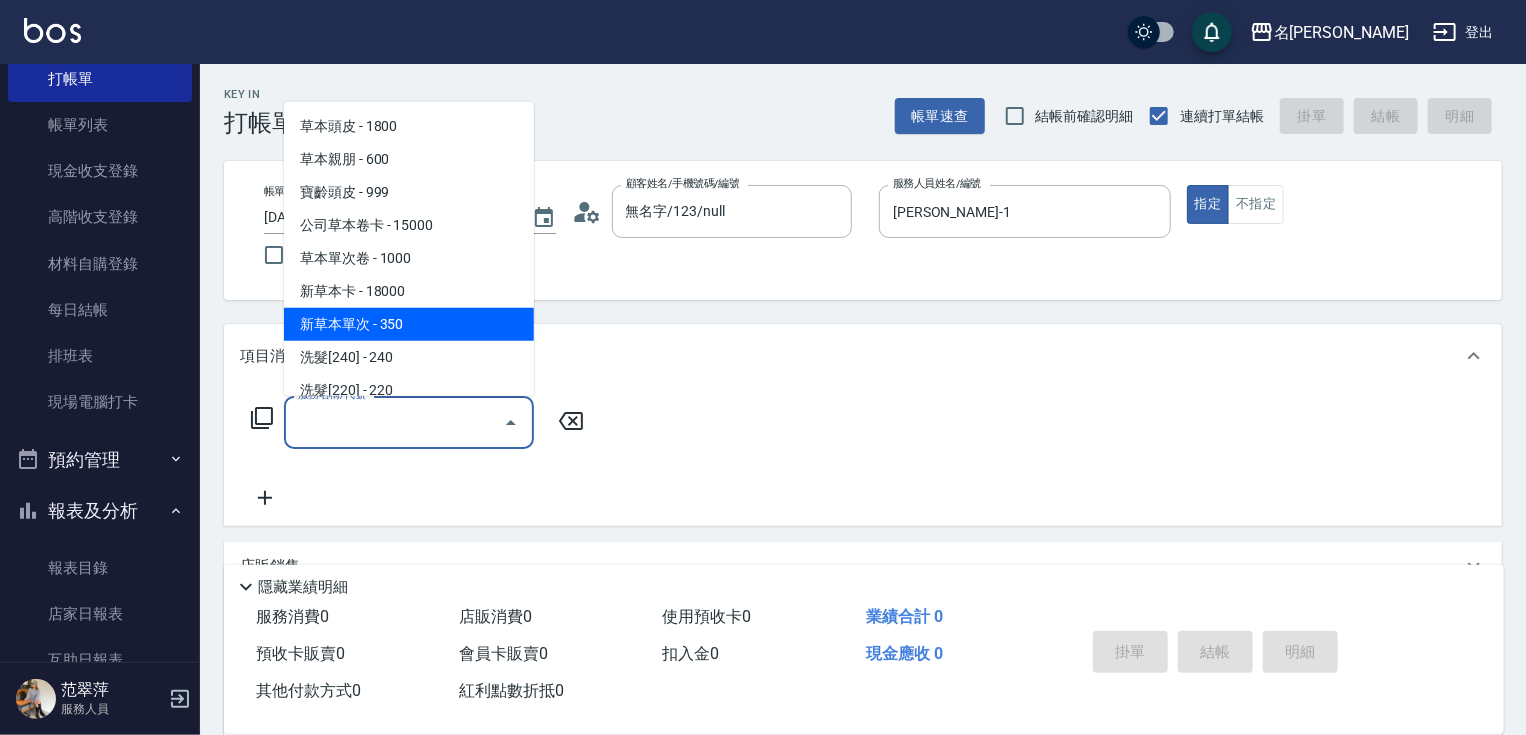 click on "新草本單次 - 350" at bounding box center (409, 324) 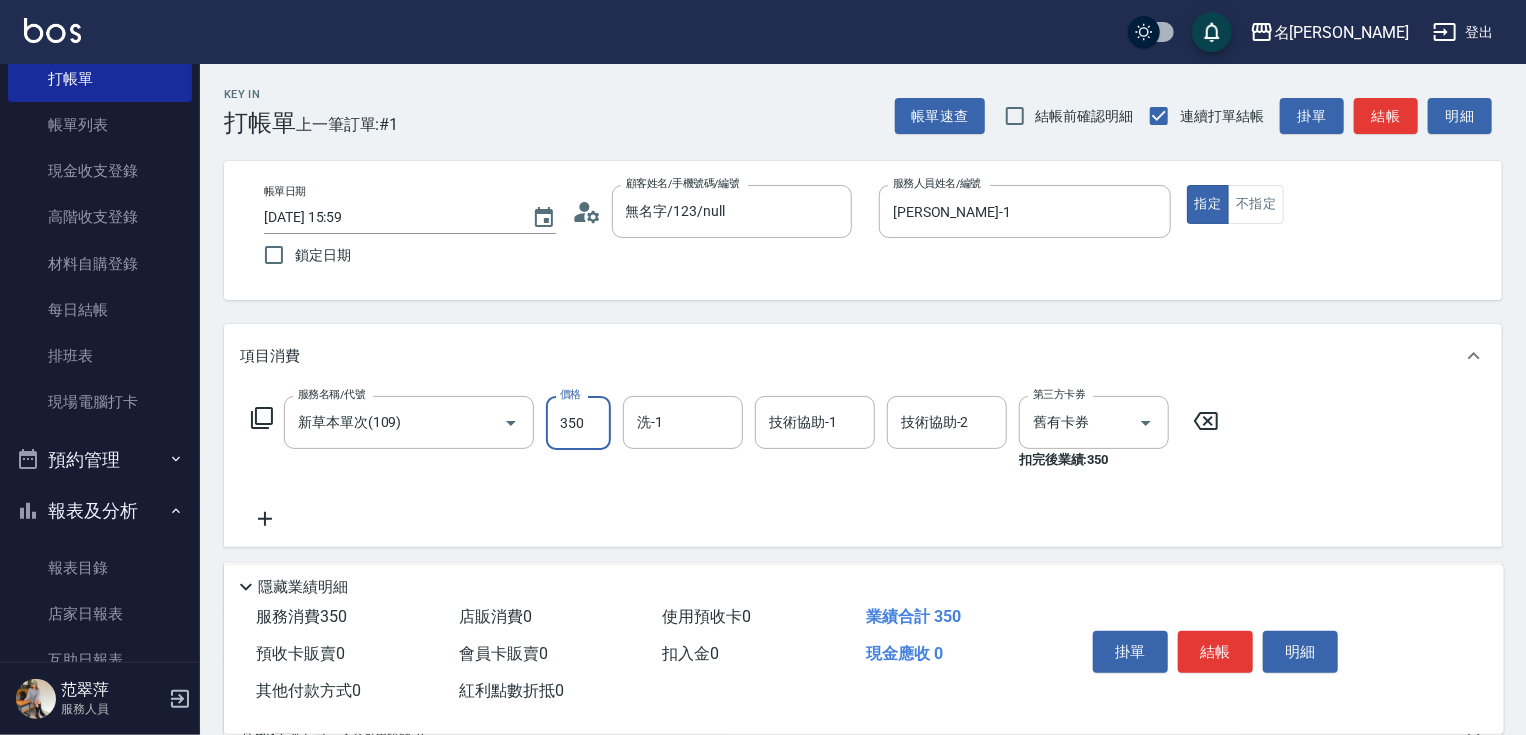 click on "350" at bounding box center [578, 423] 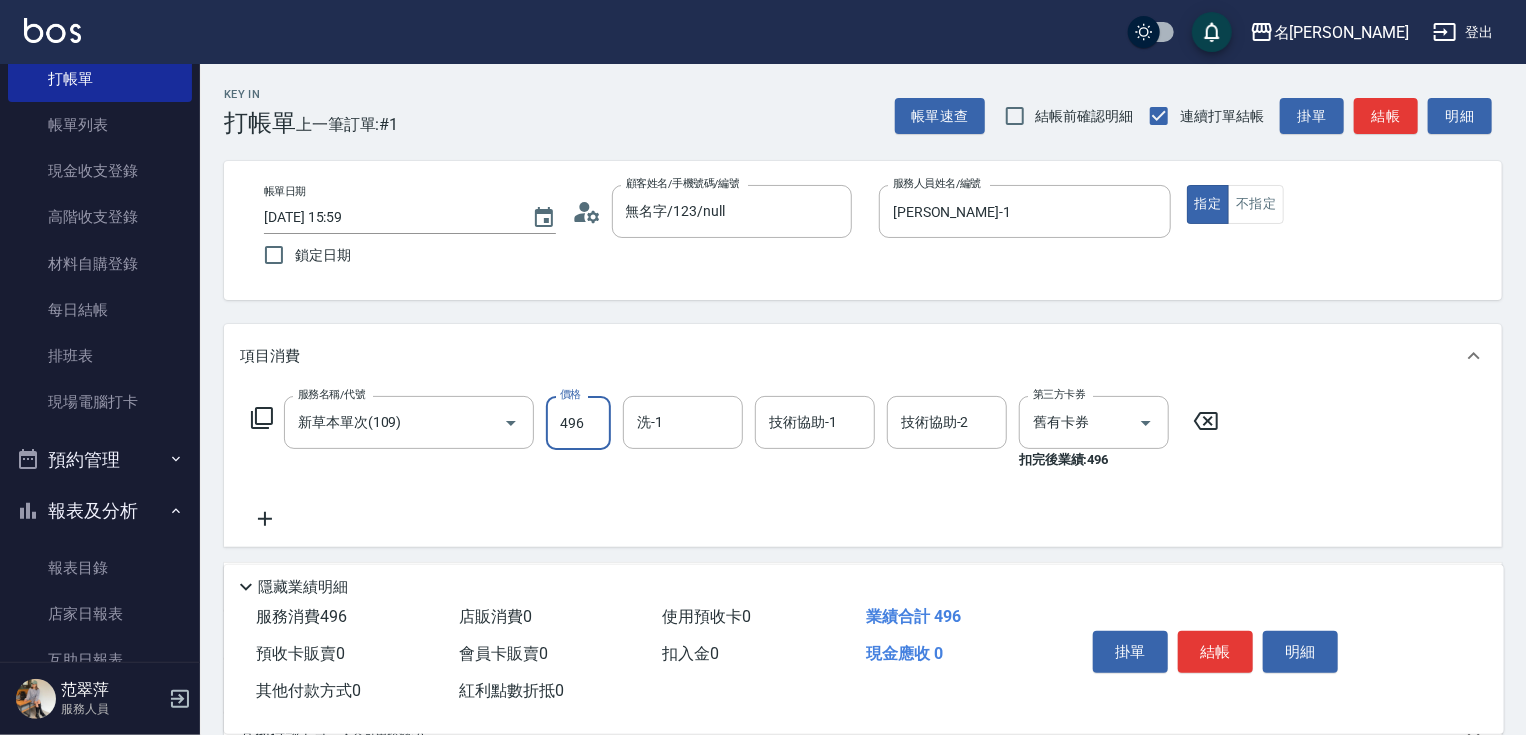 type on "496" 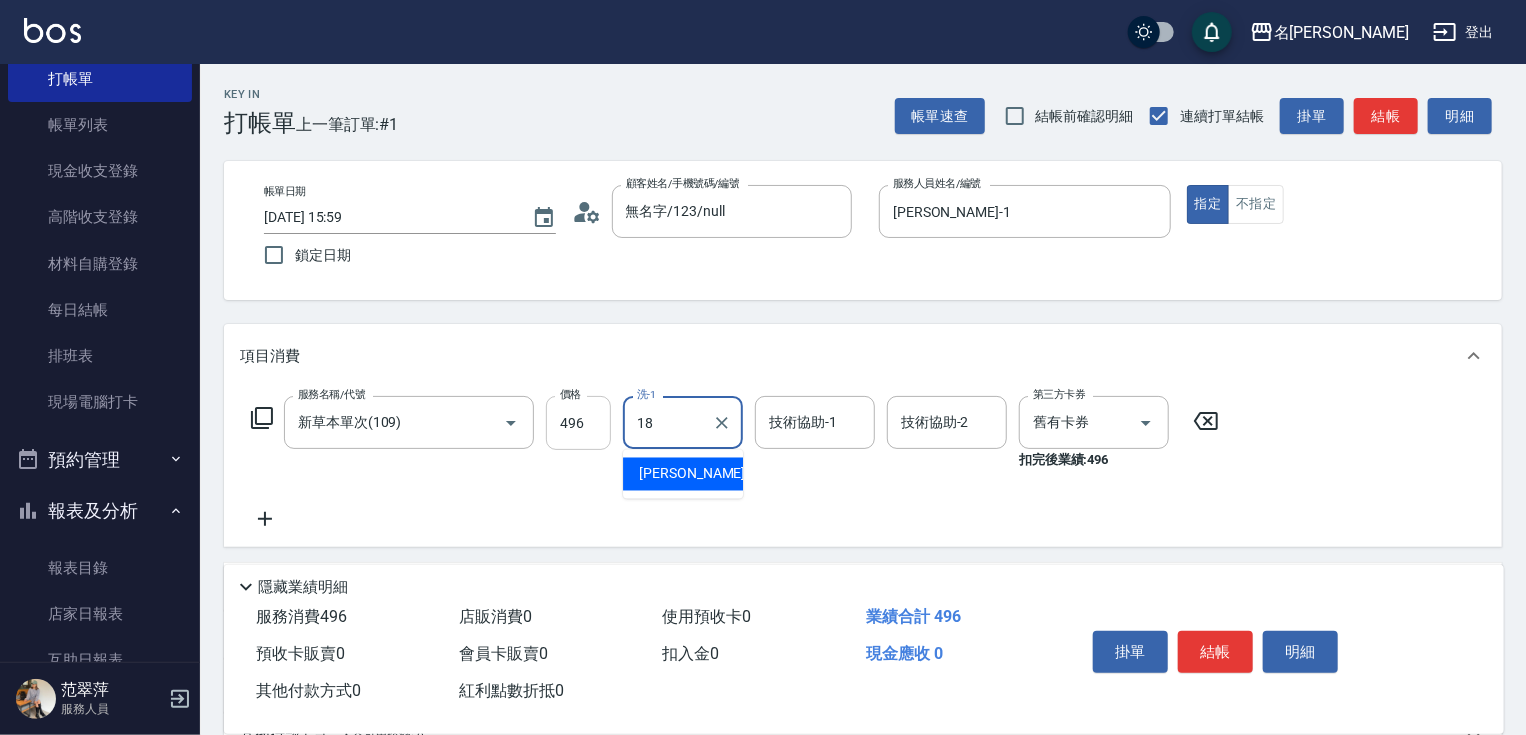 type on "[PERSON_NAME]-18" 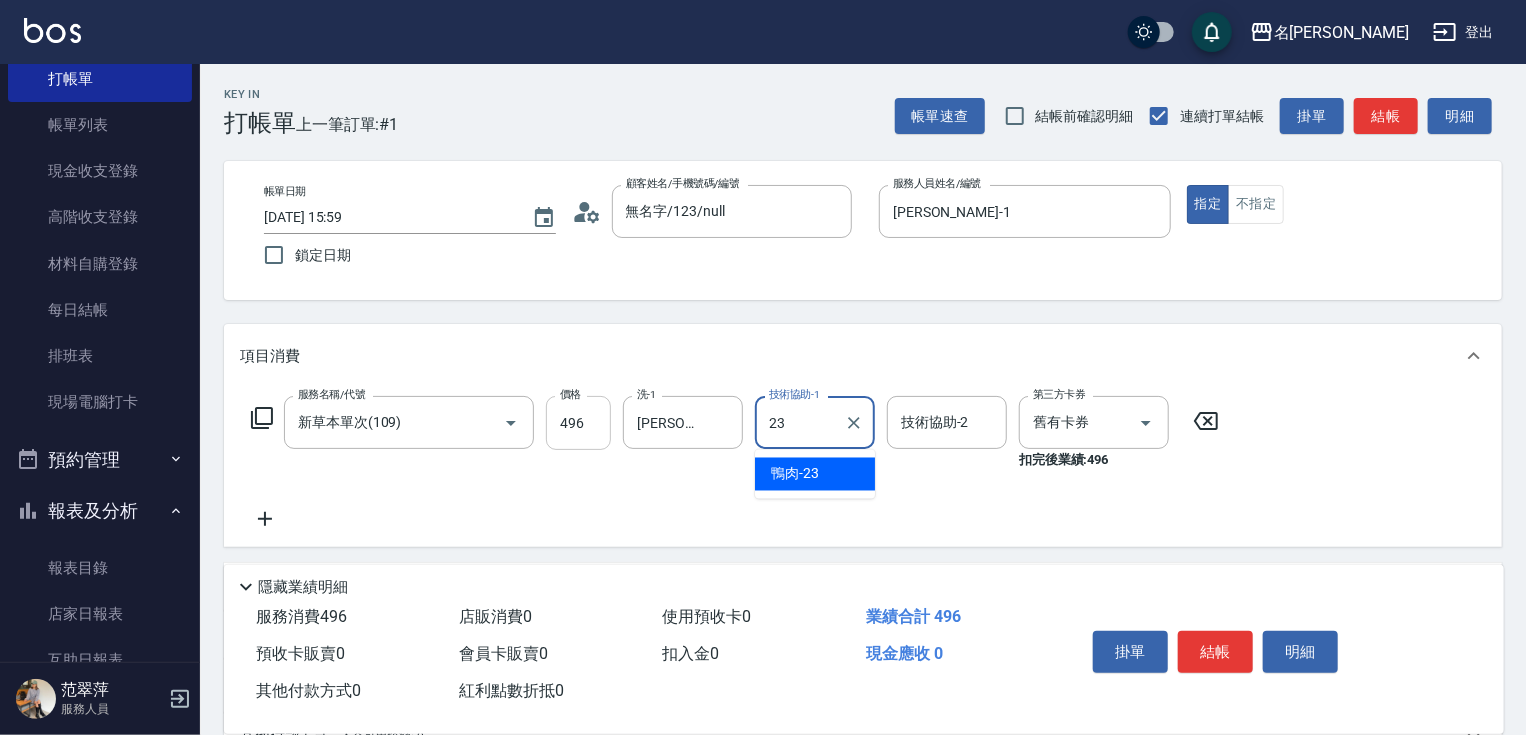 type on "鴨肉-23" 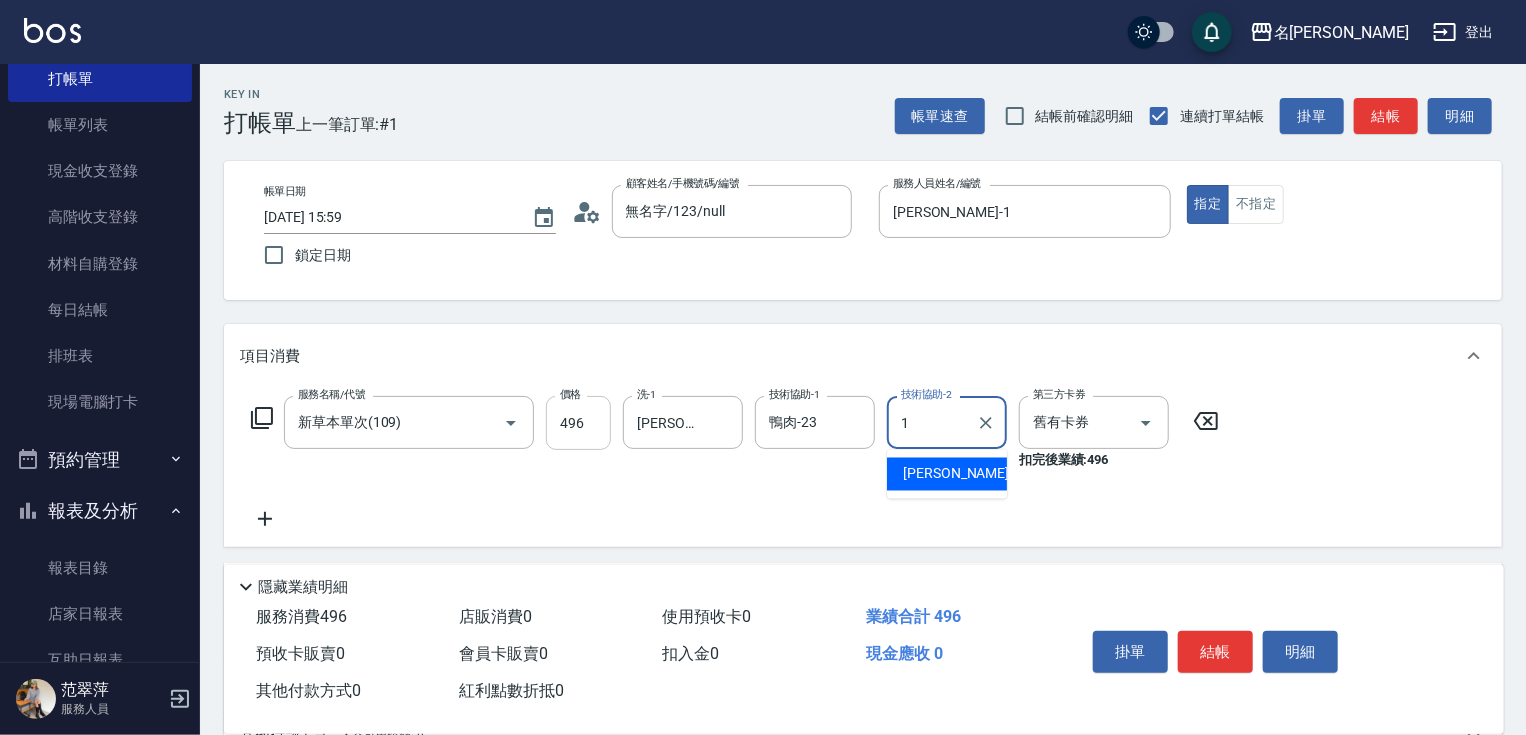 type on "[PERSON_NAME]-1" 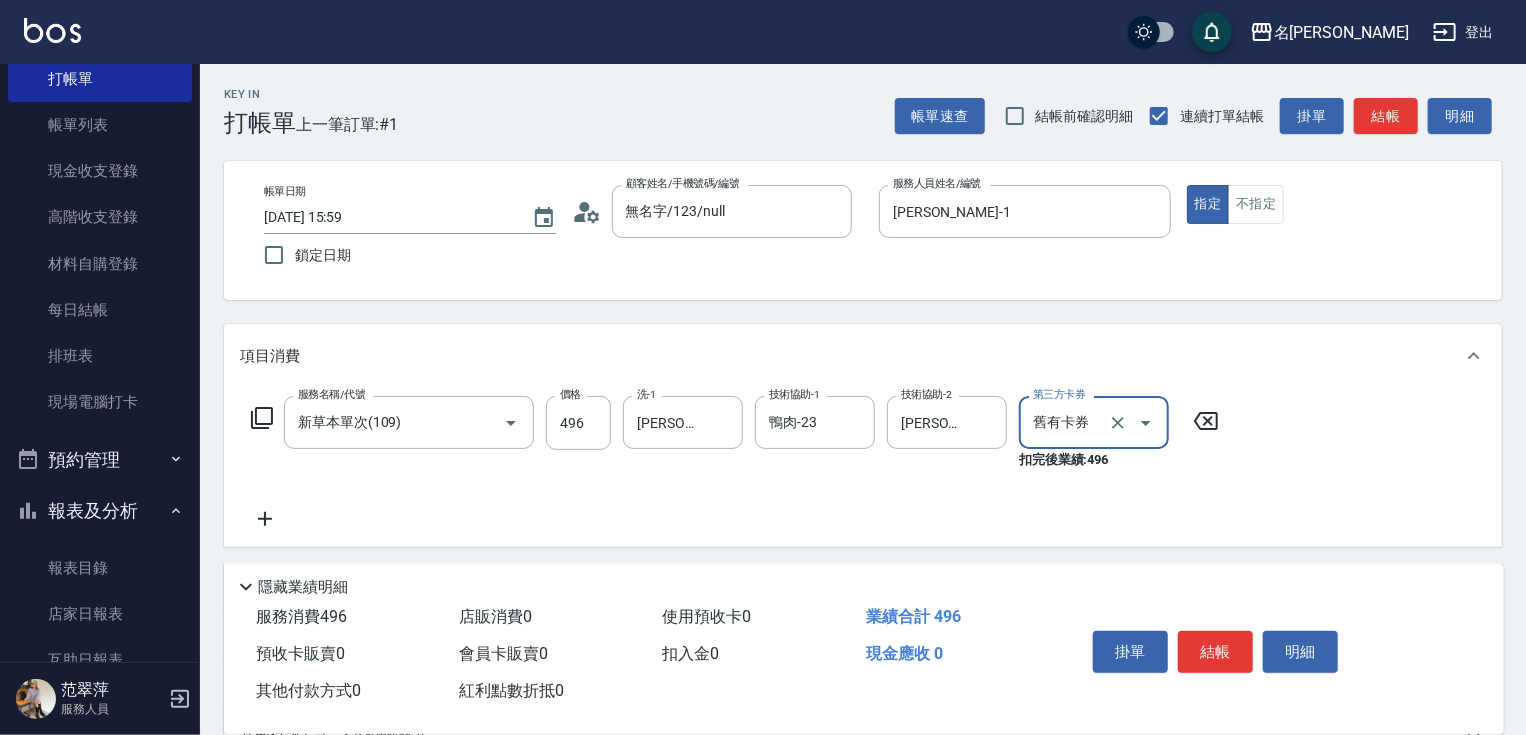 click 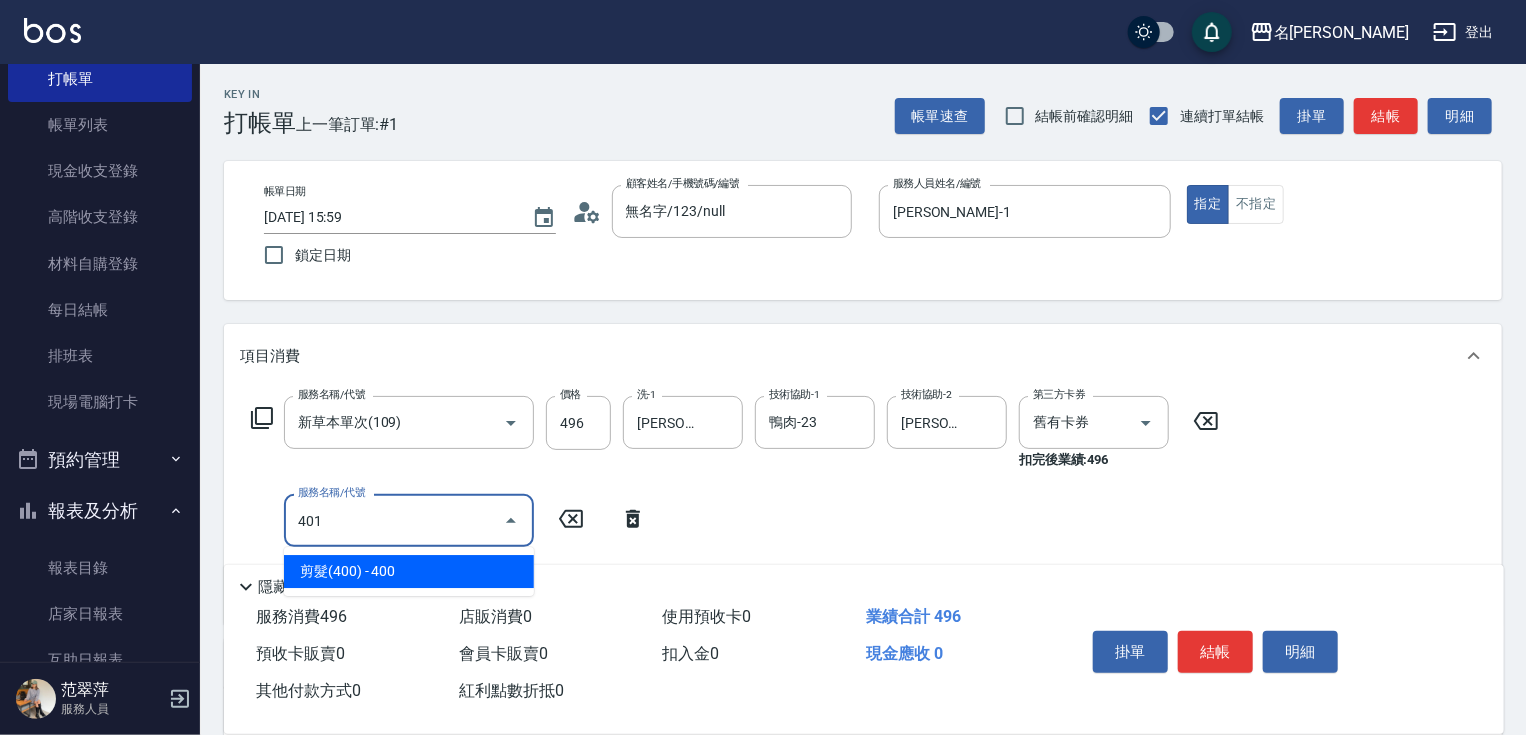 type on "剪髮(400)(401)" 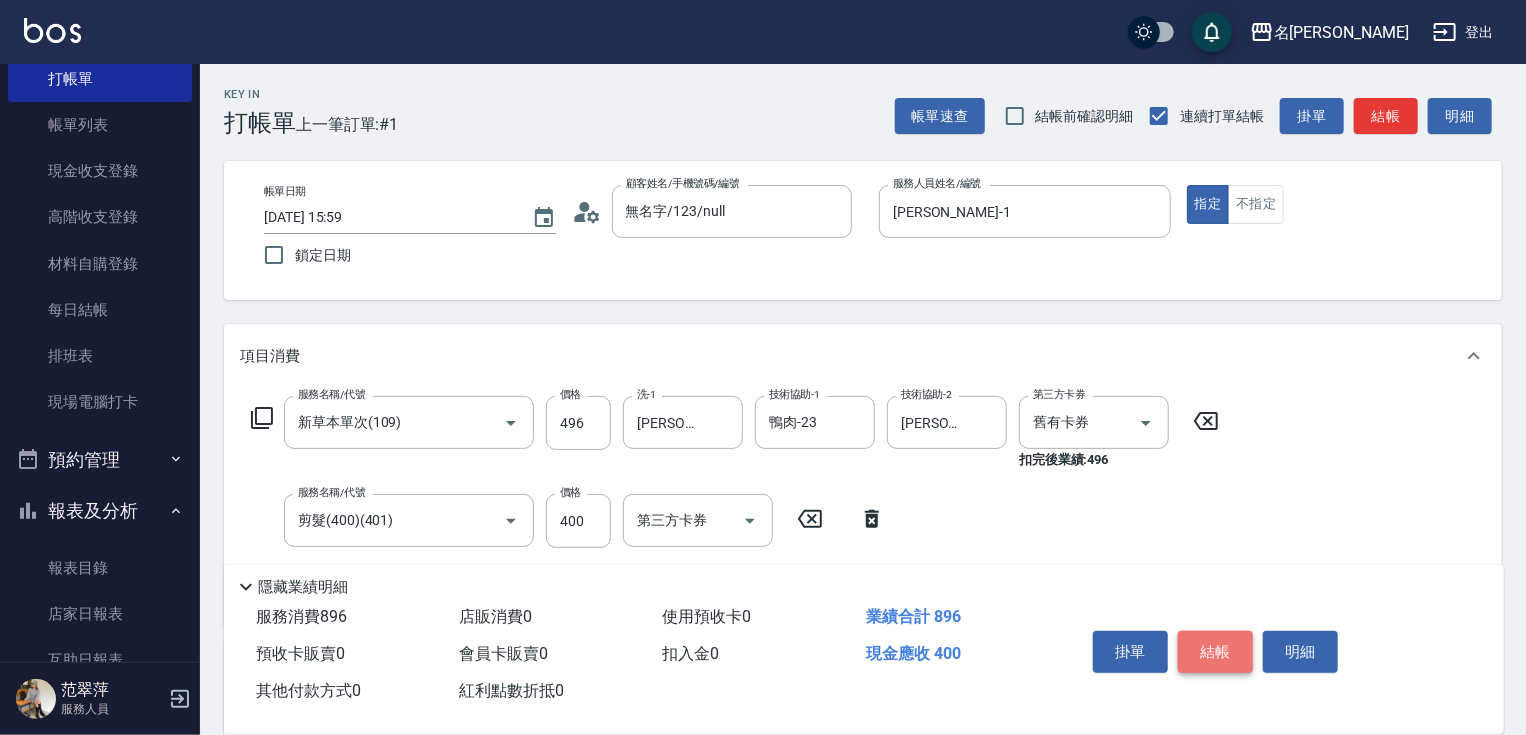 drag, startPoint x: 1207, startPoint y: 655, endPoint x: 1208, endPoint y: 674, distance: 19.026299 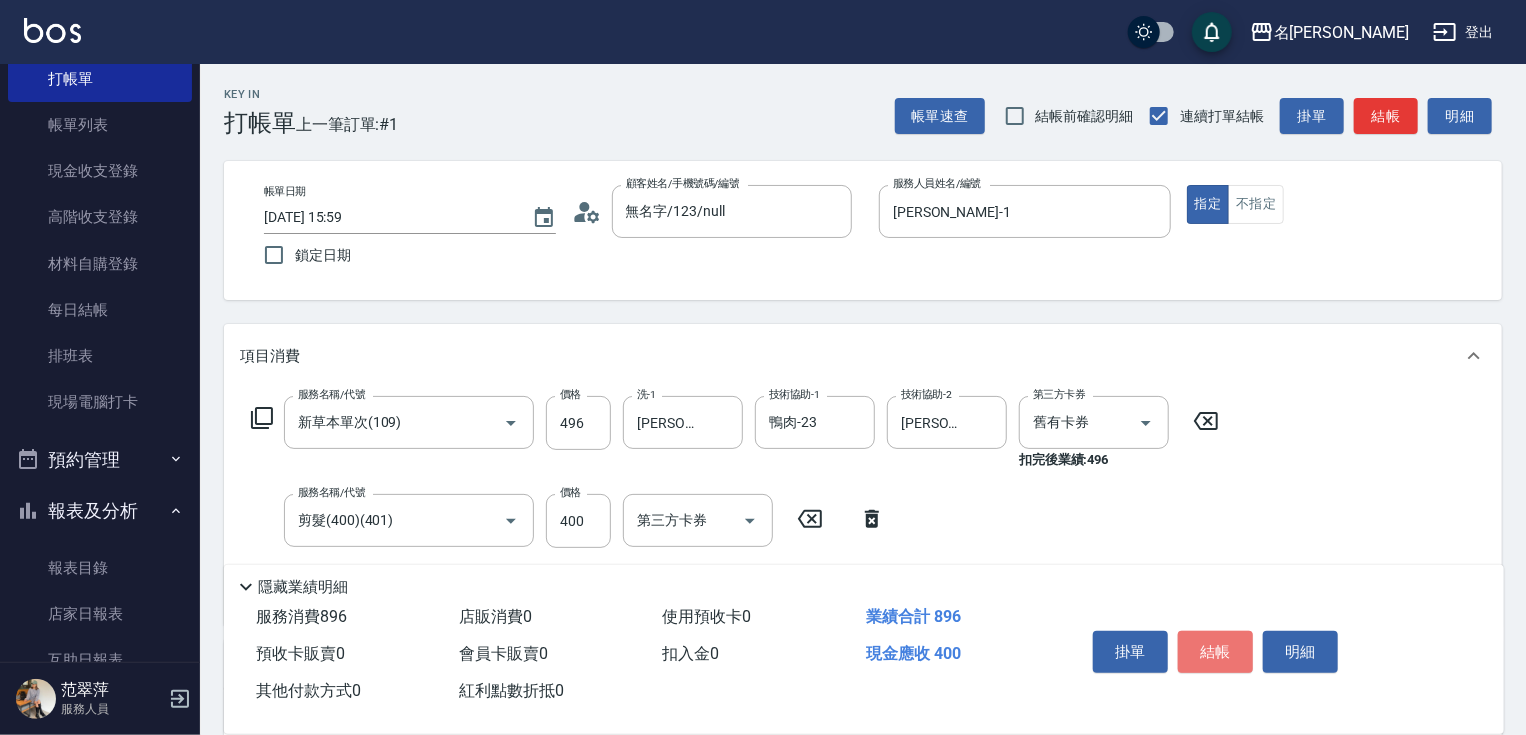 click on "結帳" at bounding box center (1215, 652) 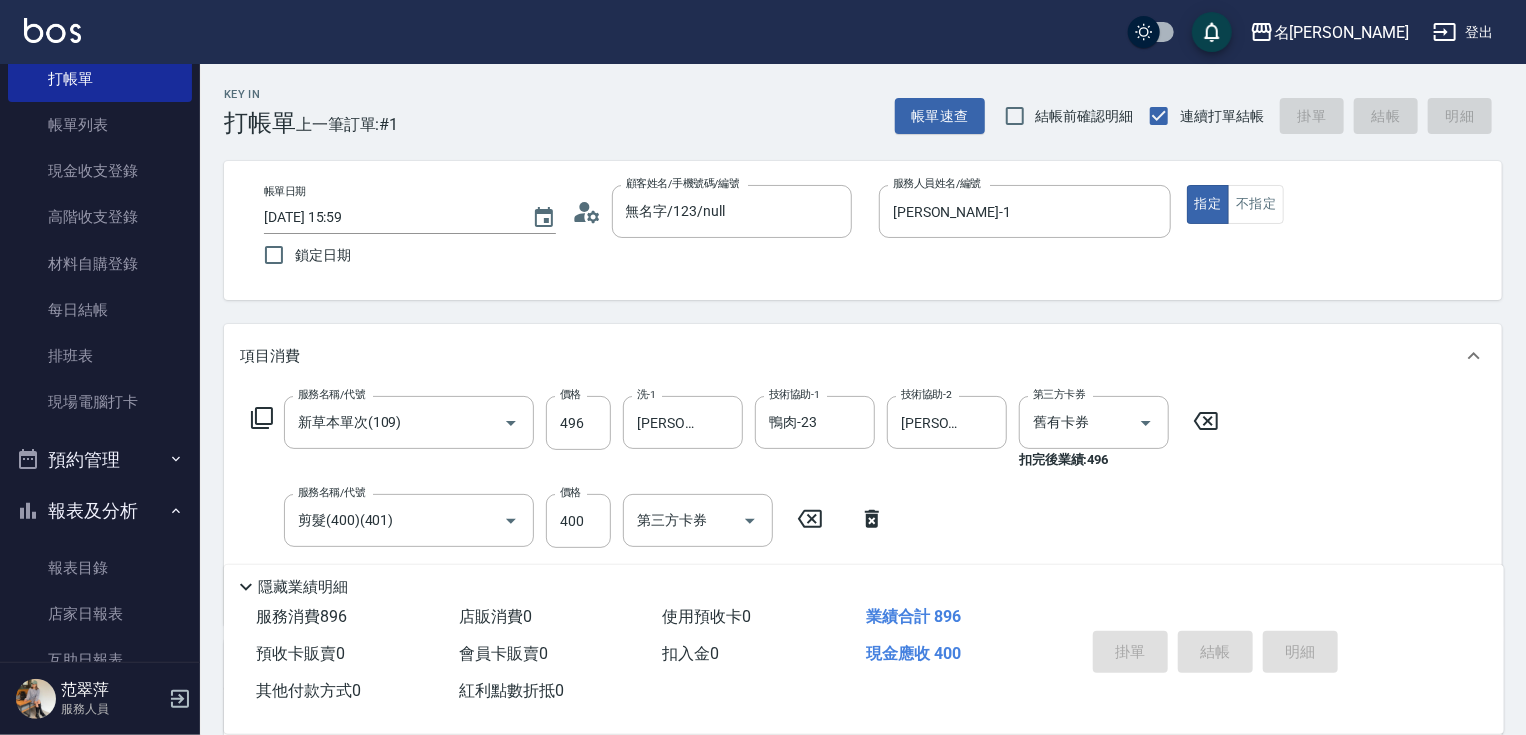 type 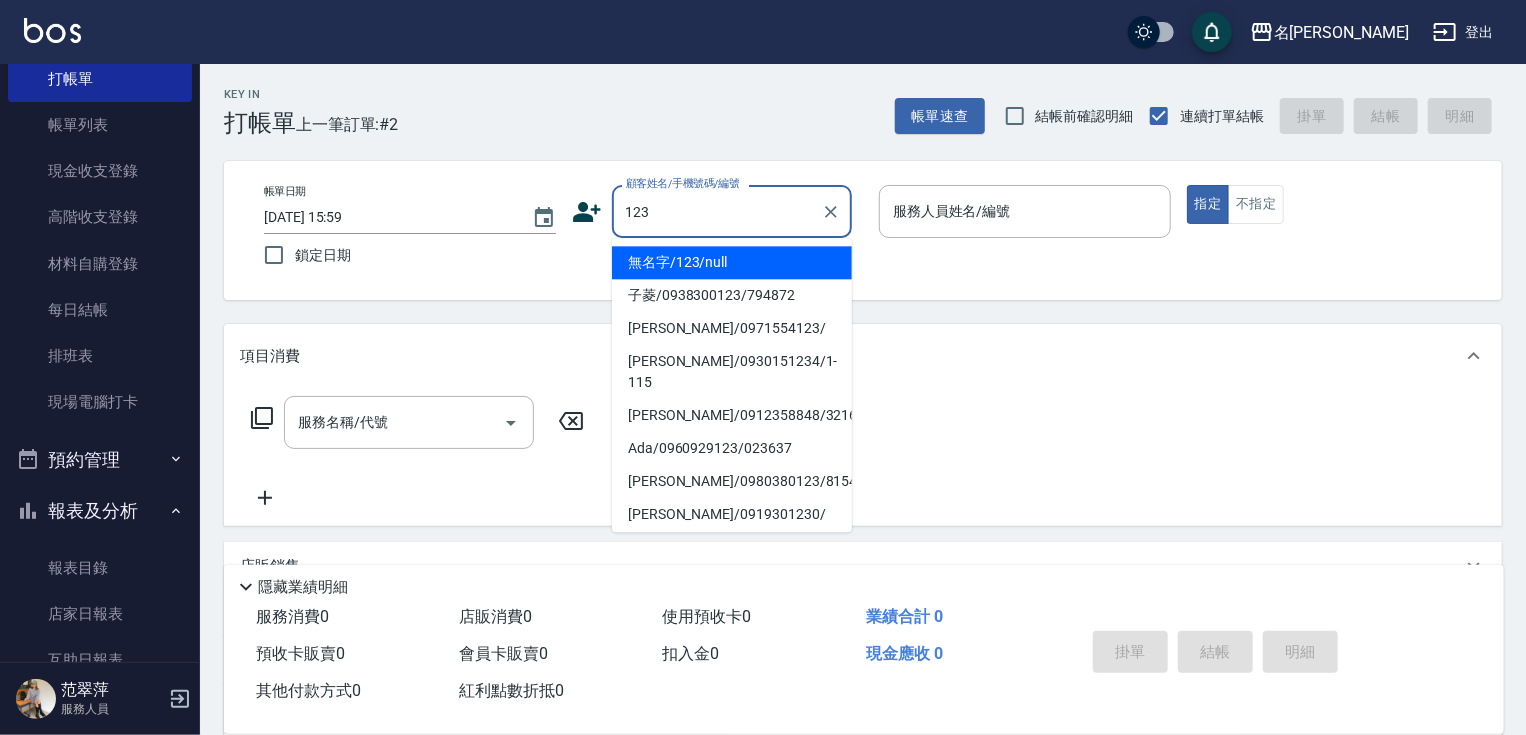 click on "無名字/123/null" at bounding box center [732, 262] 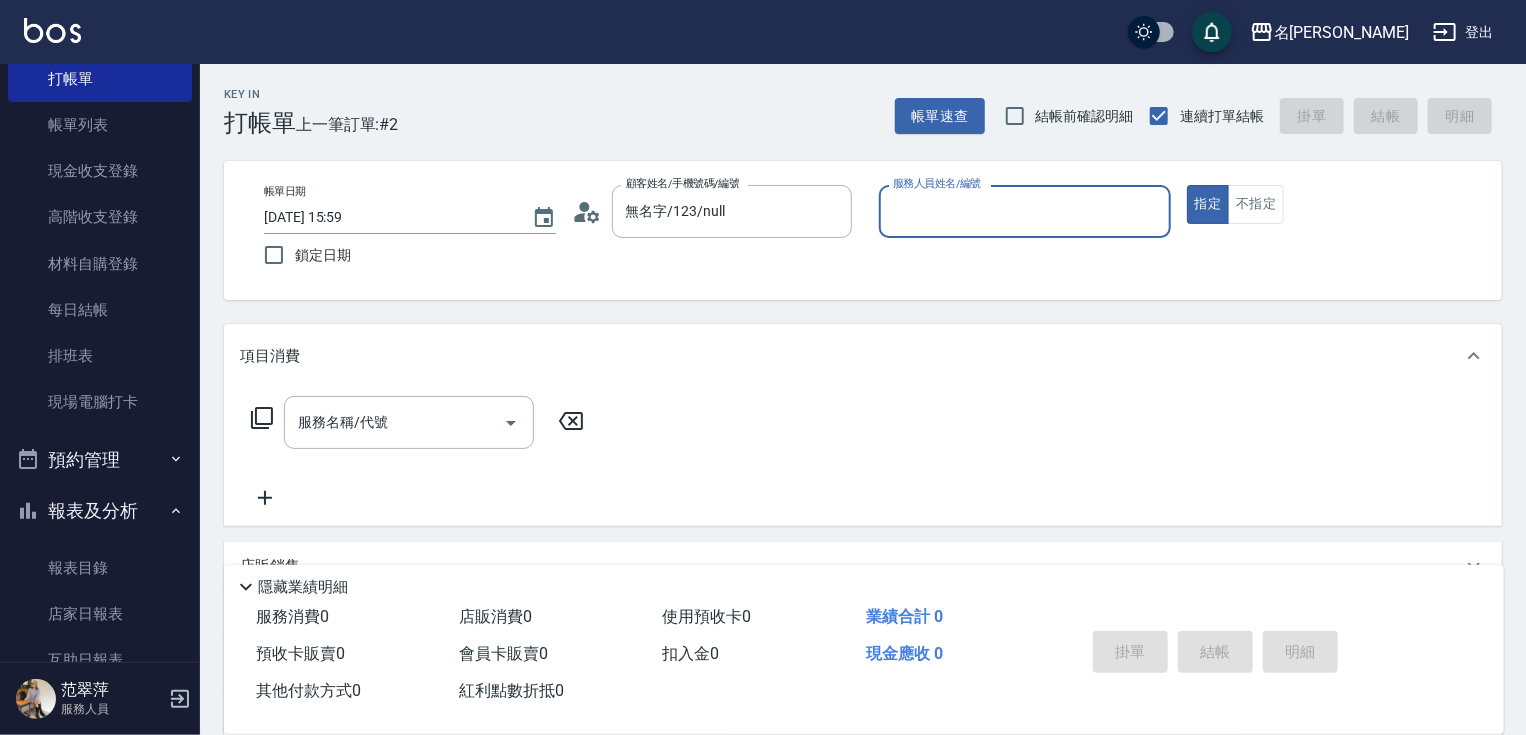 drag, startPoint x: 931, startPoint y: 212, endPoint x: 932, endPoint y: 232, distance: 20.024984 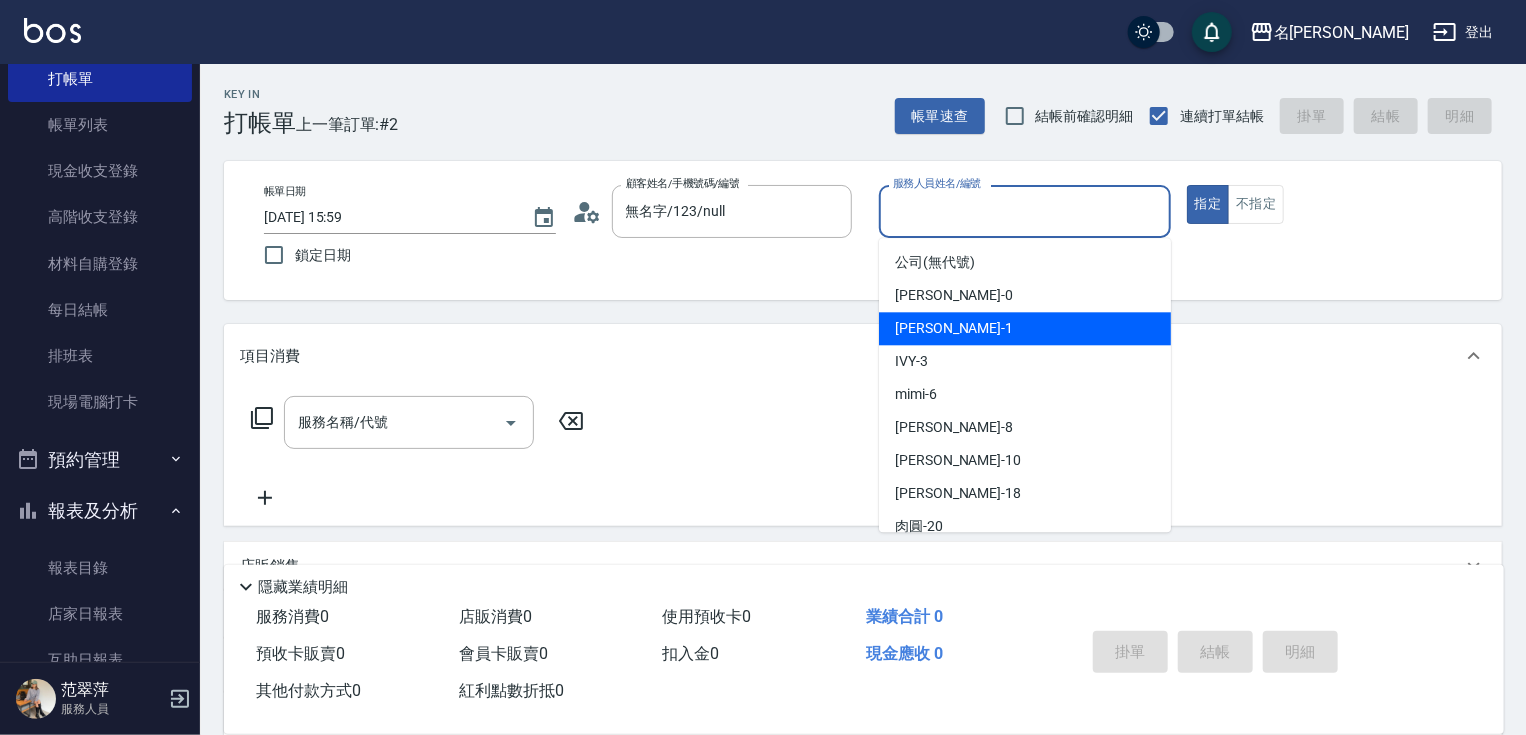 click on "[PERSON_NAME] -1" at bounding box center [954, 328] 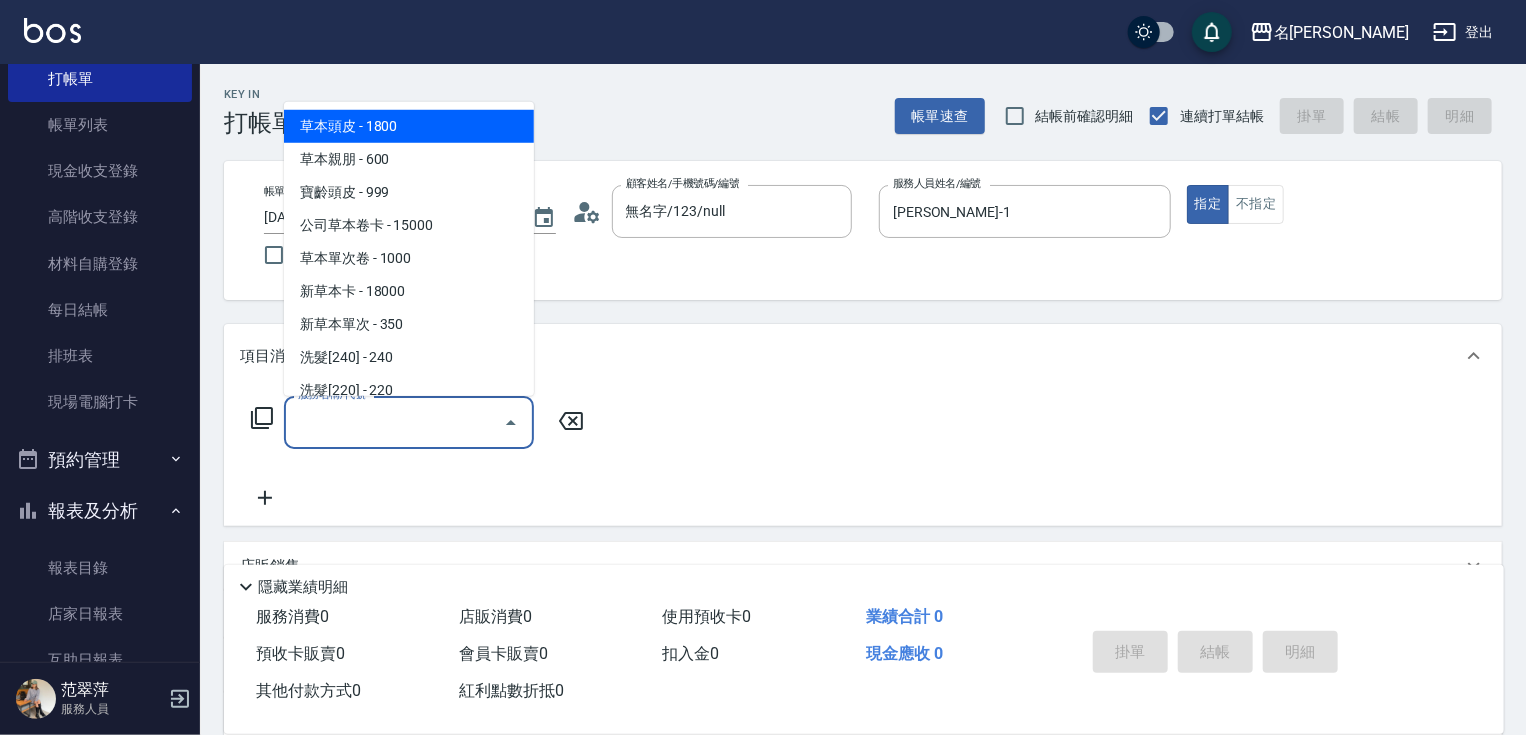 drag, startPoint x: 359, startPoint y: 430, endPoint x: 374, endPoint y: 360, distance: 71.5891 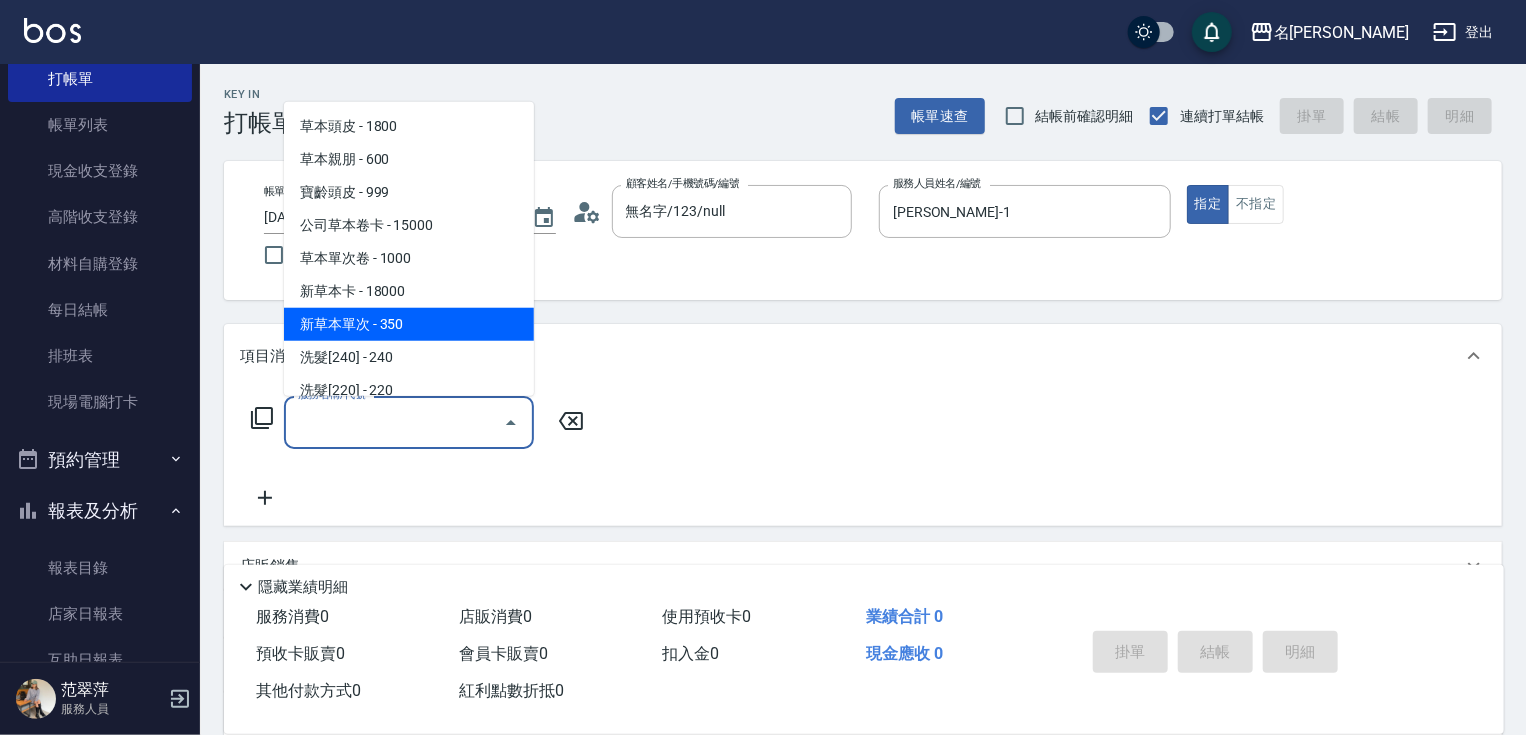click on "新草本單次 - 350" at bounding box center (409, 324) 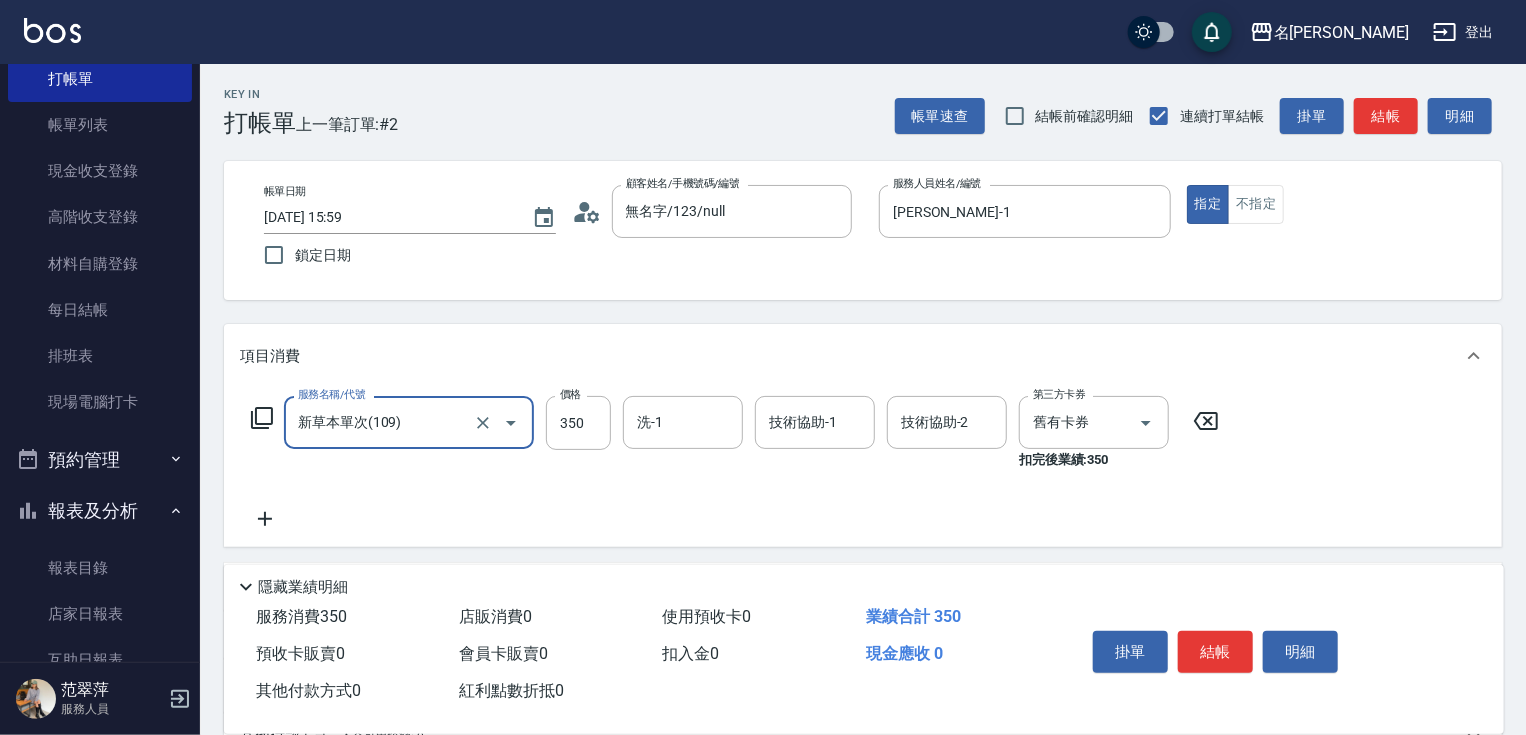 click on "洗-1 洗-1" at bounding box center [689, 433] 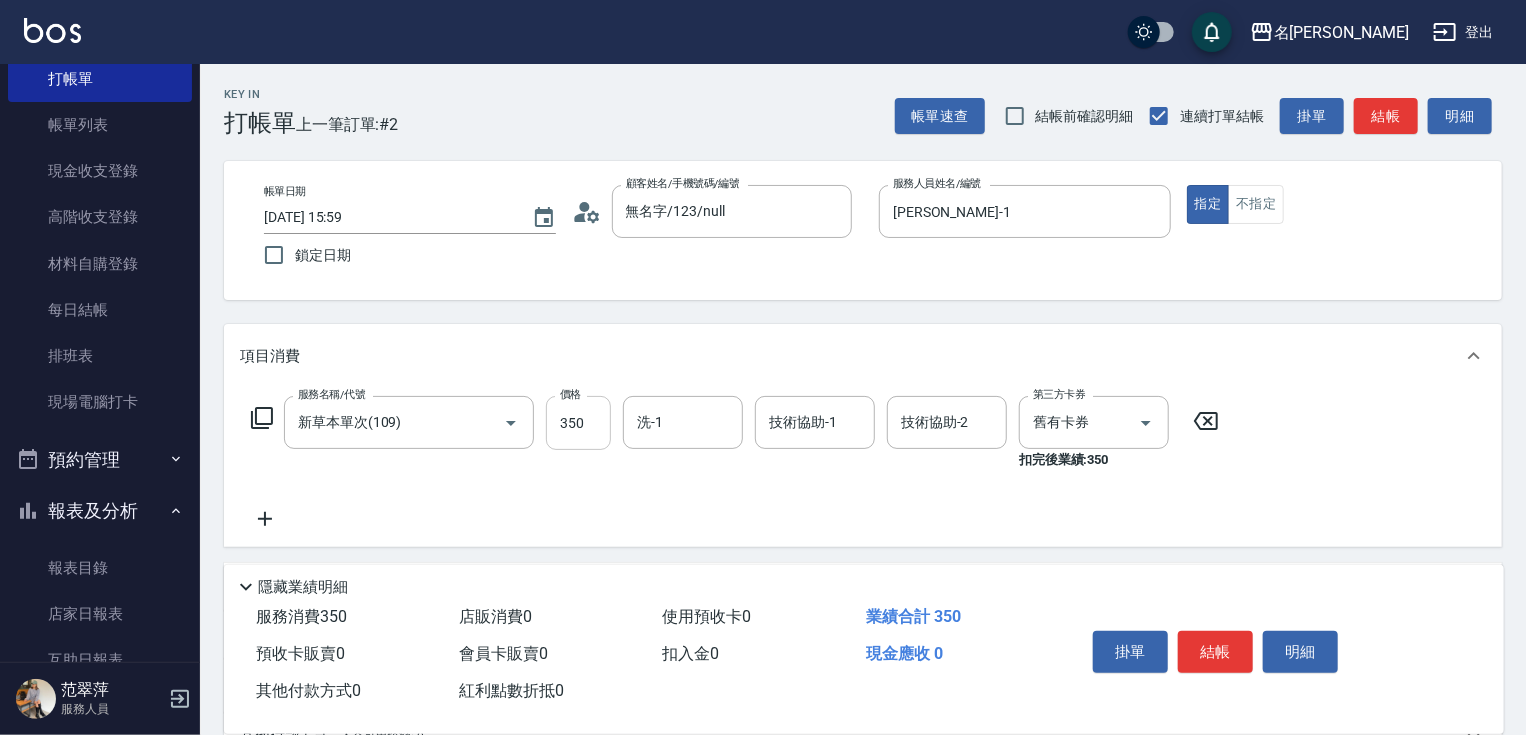 click on "350" at bounding box center [578, 423] 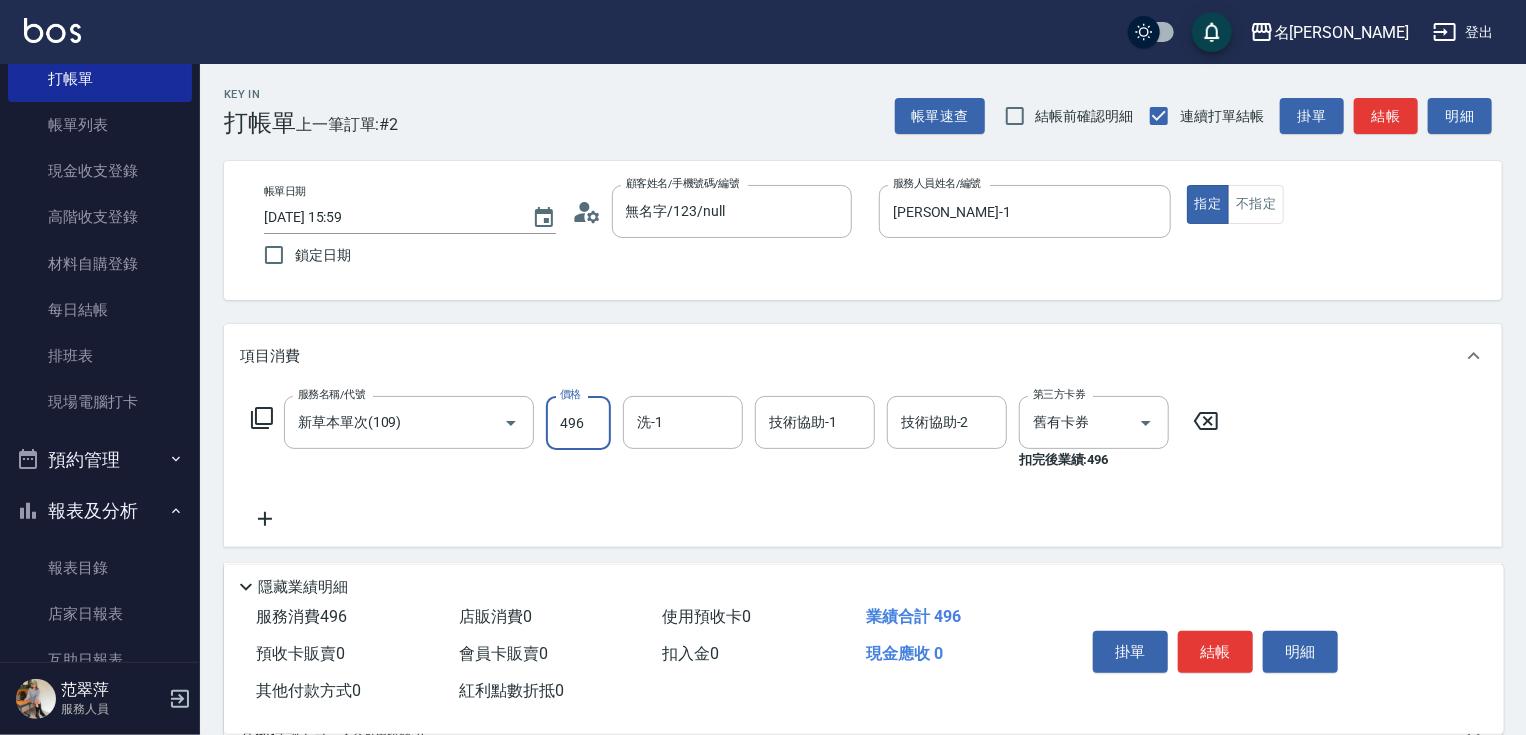 type on "496" 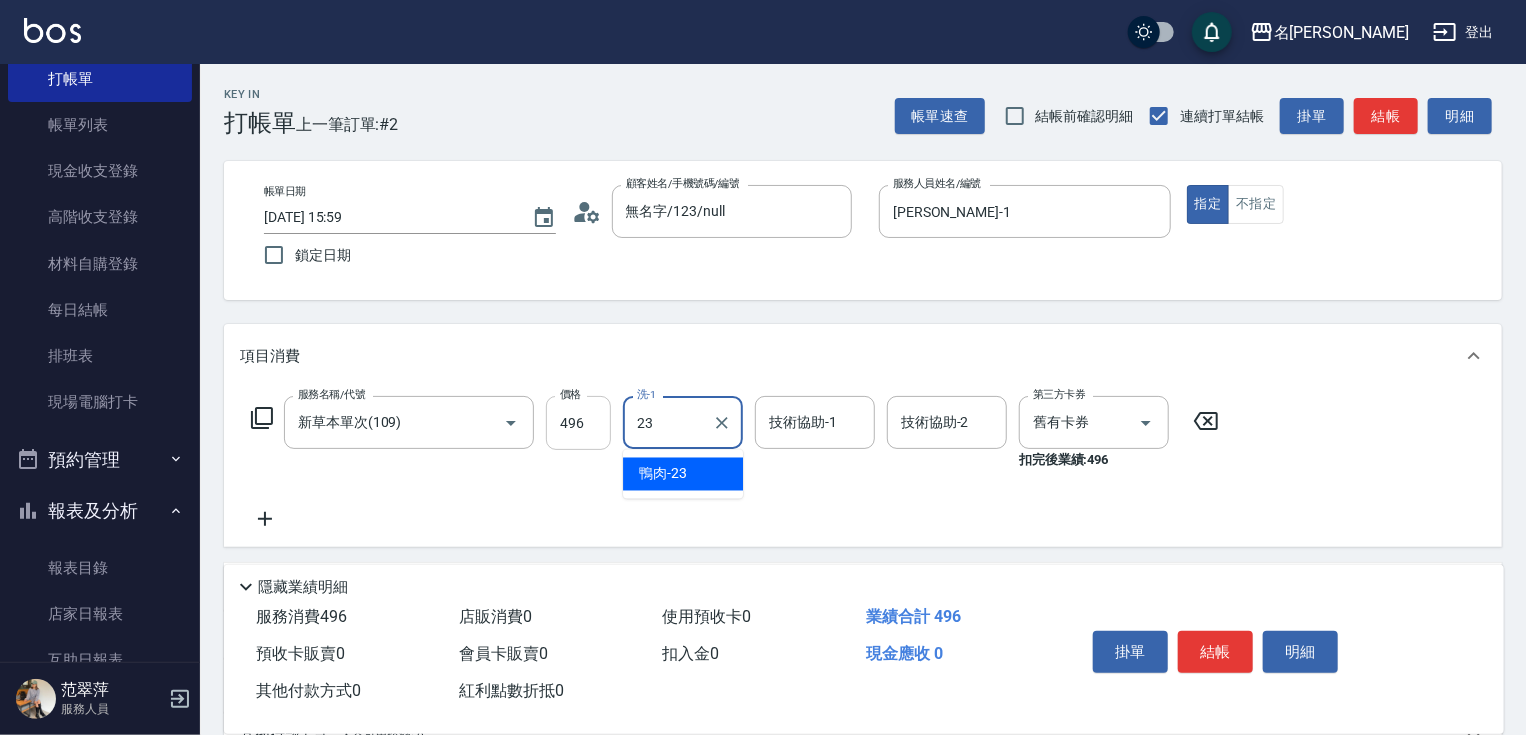 type on "鴨肉-23" 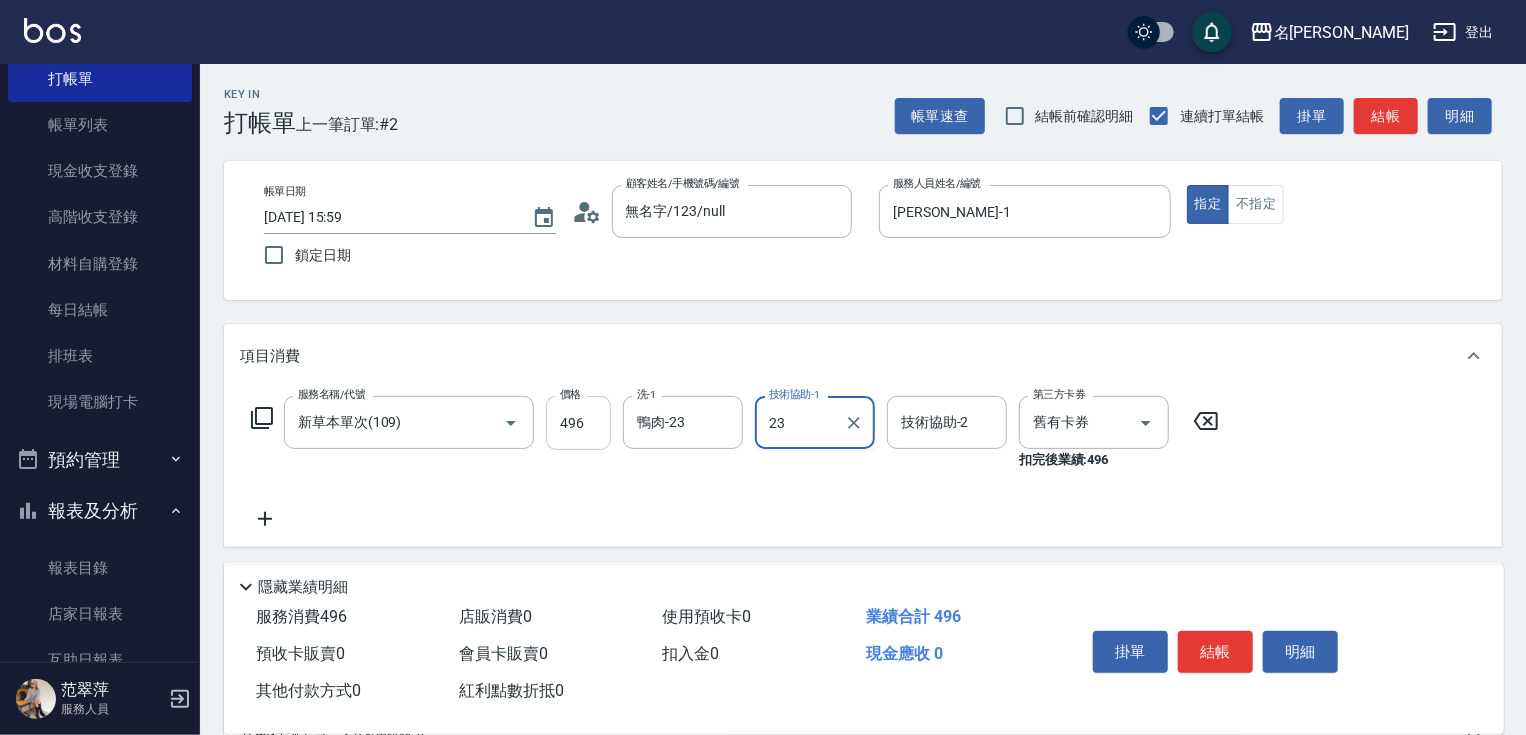 type on "鴨肉-23" 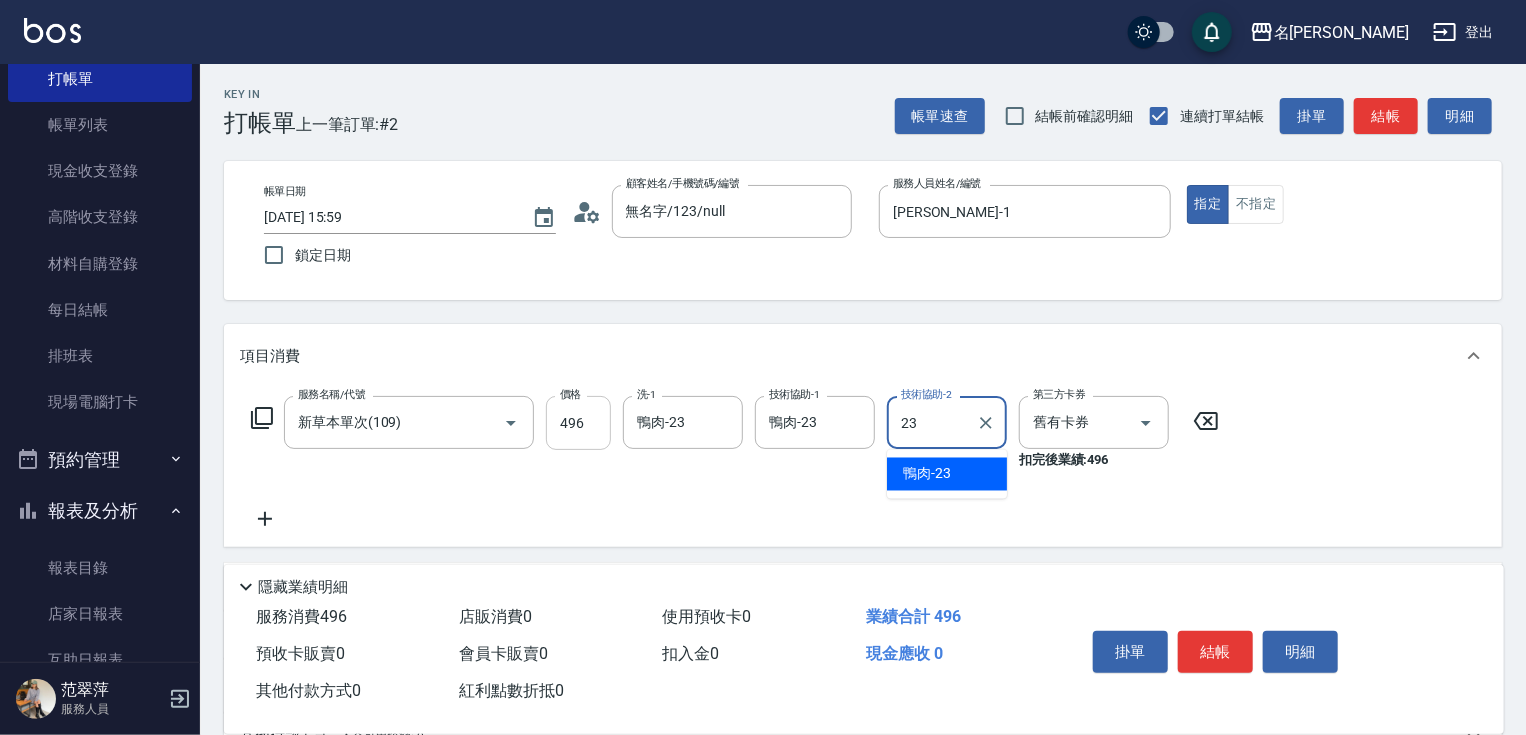 type on "鴨肉-23" 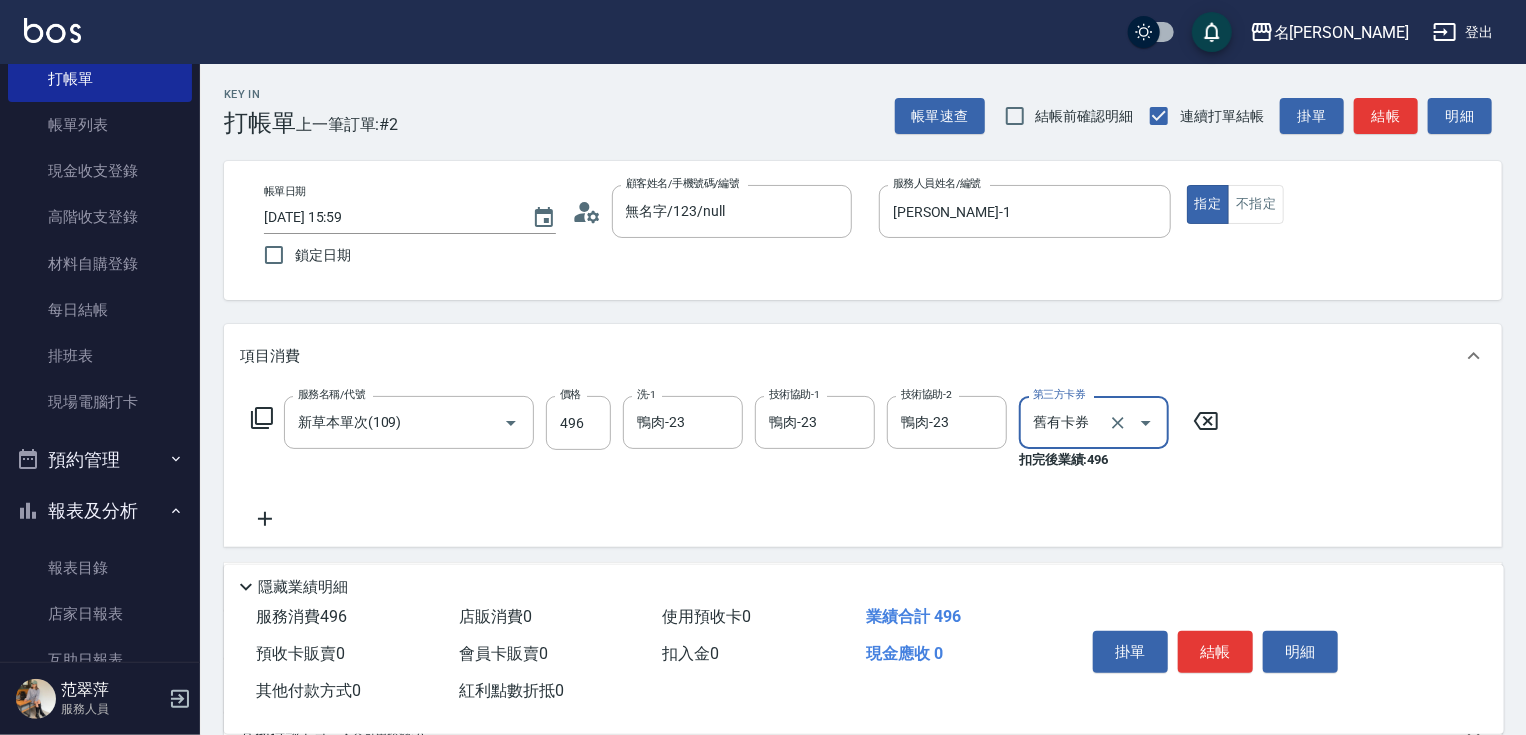 click 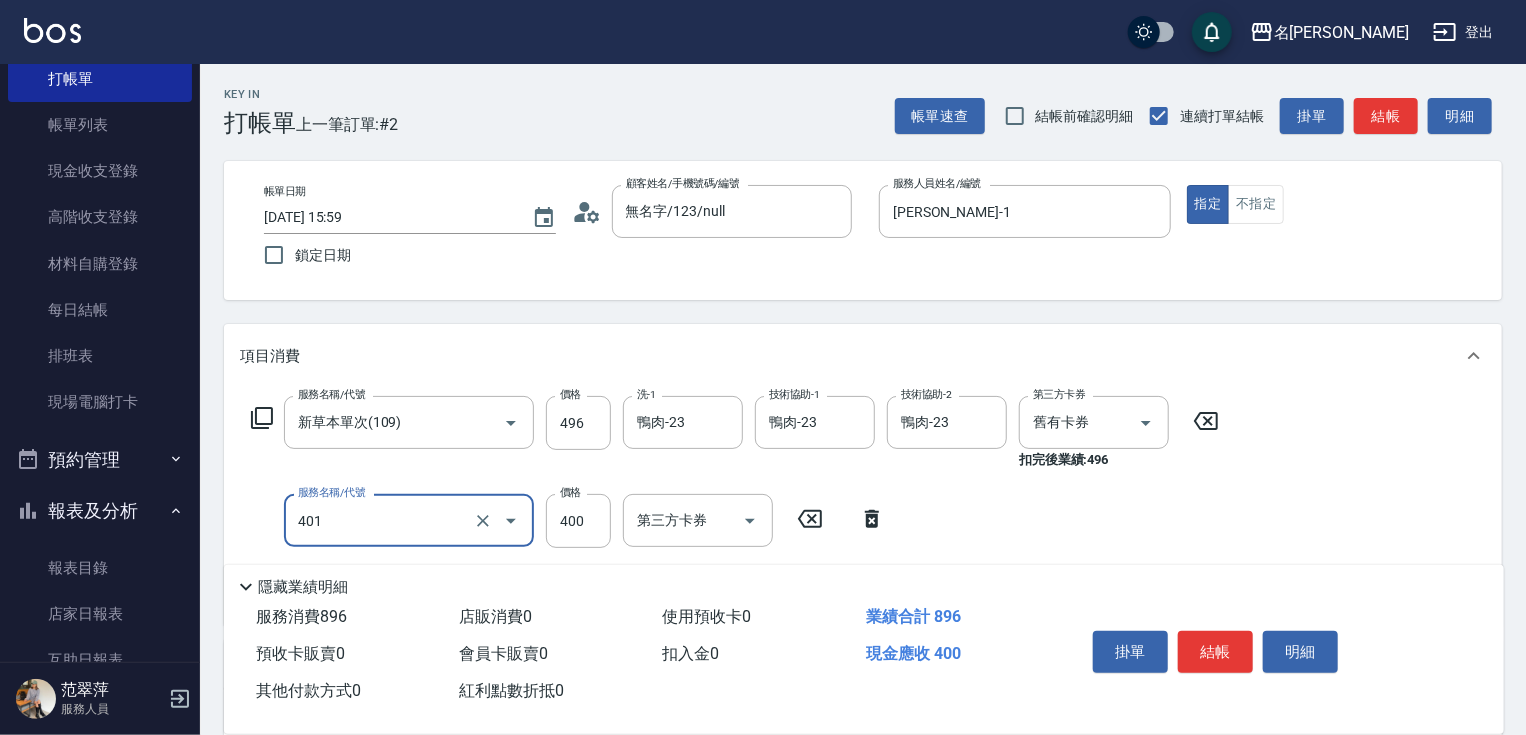 type on "剪髮(400)(401)" 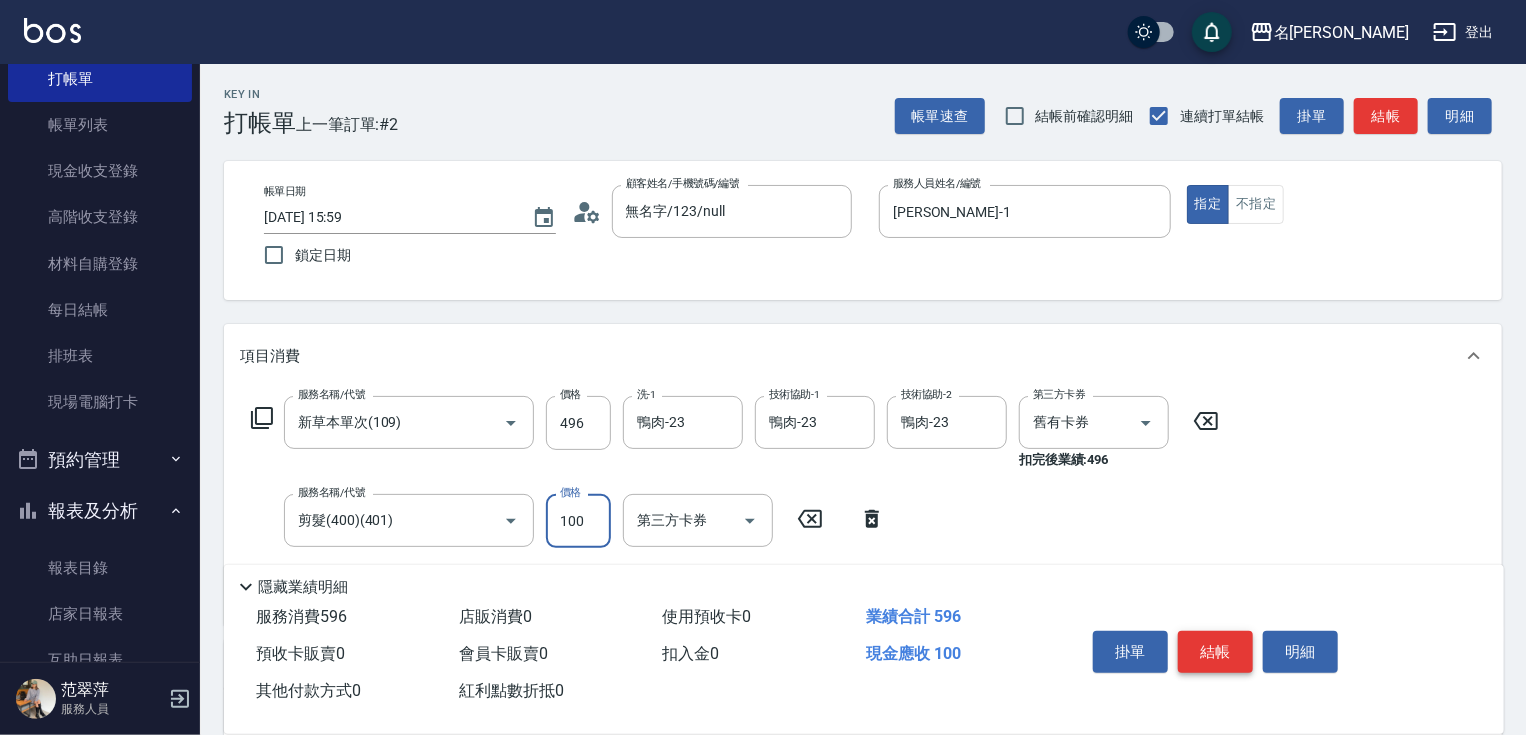 type on "100" 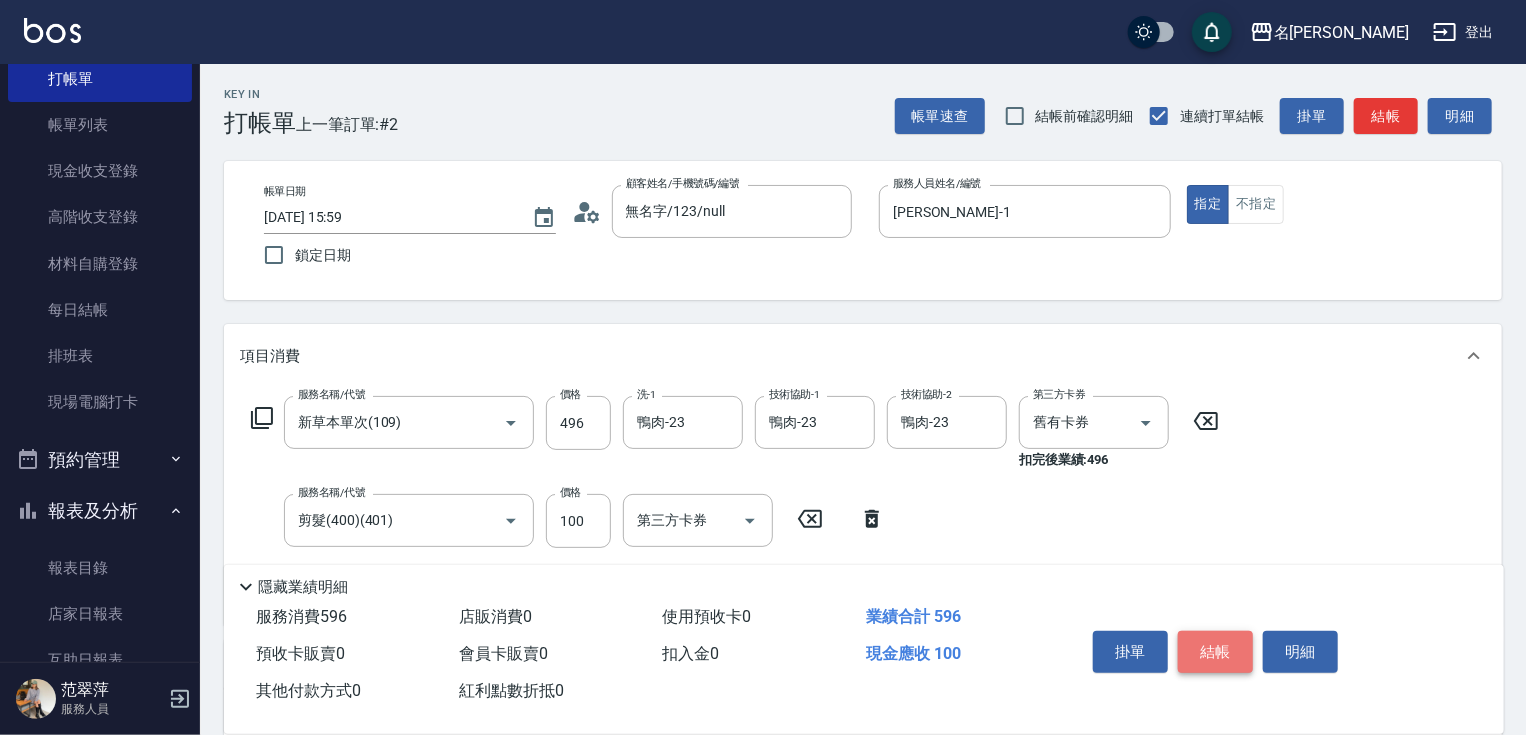 click on "結帳" at bounding box center (1215, 652) 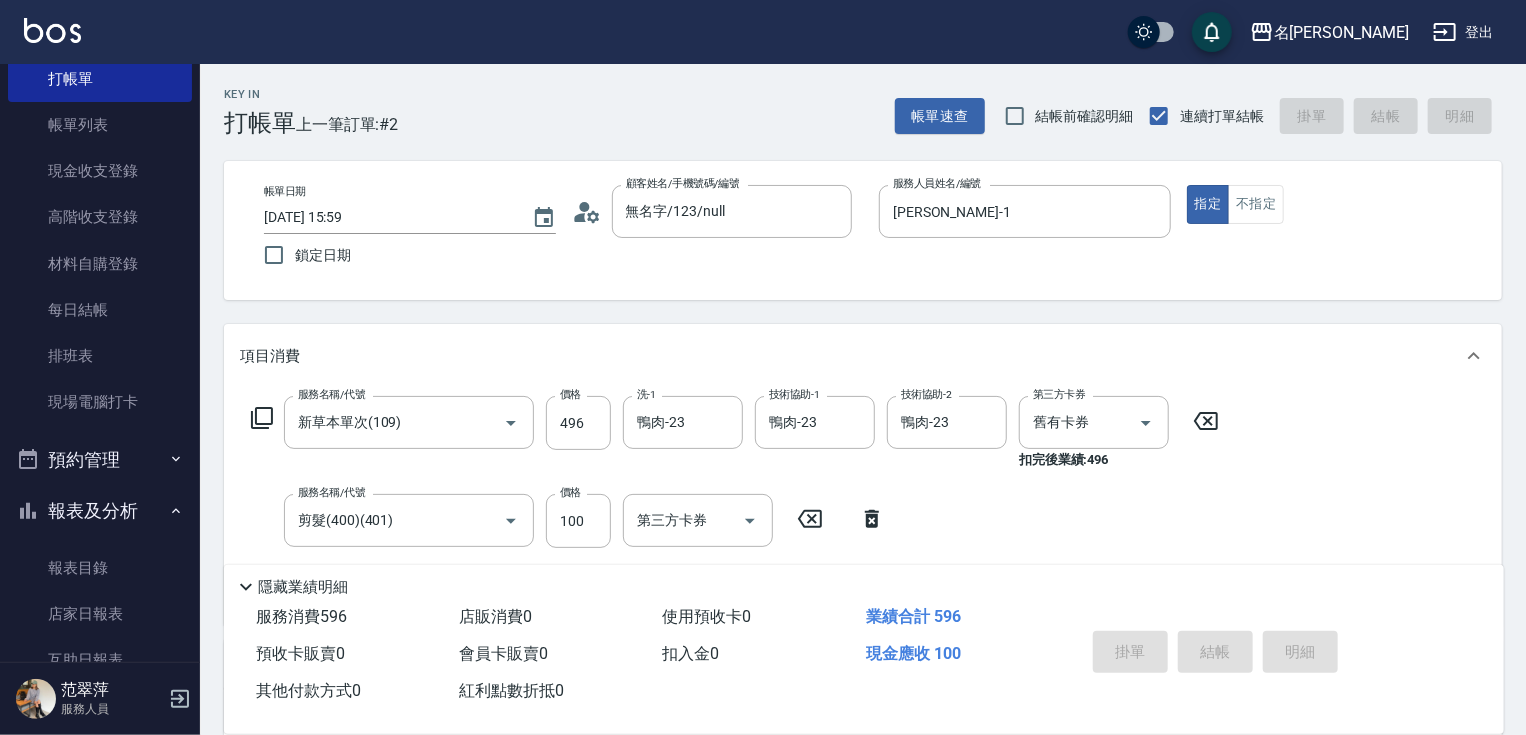 type on "[DATE] 16:00" 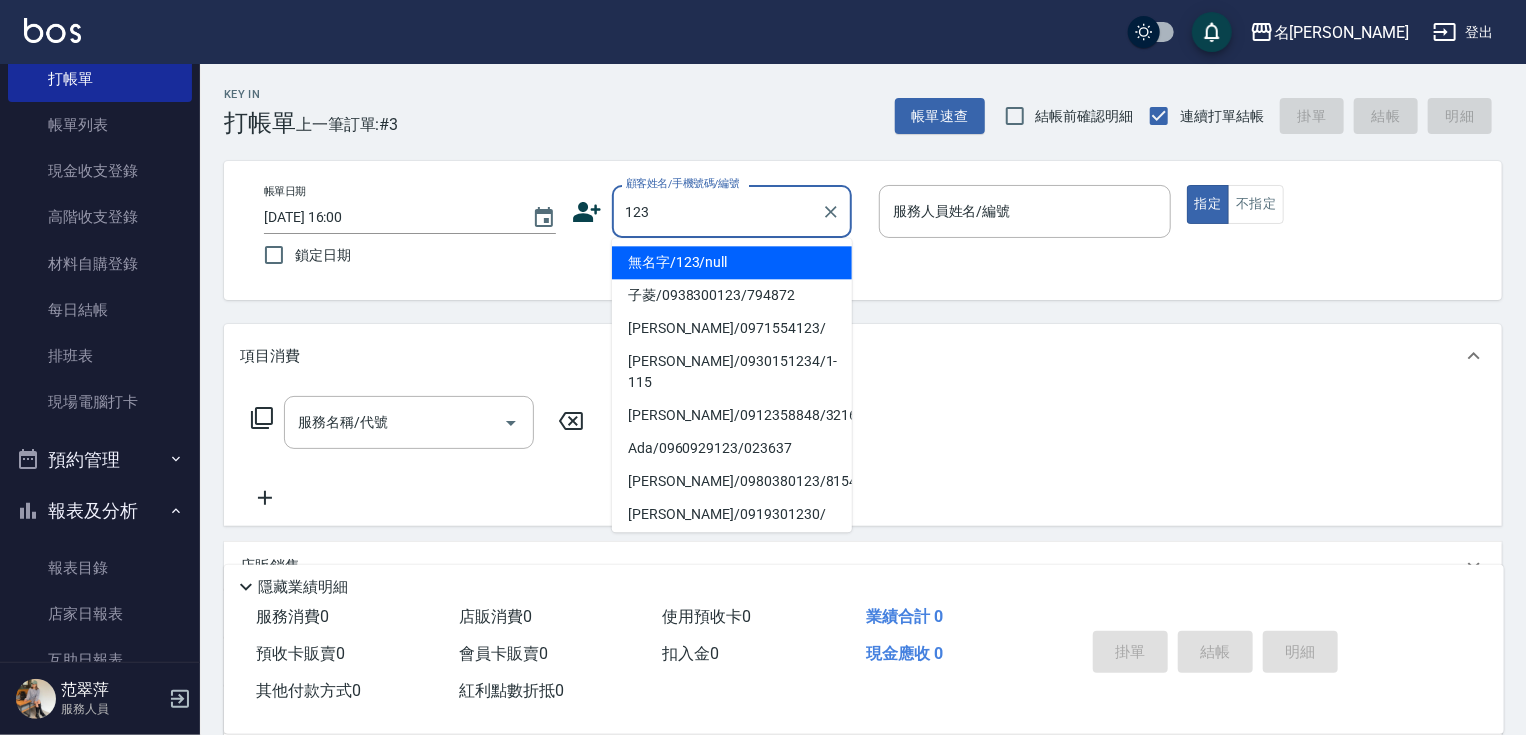 click on "無名字/123/null" at bounding box center [732, 262] 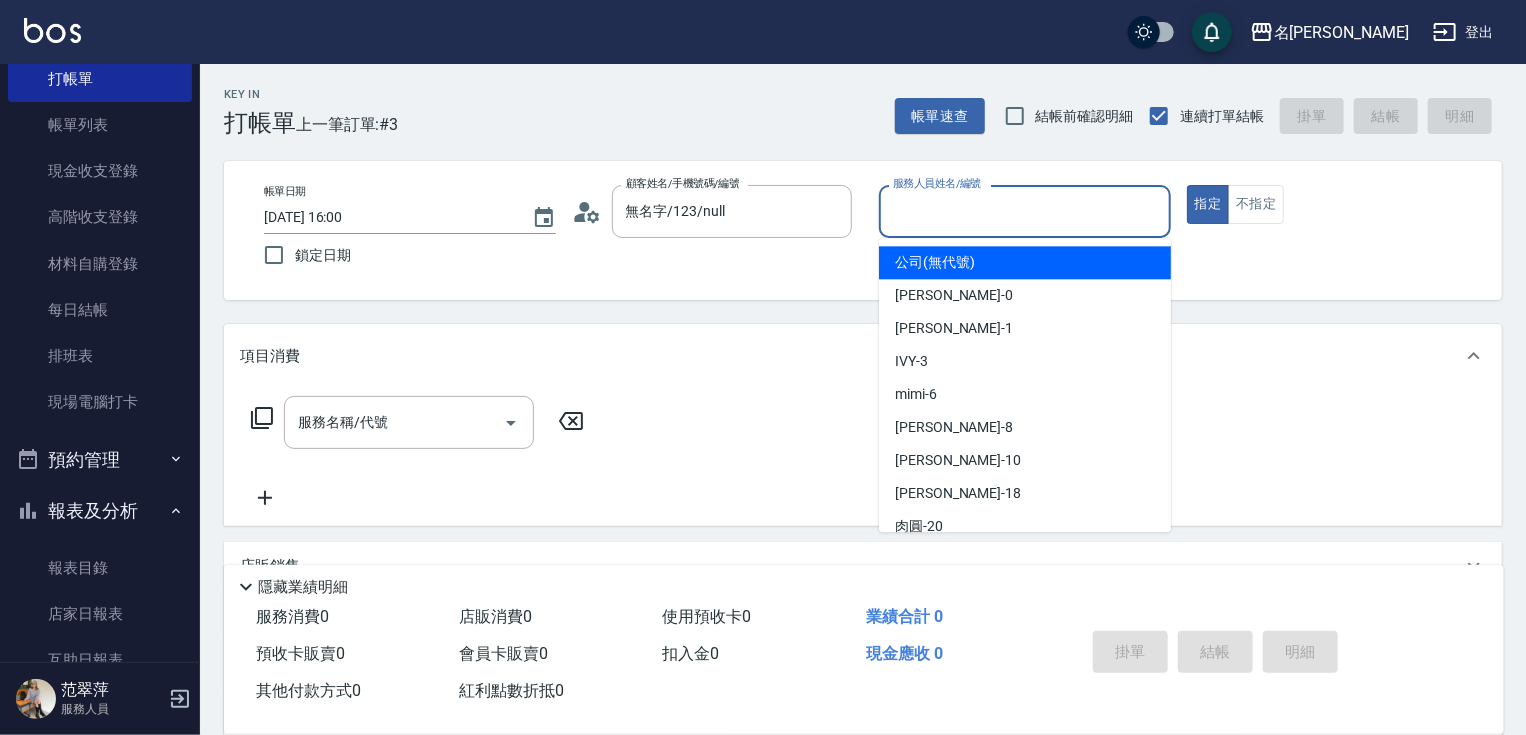click on "服務人員姓名/編號" at bounding box center (1025, 211) 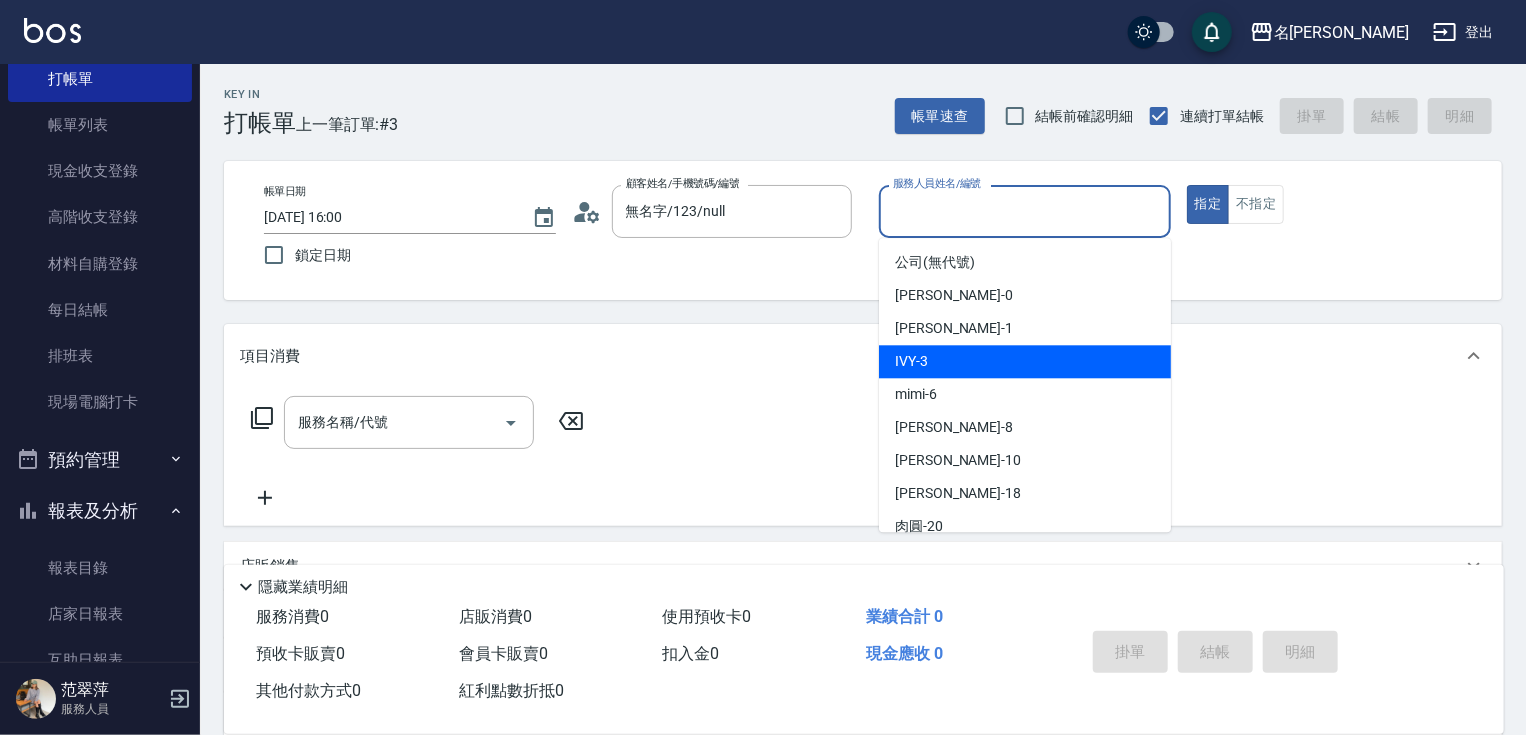 click on "IVY -3" at bounding box center (1025, 361) 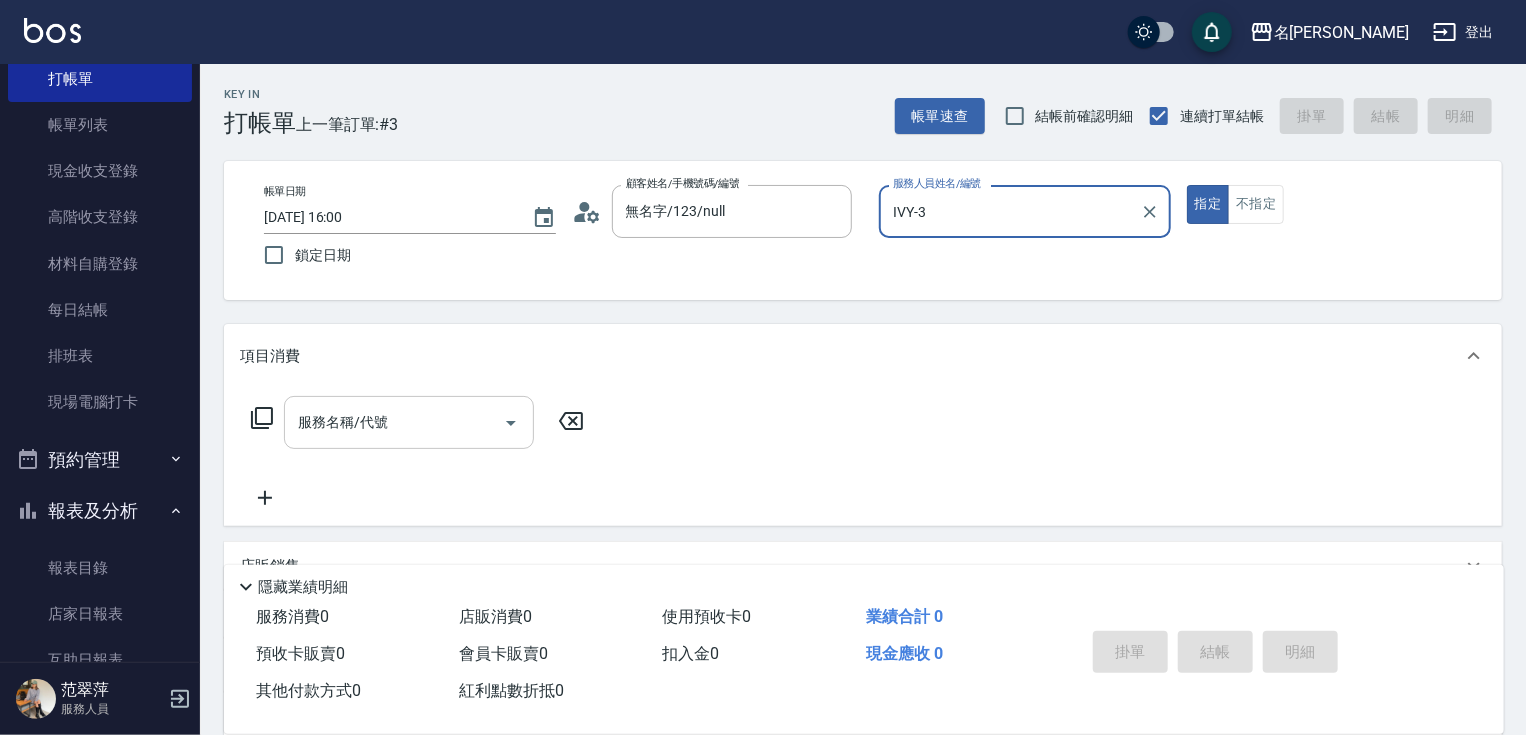 click on "服務名稱/代號" at bounding box center (394, 422) 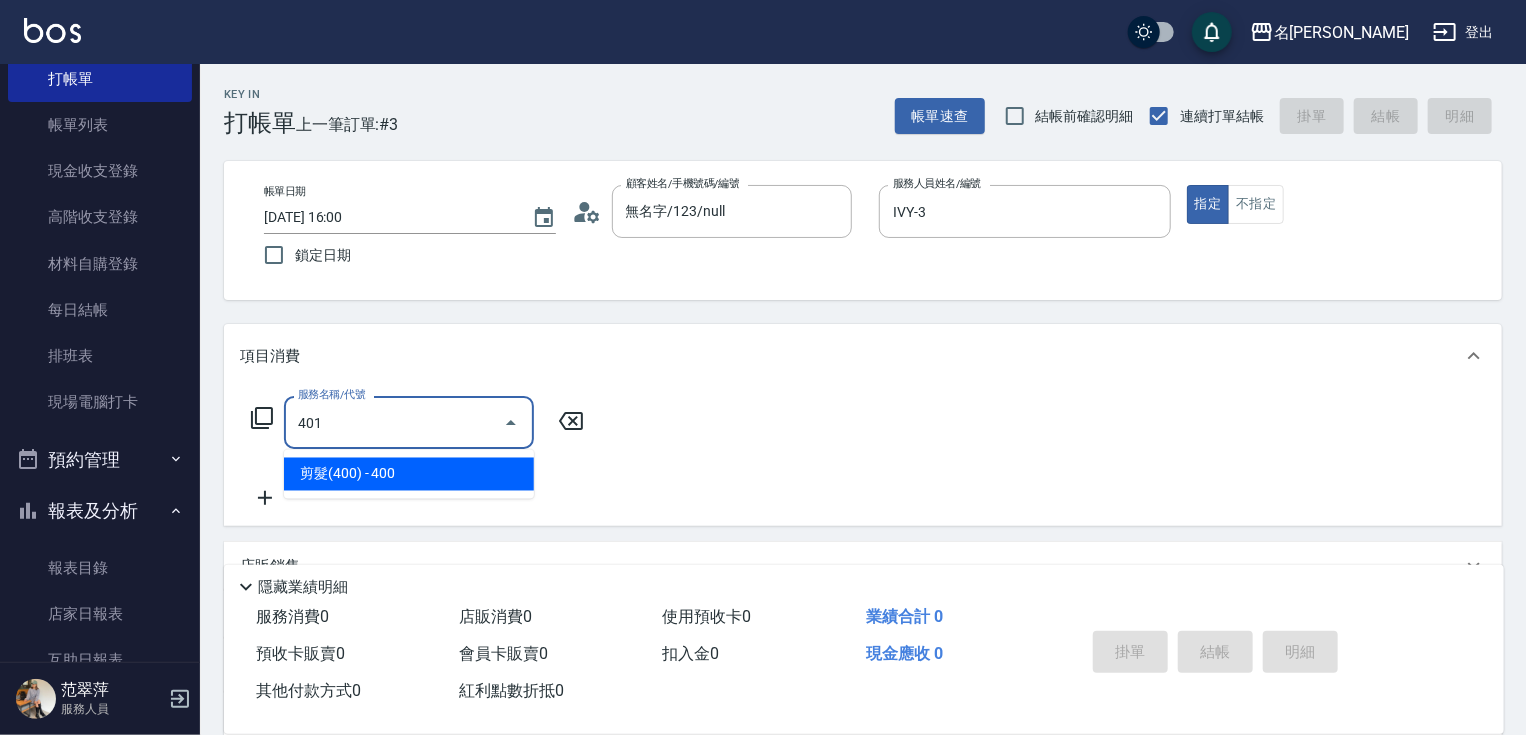 type on "剪髮(400)(401)" 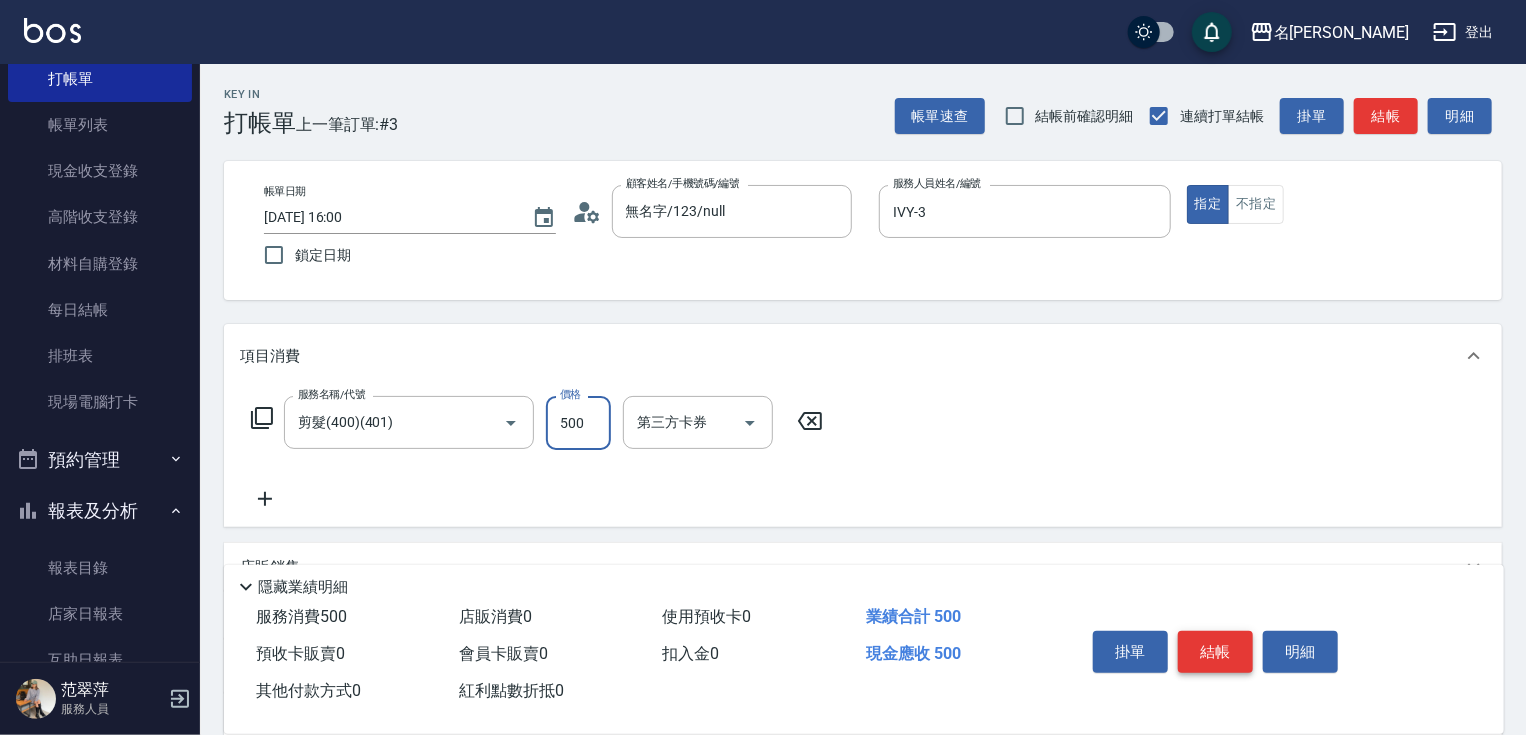type on "500" 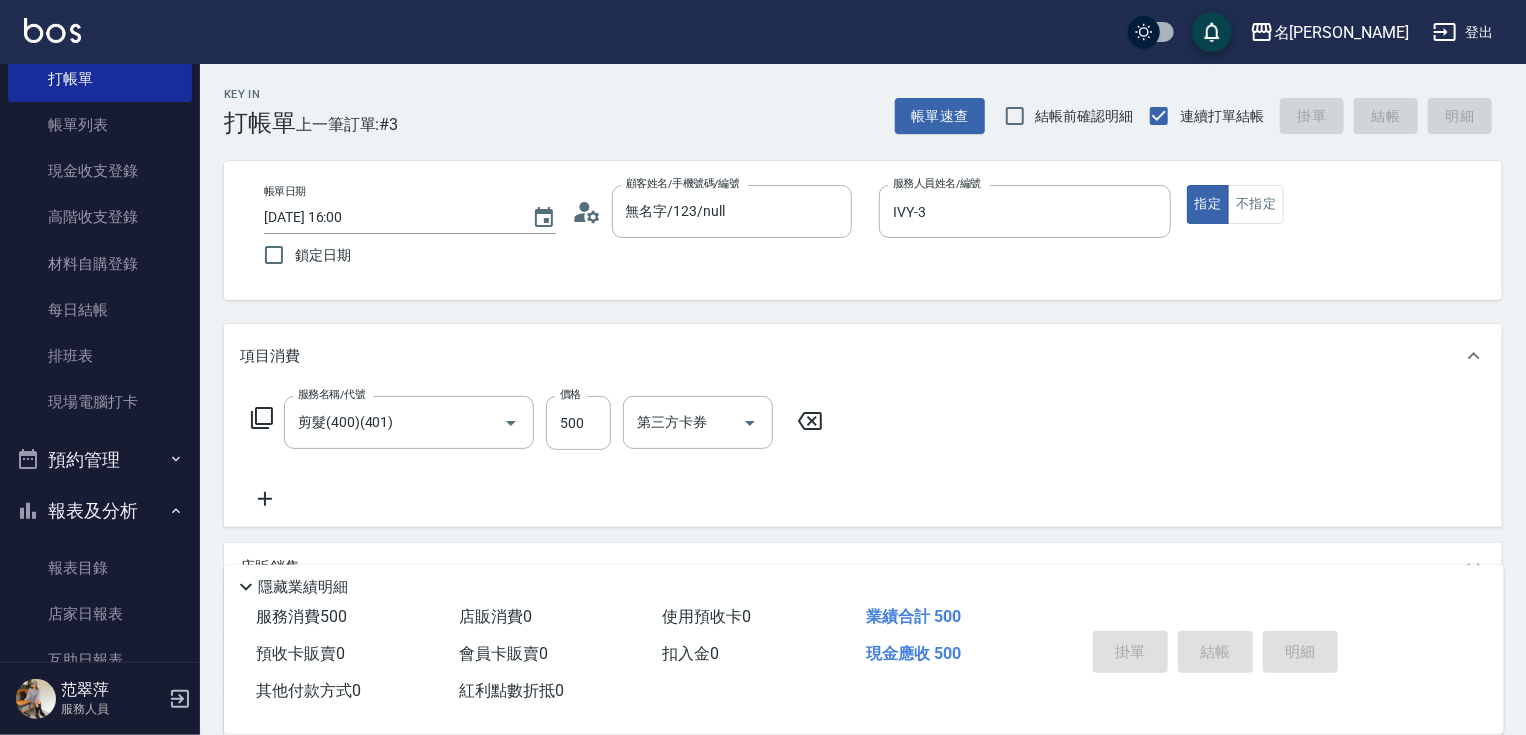 type 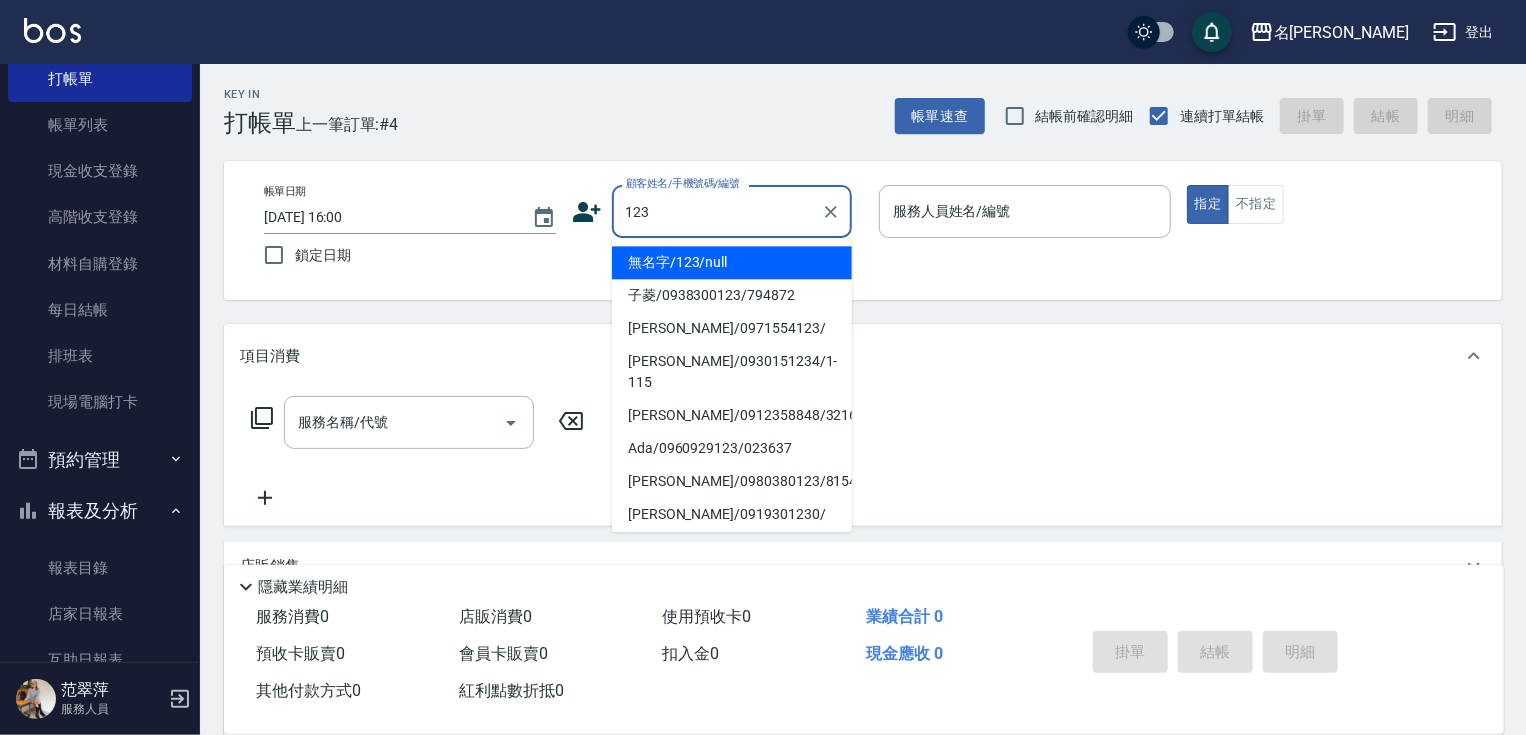 click on "無名字/123/null" at bounding box center [732, 262] 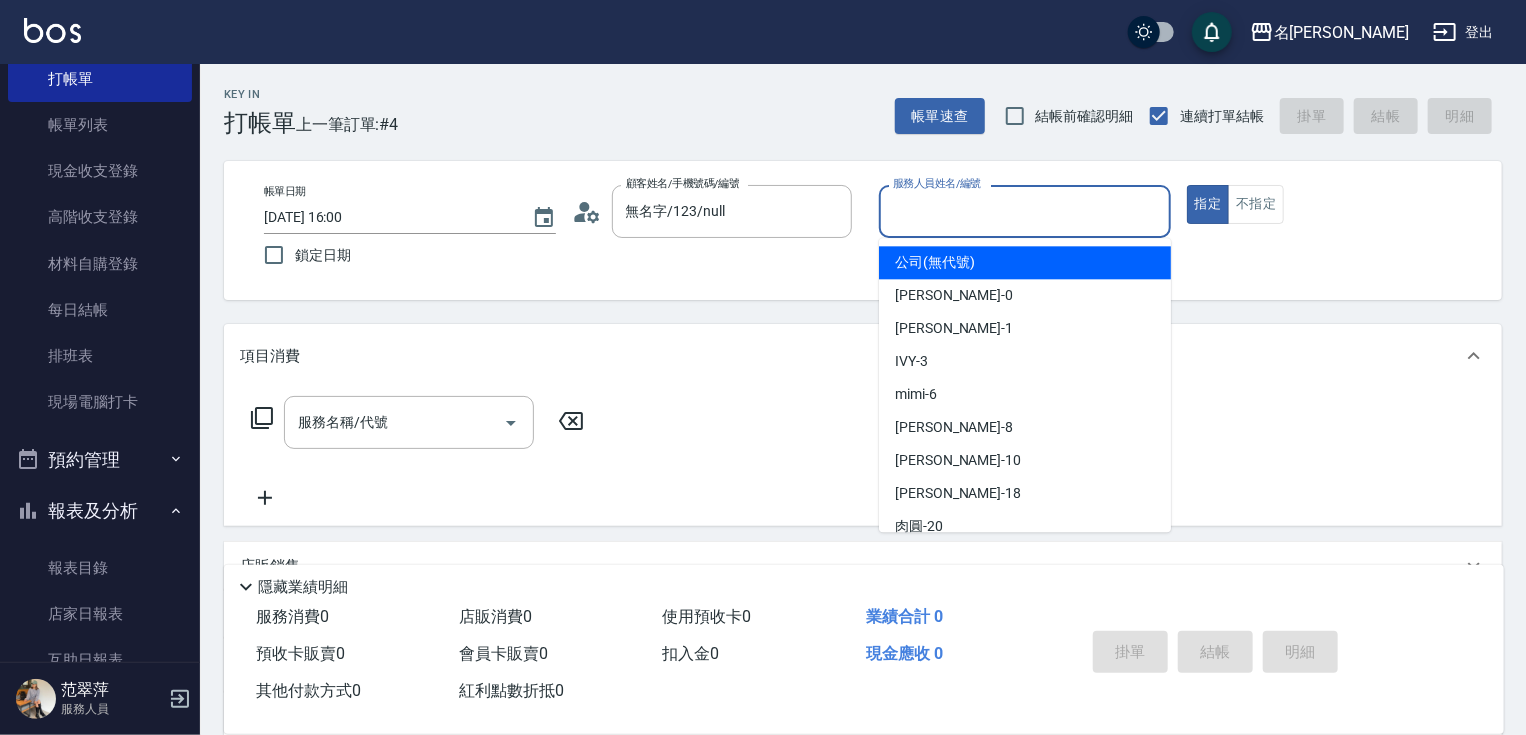 click on "服務人員姓名/編號" at bounding box center (1025, 211) 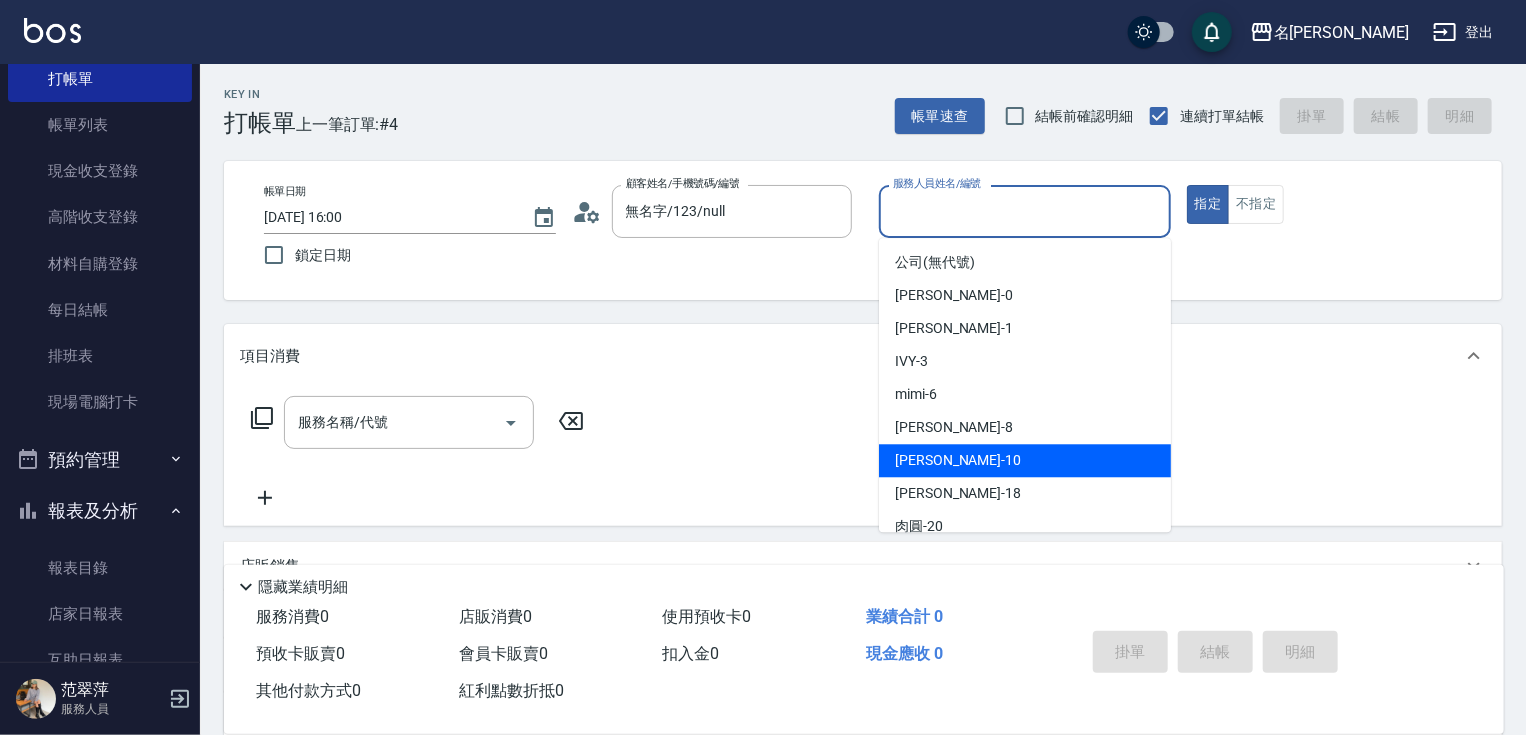 click on "[PERSON_NAME] -10" at bounding box center (1025, 460) 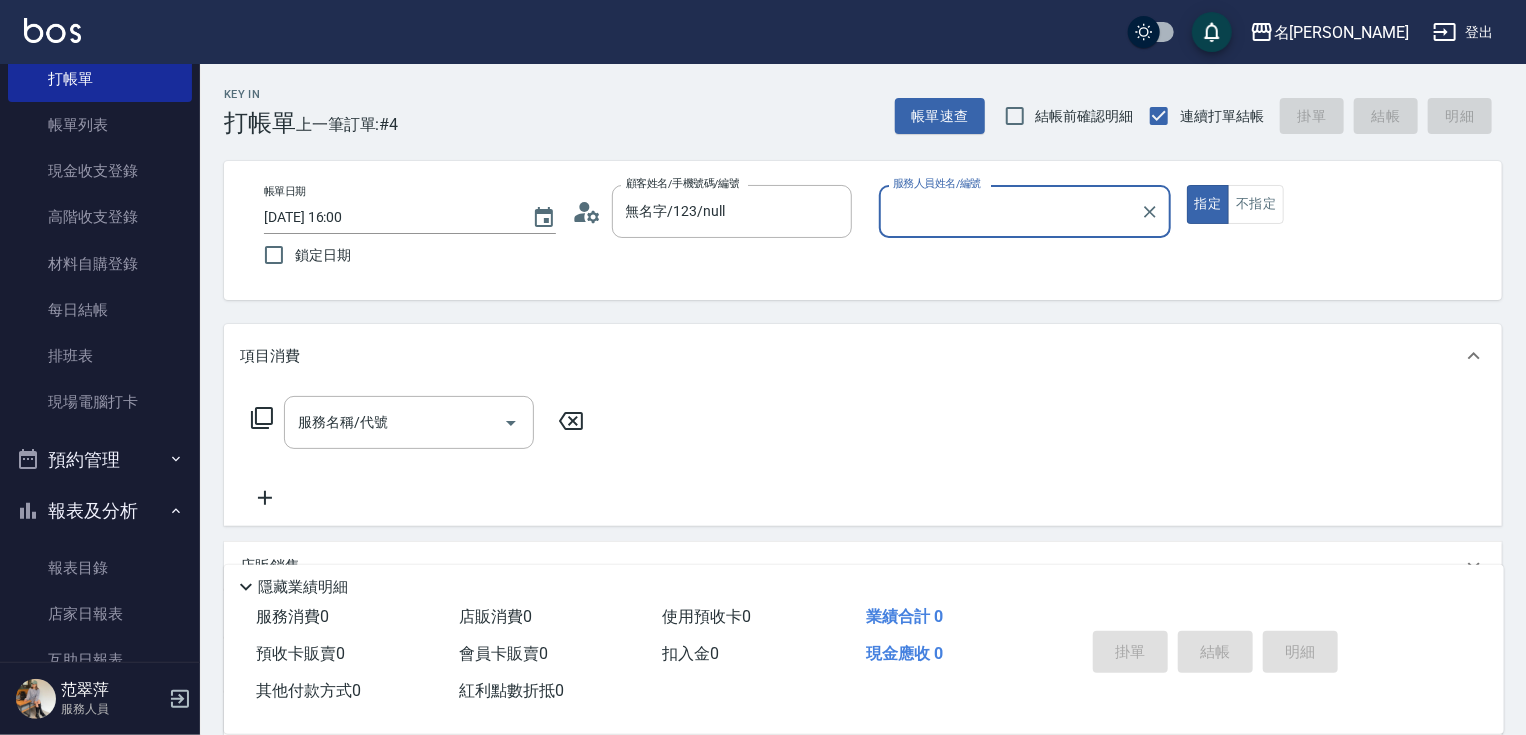 type on "[PERSON_NAME]-10" 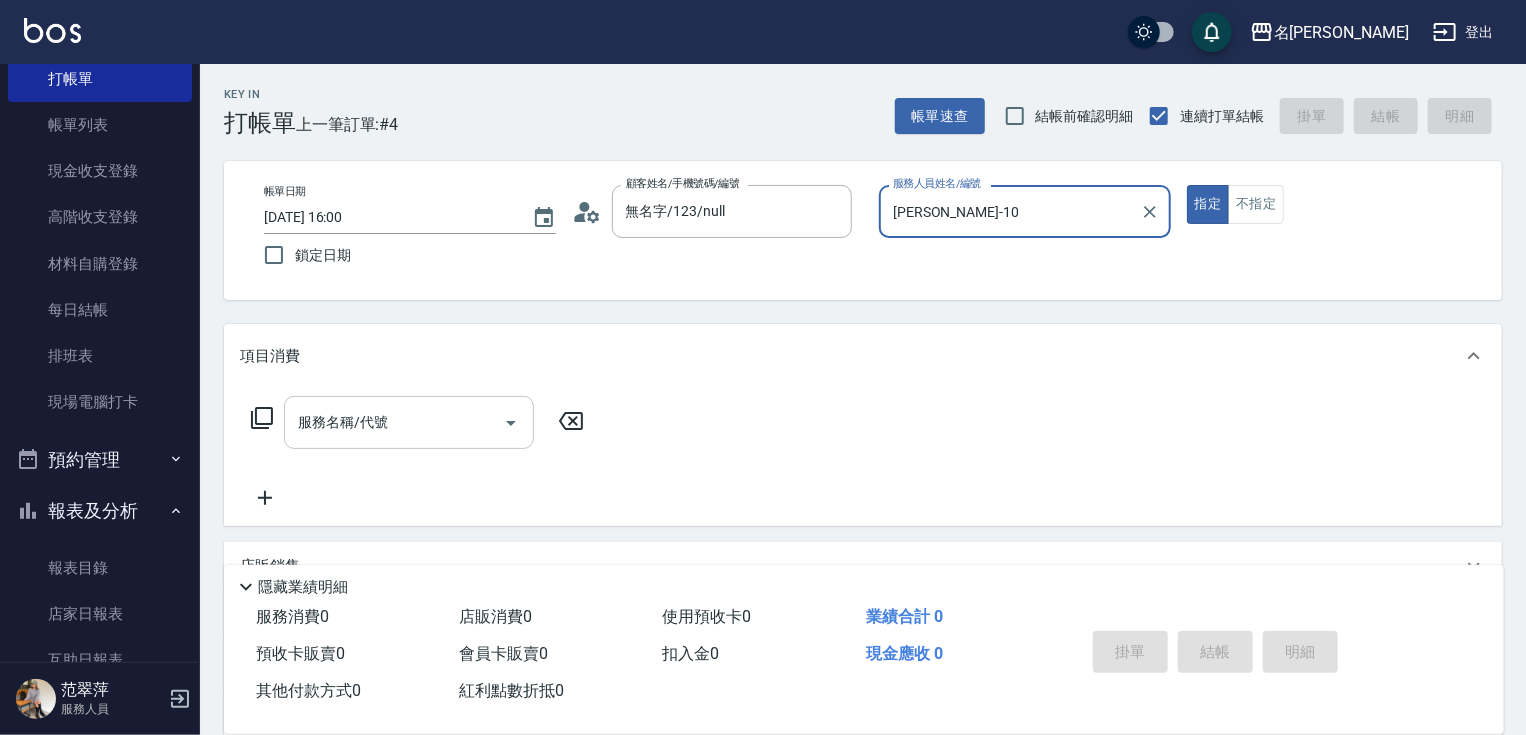 click on "服務名稱/代號" at bounding box center (394, 422) 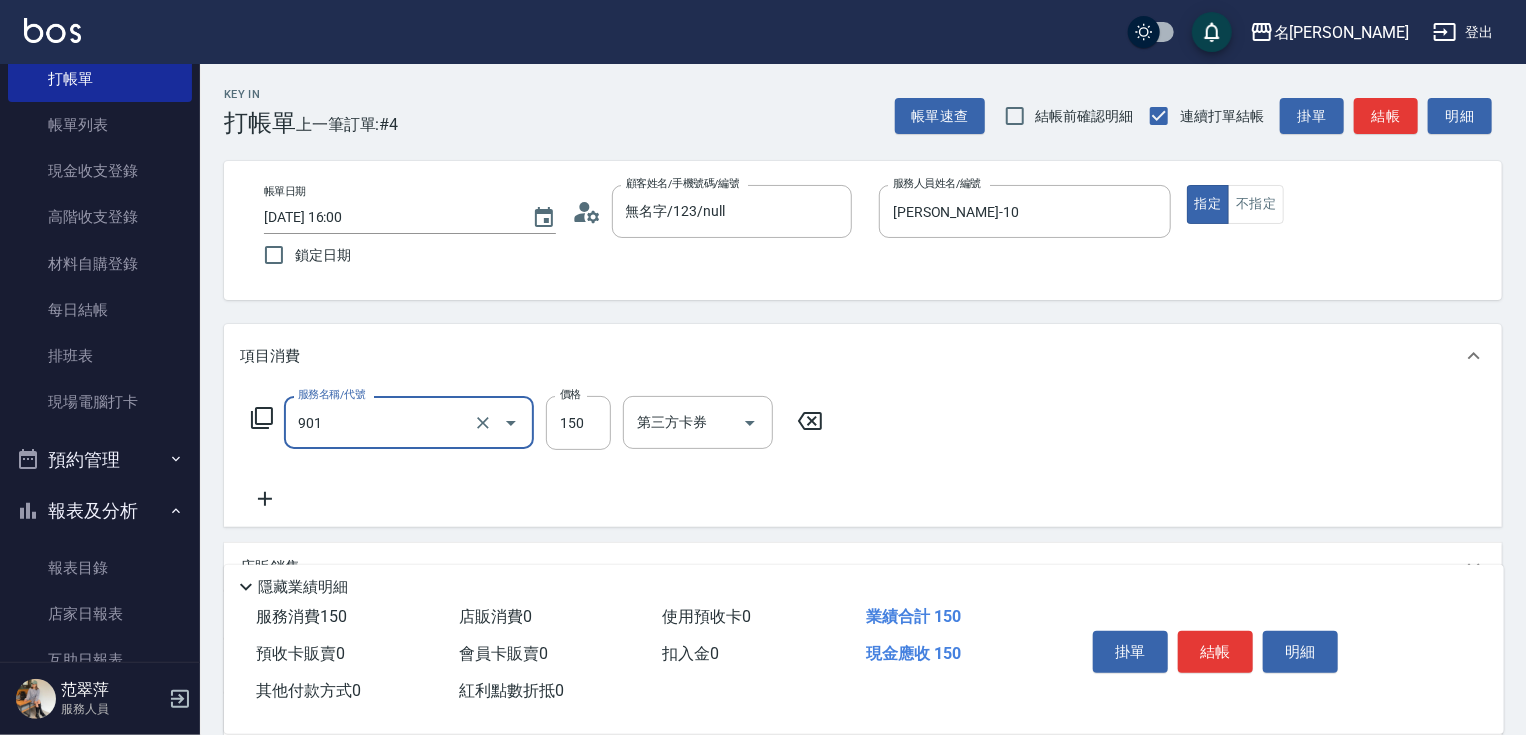 type on "修手[150](901)" 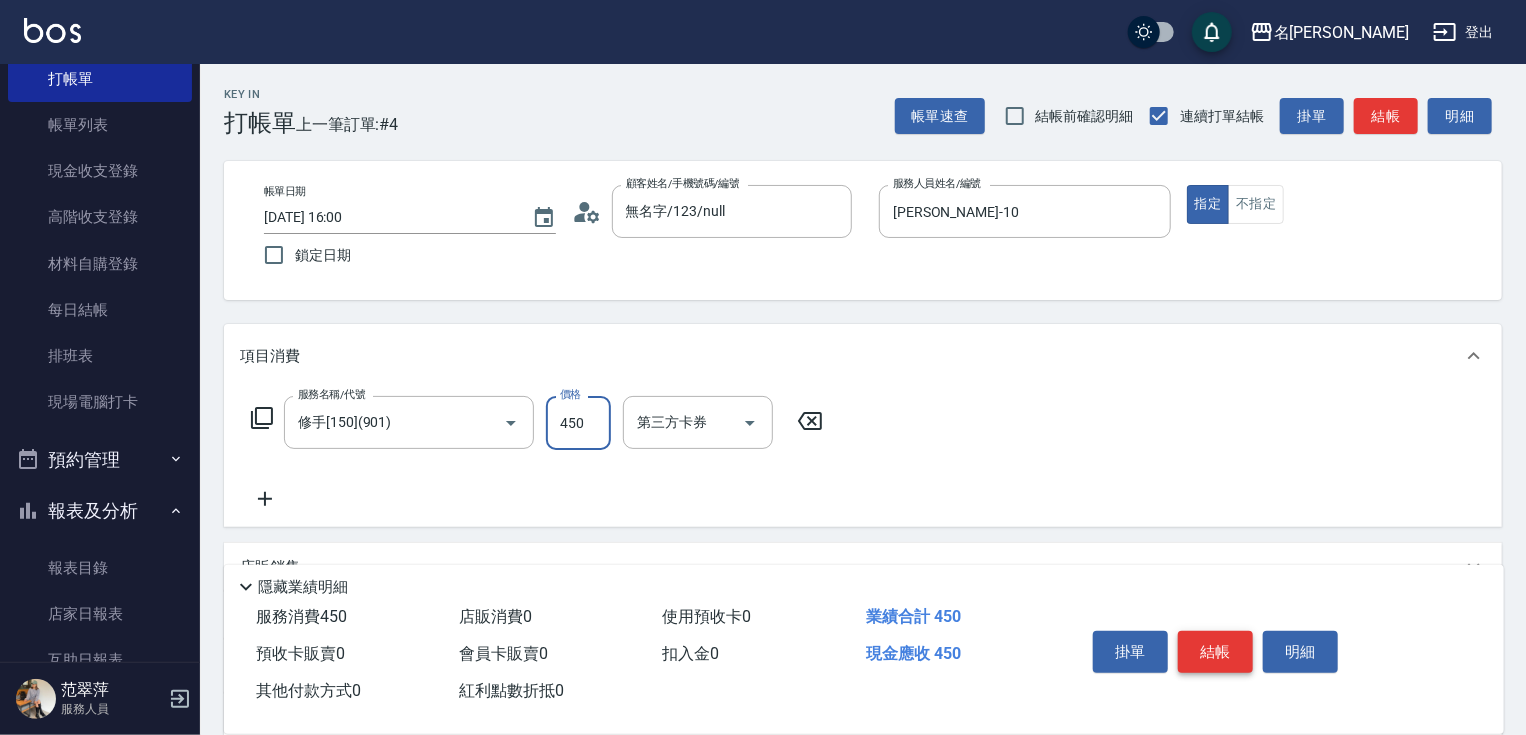 type on "450" 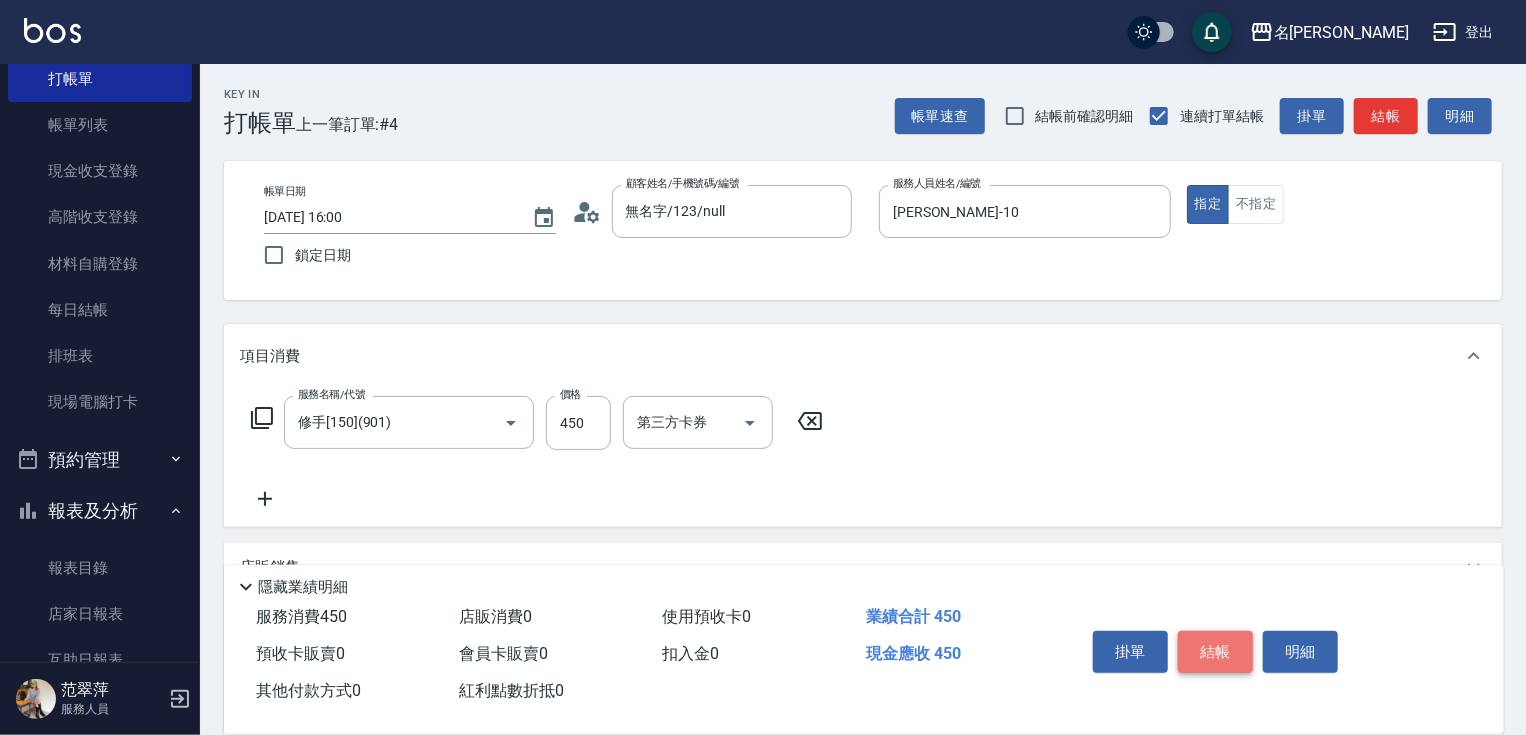 click on "結帳" at bounding box center (1215, 652) 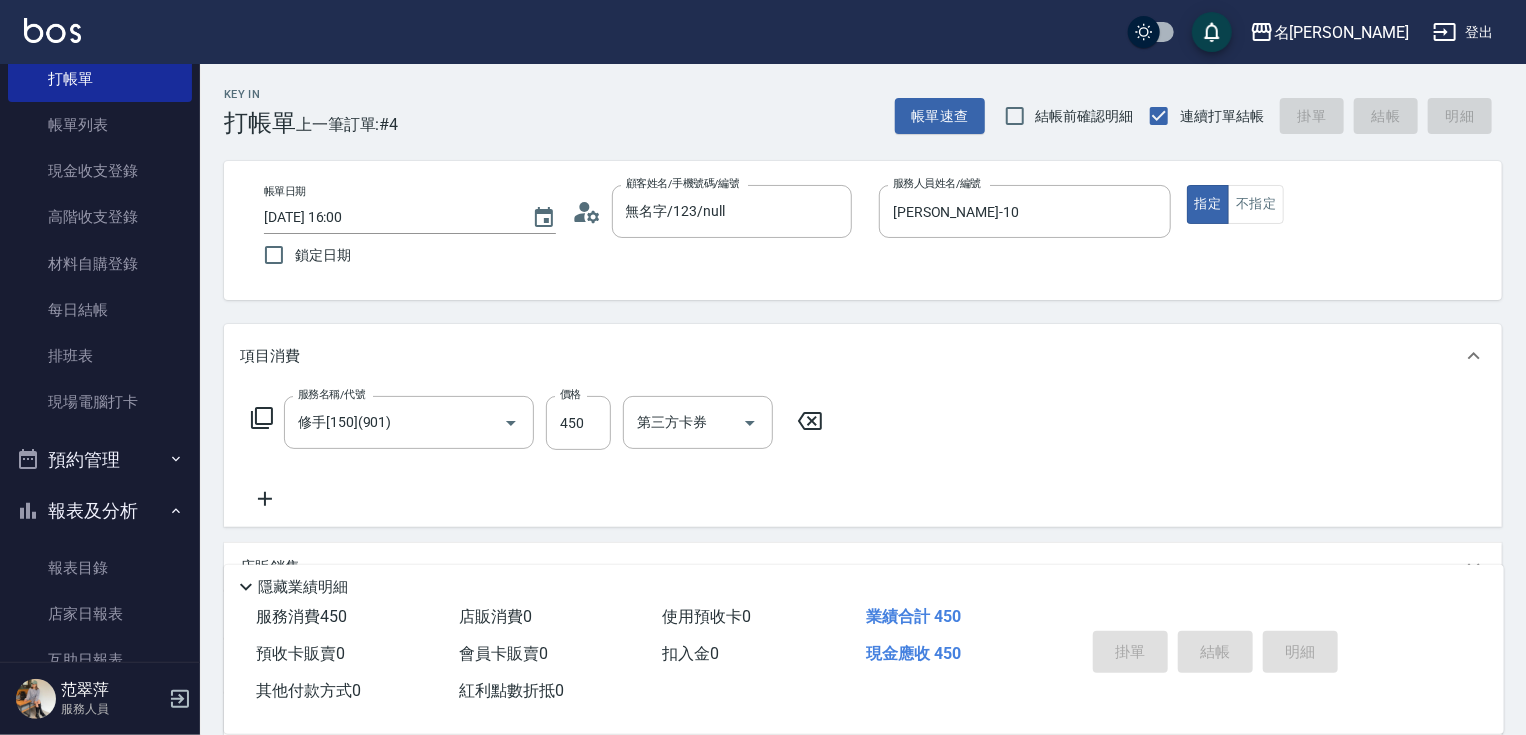 type 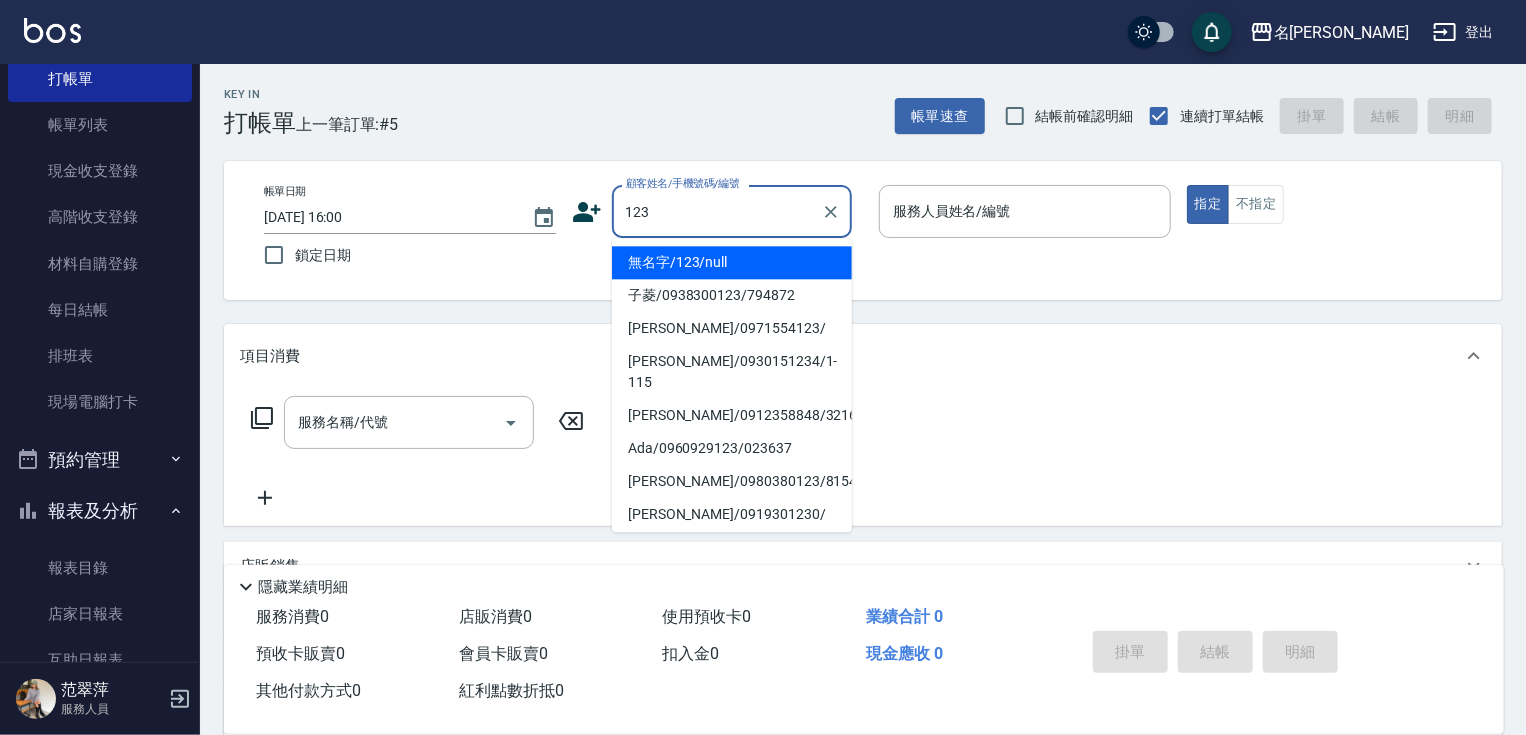 click on "無名字/123/null" at bounding box center (732, 262) 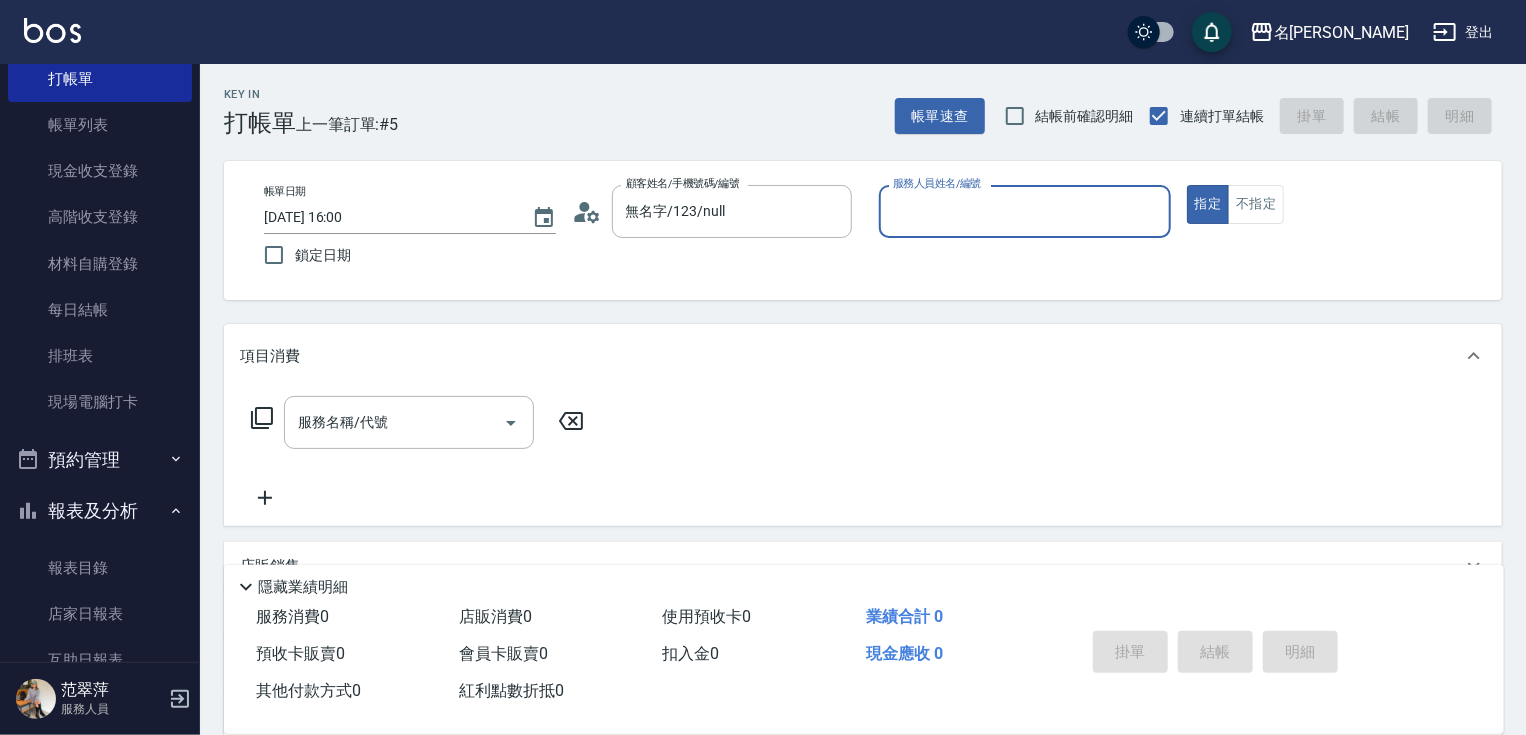 drag, startPoint x: 935, startPoint y: 218, endPoint x: 933, endPoint y: 235, distance: 17.117243 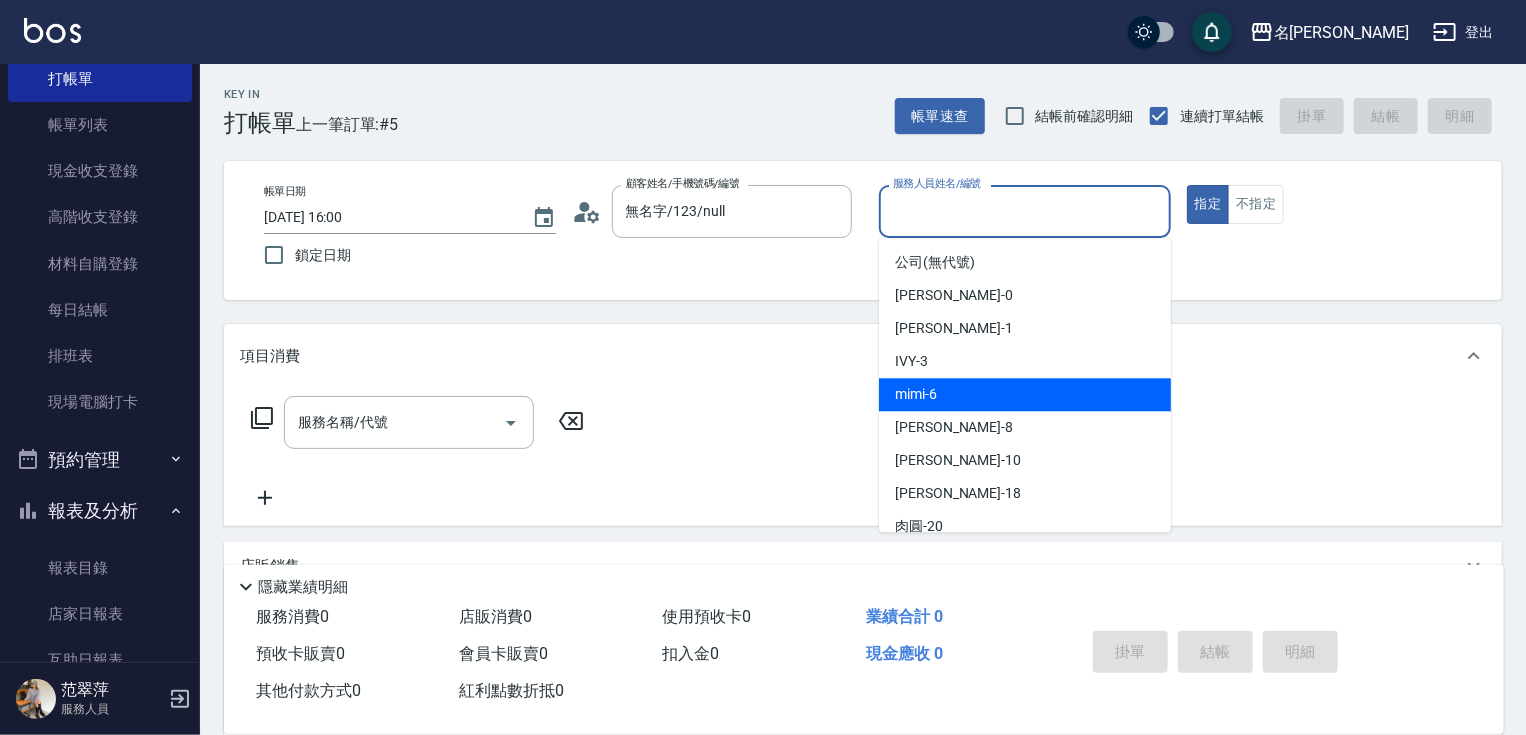 click on "mimi -6" at bounding box center [916, 394] 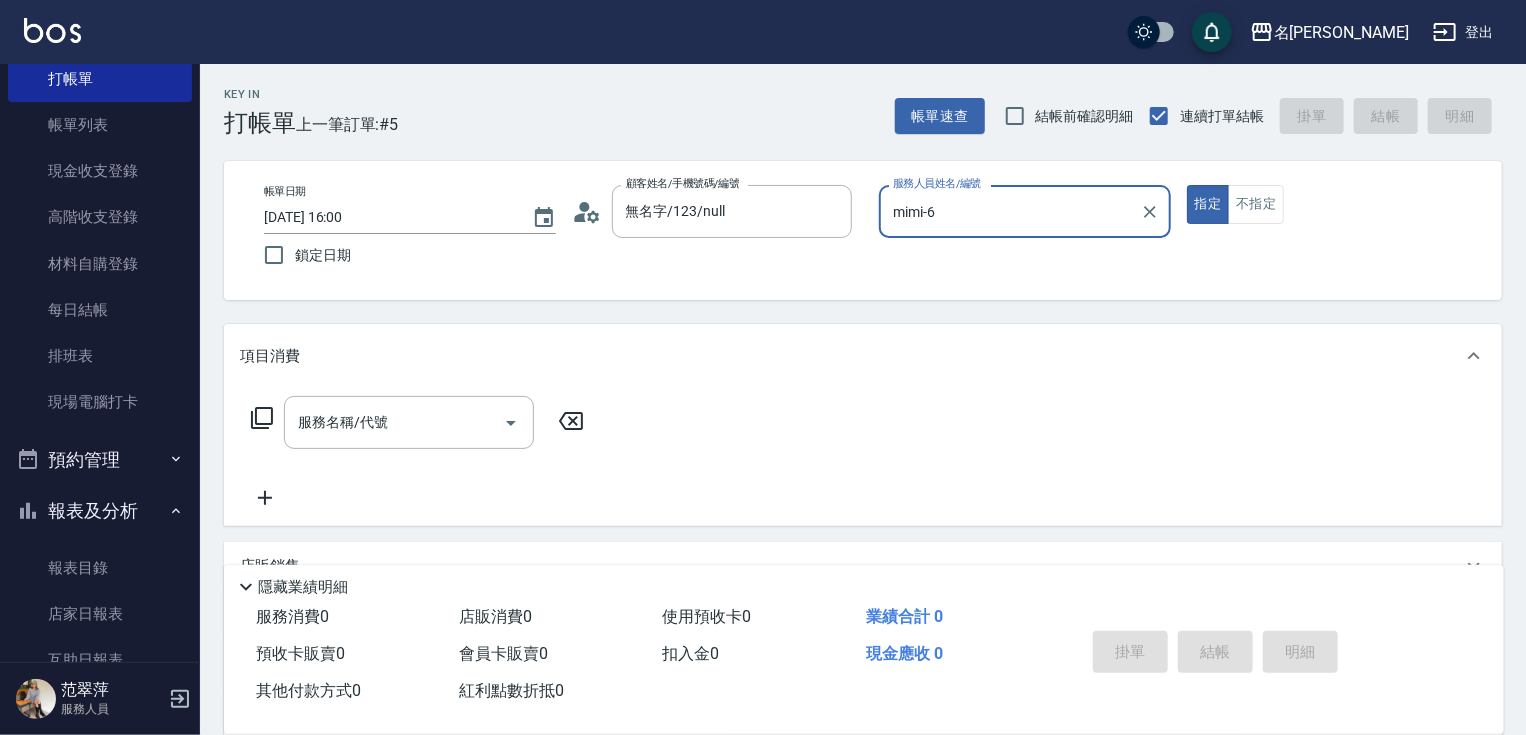 click 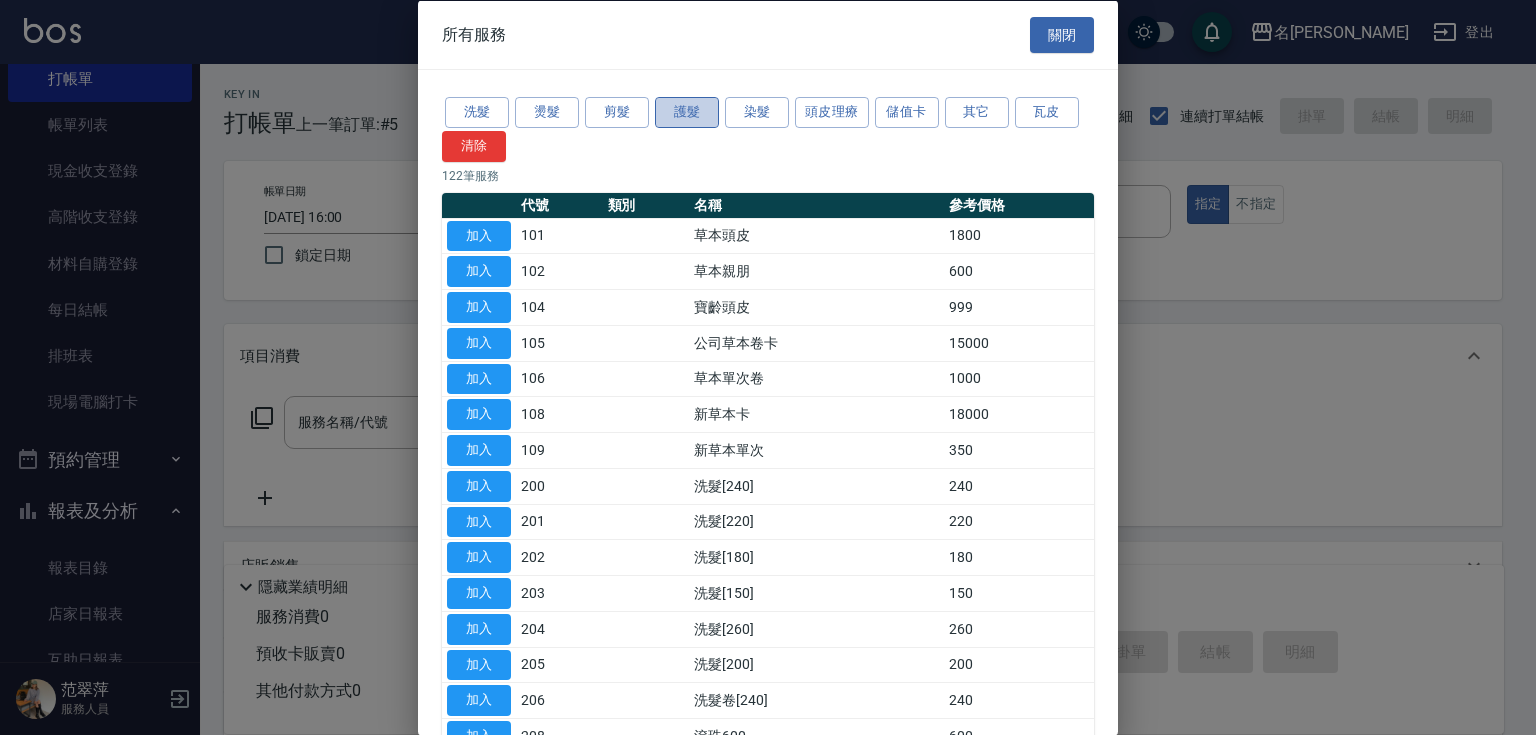 click on "護髮" at bounding box center [687, 112] 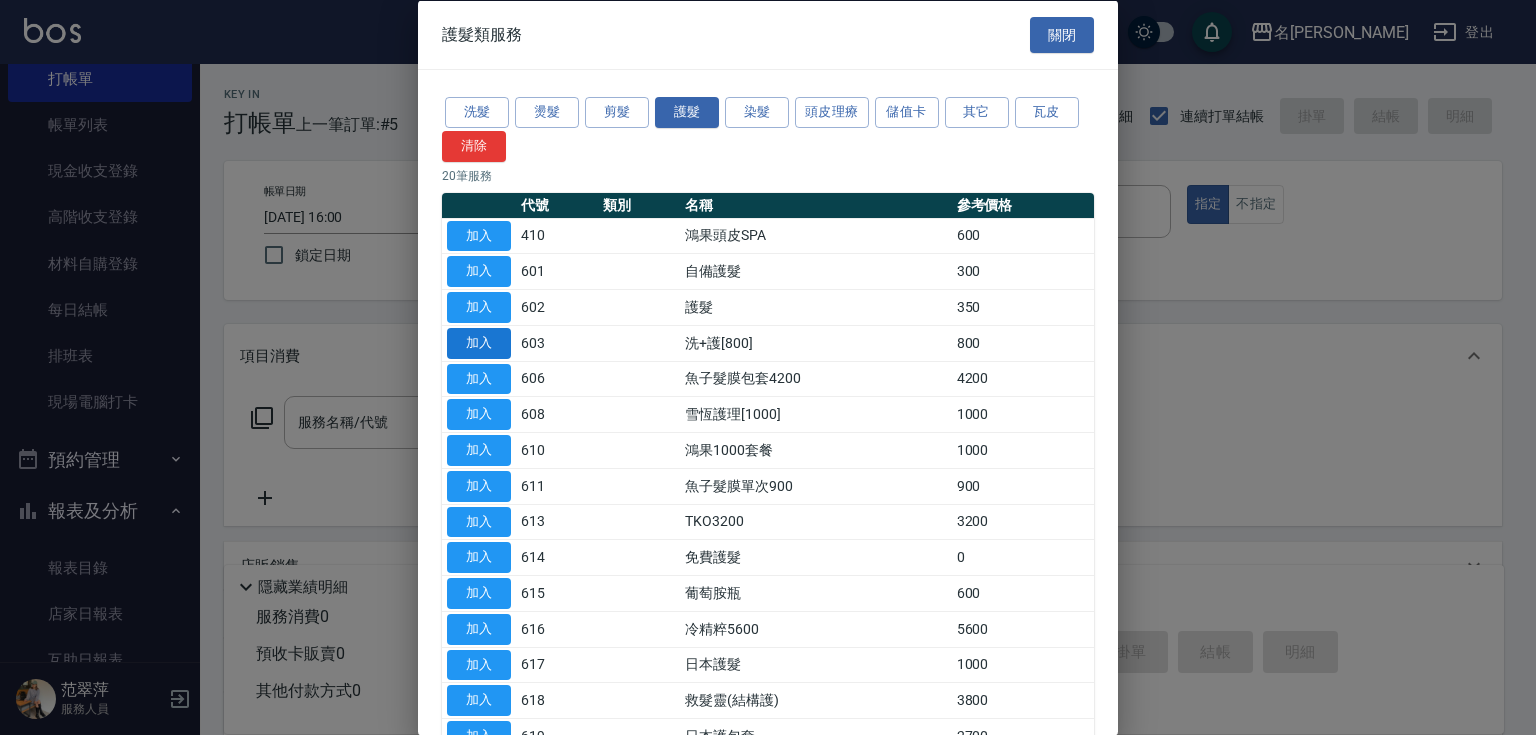 click on "加入" at bounding box center [479, 342] 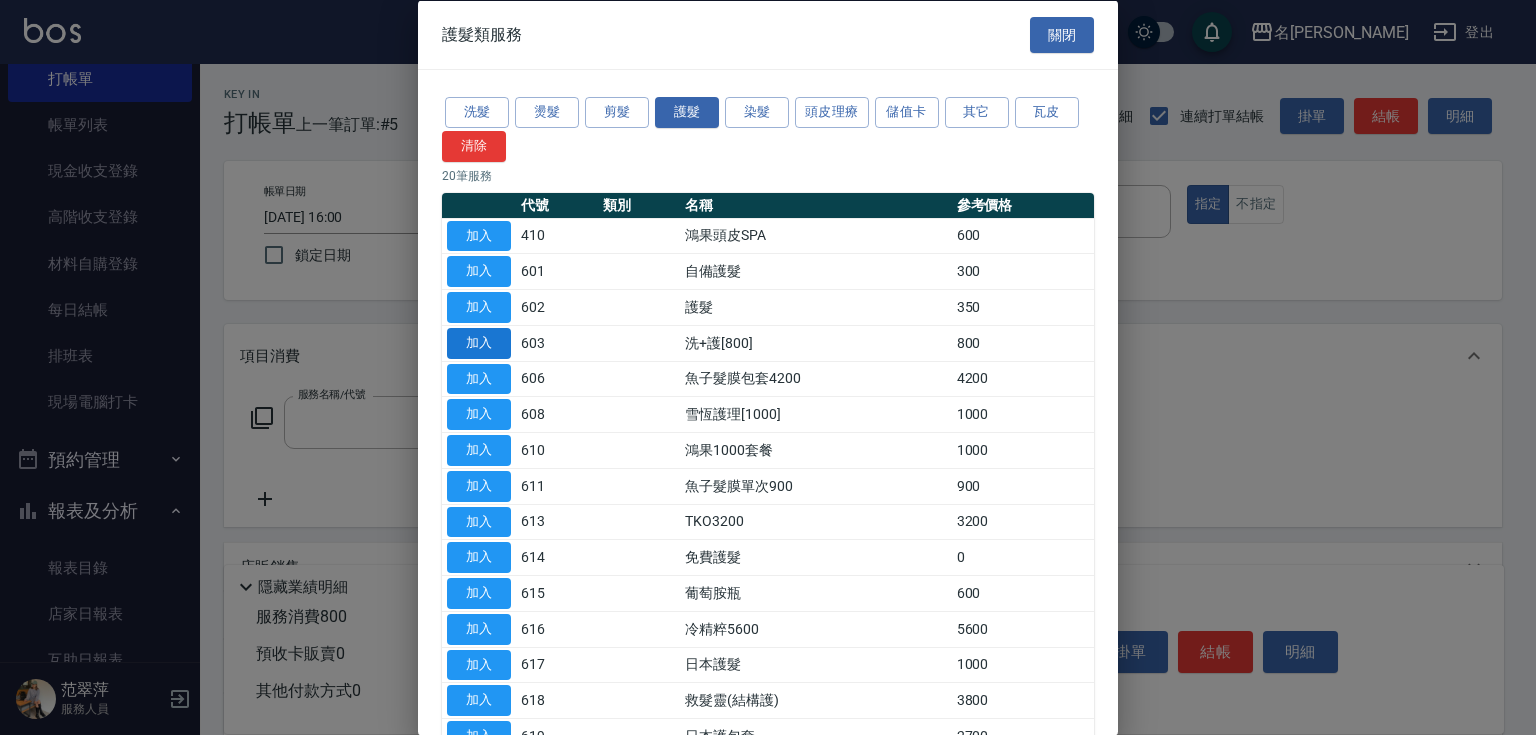 type on "洗+護[800](603)" 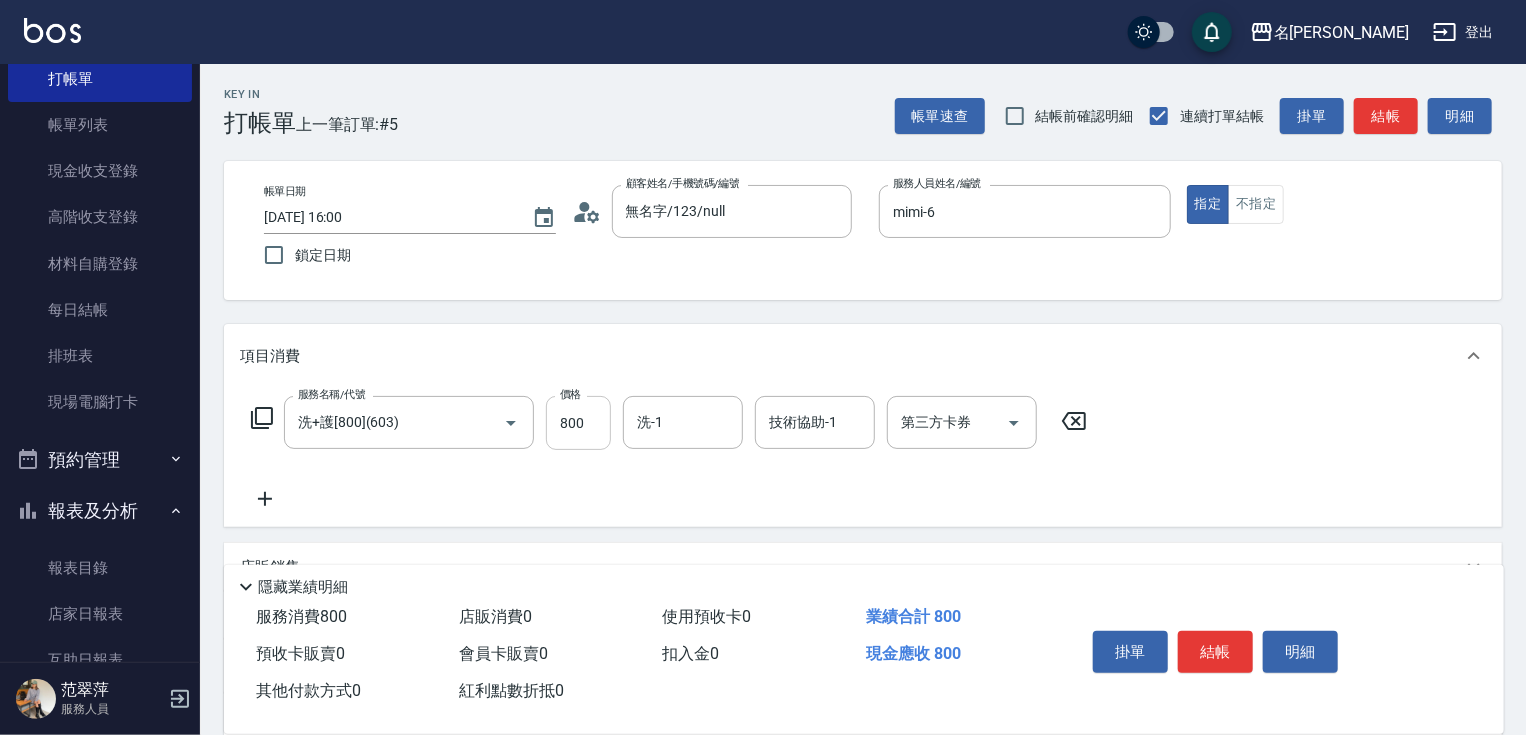 click on "800" at bounding box center (578, 423) 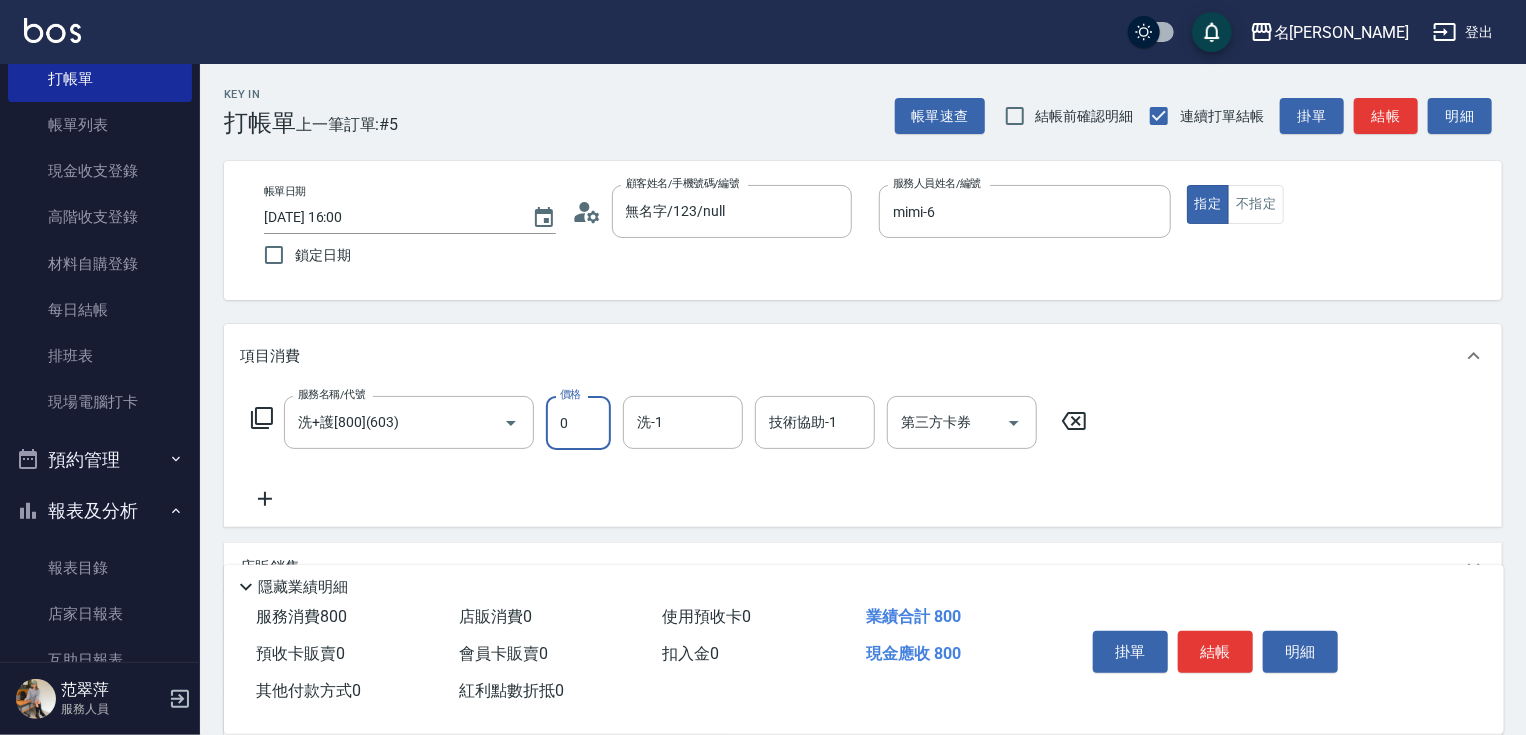 type on "0" 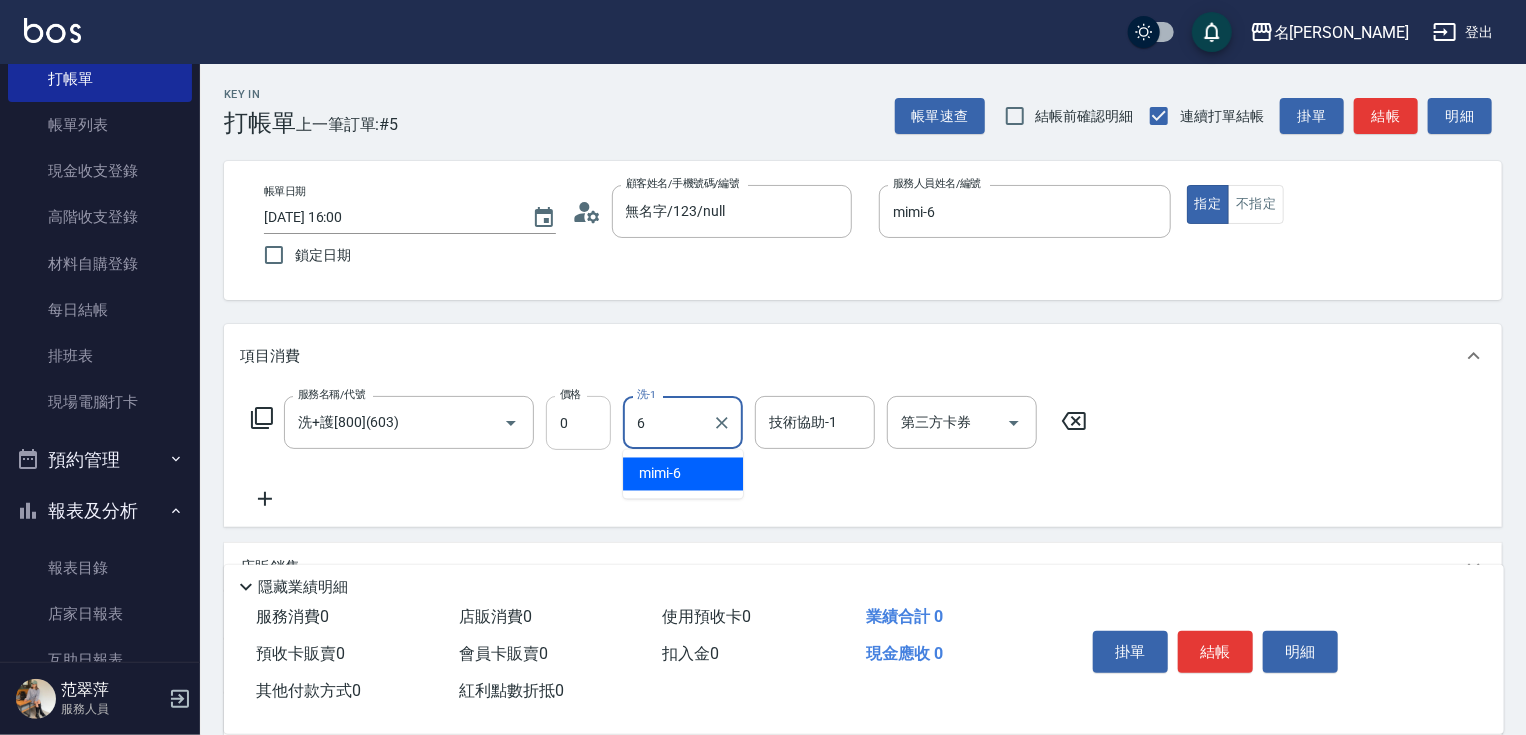 type on "mimi-6" 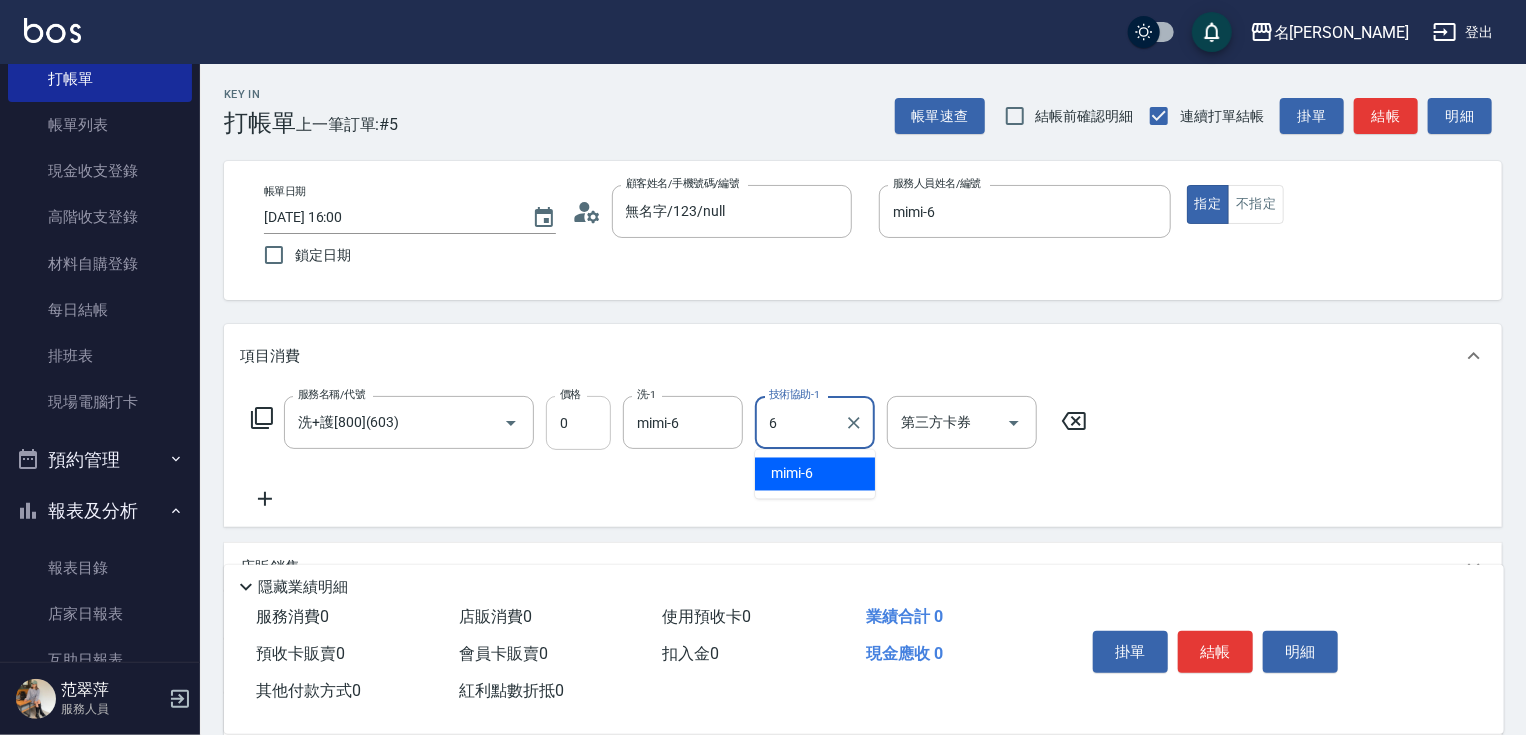 type on "mimi-6" 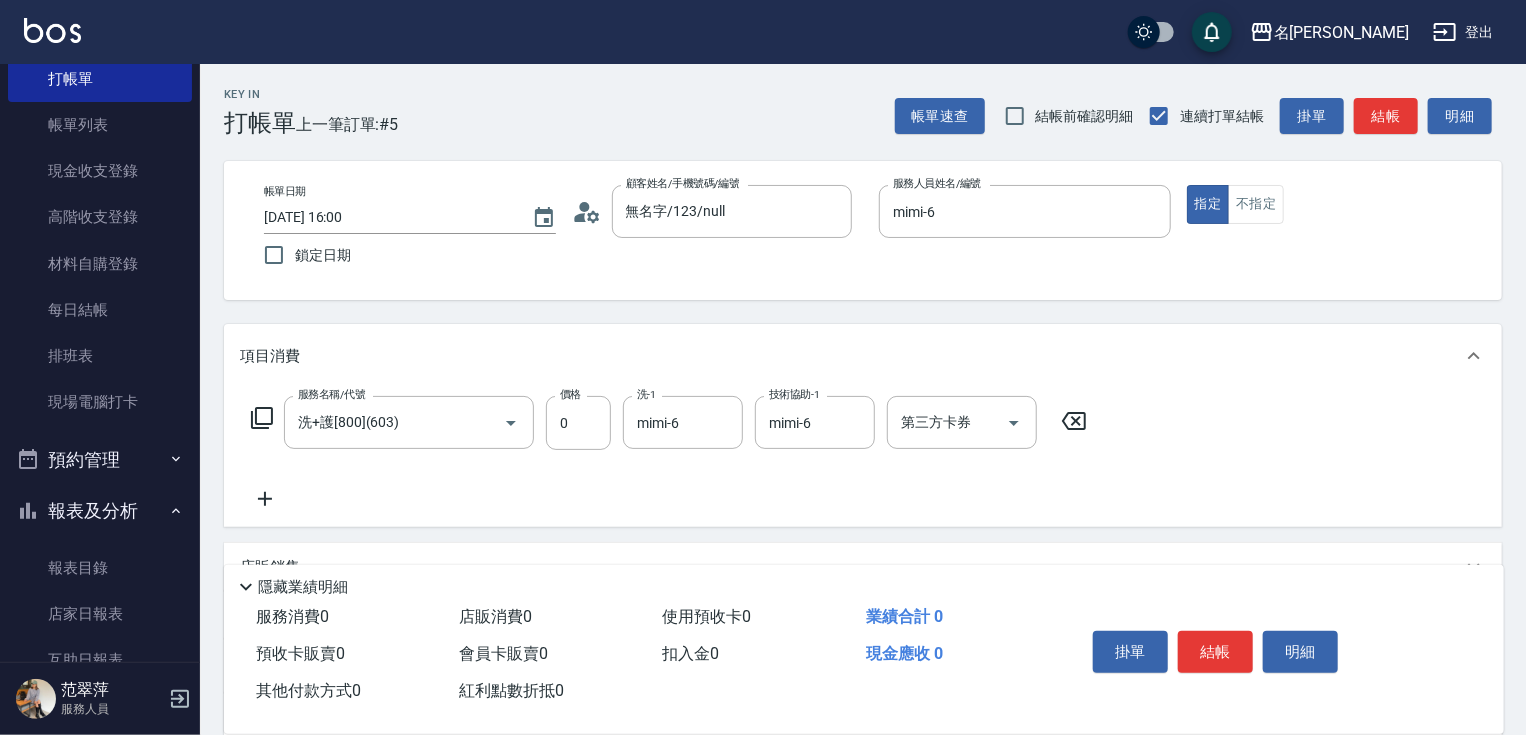 click 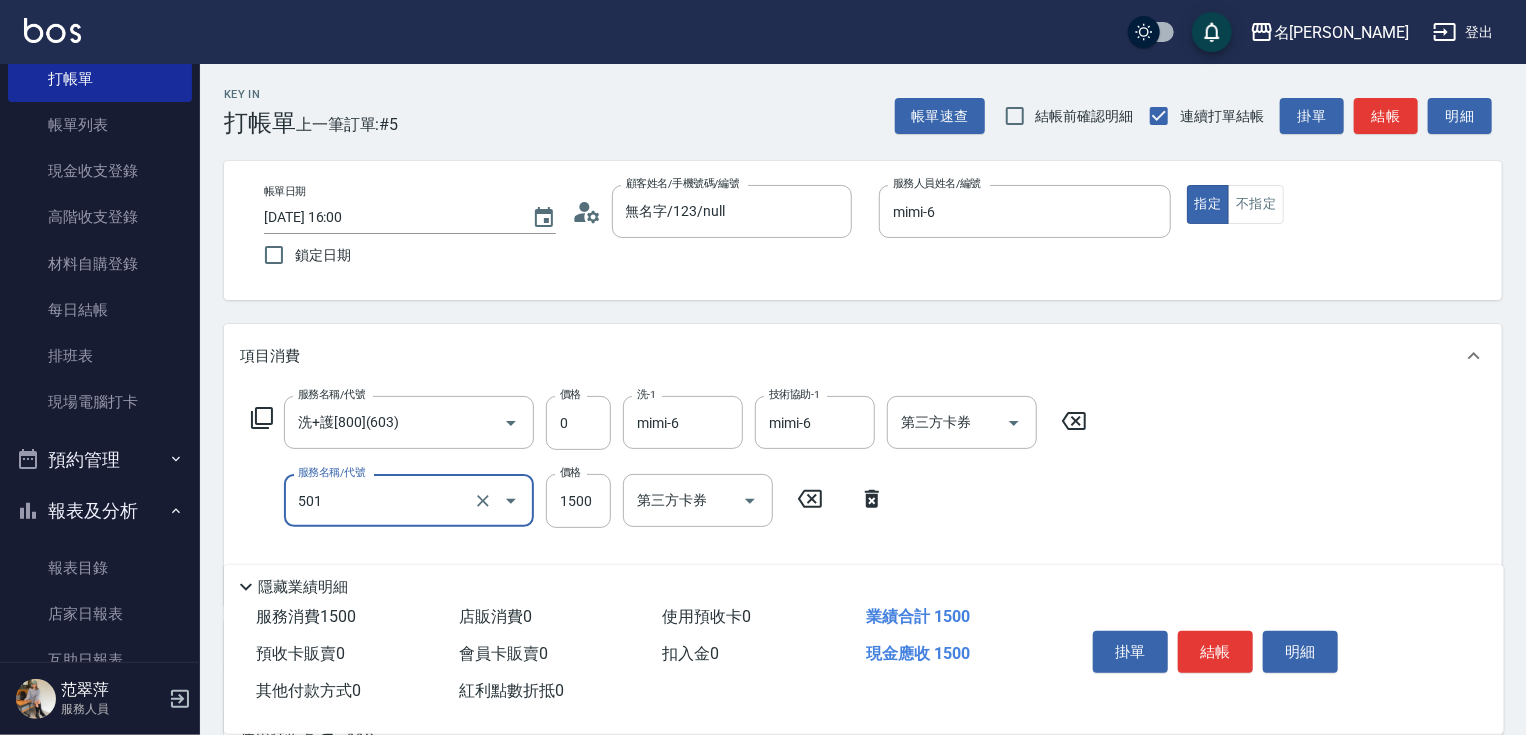 type on "染髮(1500)(501)" 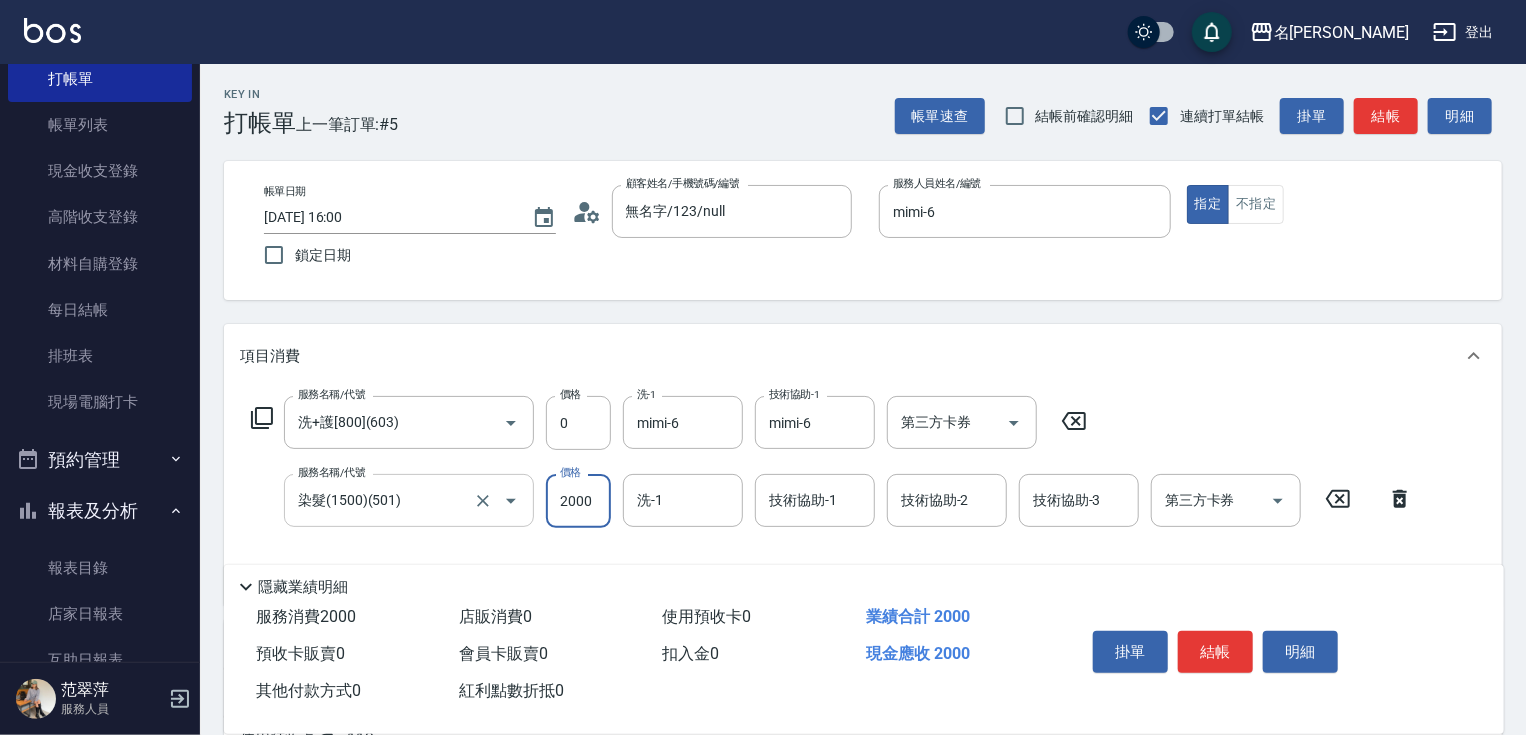 type on "2000" 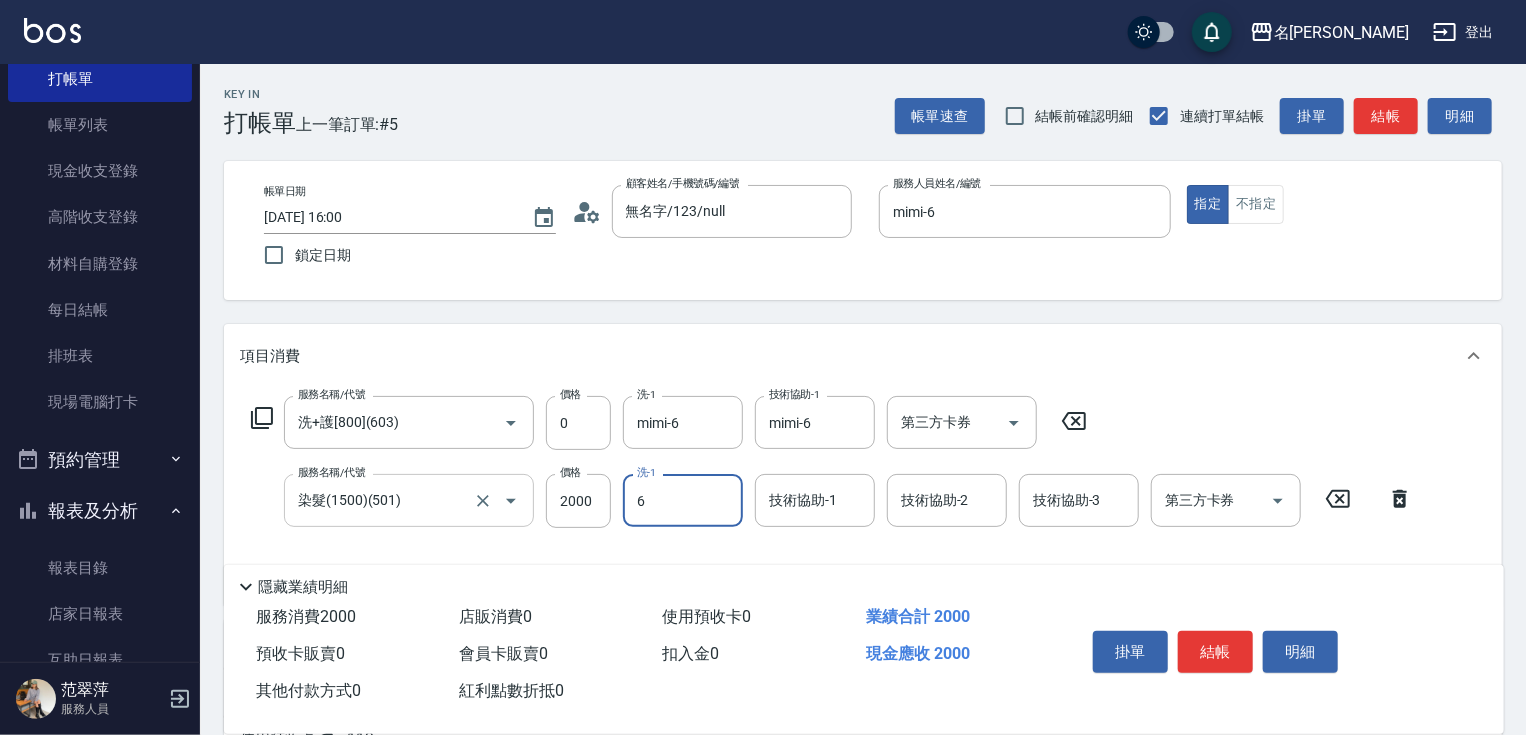 type on "mimi-6" 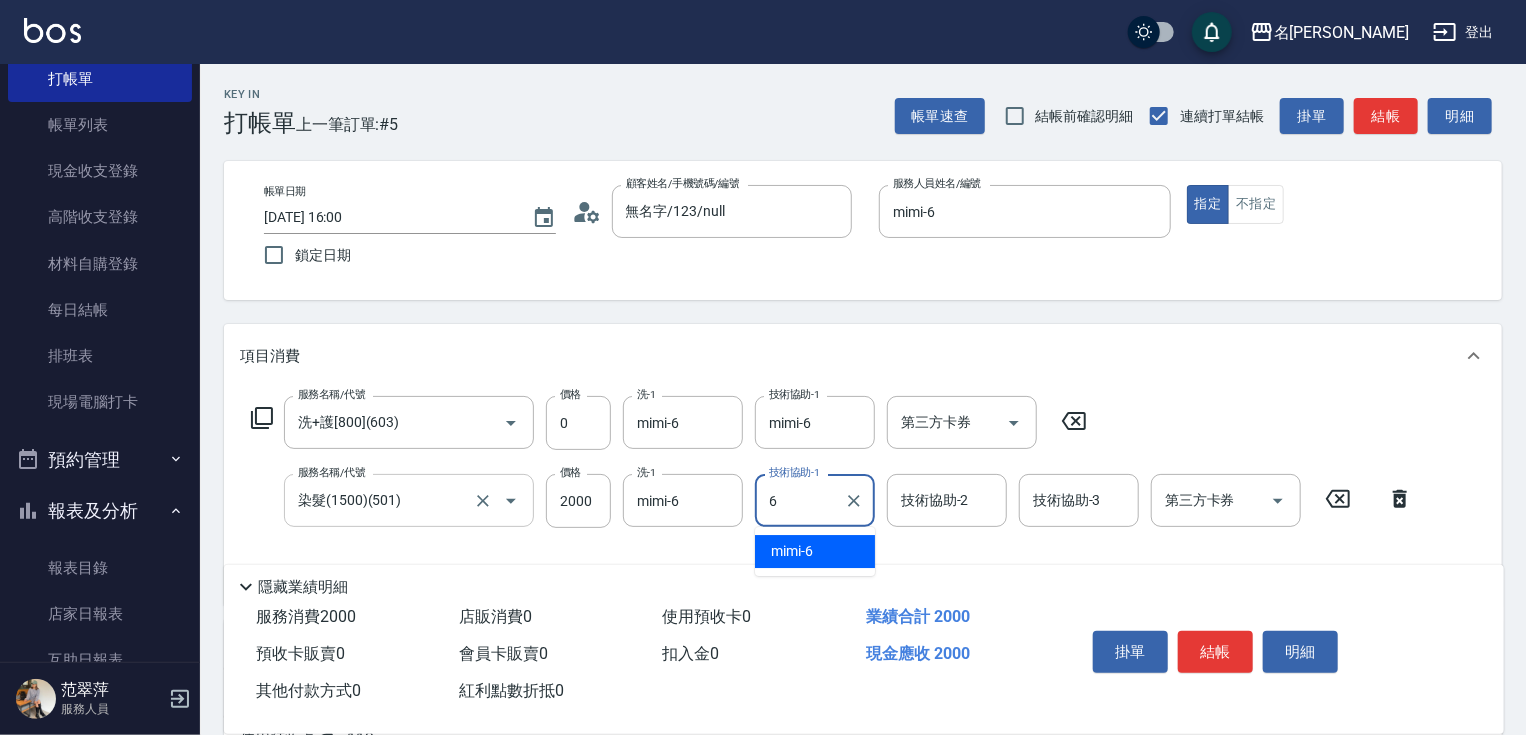 type on "mimi-6" 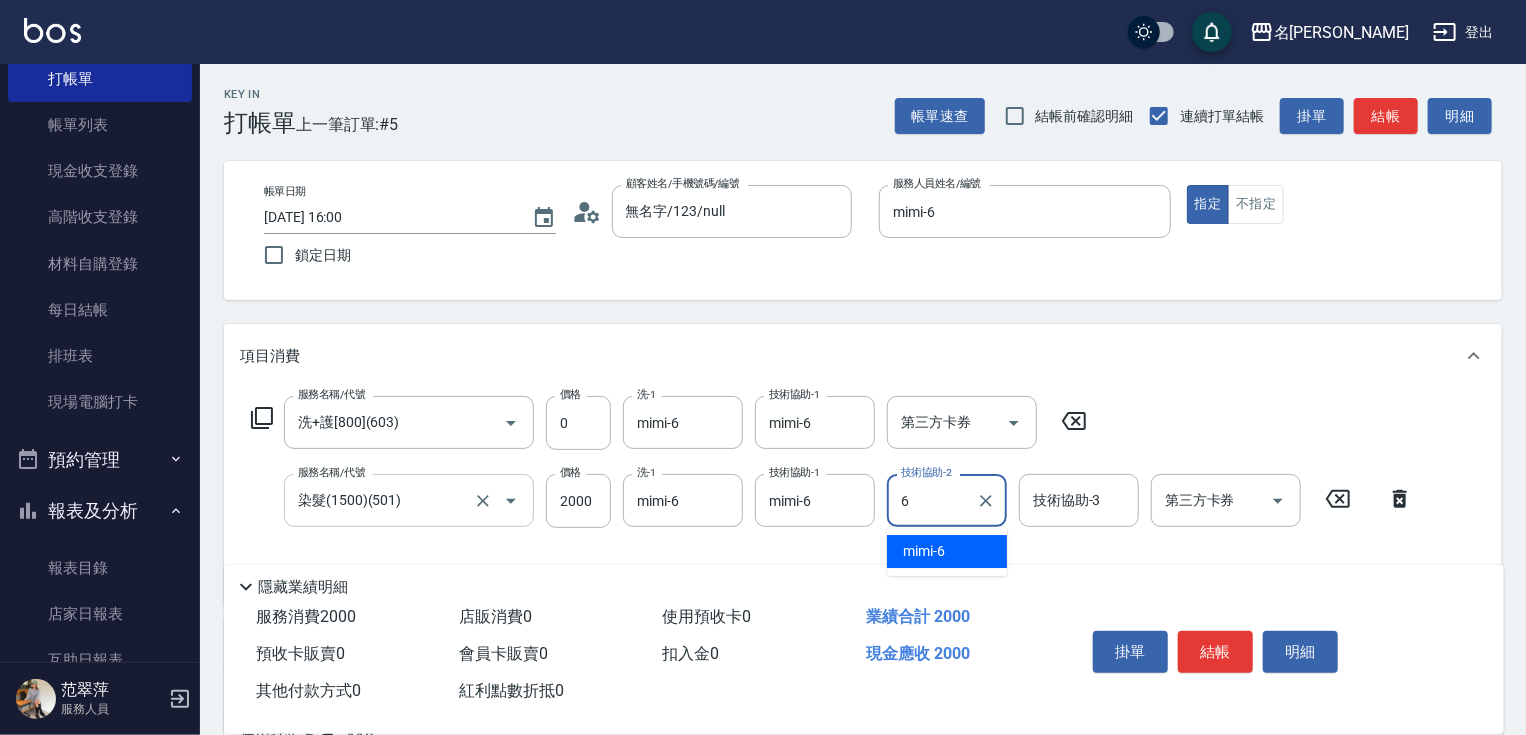 type on "mimi-6" 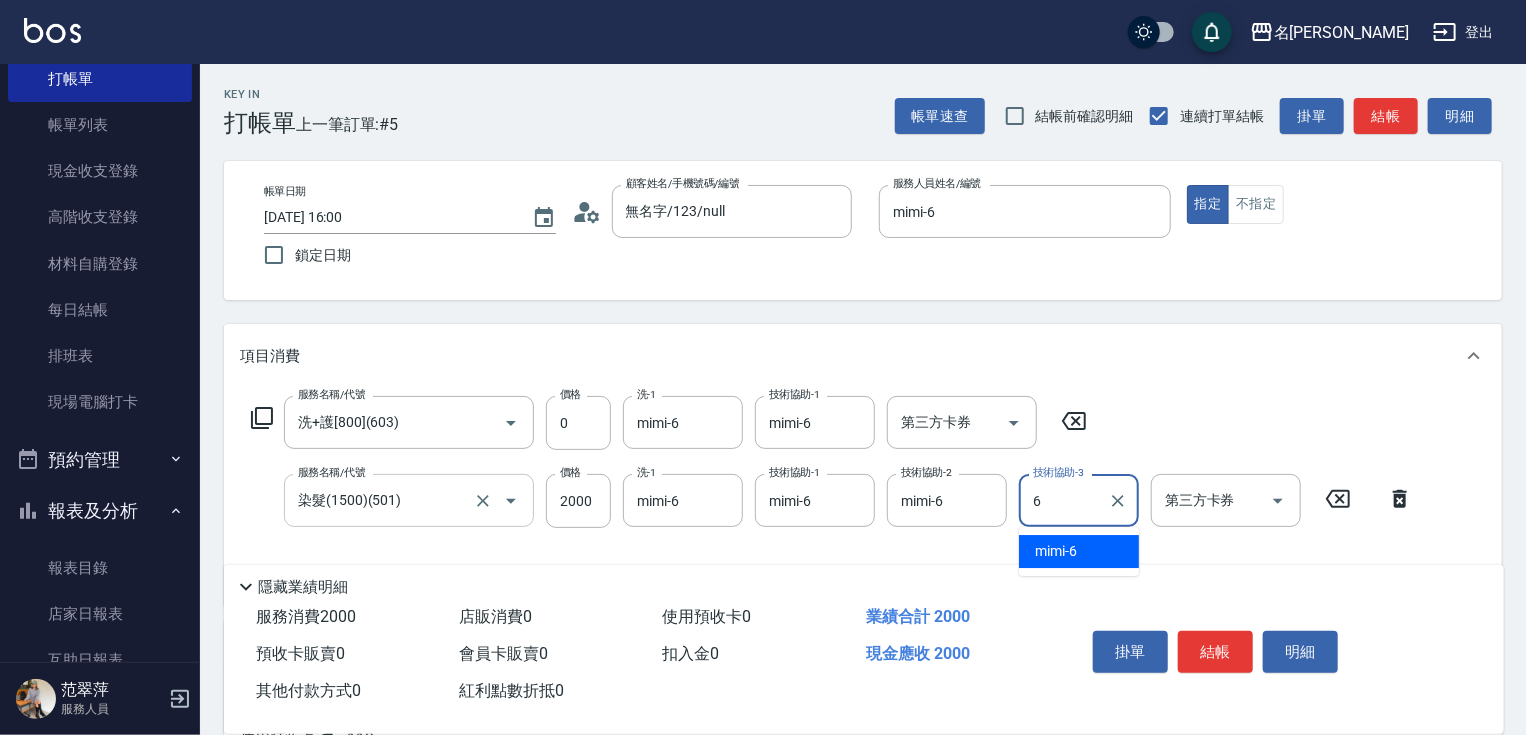 type on "mimi-6" 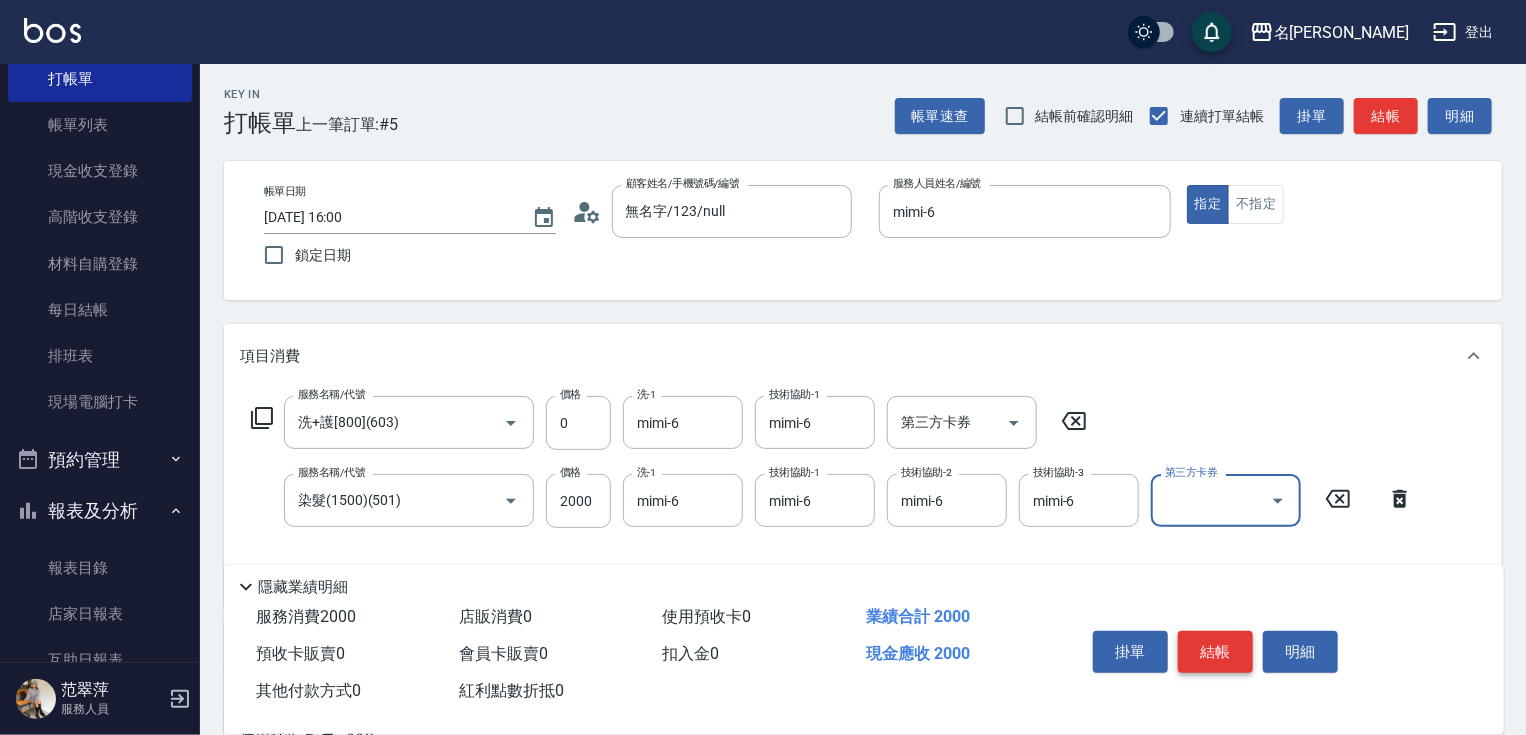 click on "結帳" at bounding box center (1215, 652) 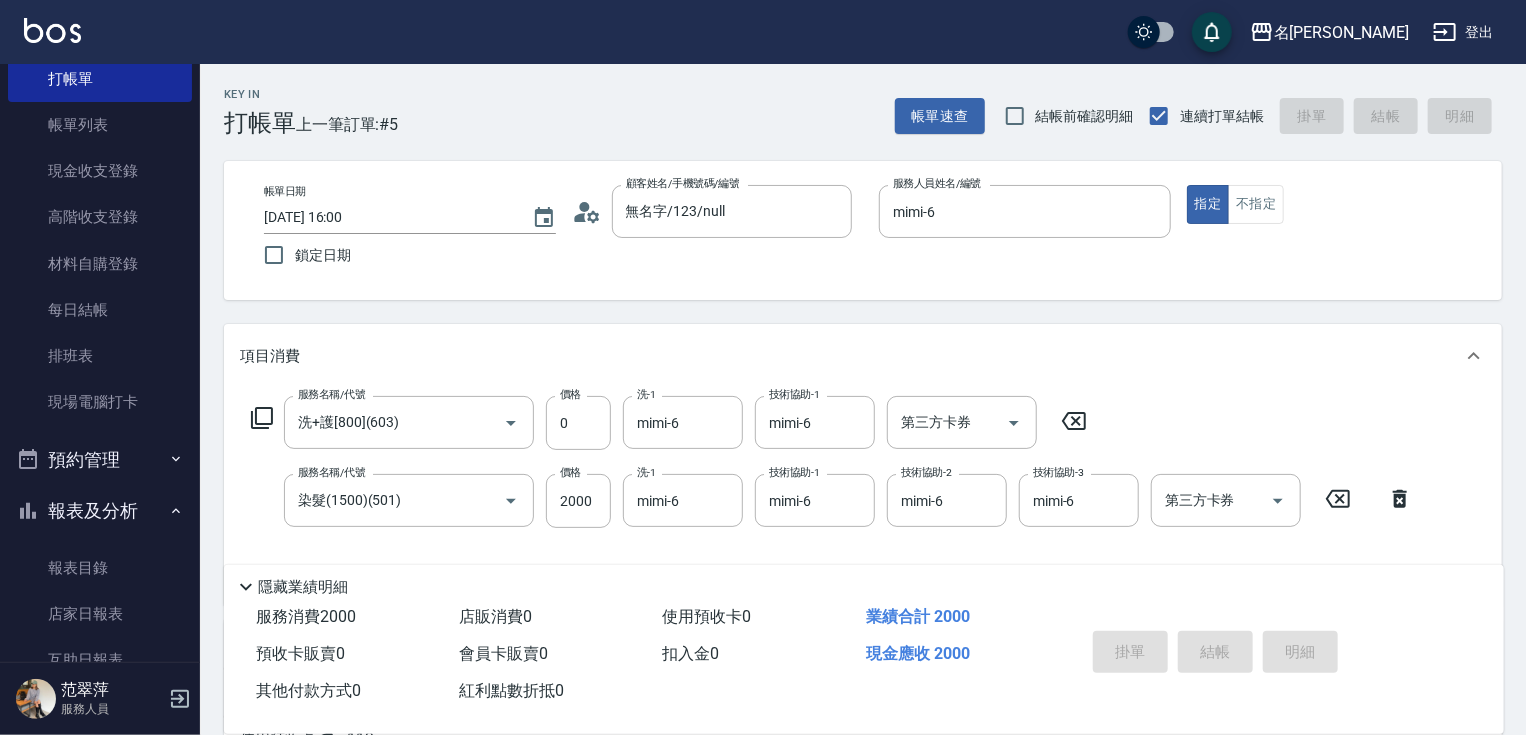 type on "[DATE] 16:01" 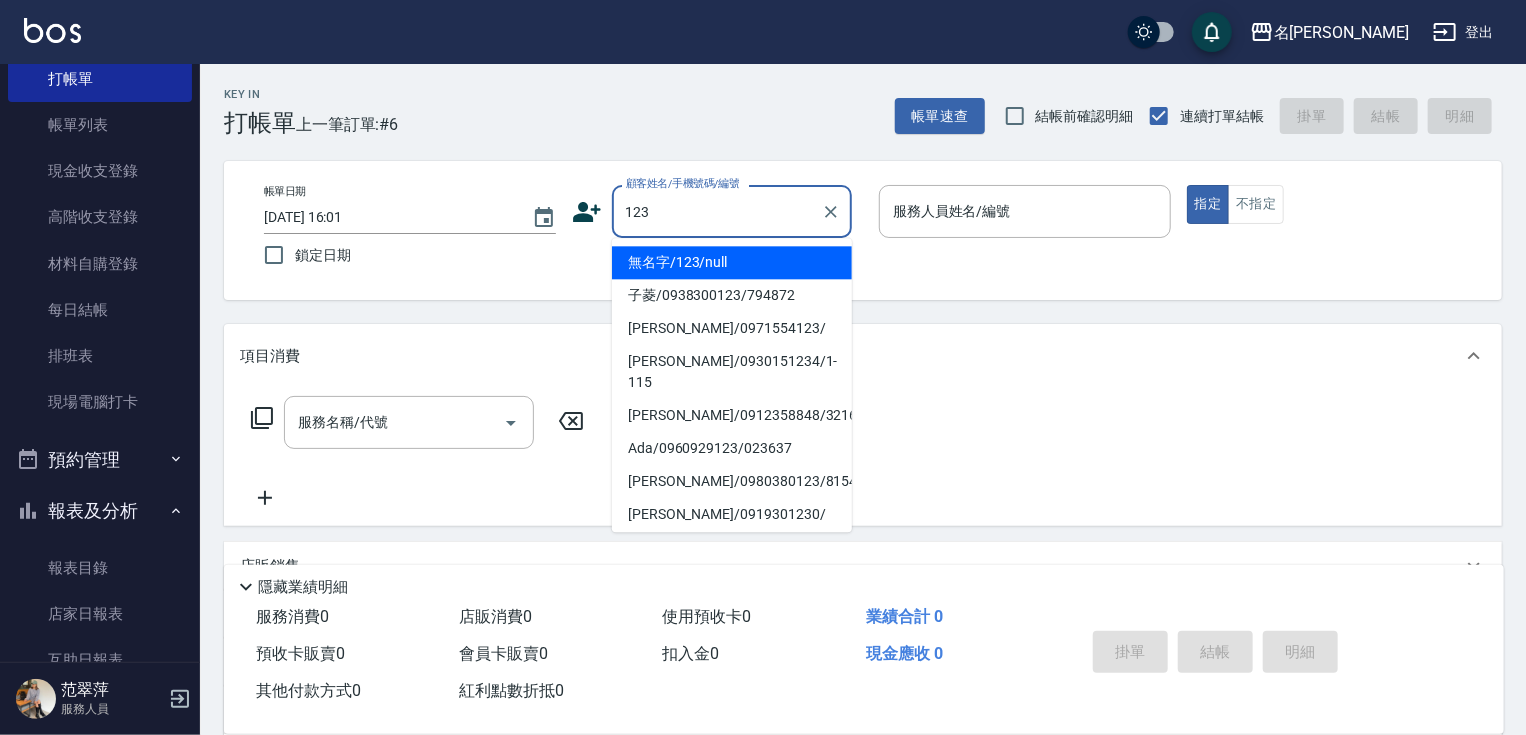 click on "無名字/123/null" at bounding box center [732, 262] 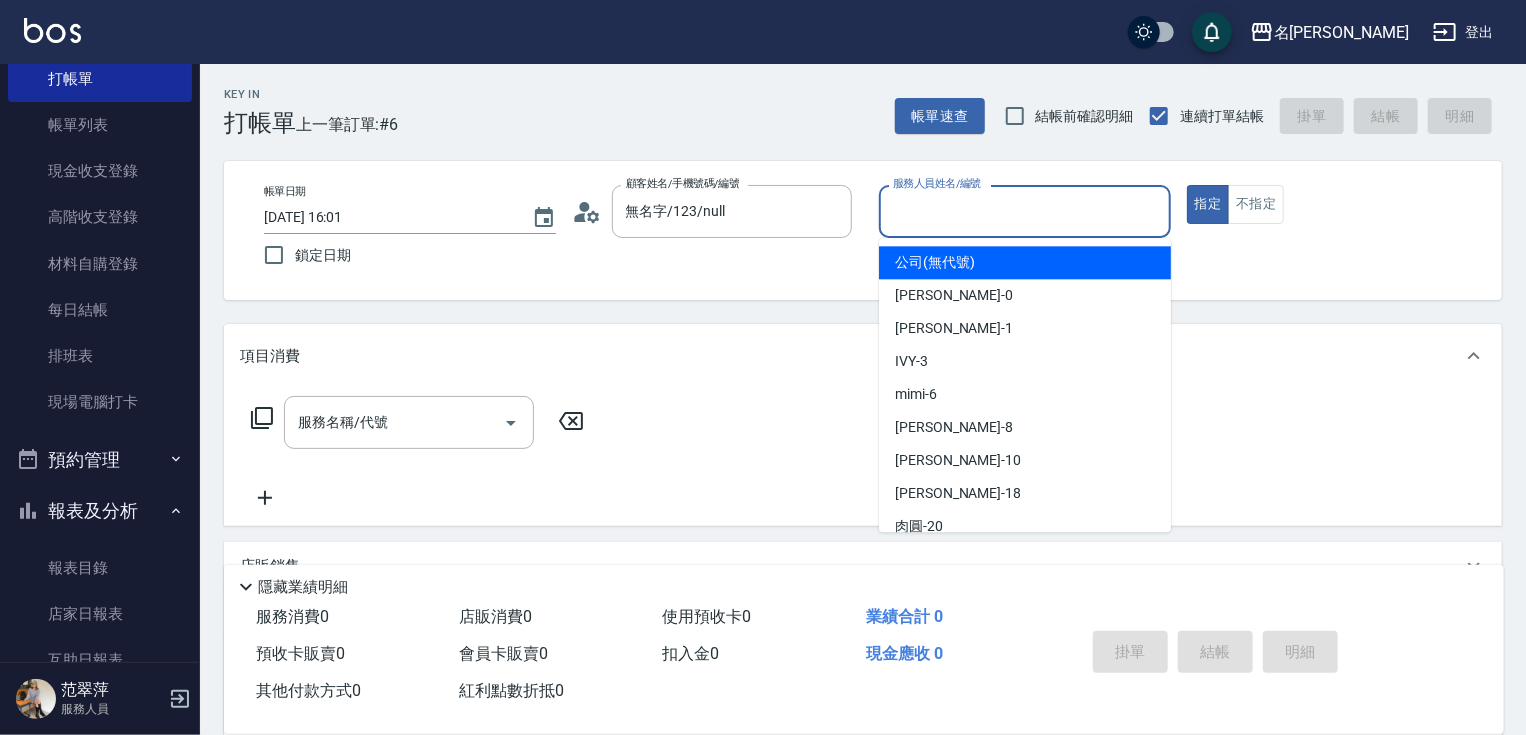 click on "服務人員姓名/編號" at bounding box center [1025, 211] 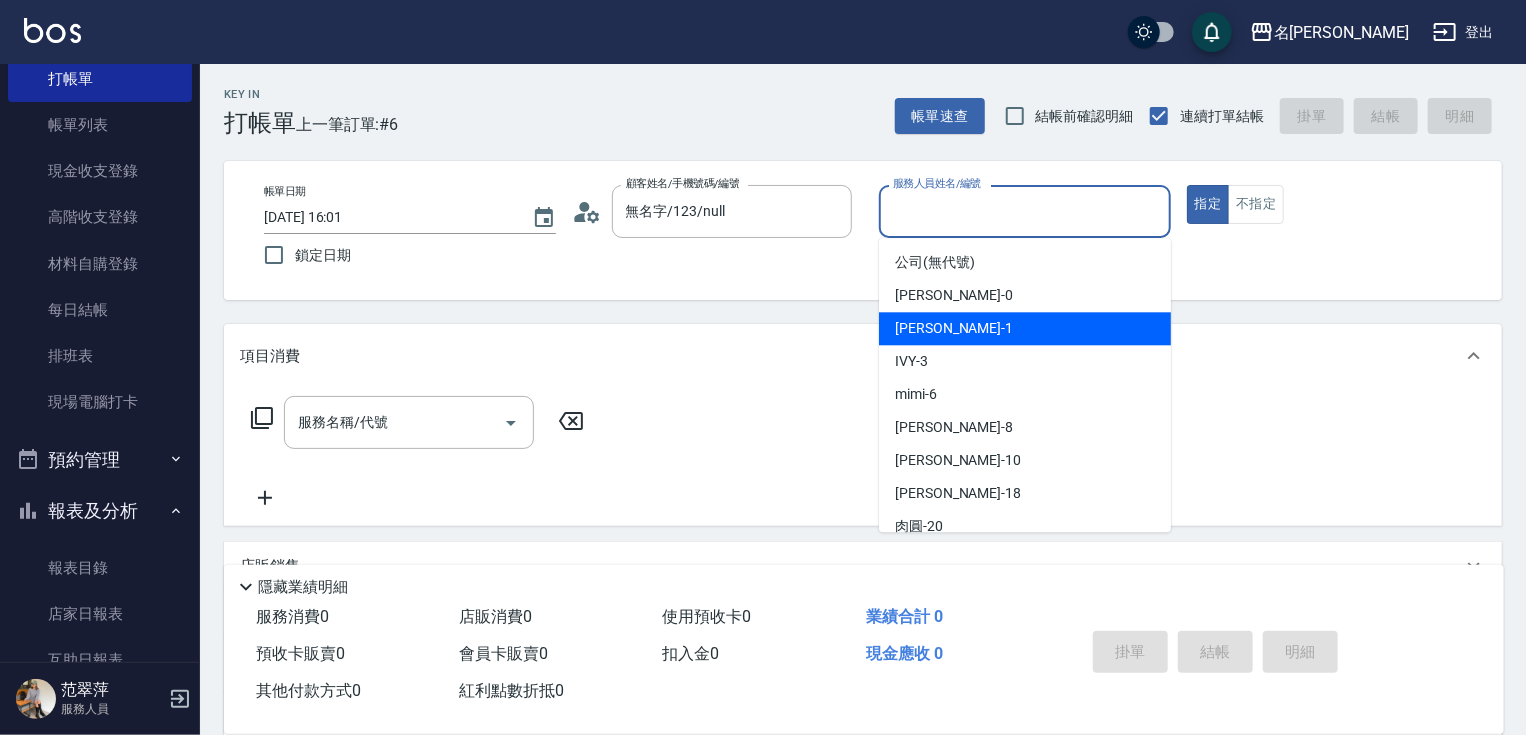 click on "[PERSON_NAME] -1" at bounding box center (954, 328) 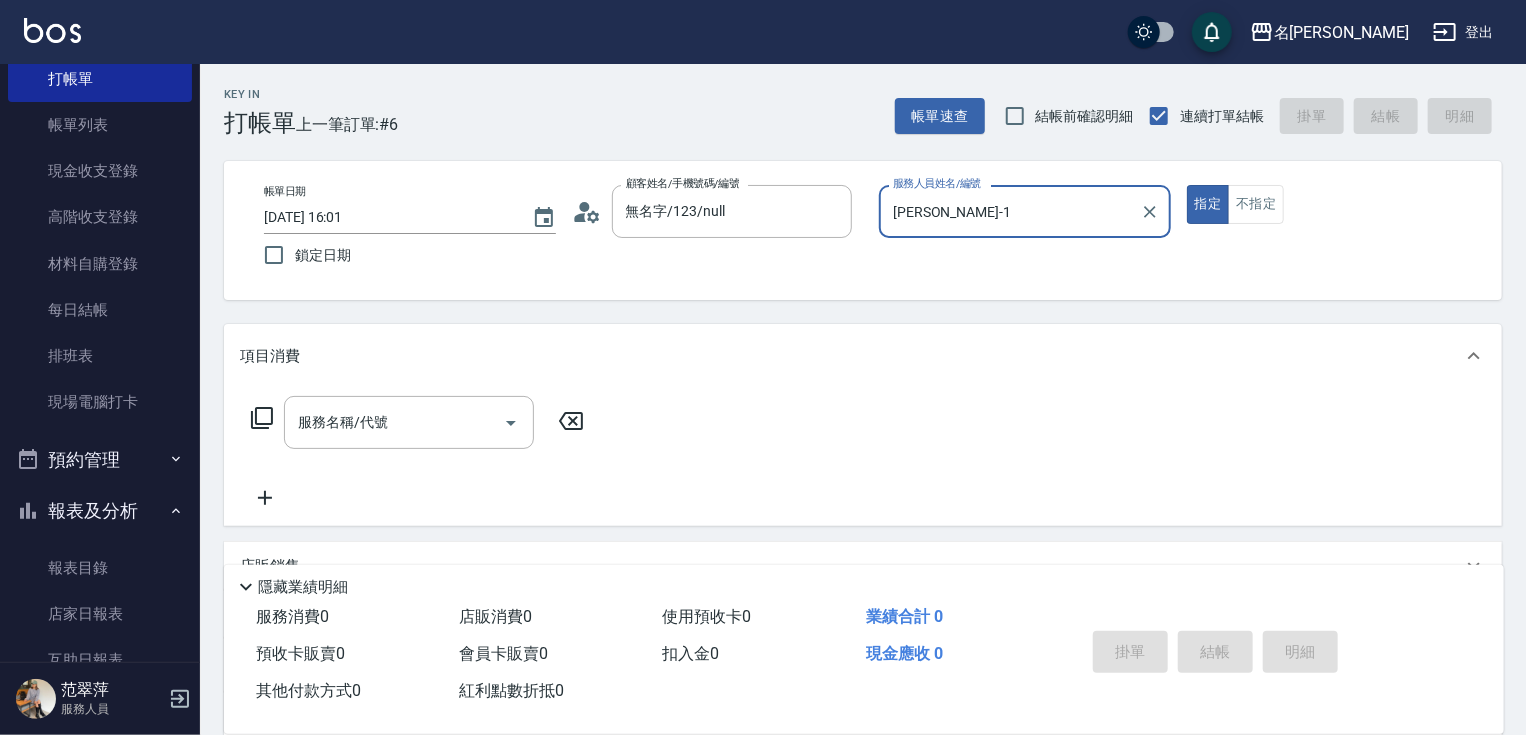 click on "服務名稱/代號" at bounding box center (394, 422) 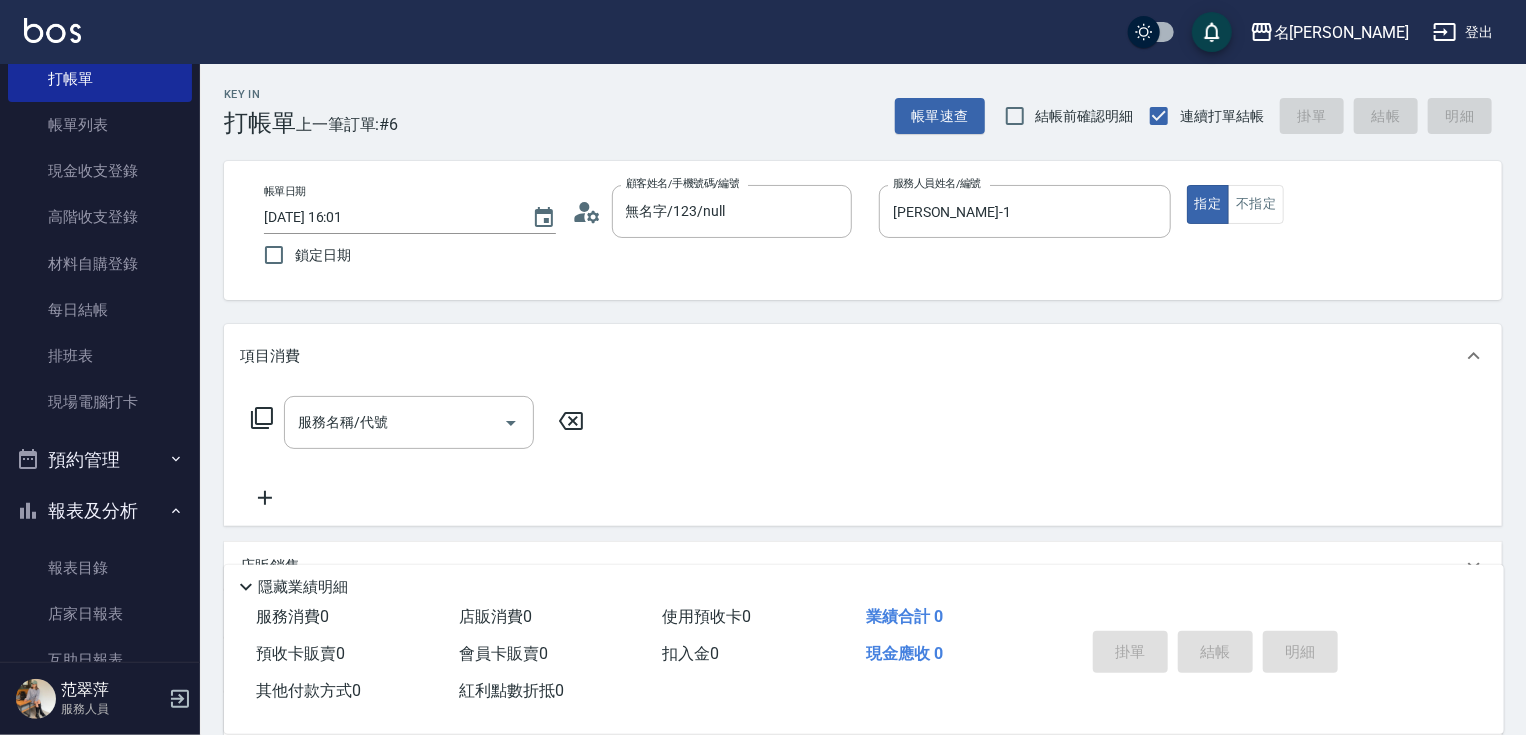 click 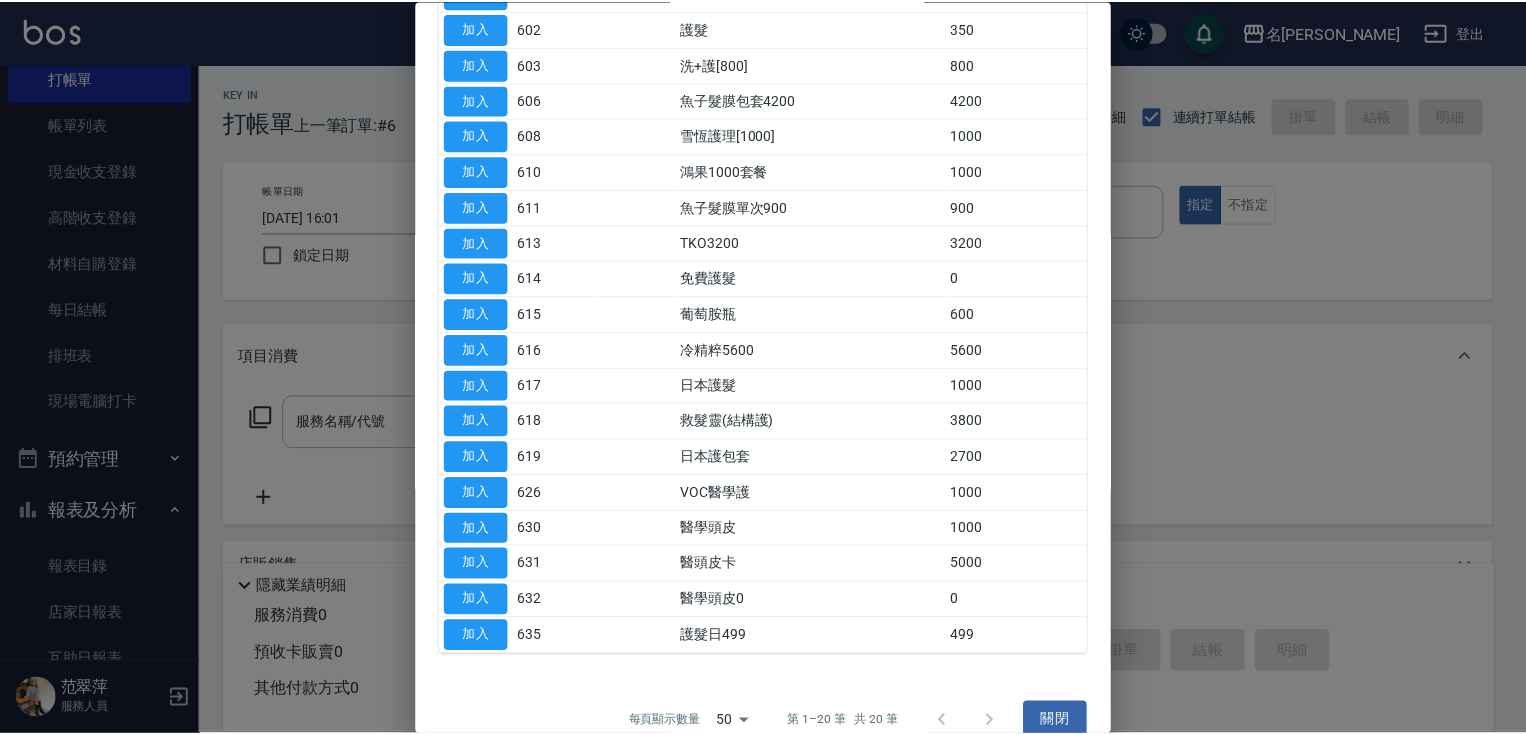 scroll, scrollTop: 280, scrollLeft: 0, axis: vertical 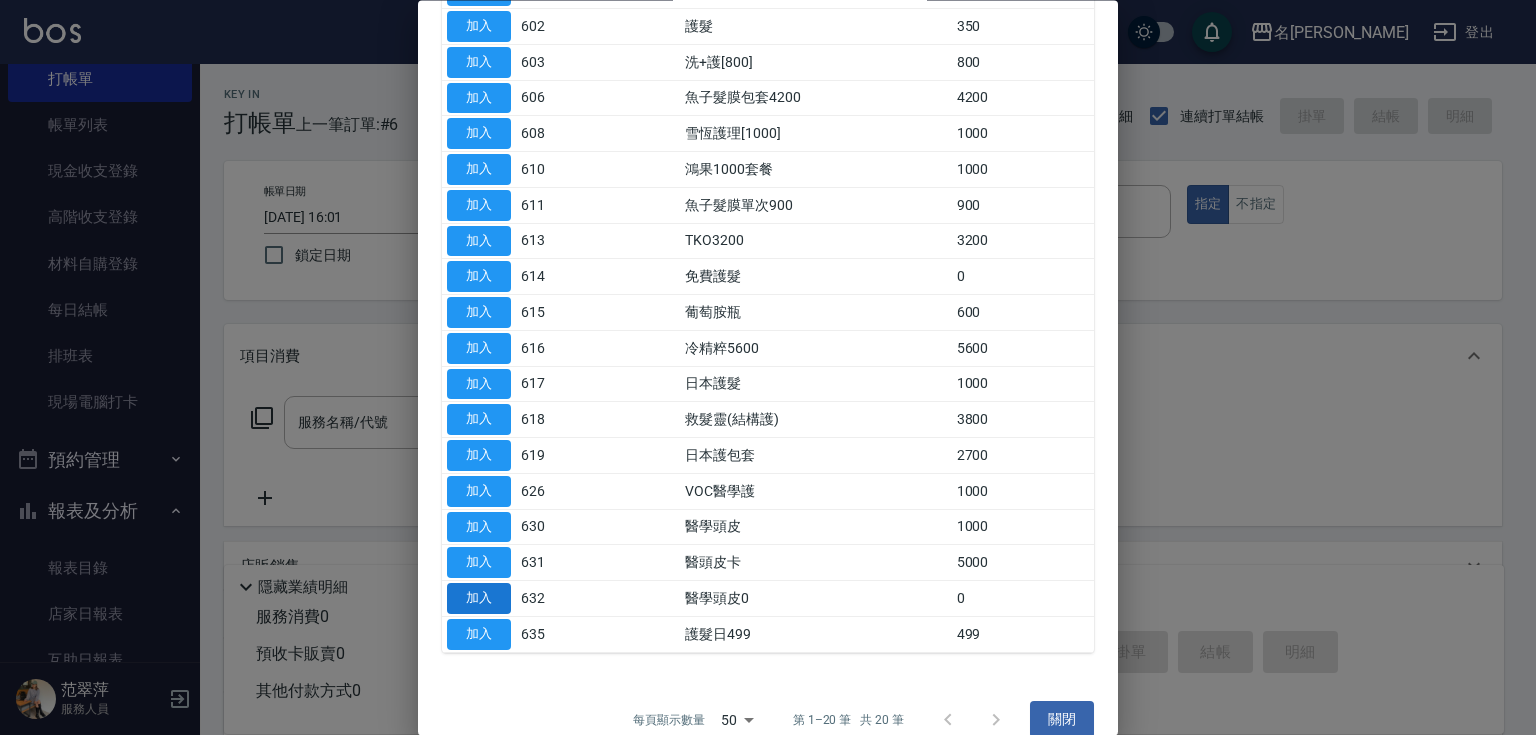 click on "加入" at bounding box center (479, 599) 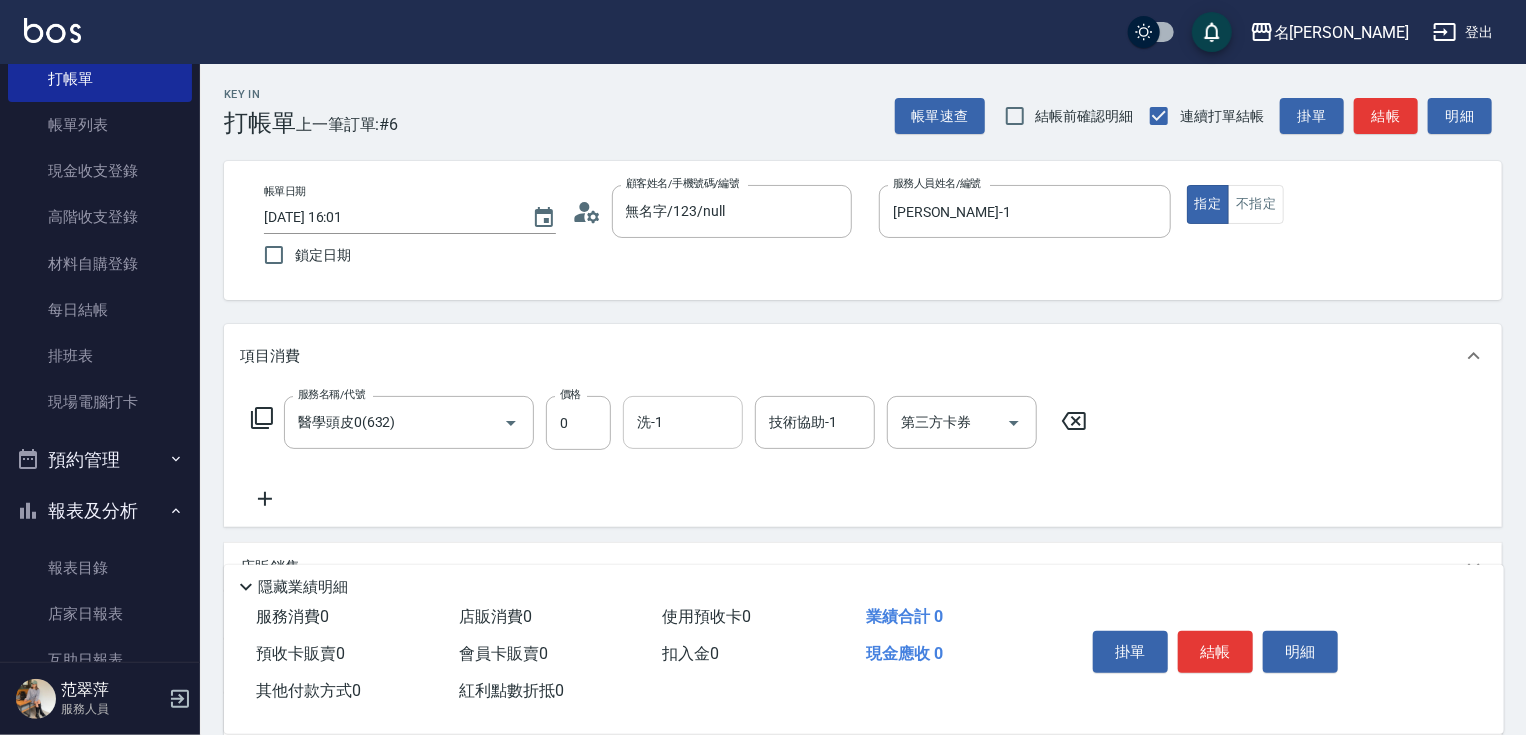 click on "洗-1" at bounding box center (683, 422) 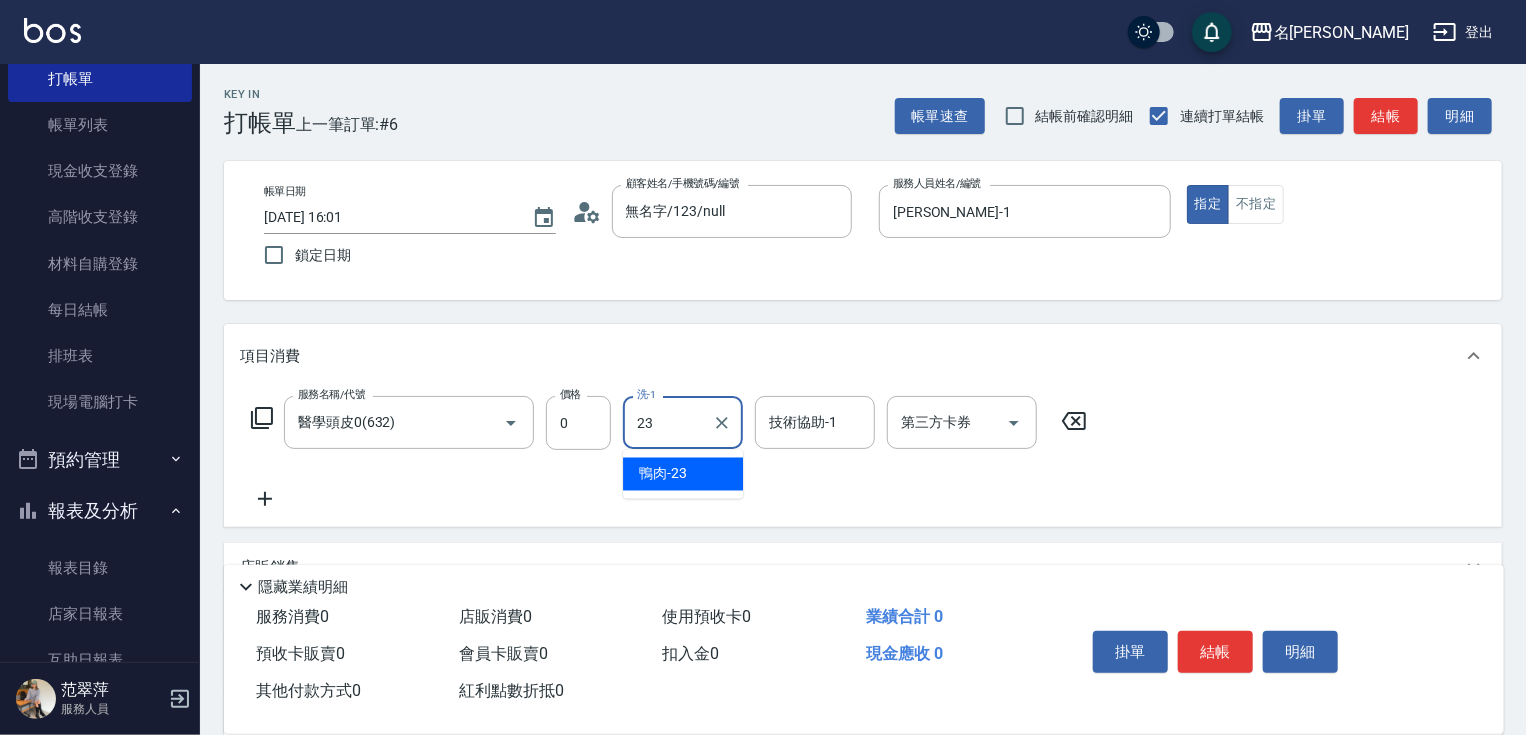type on "鴨肉-23" 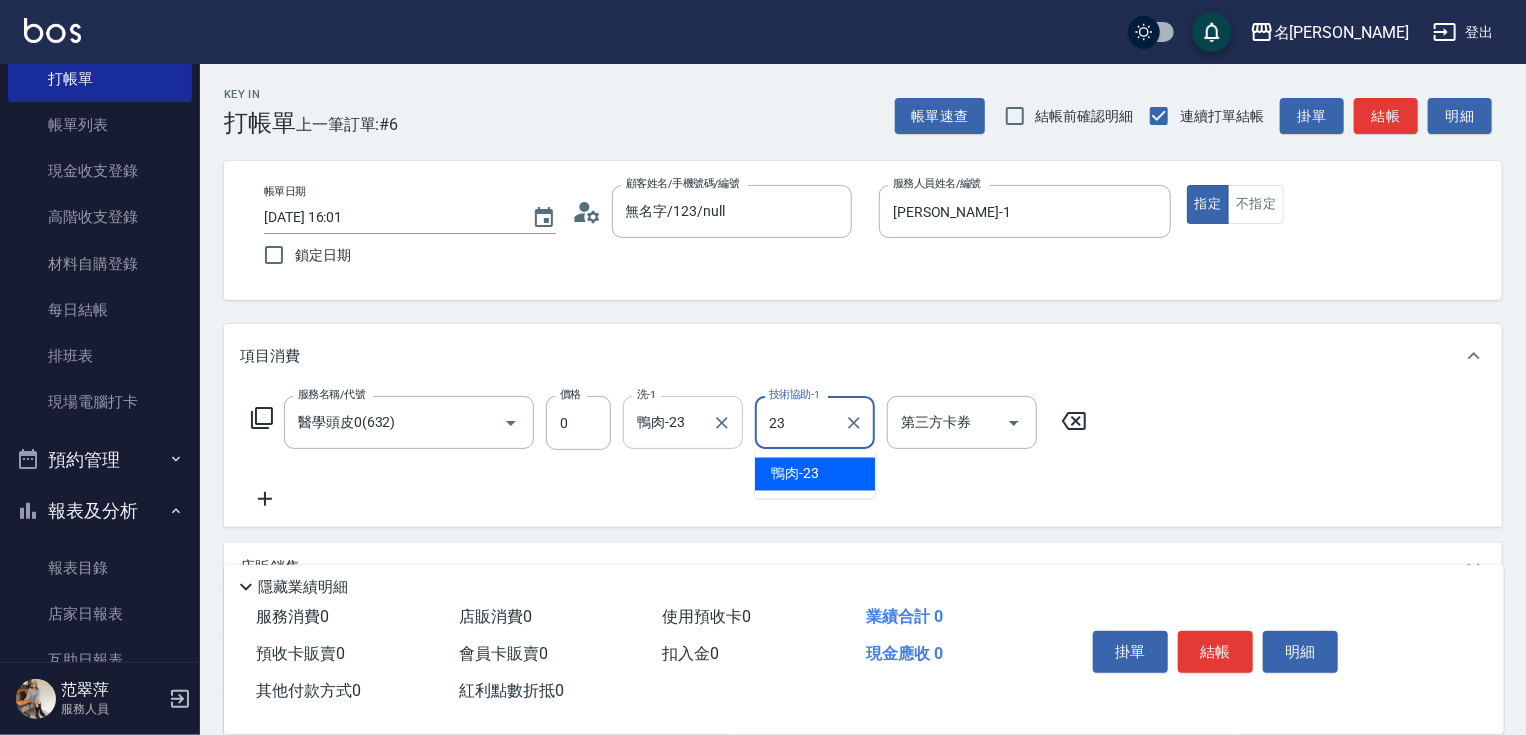 type on "鴨肉-23" 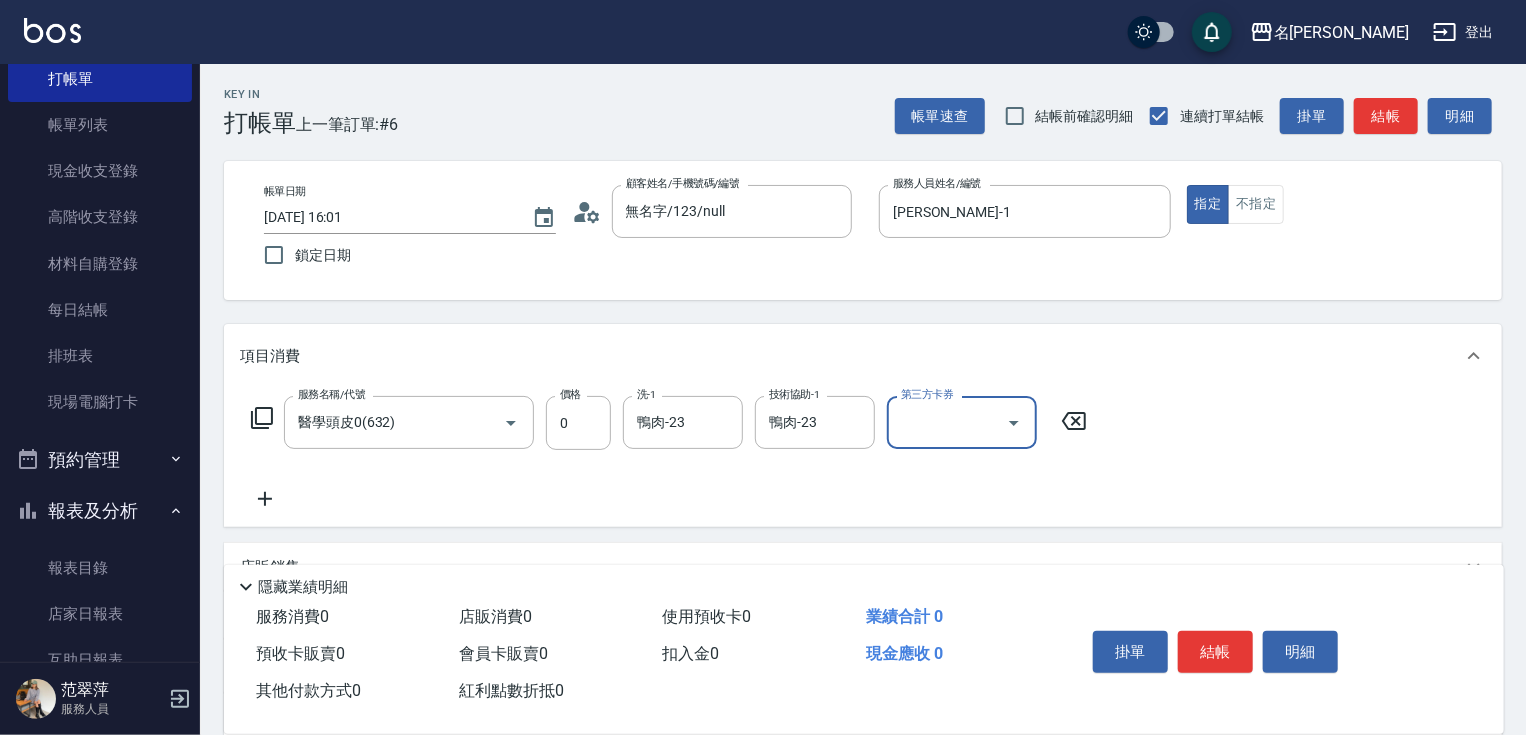 click 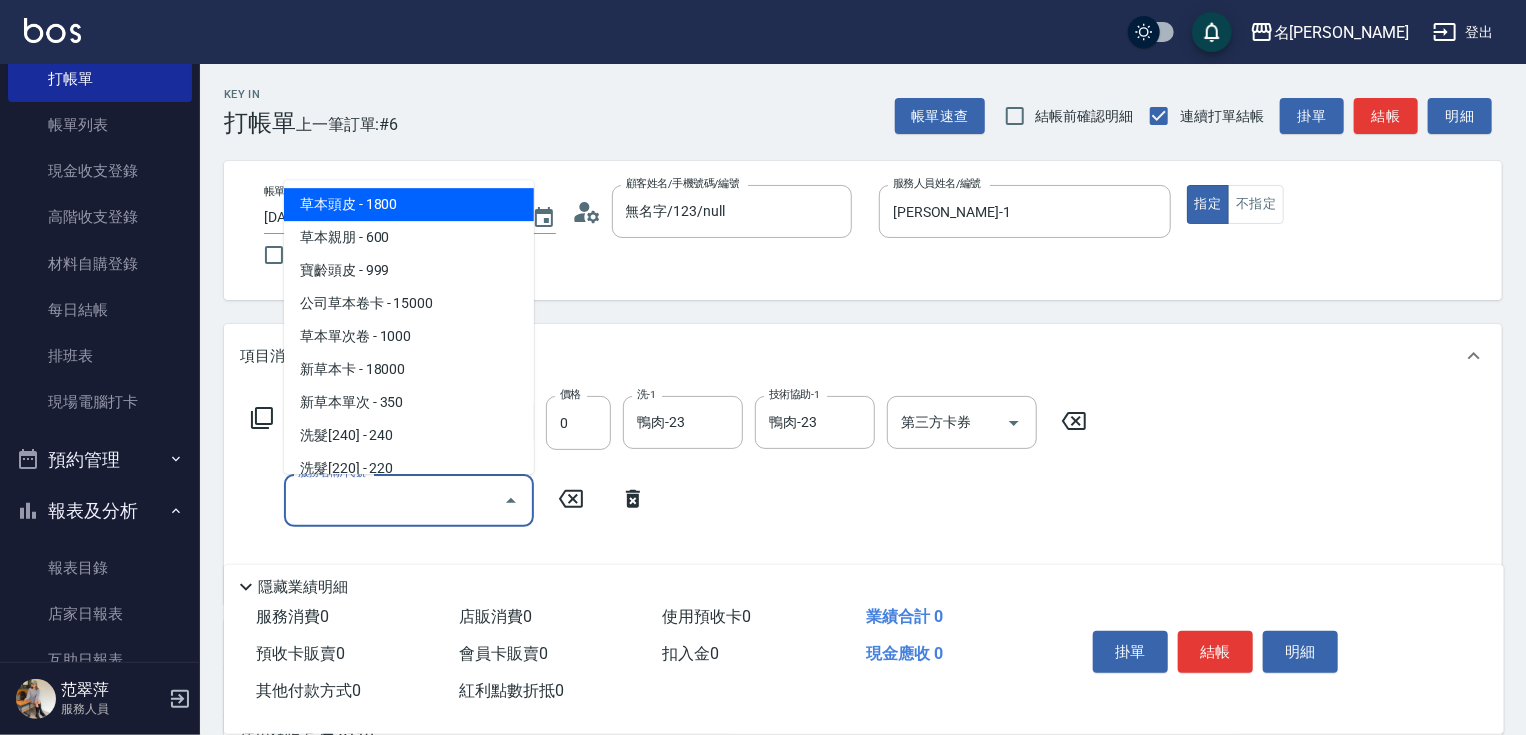 click on "服務名稱/代號" at bounding box center [394, 500] 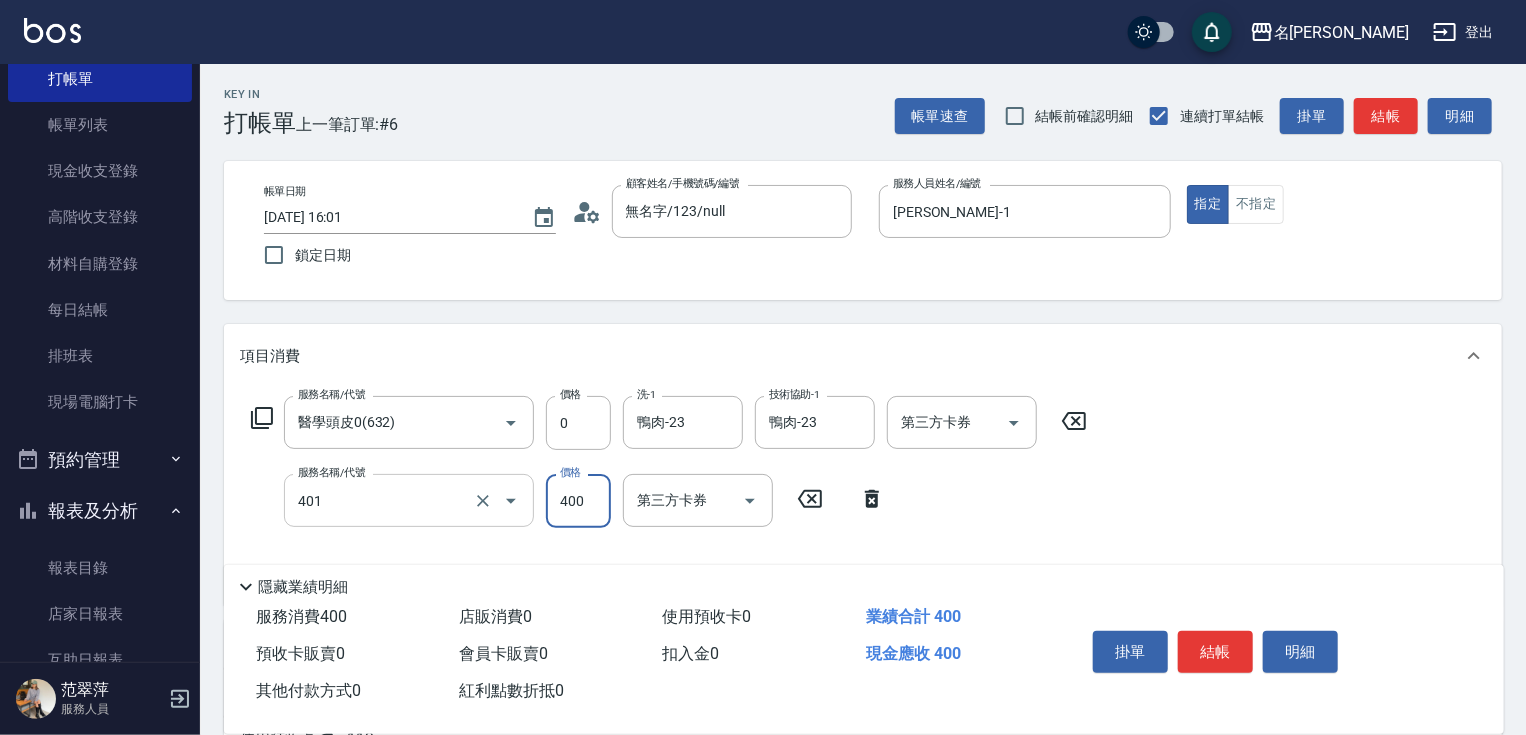 type on "剪髮(400)(401)" 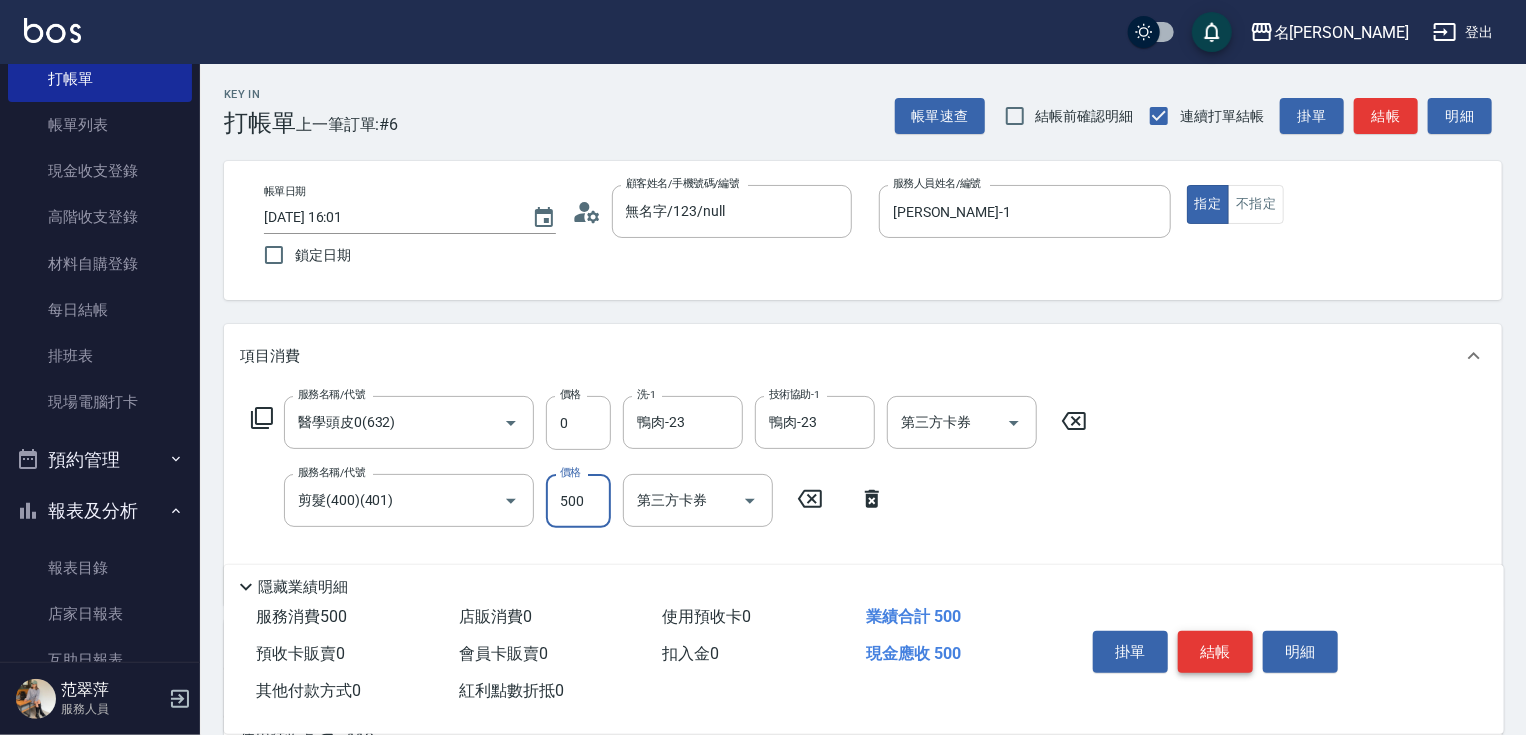 type on "500" 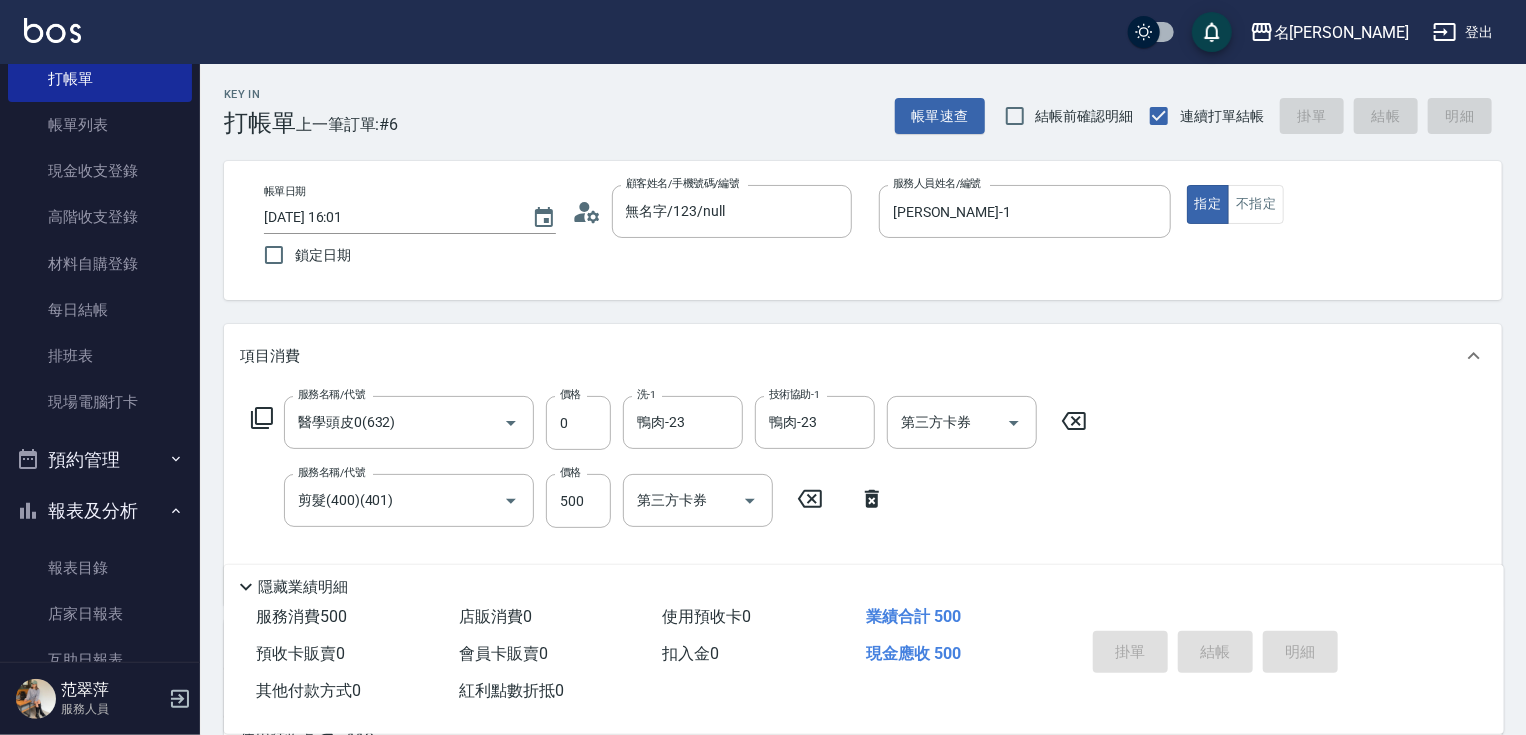 type 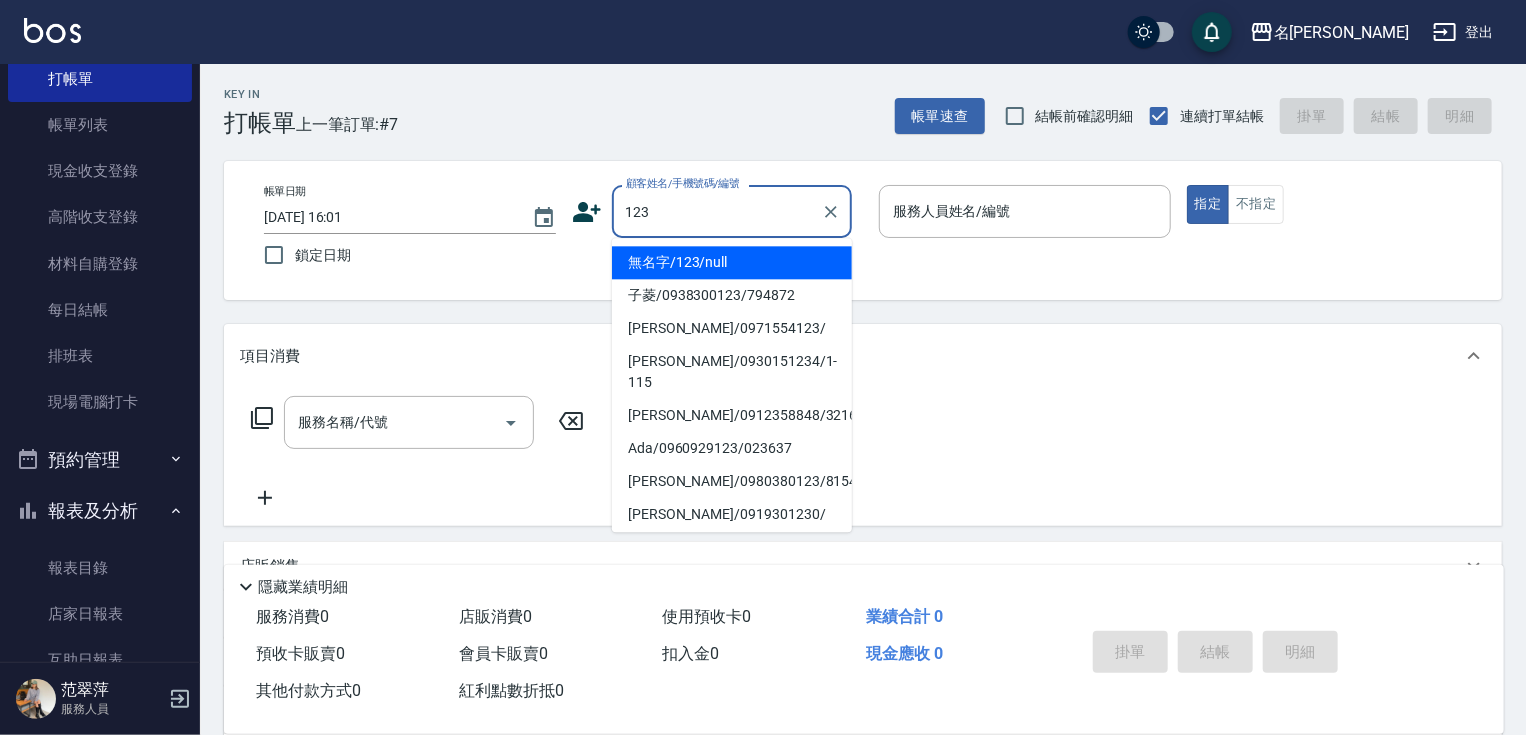 click on "無名字/123/null" at bounding box center [732, 262] 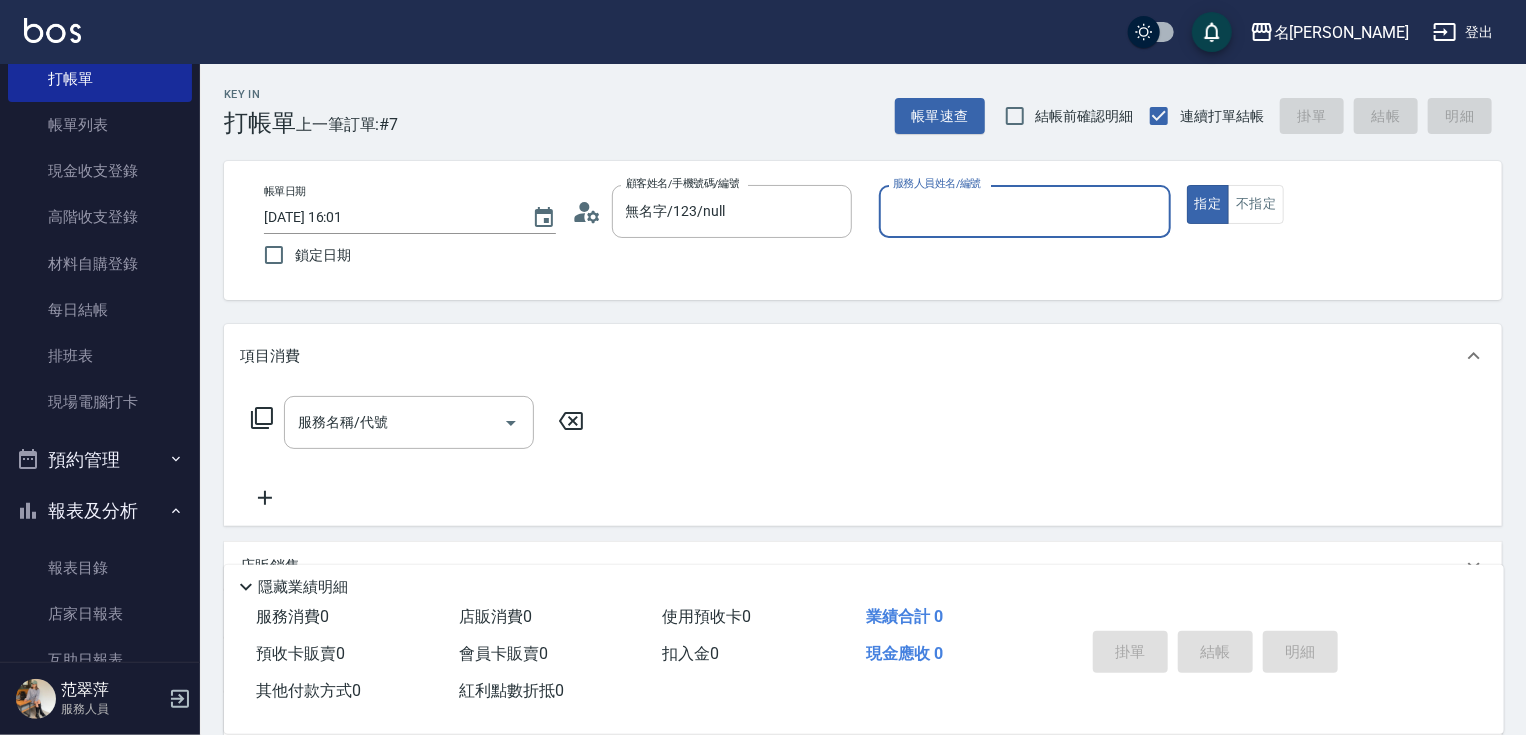 click on "服務人員姓名/編號" at bounding box center (1025, 211) 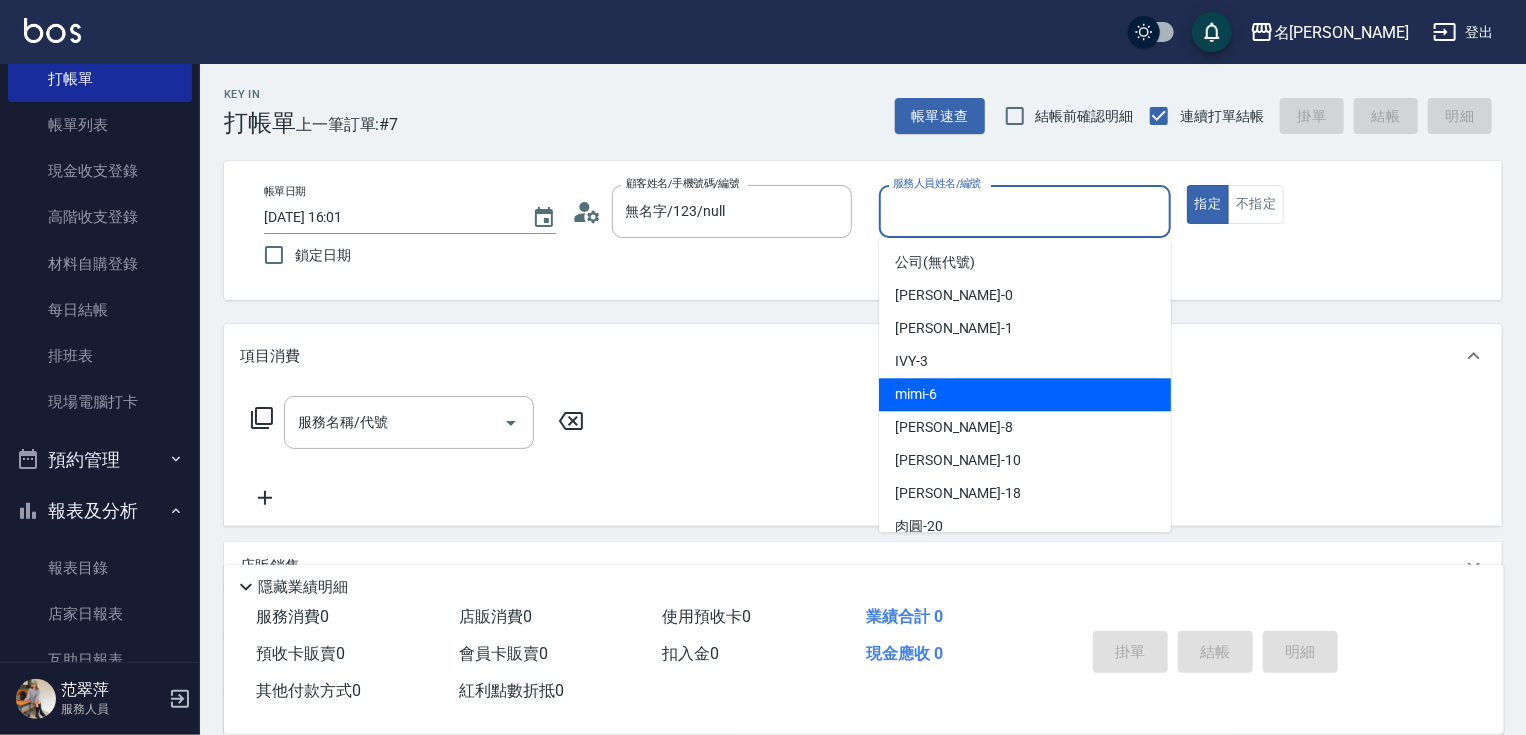 click on "mimi -6" at bounding box center [1025, 394] 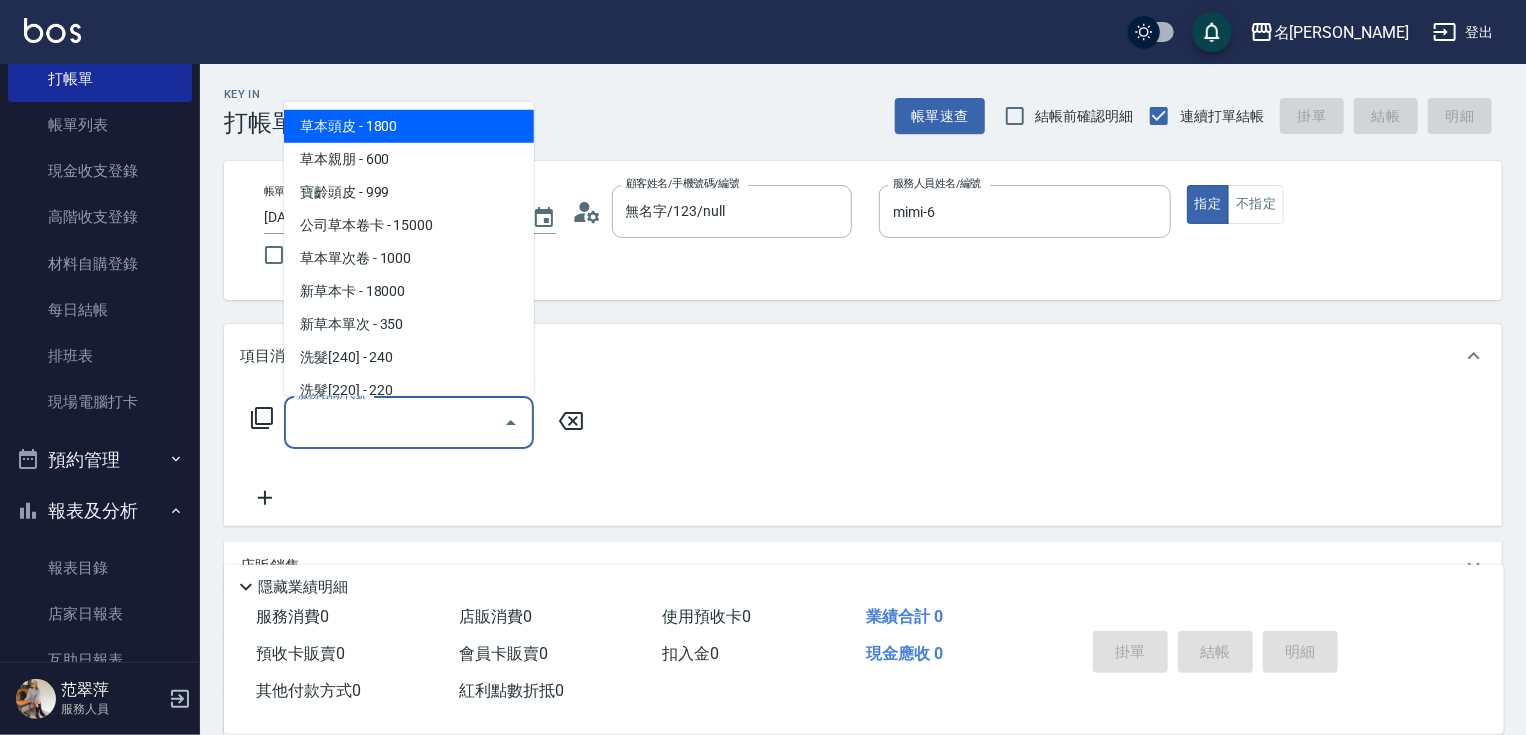 click on "服務名稱/代號" at bounding box center (394, 422) 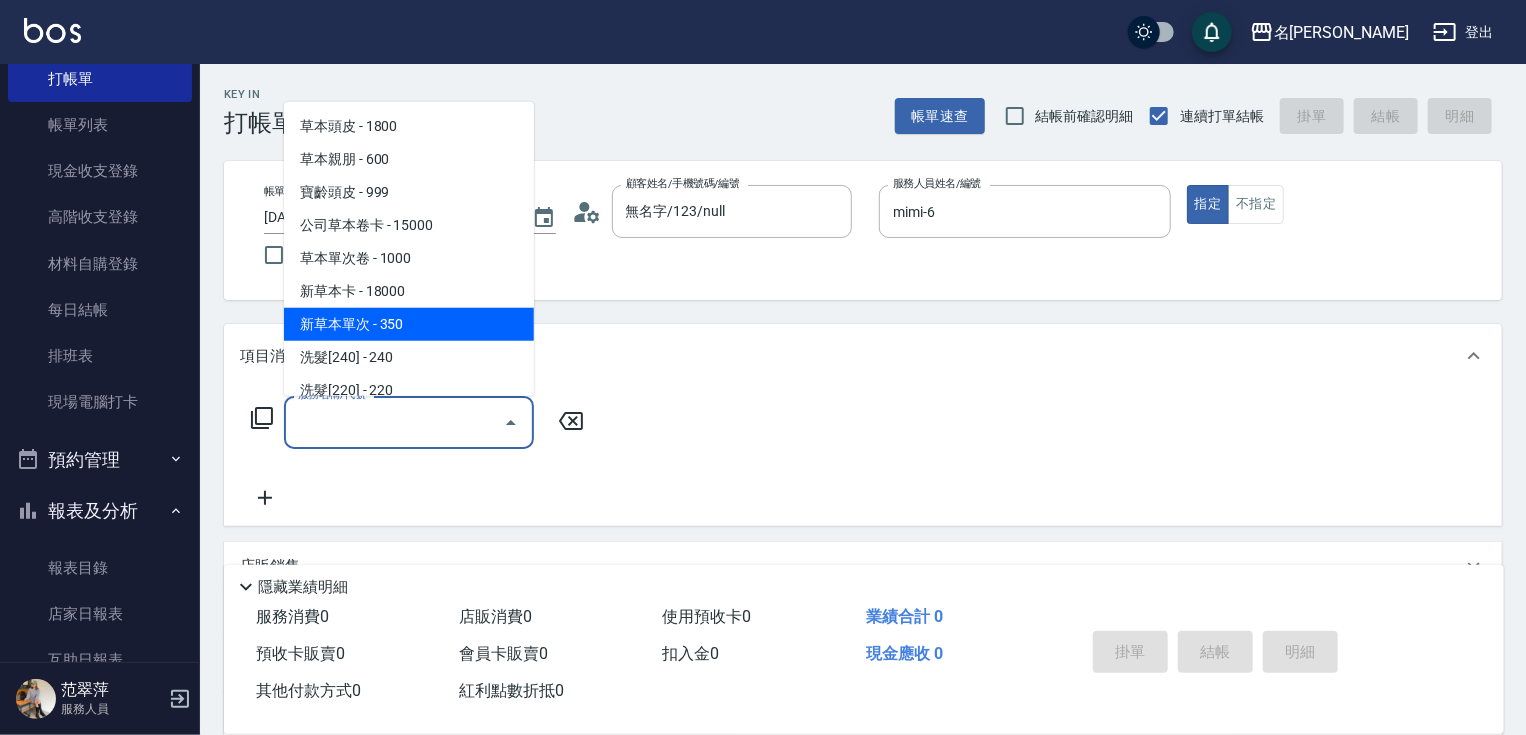click on "新草本單次 - 350" at bounding box center [409, 324] 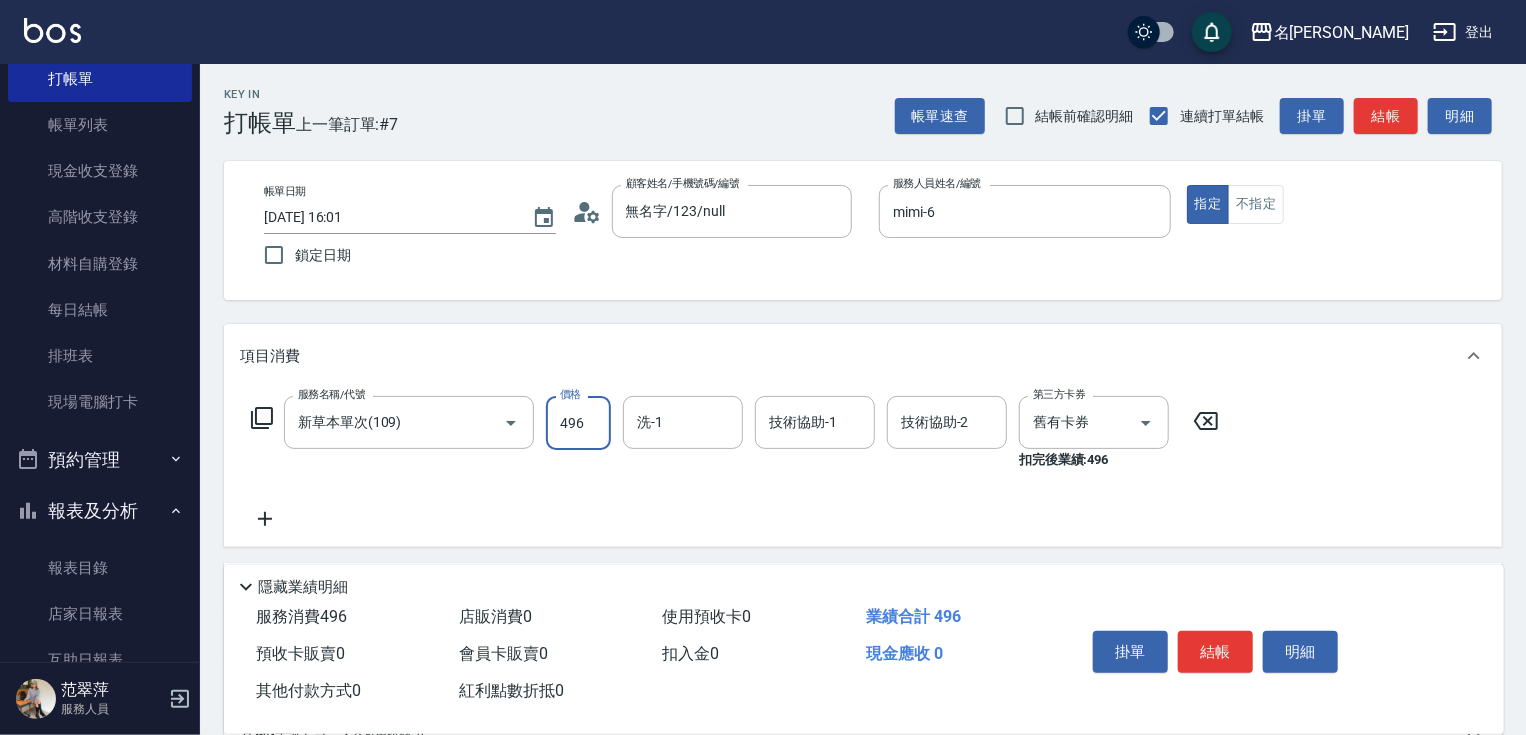 type on "496" 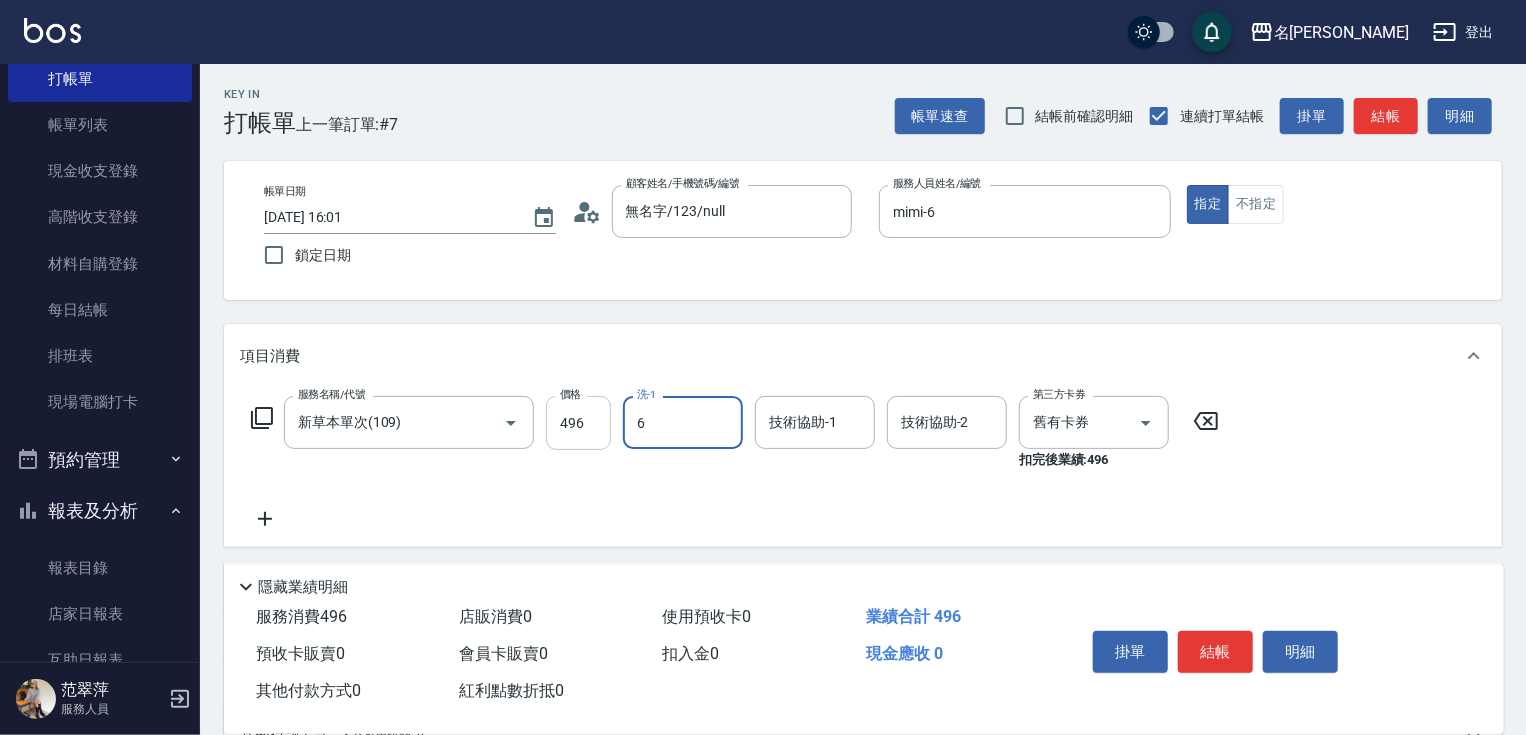 type on "mimi-6" 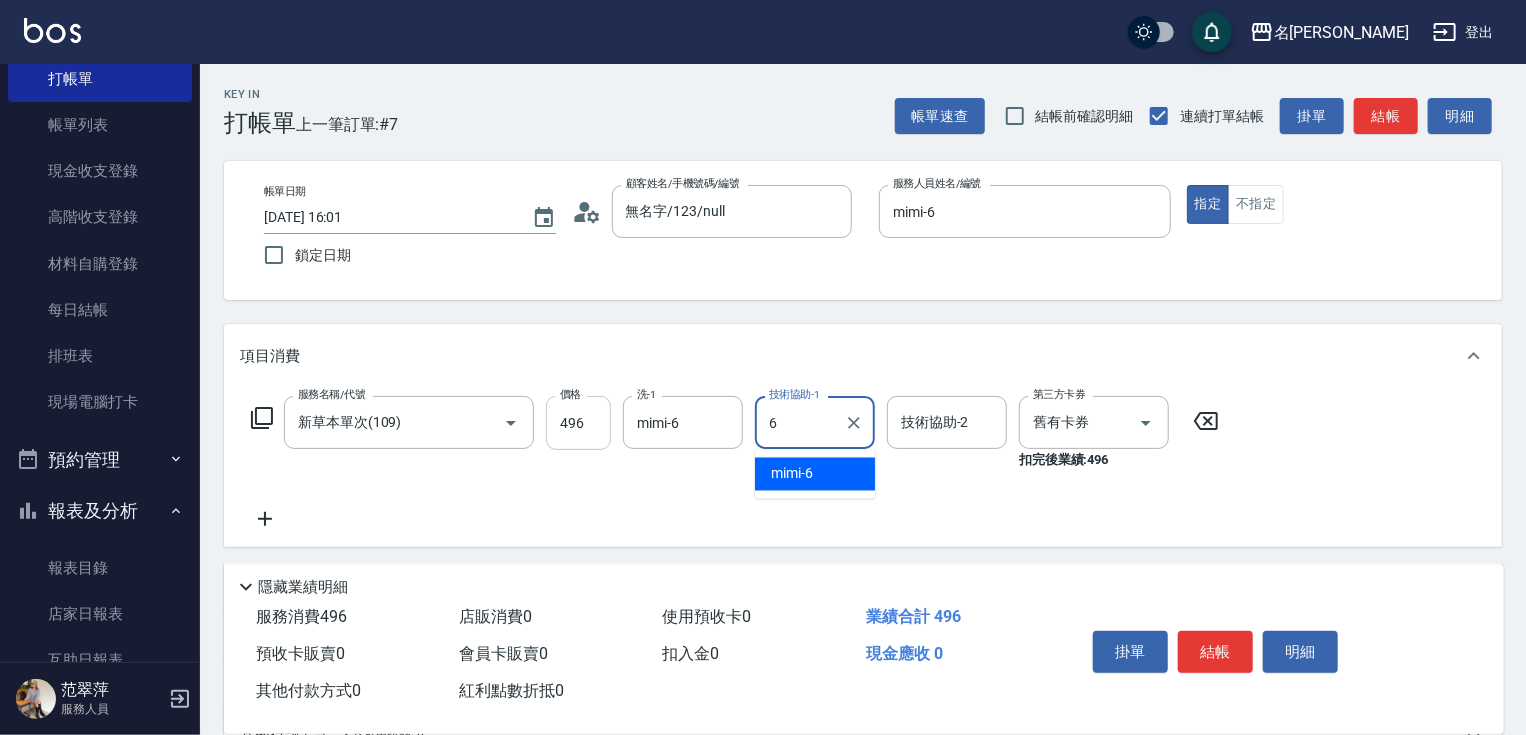type on "mimi-6" 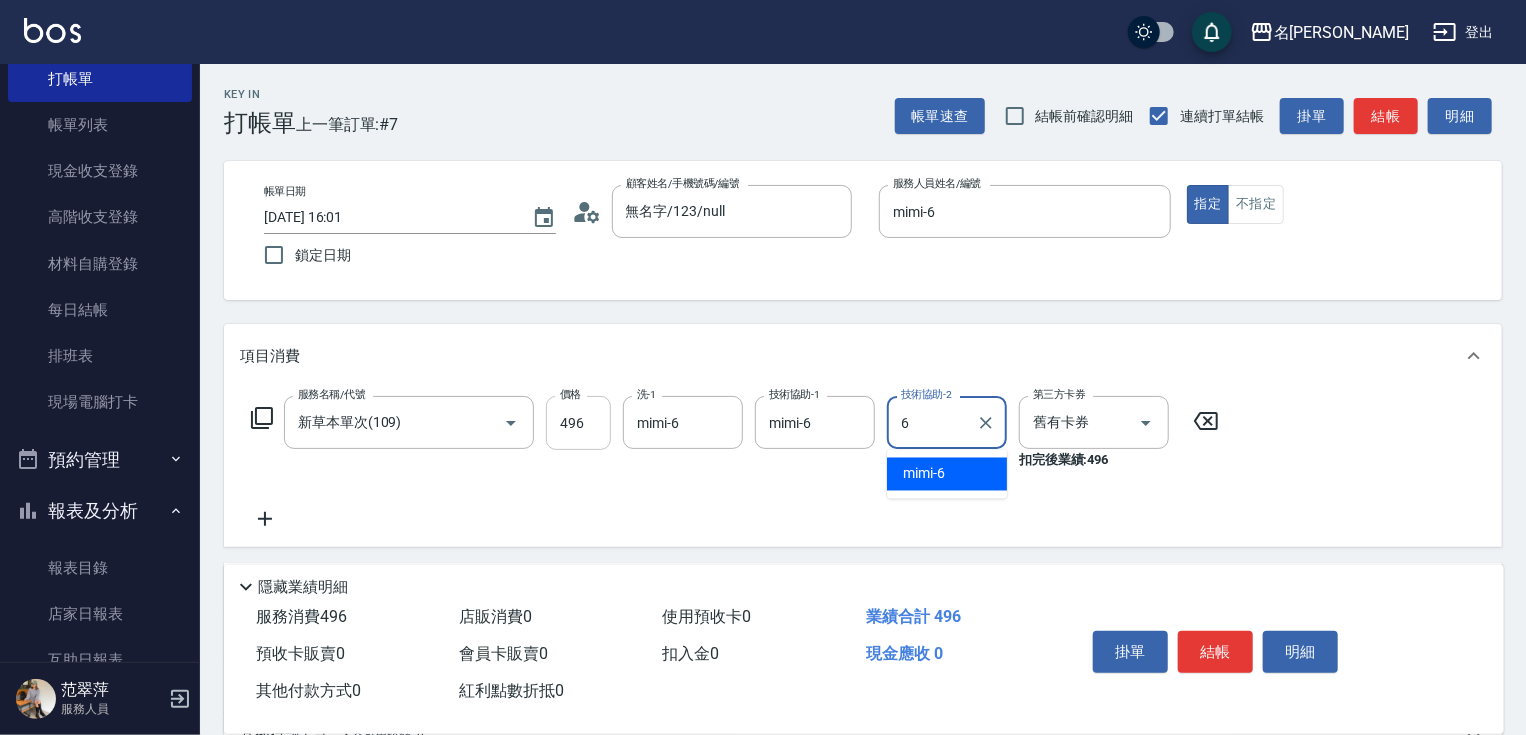type on "mimi-6" 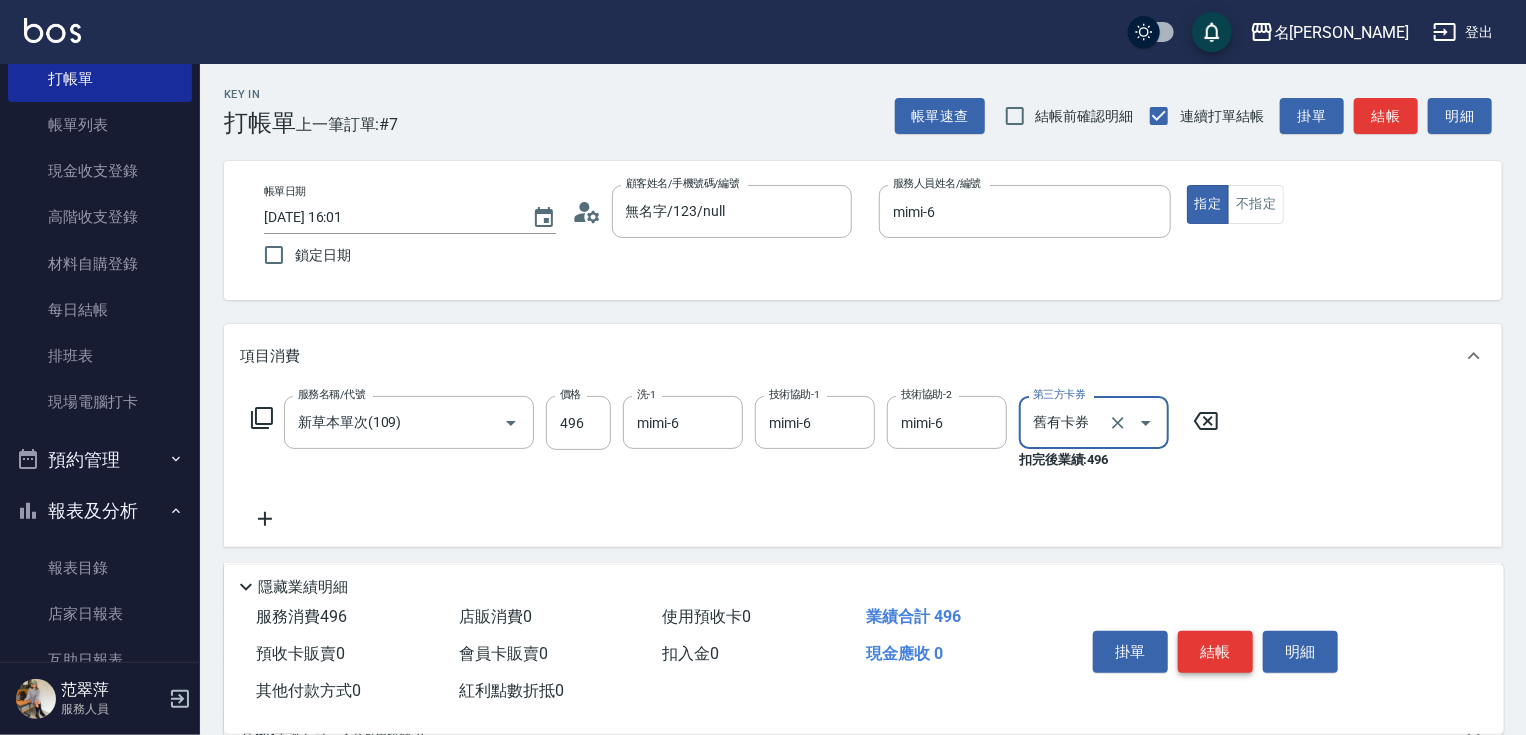click on "結帳" at bounding box center [1215, 652] 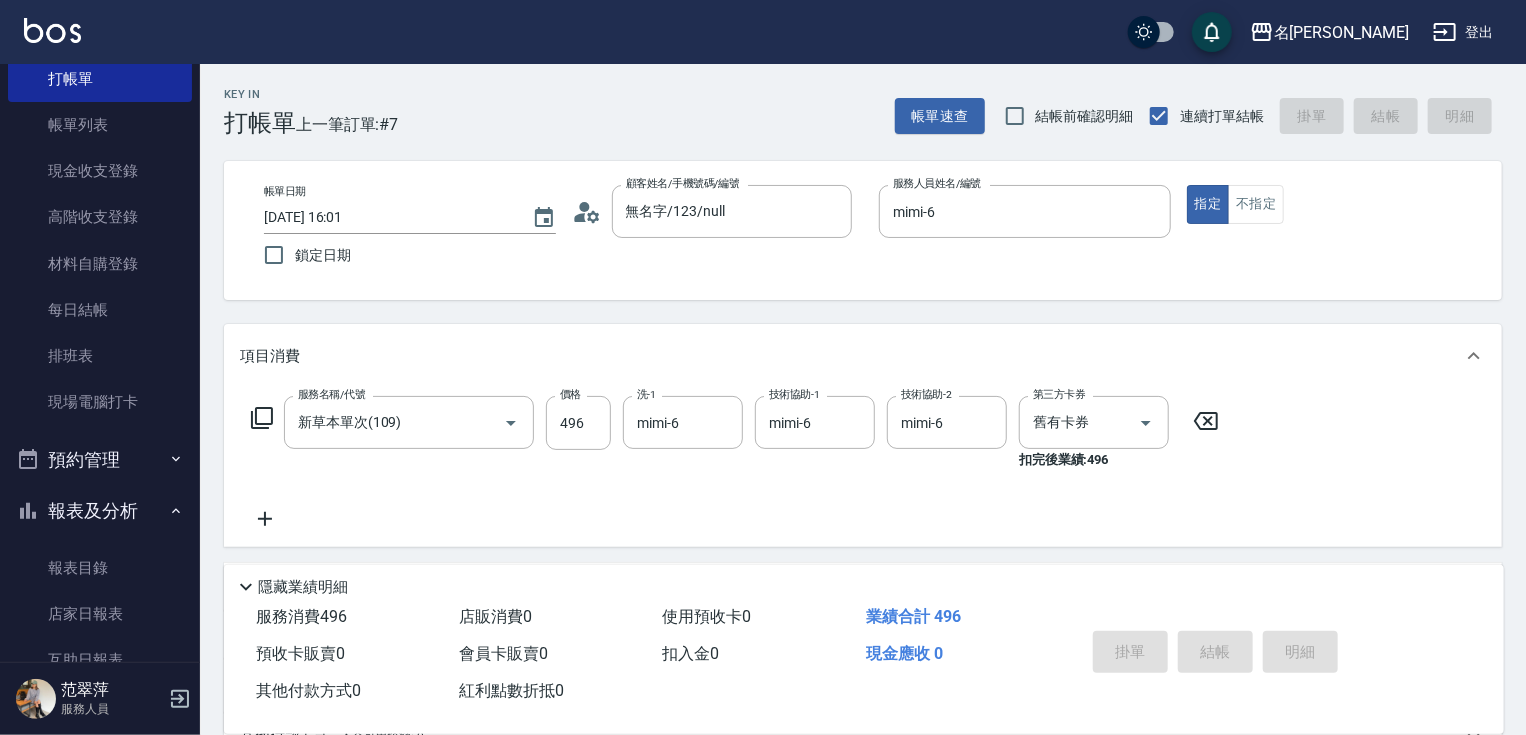 type 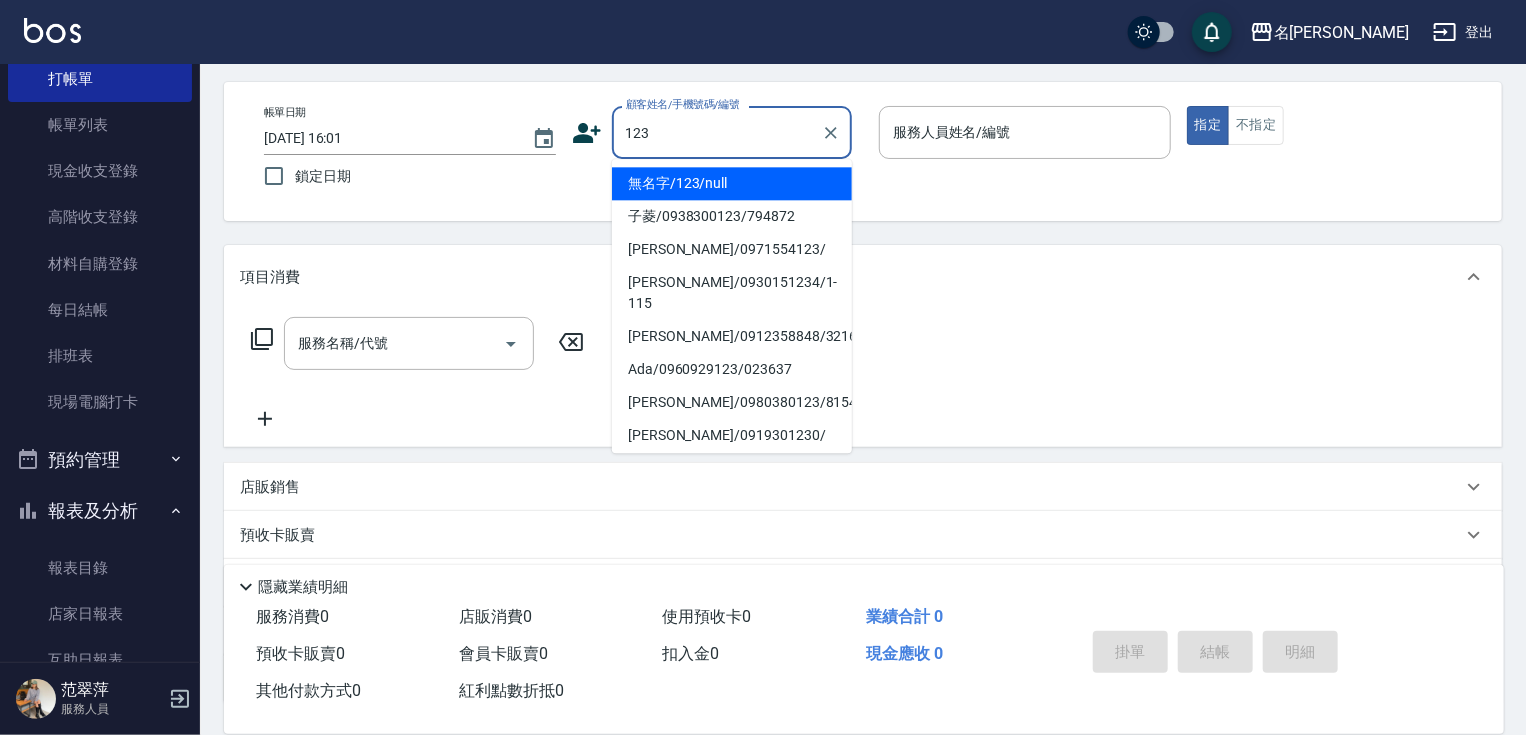 scroll, scrollTop: 80, scrollLeft: 0, axis: vertical 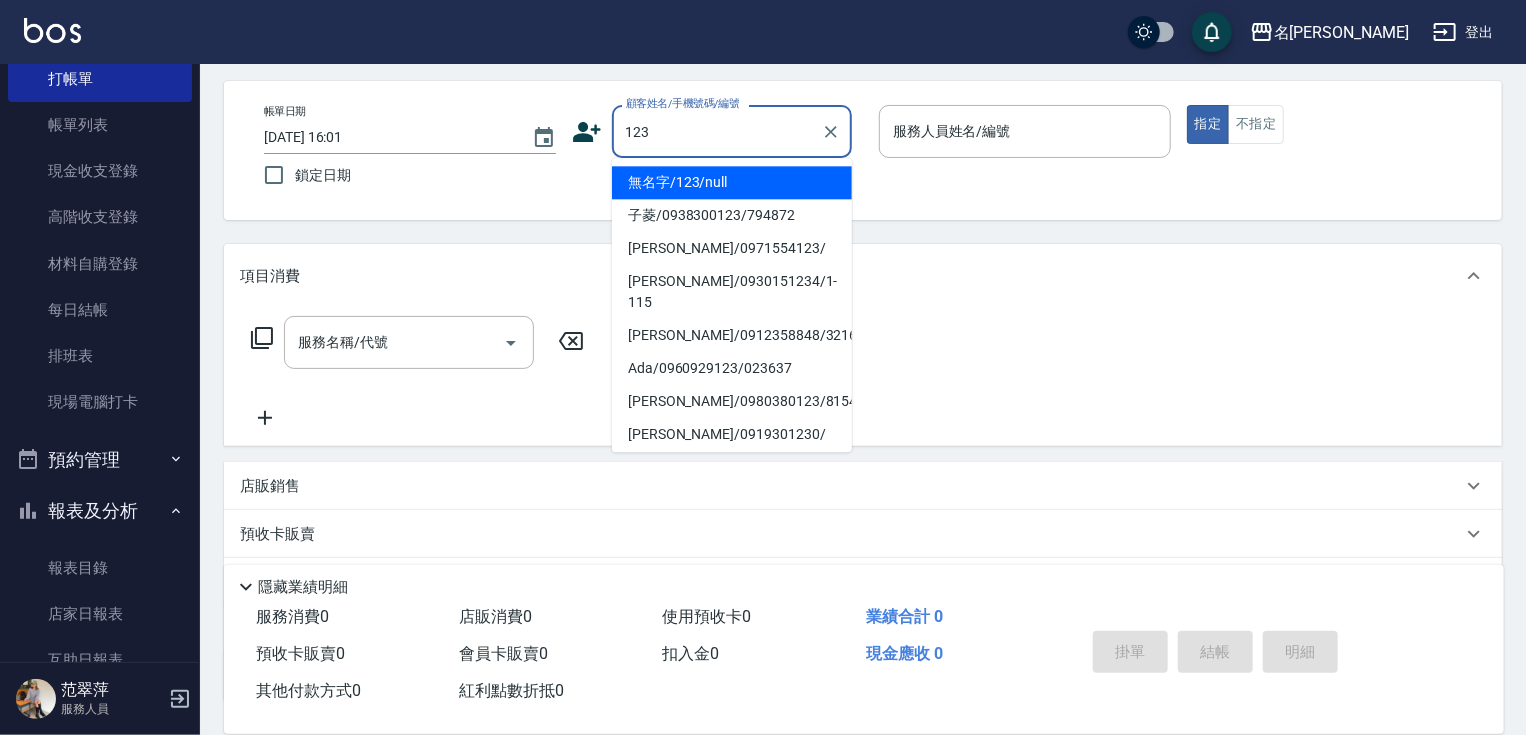 click on "無名字/123/null" at bounding box center [732, 182] 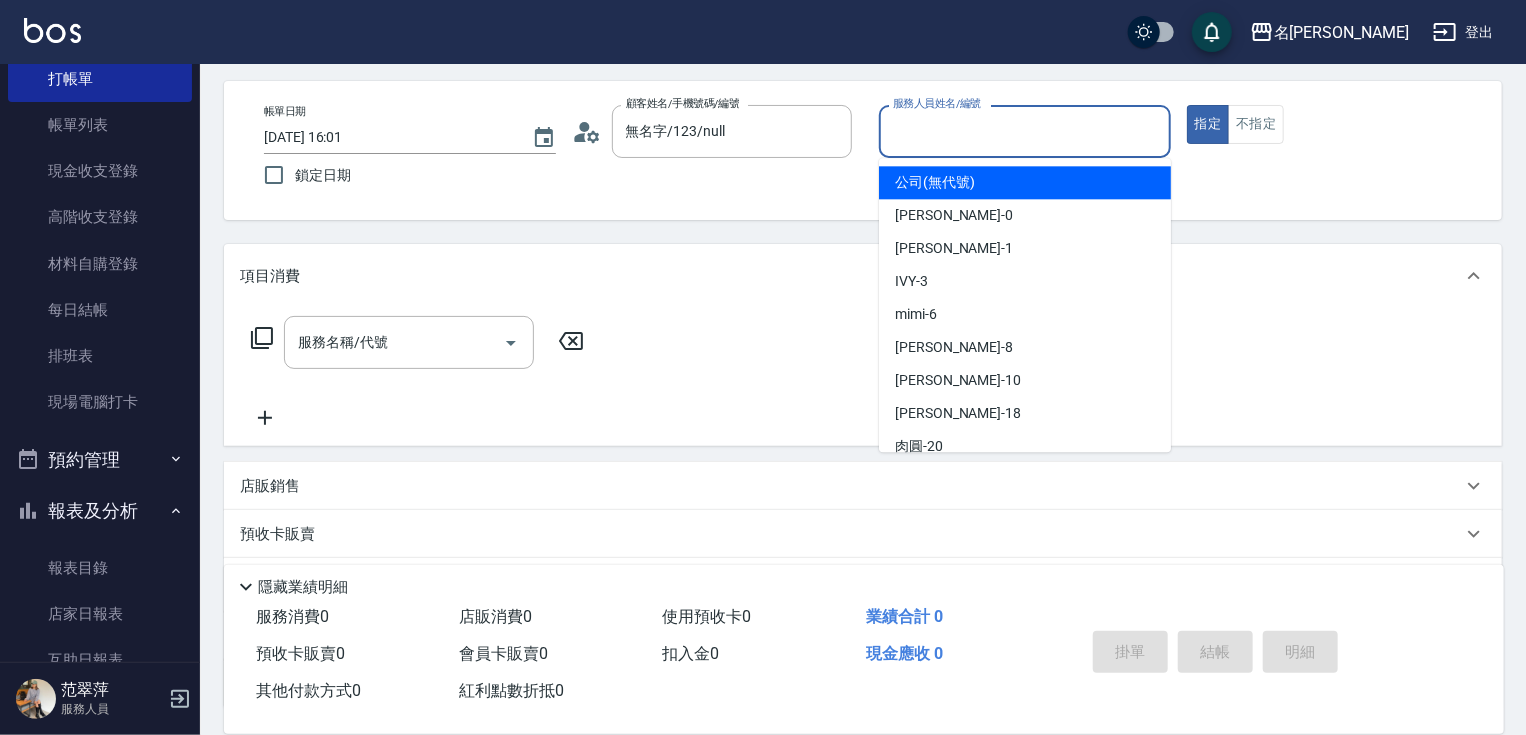 click on "服務人員姓名/編號" at bounding box center [1025, 131] 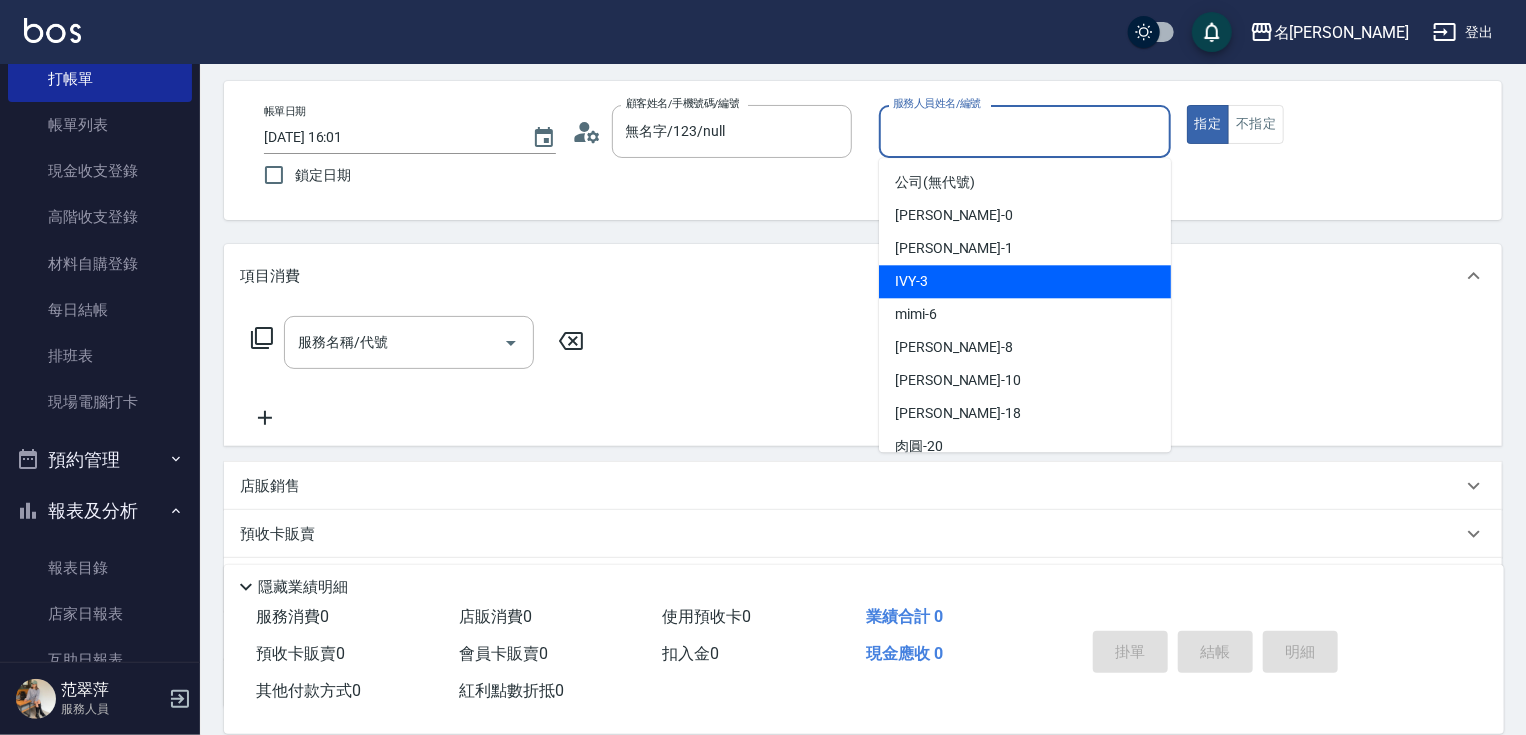 click on "IVY -3" at bounding box center [1025, 281] 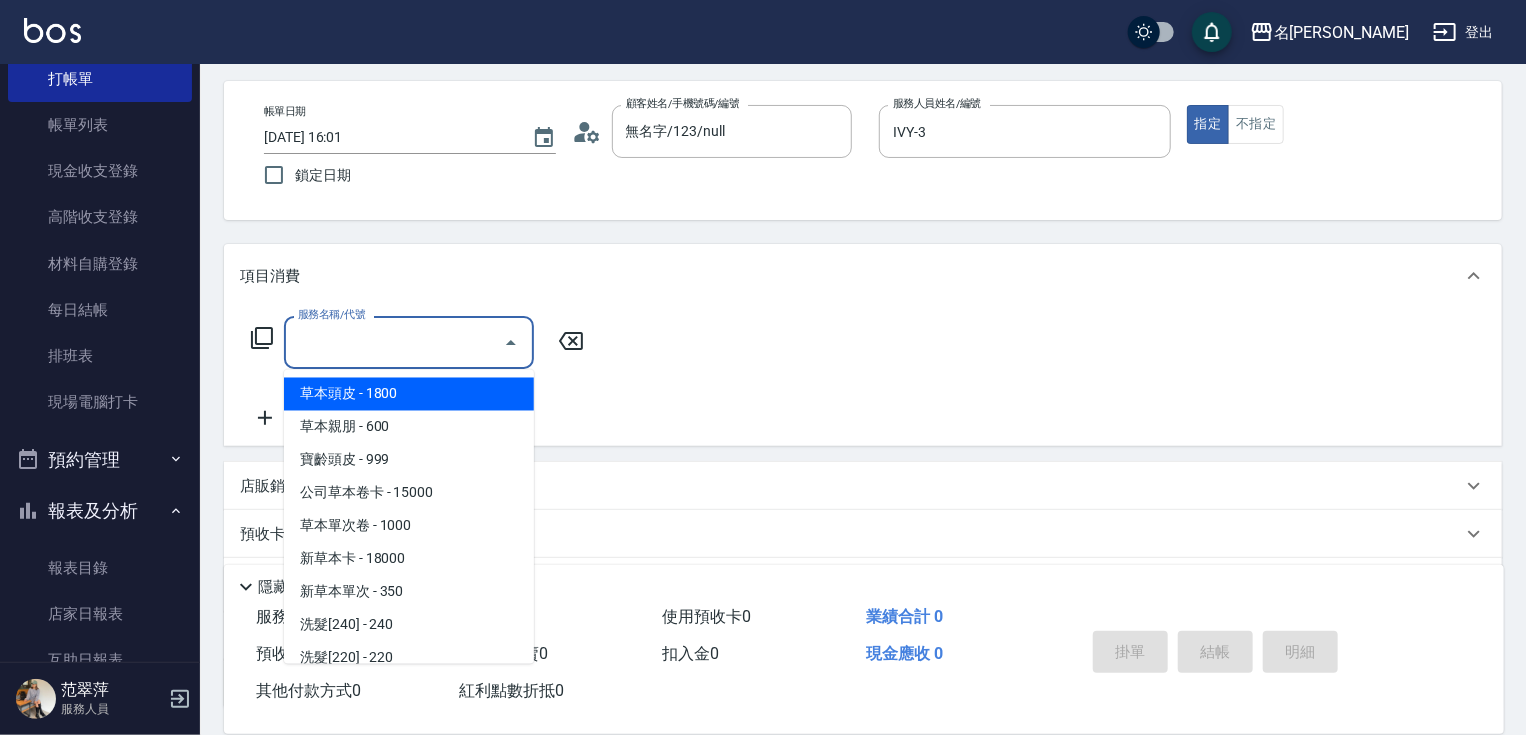click on "服務名稱/代號 服務名稱/代號" at bounding box center (409, 342) 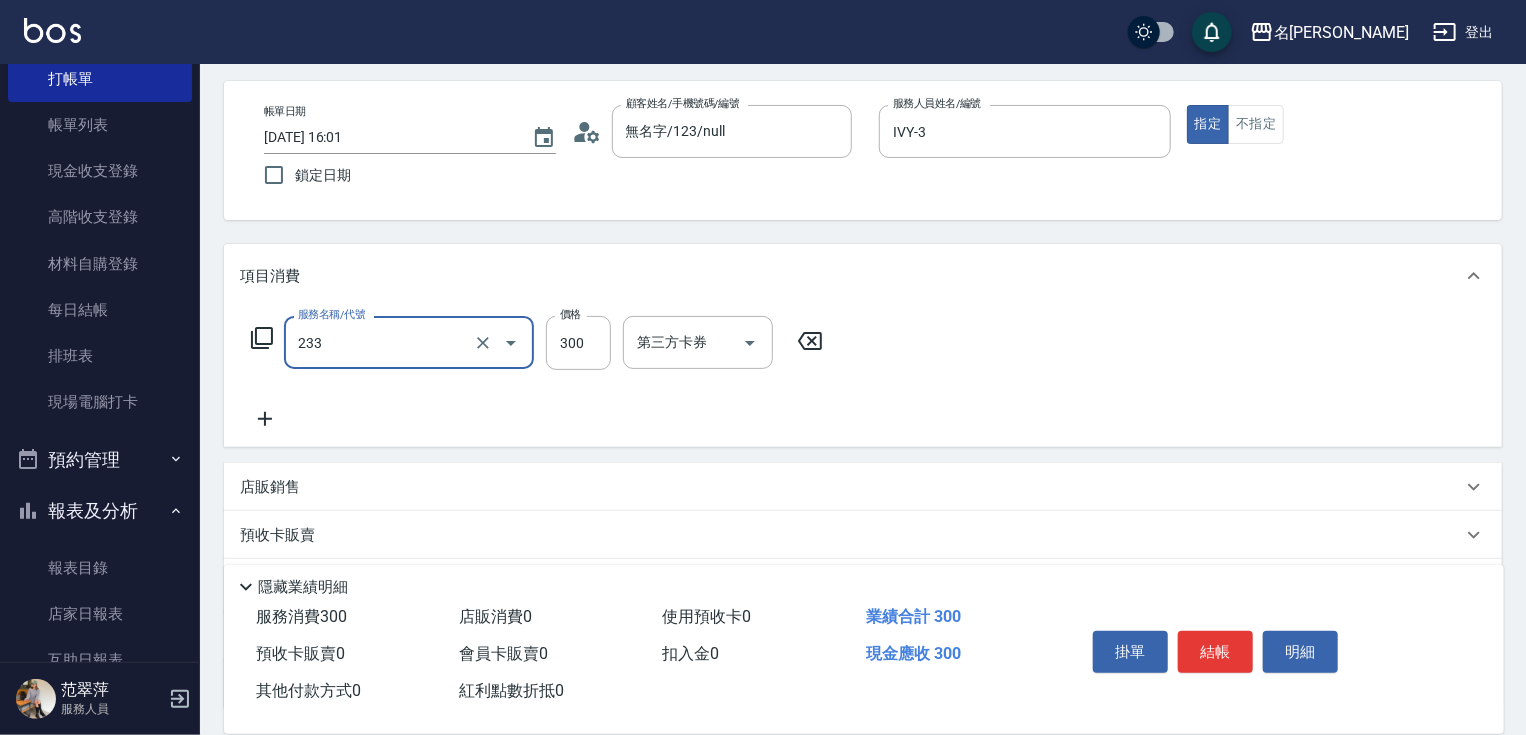 type on "洗髮300(233)" 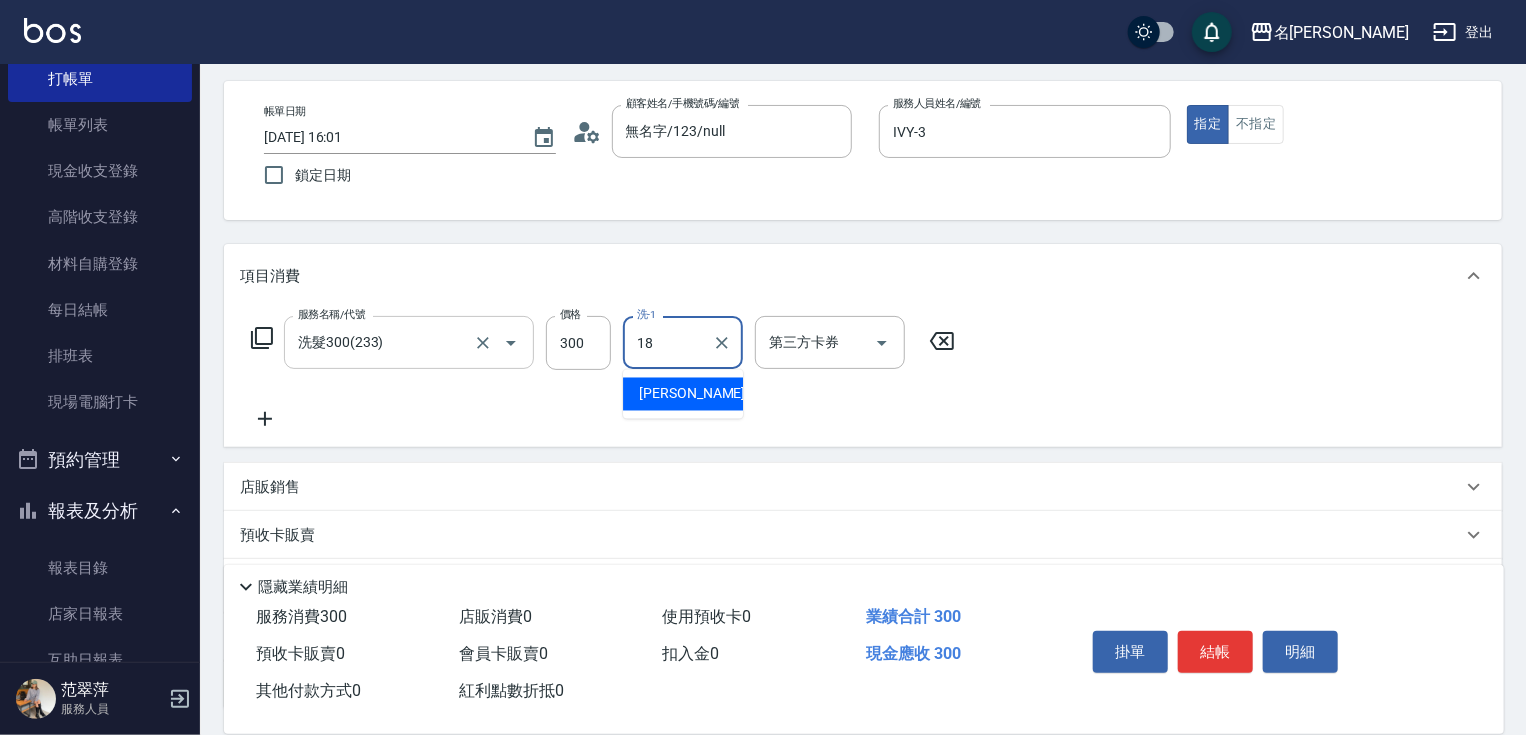type on "[PERSON_NAME]-18" 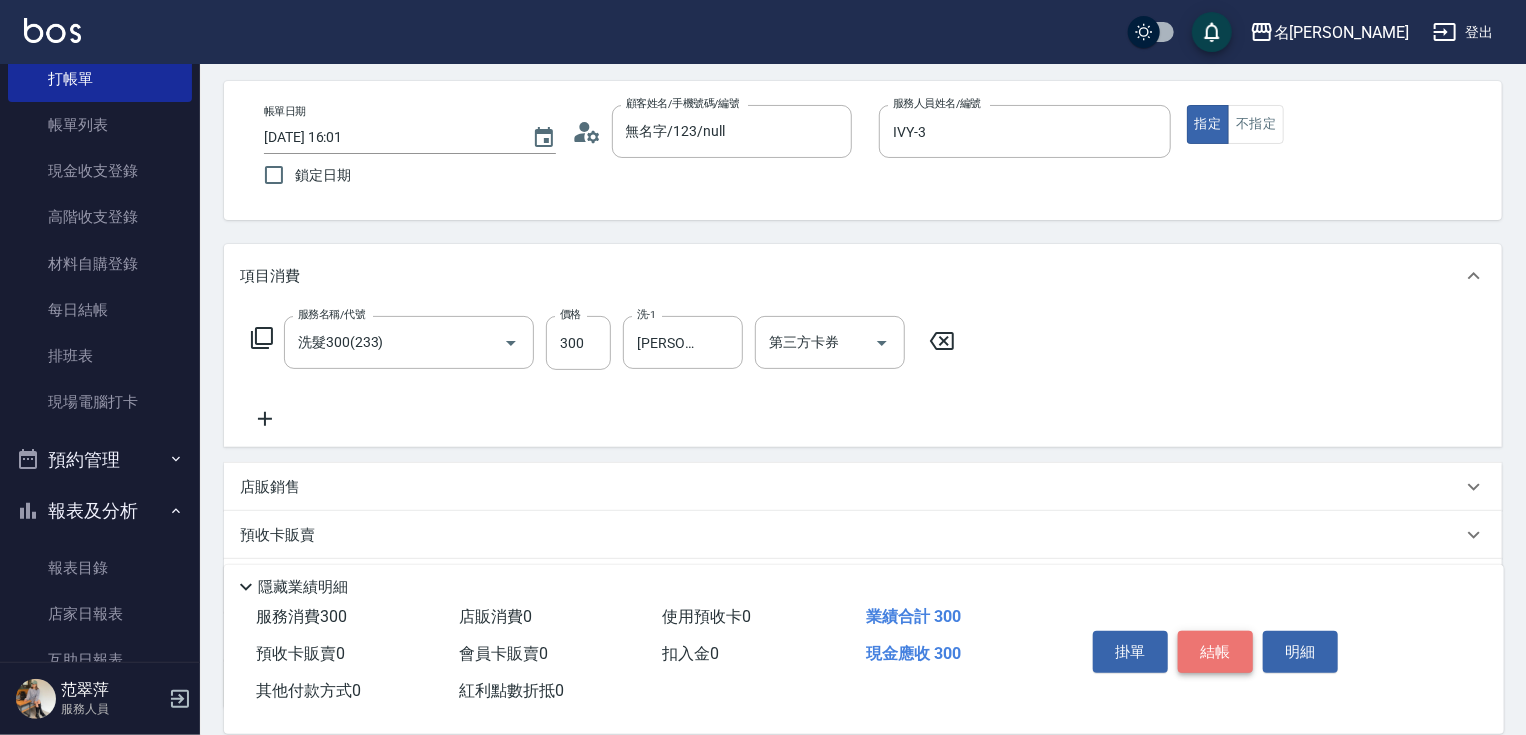 click on "結帳" at bounding box center [1215, 652] 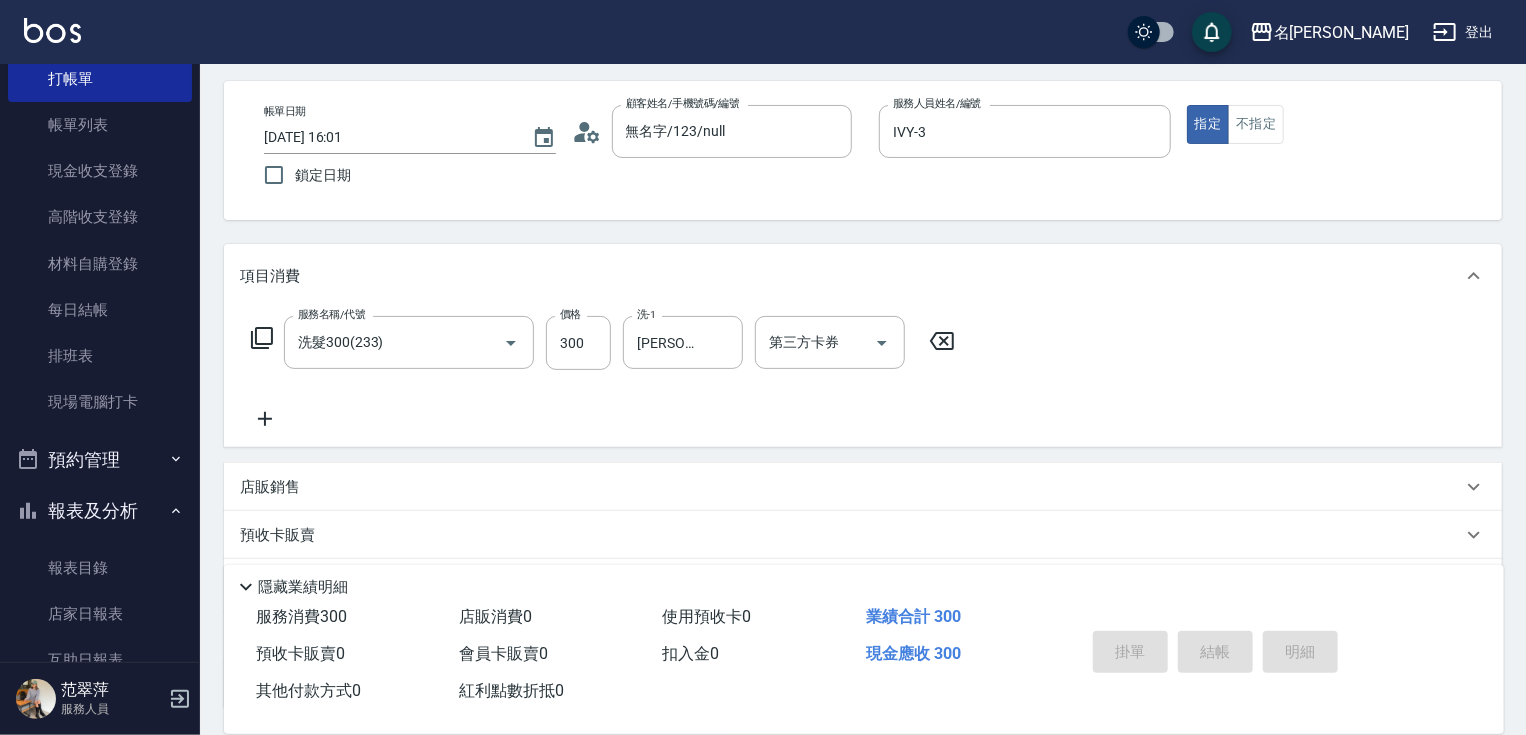 type on "[DATE] 16:02" 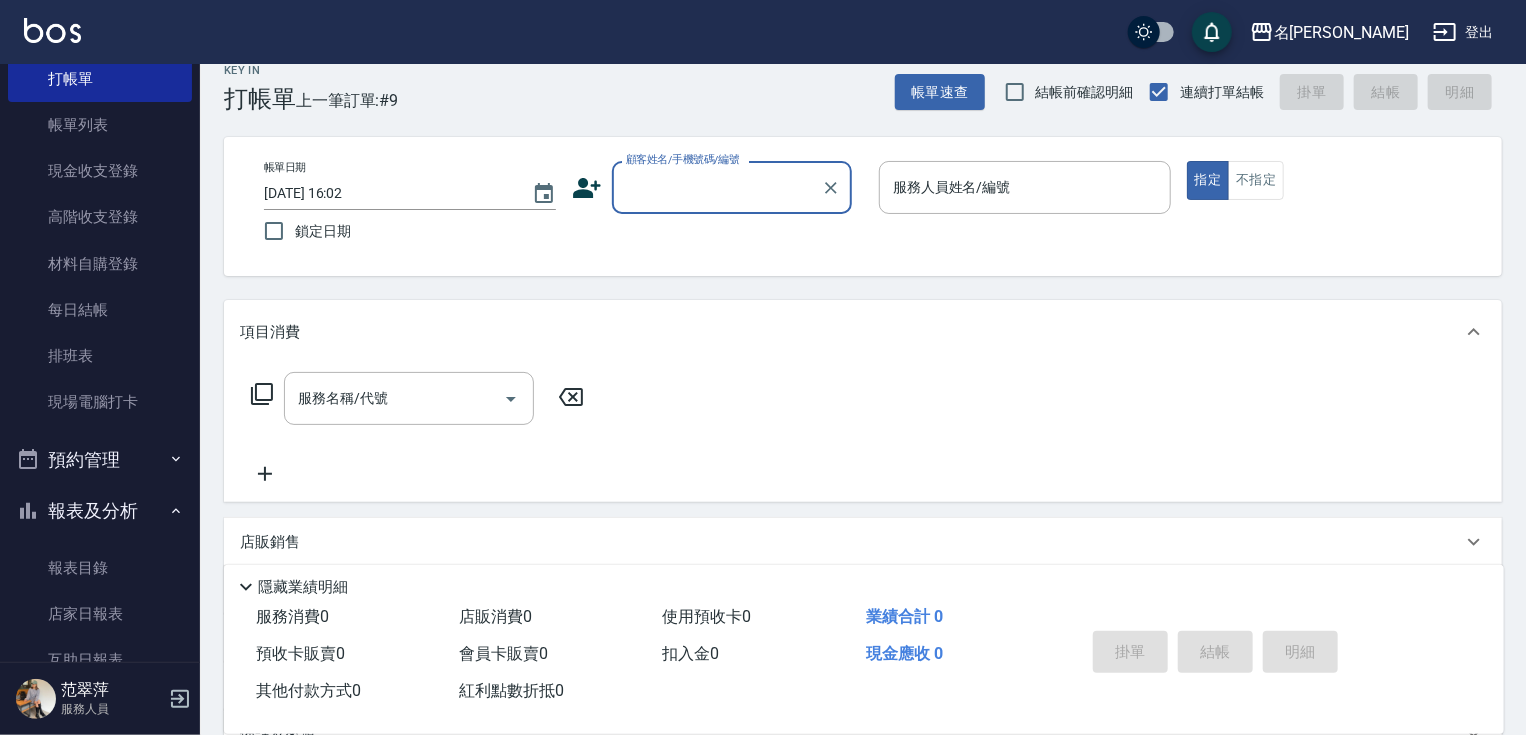 scroll, scrollTop: 0, scrollLeft: 0, axis: both 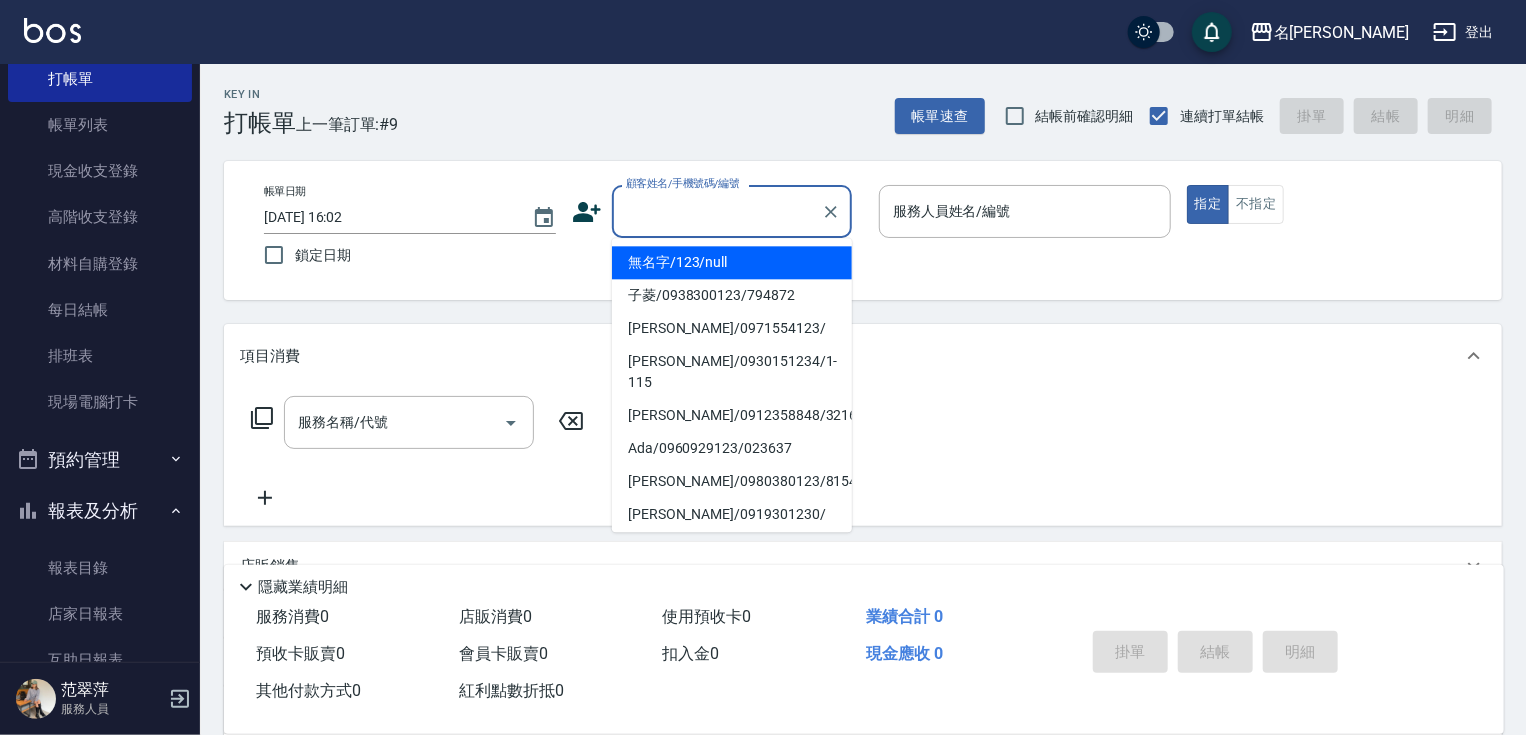 click on "顧客姓名/手機號碼/編號" at bounding box center (717, 211) 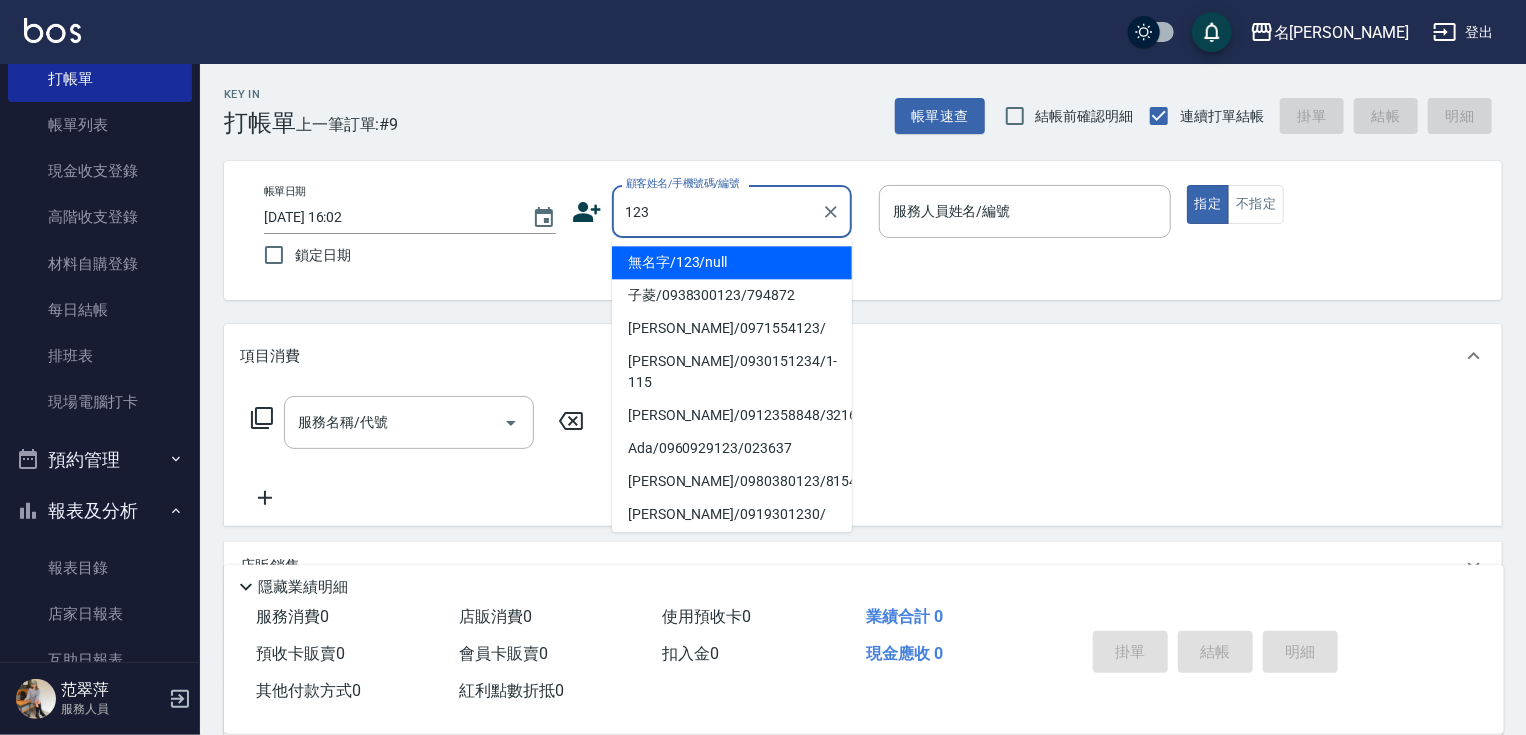 click on "無名字/123/null" at bounding box center (732, 262) 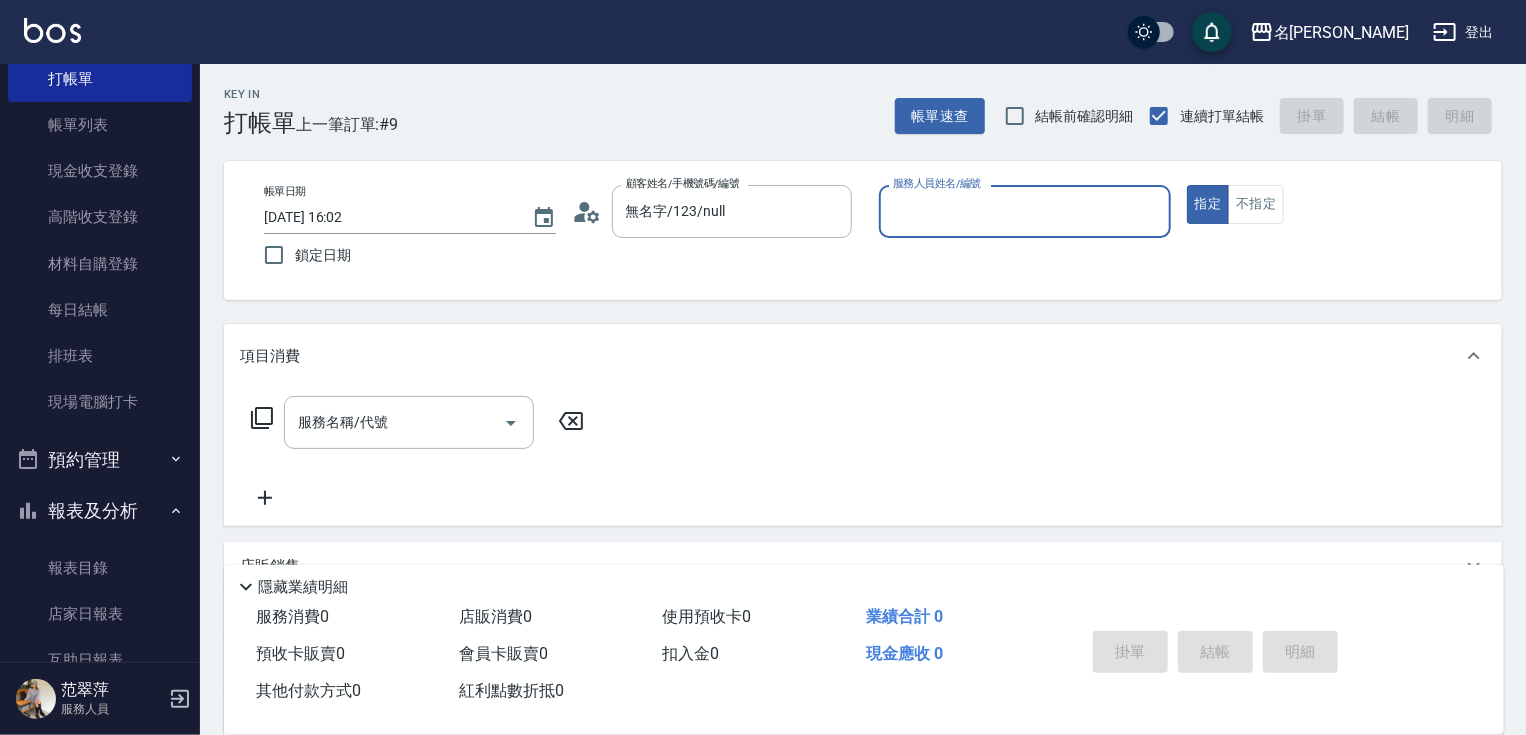 click on "服務人員姓名/編號" at bounding box center (1025, 211) 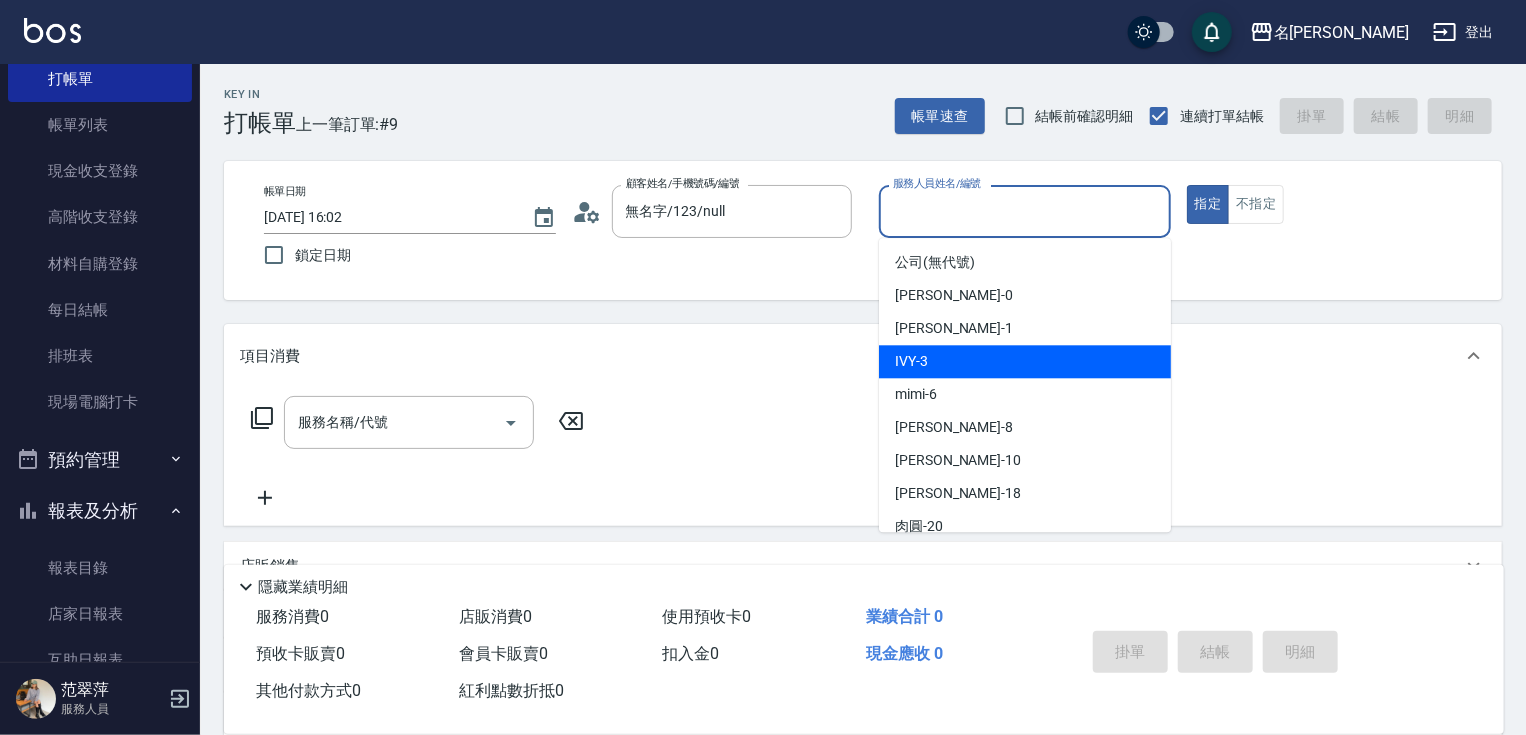 click on "IVY -3" at bounding box center (1025, 361) 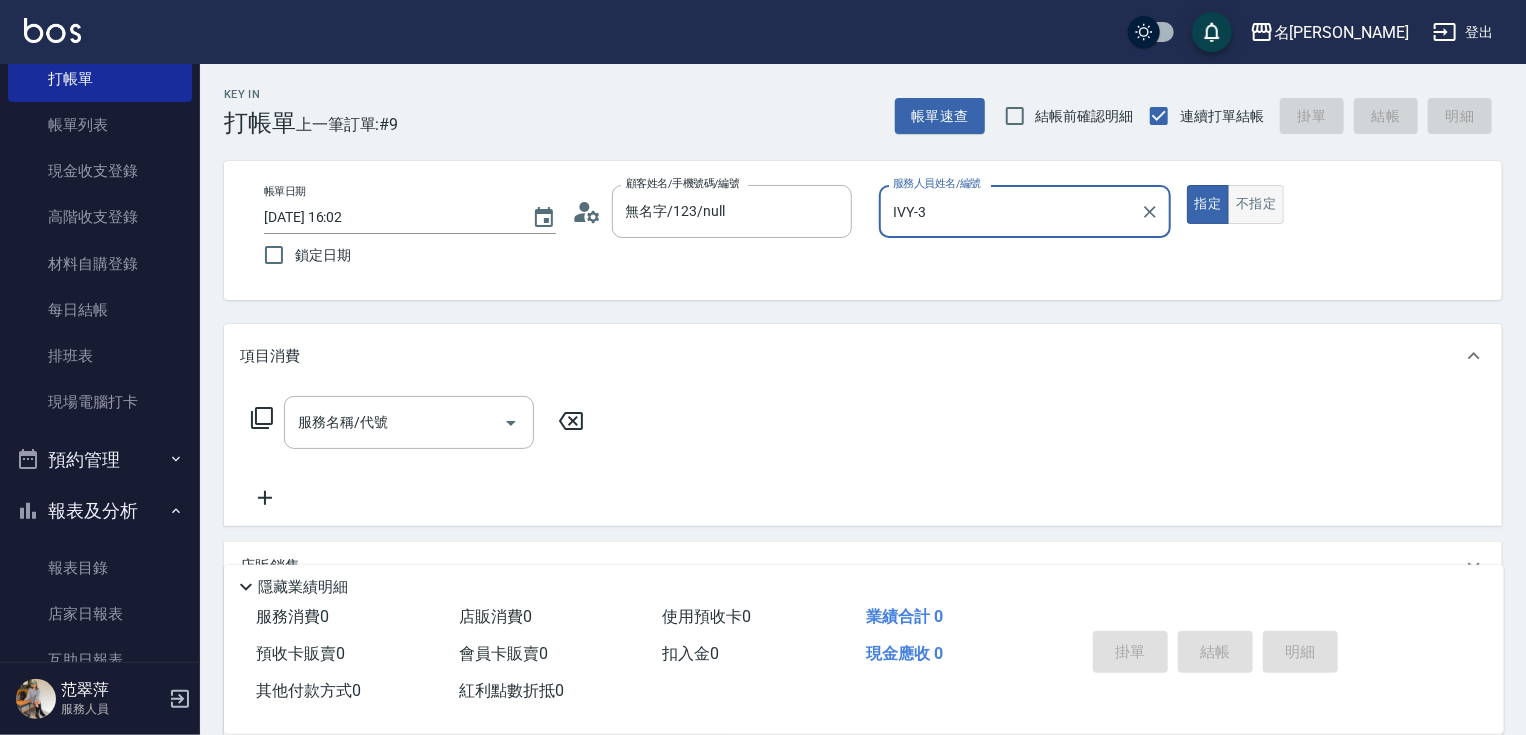 click on "不指定" at bounding box center [1256, 204] 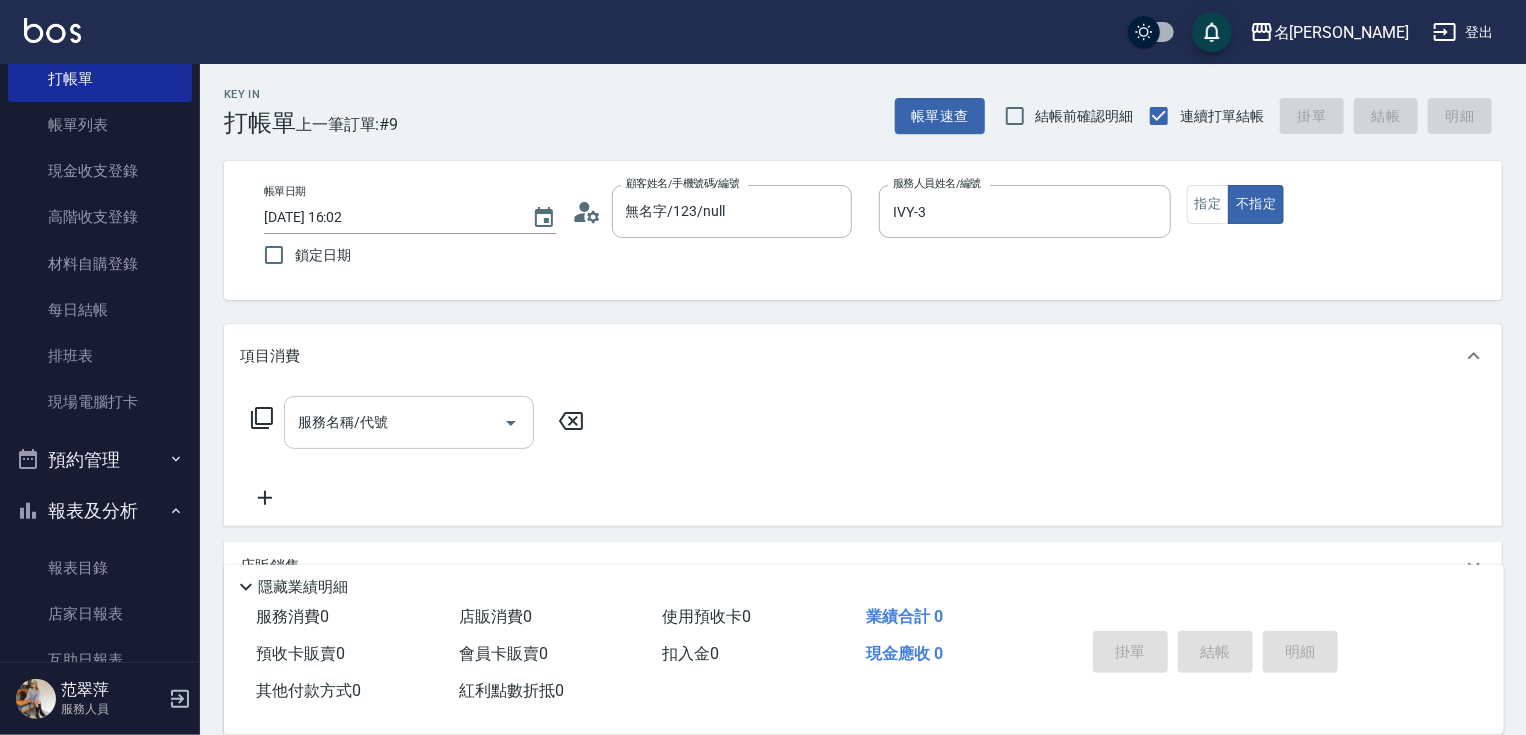 click on "服務名稱/代號" at bounding box center [394, 422] 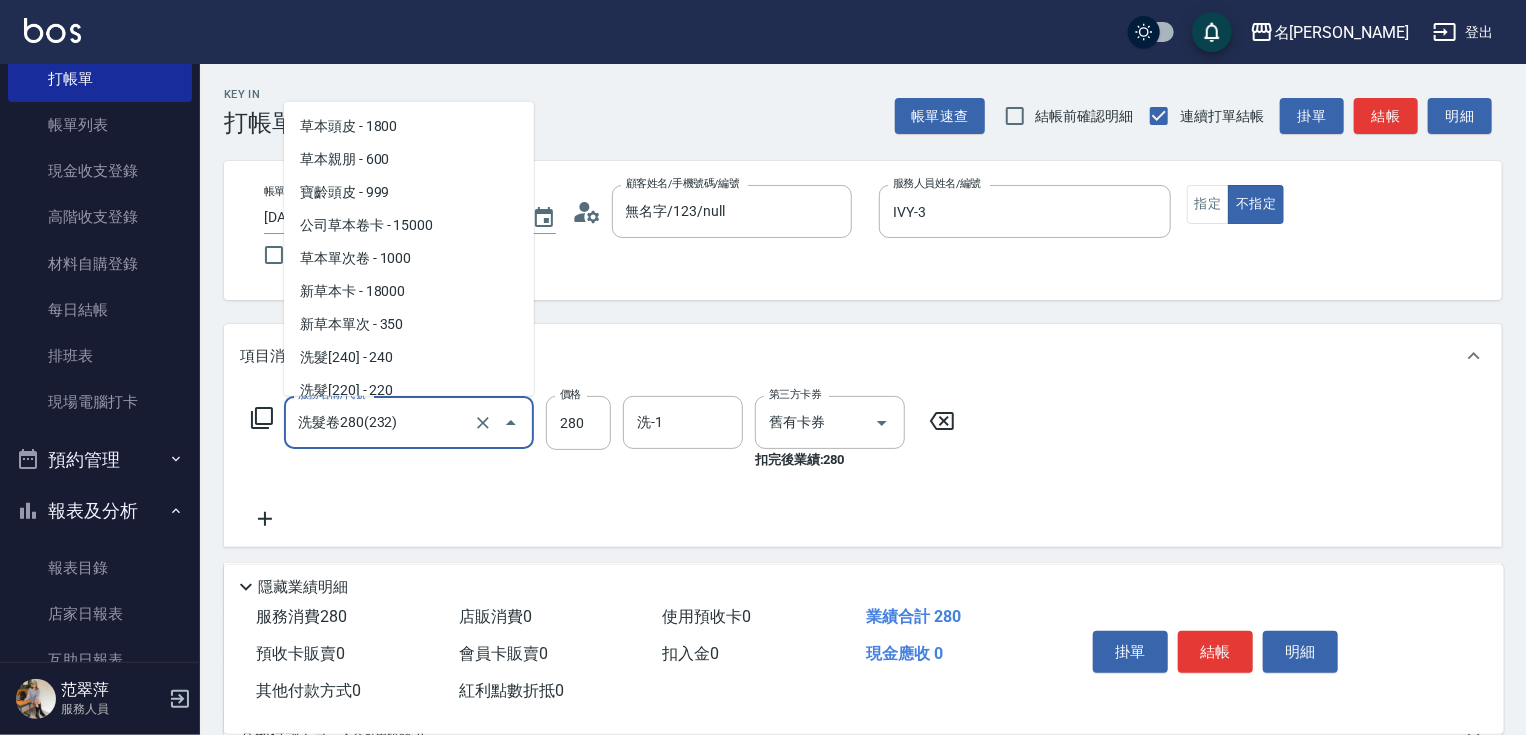 click on "洗髮卷280(232)" at bounding box center (381, 422) 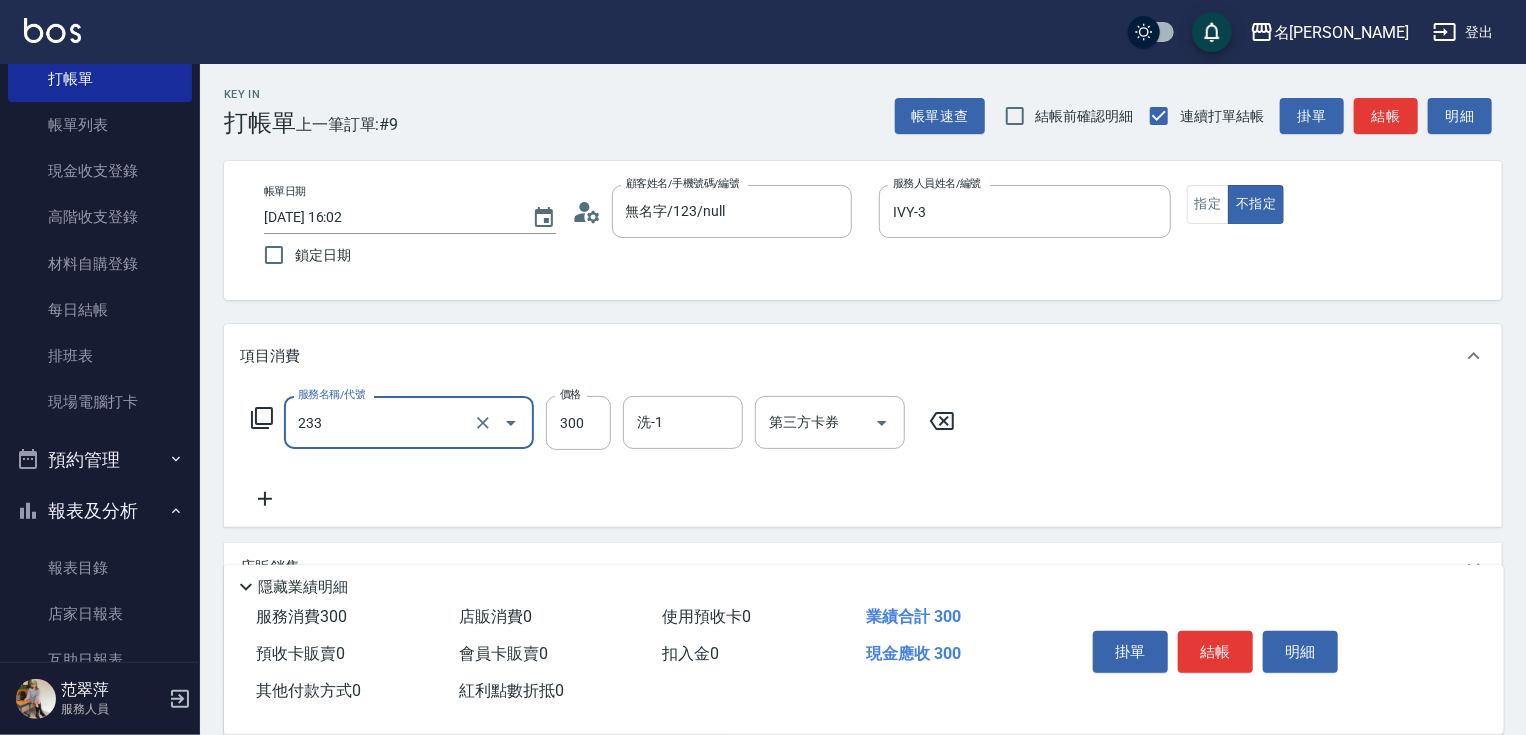 type on "洗髮300(233)" 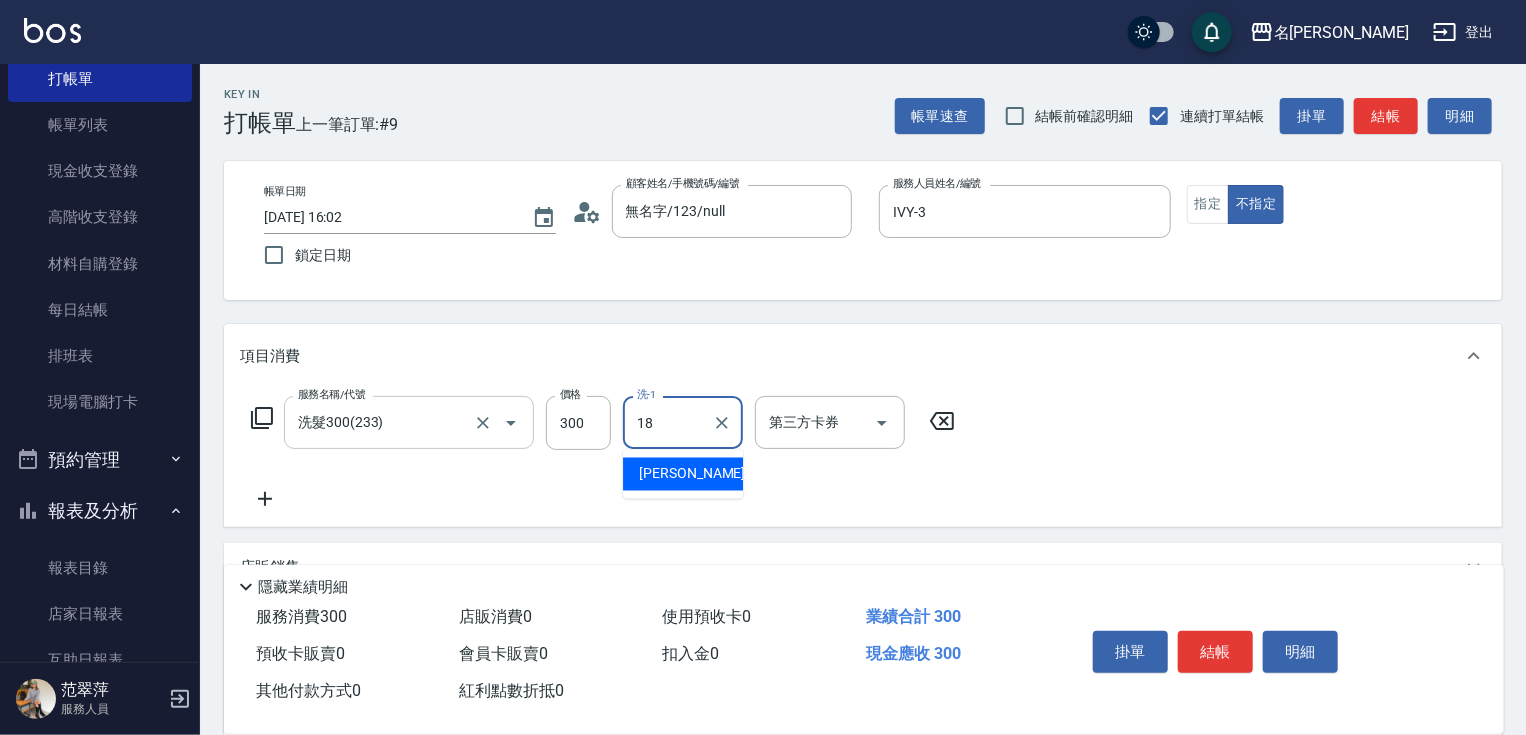 type on "[PERSON_NAME]-18" 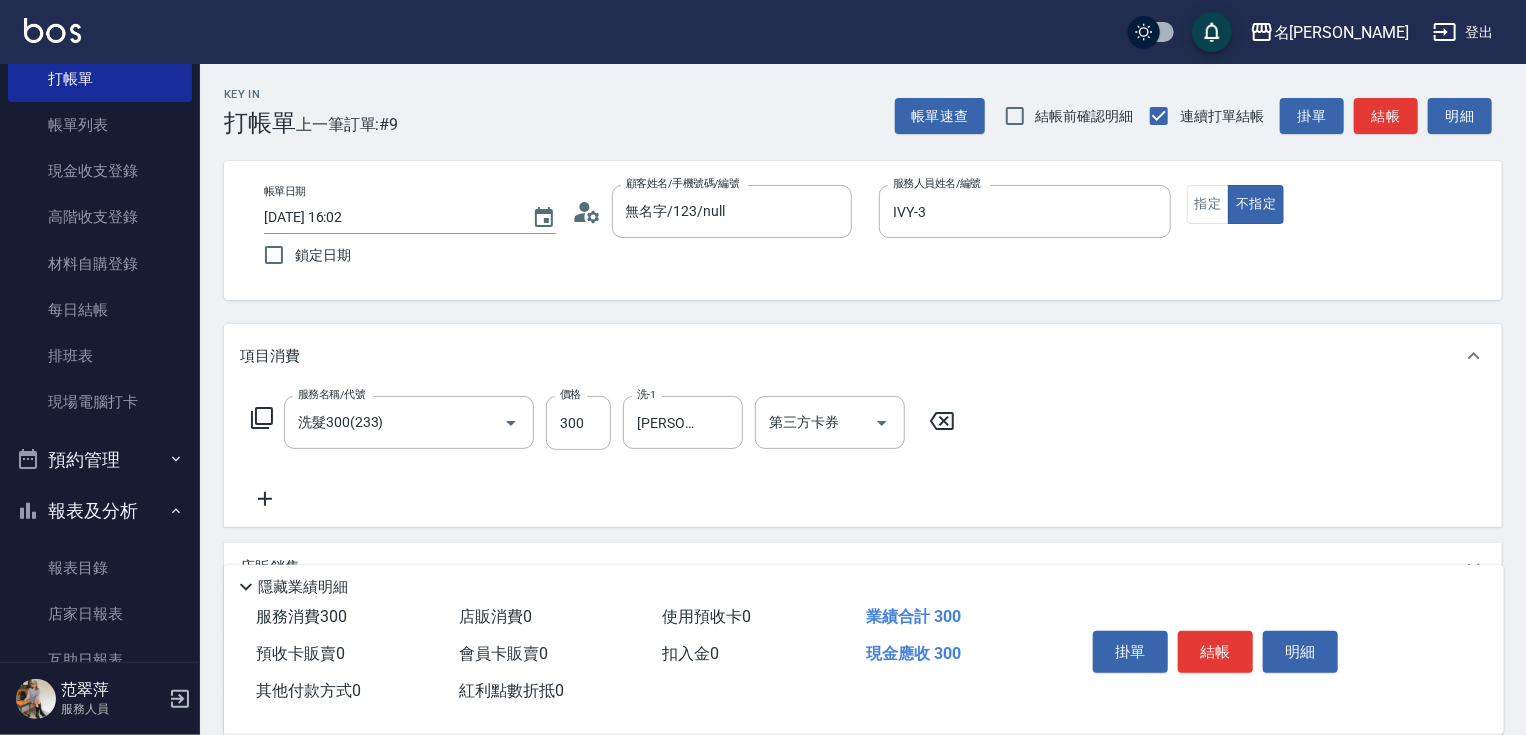 click 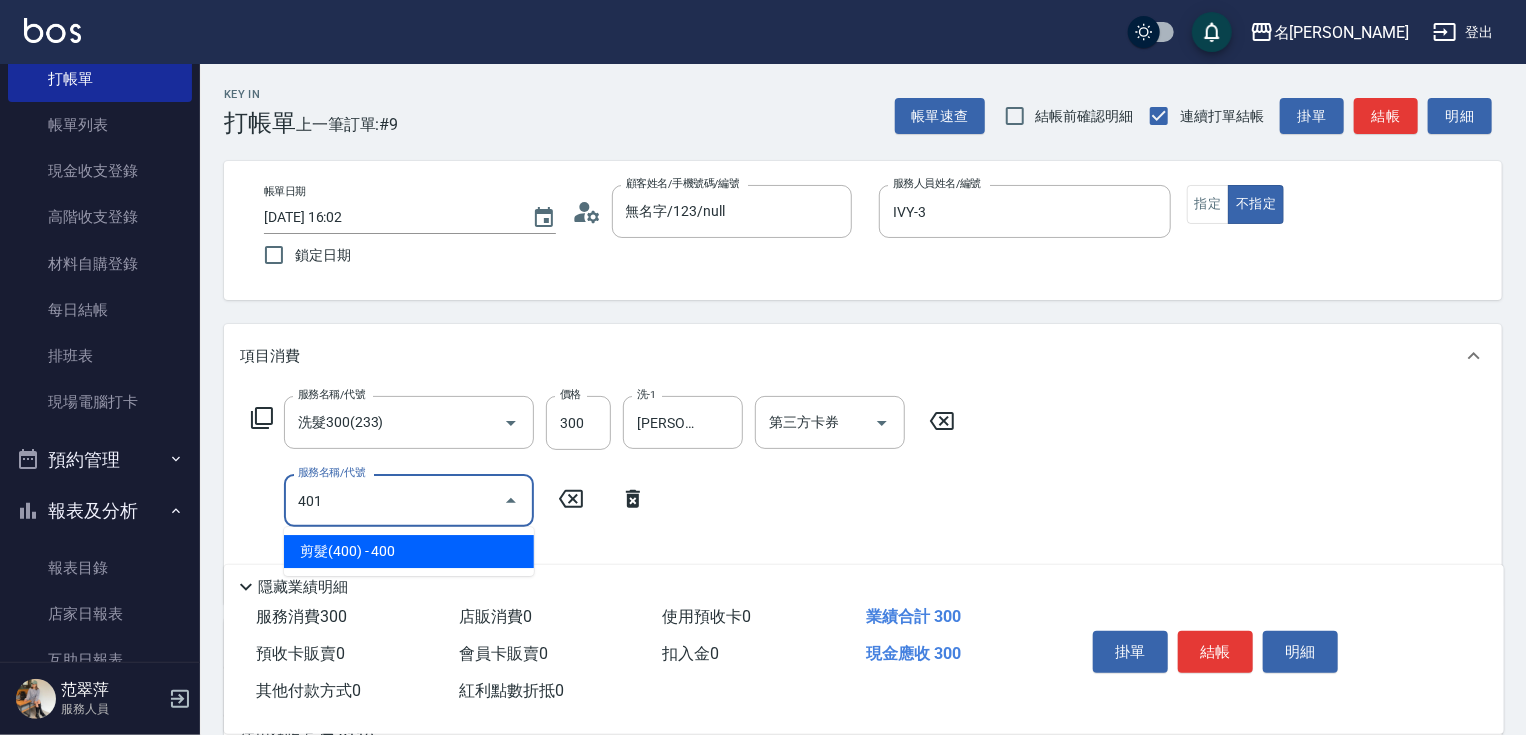 type on "剪髮(400)(401)" 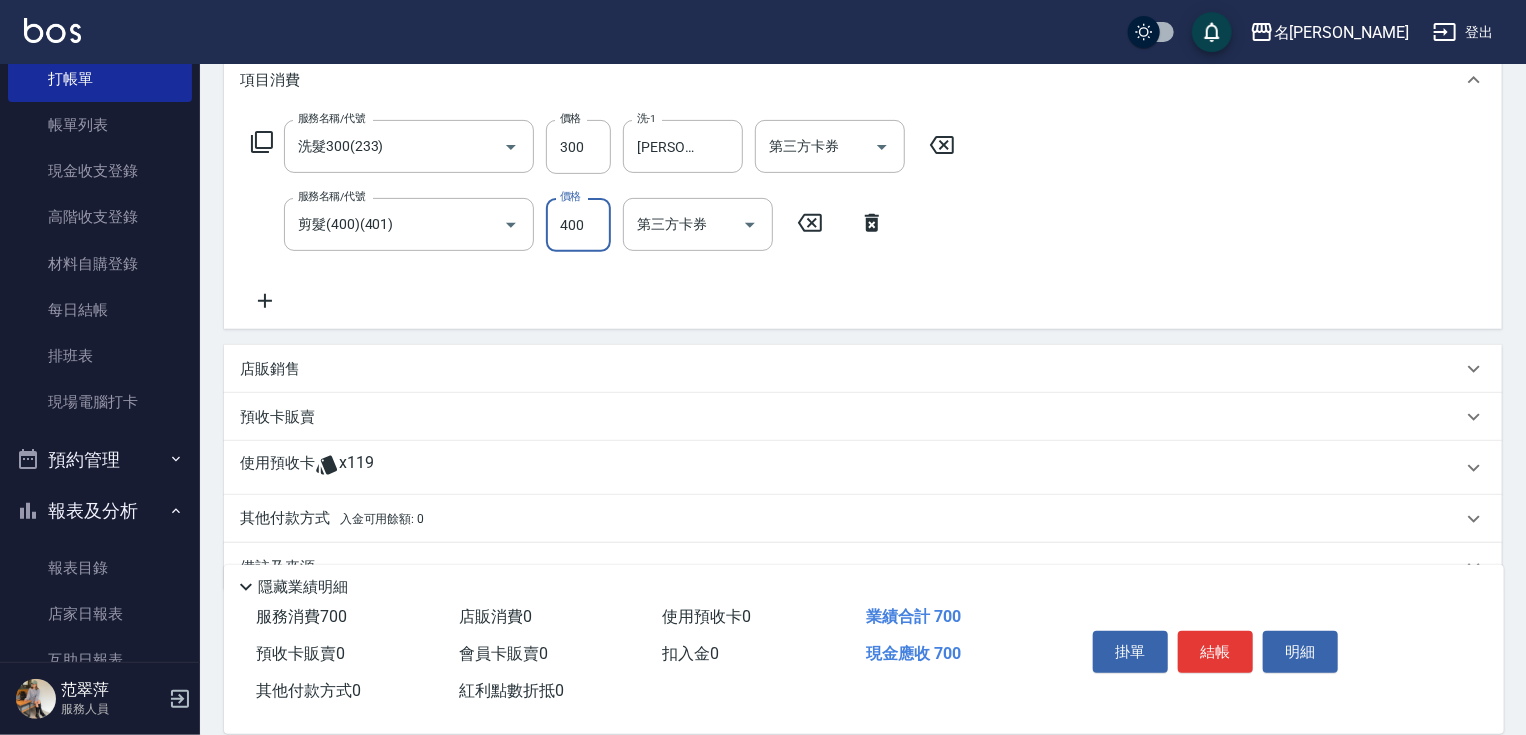 scroll, scrollTop: 318, scrollLeft: 0, axis: vertical 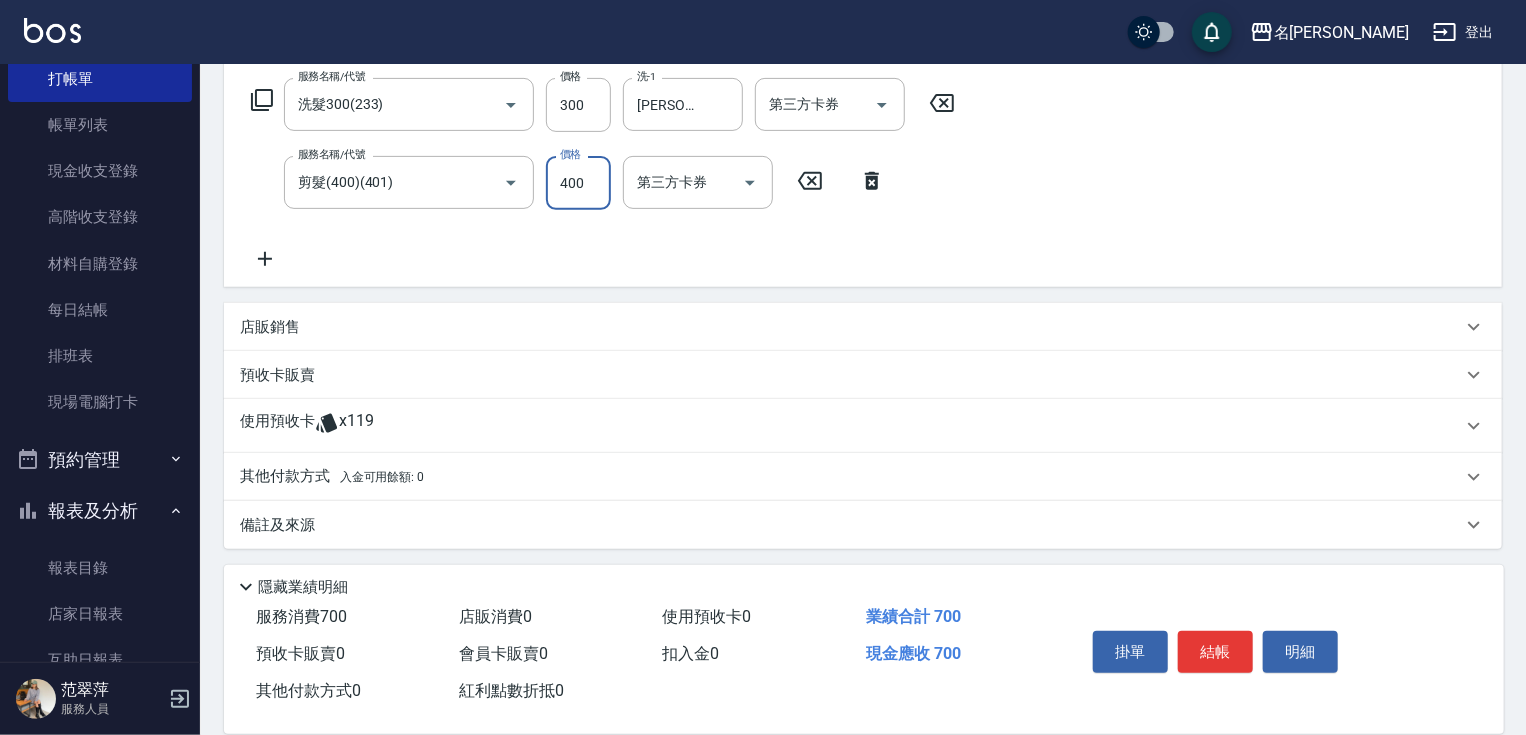 click 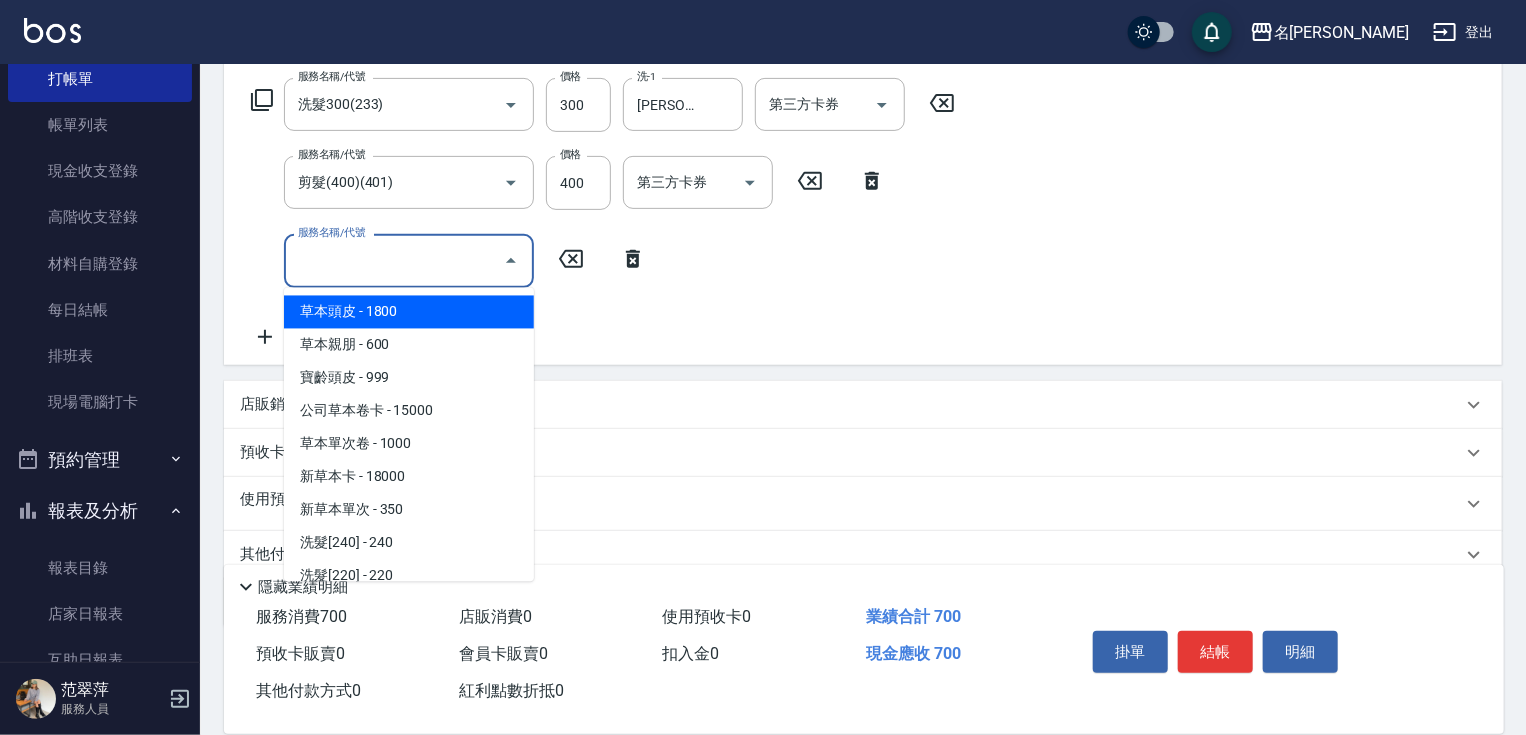 click on "服務名稱/代號" at bounding box center (394, 260) 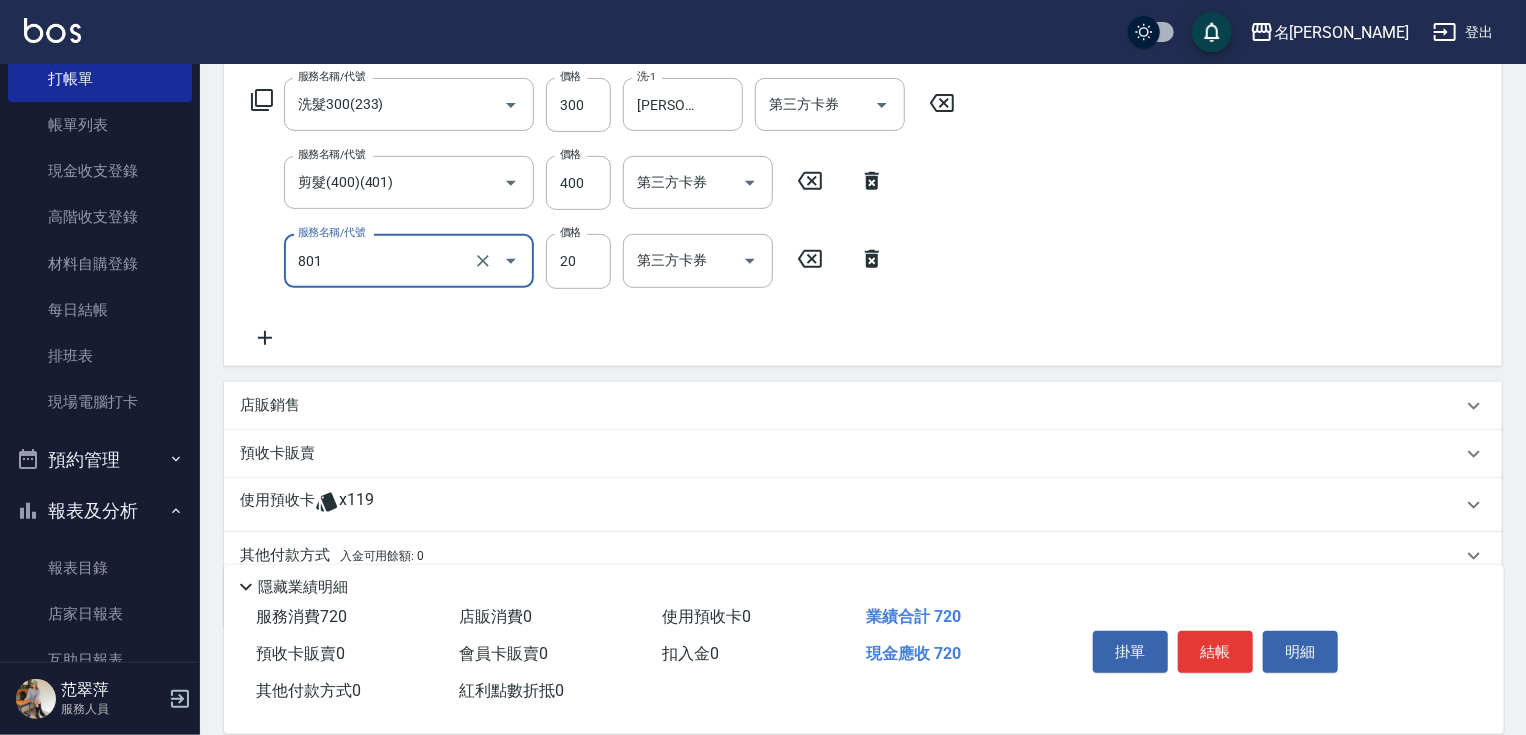 type on "潤絲20(801)" 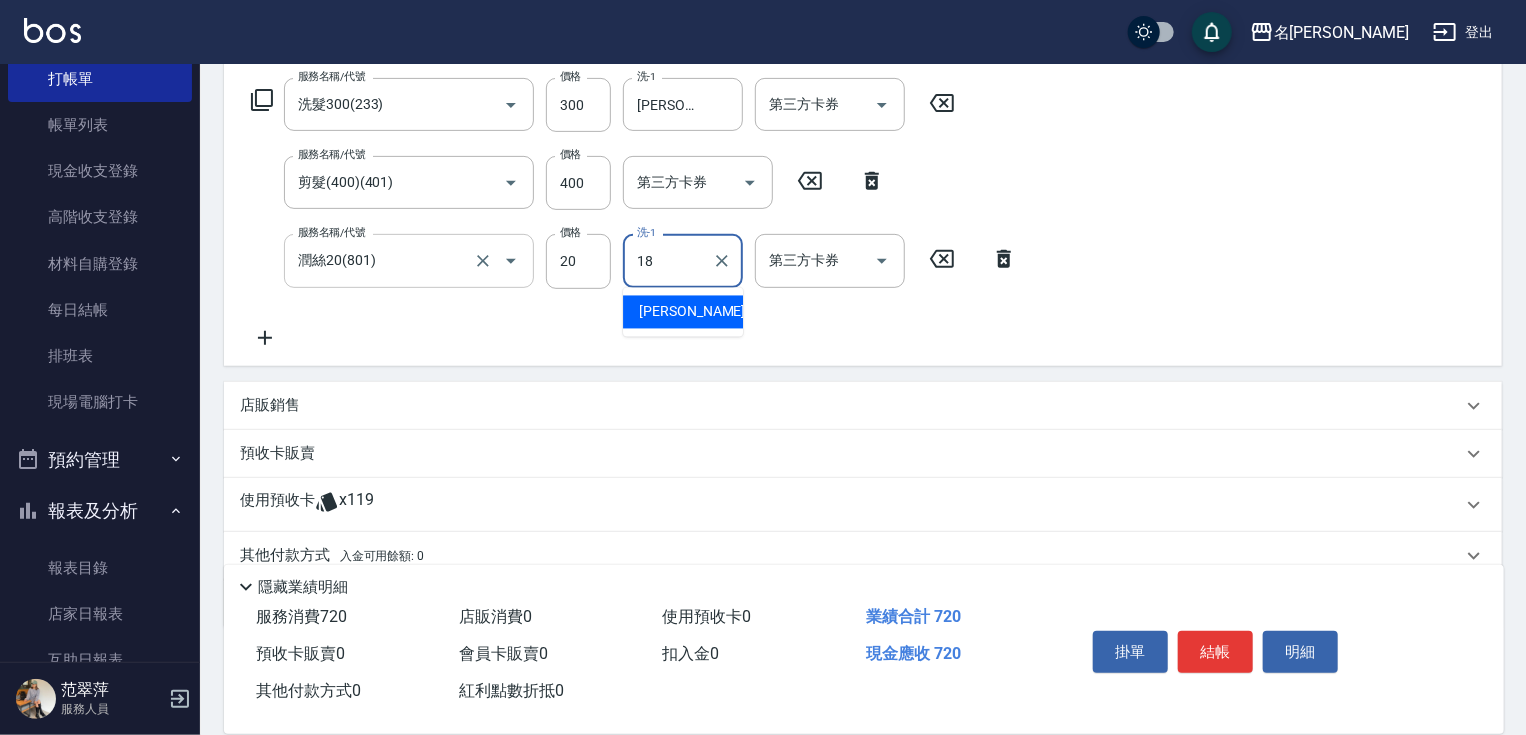 type on "[PERSON_NAME]-18" 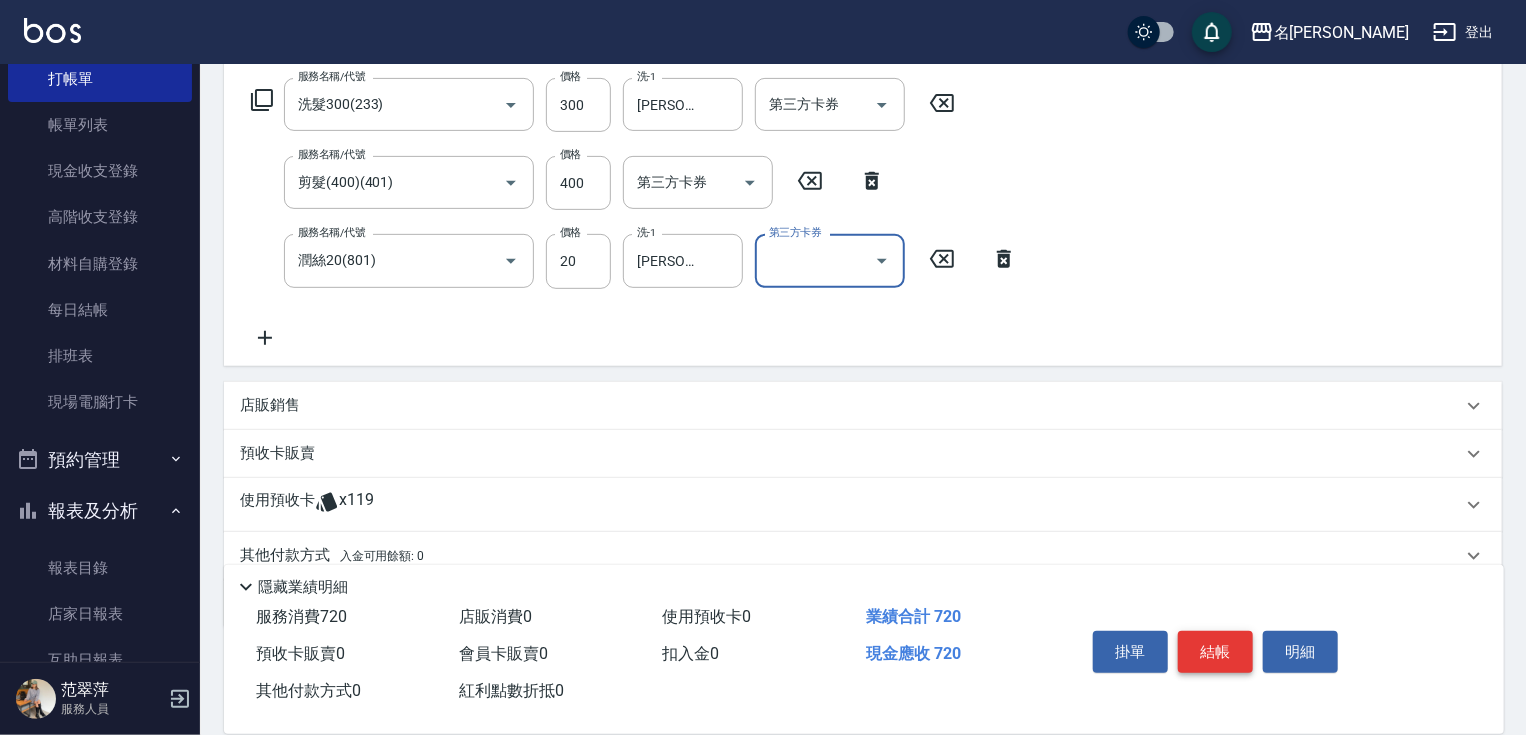 click on "結帳" at bounding box center (1215, 652) 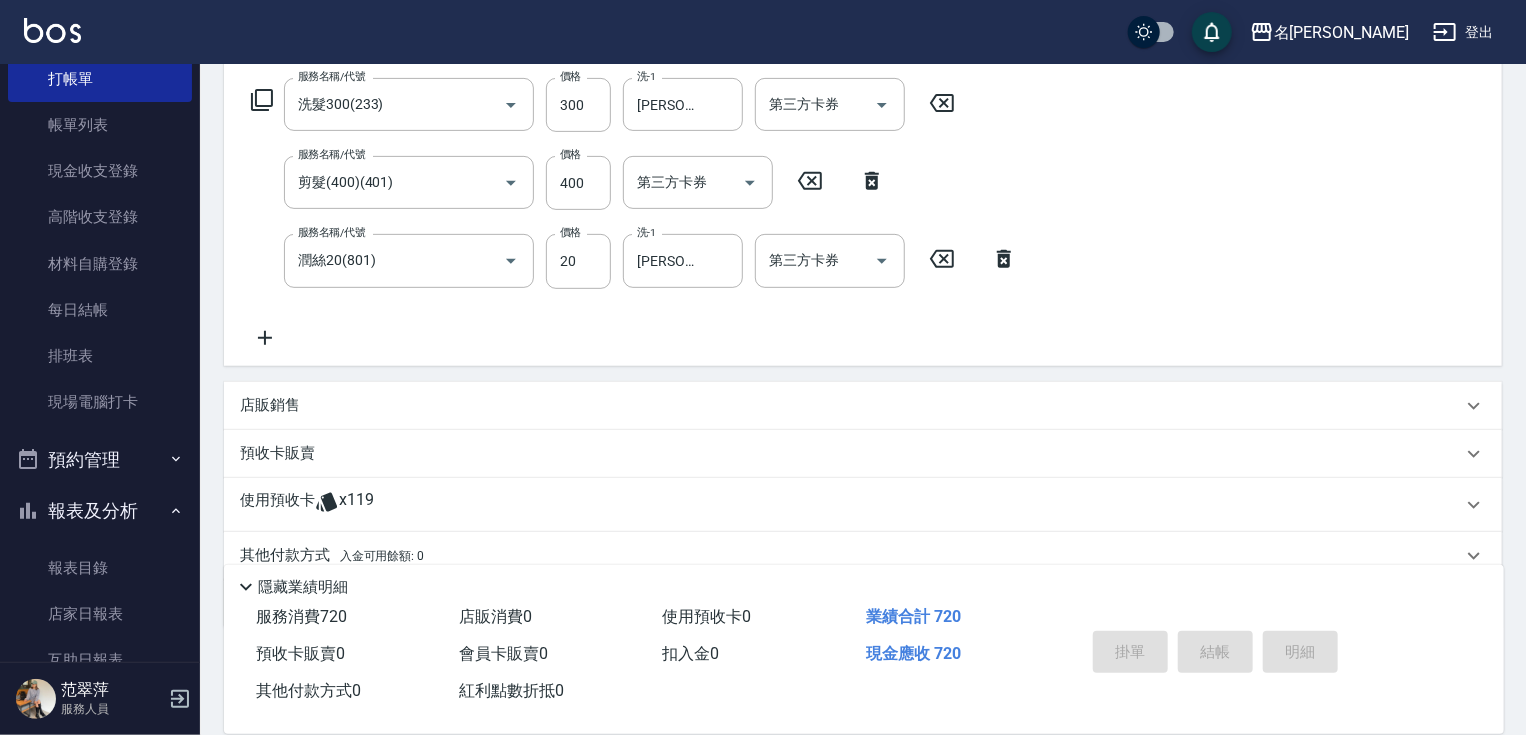 type on "[DATE] 16:03" 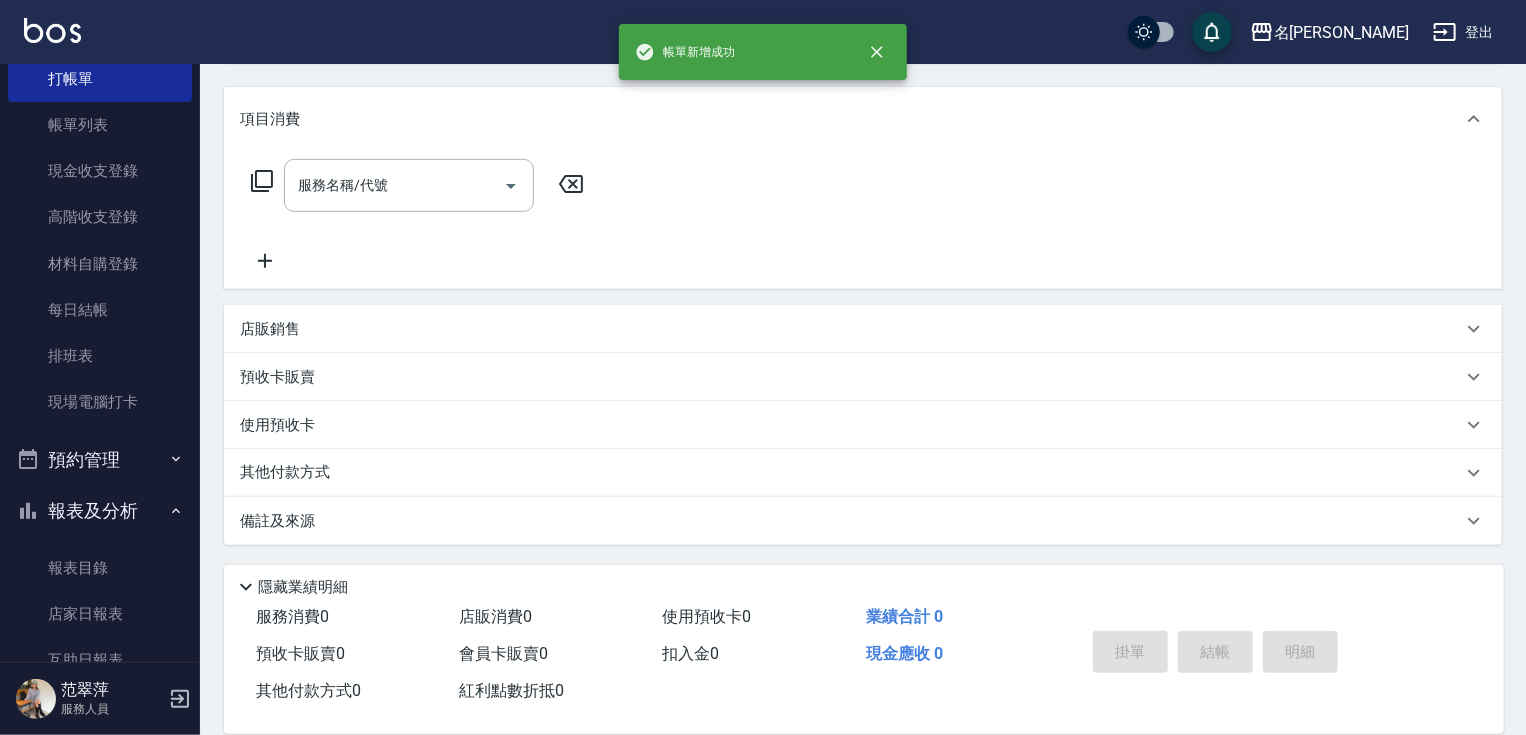 scroll, scrollTop: 0, scrollLeft: 0, axis: both 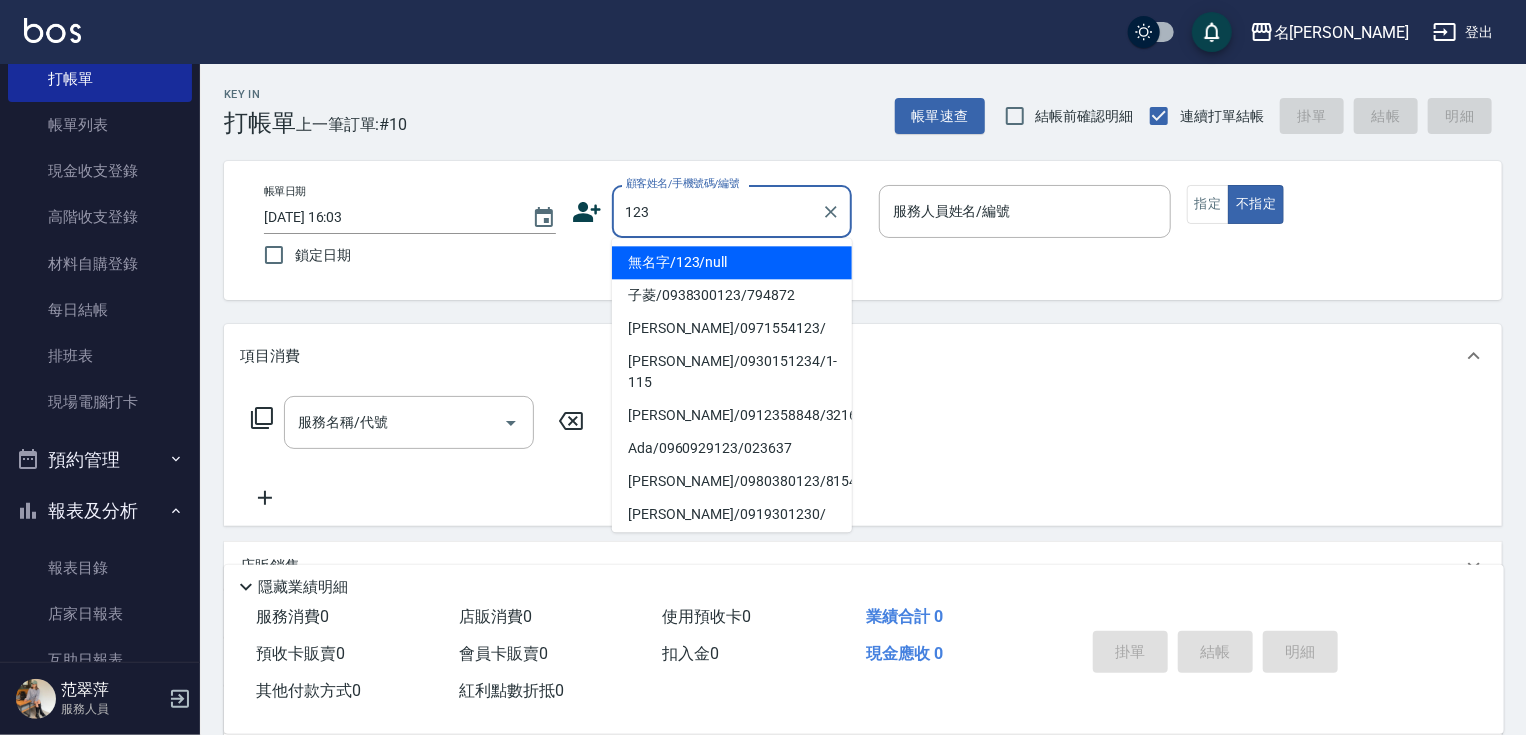 click on "無名字/123/null" at bounding box center (732, 262) 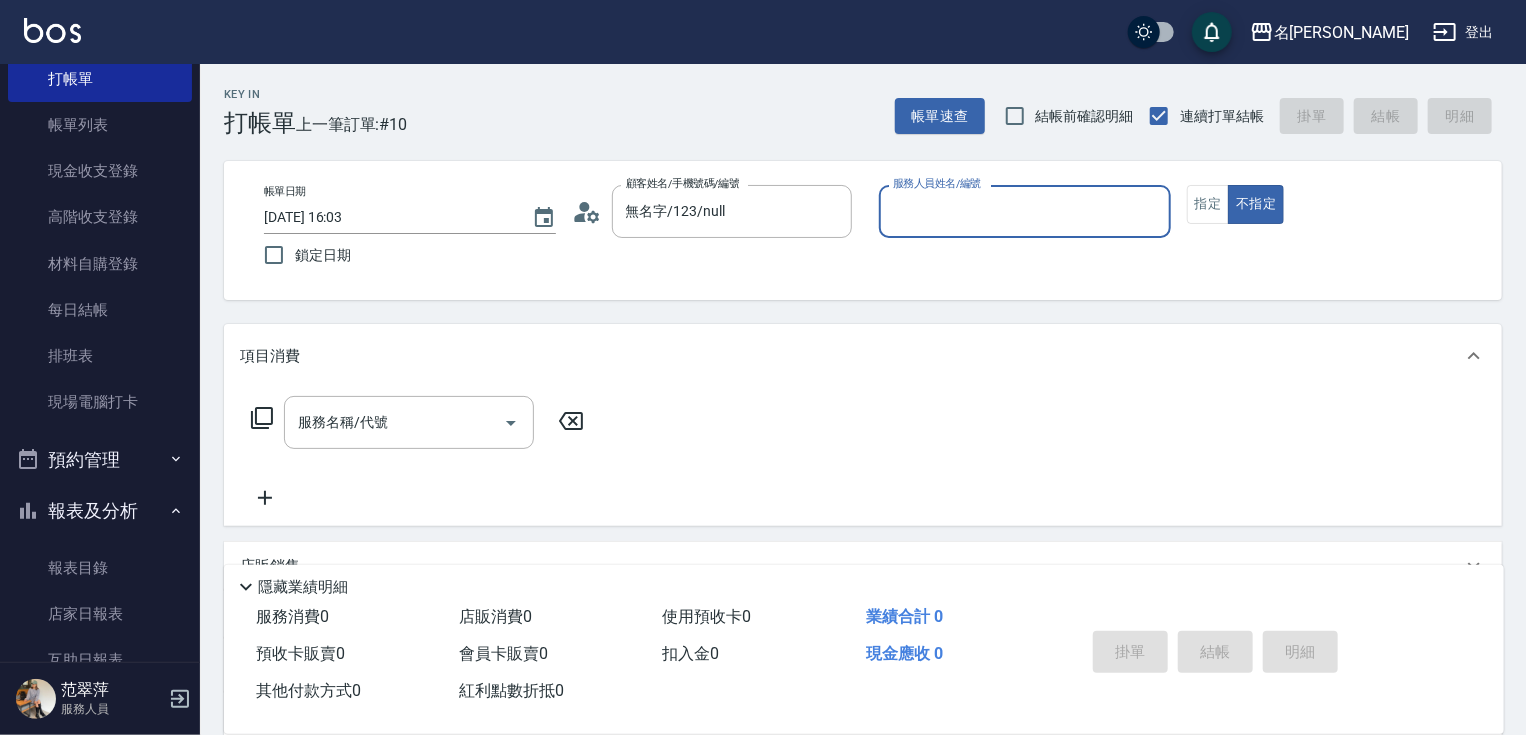 click on "服務人員姓名/編號" at bounding box center (1025, 211) 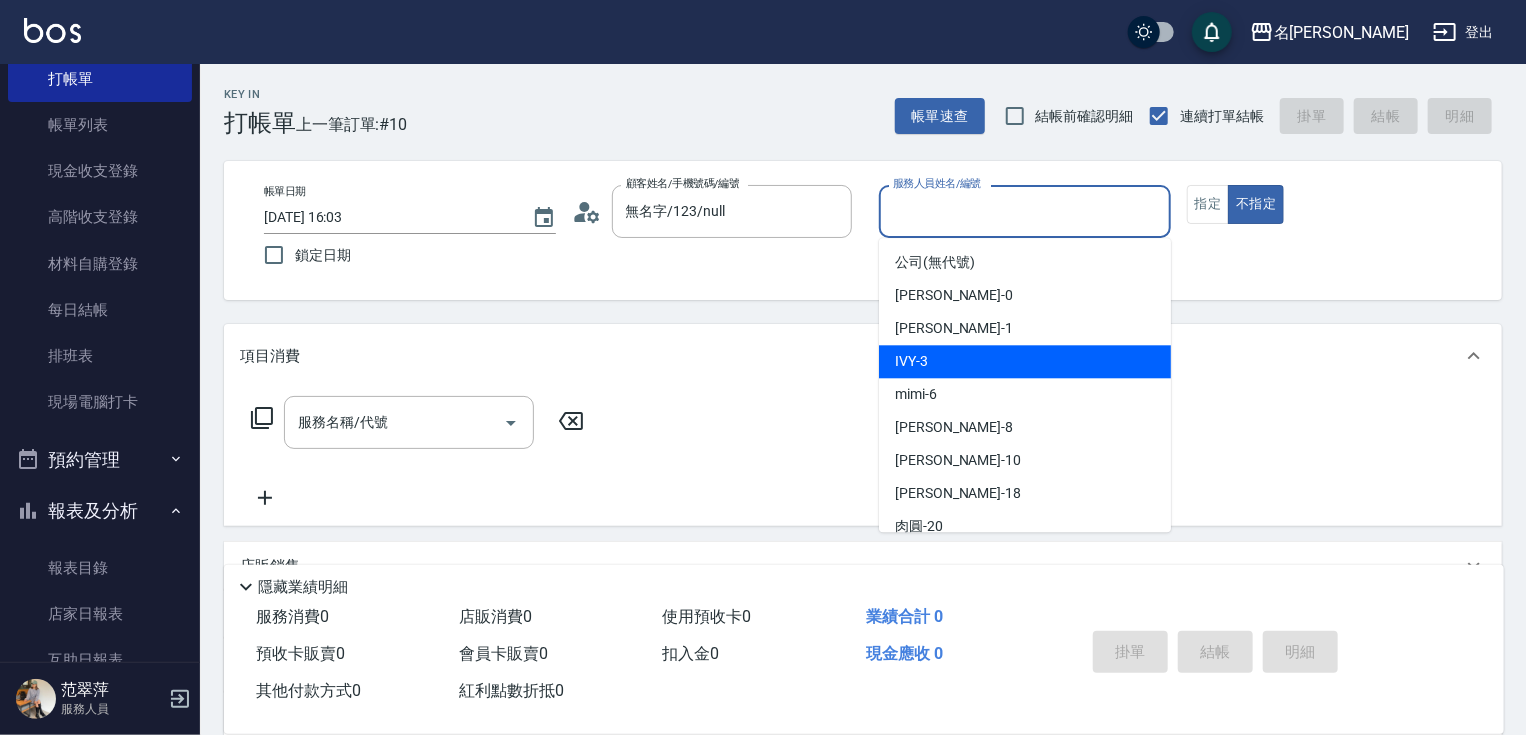 drag, startPoint x: 927, startPoint y: 354, endPoint x: 1094, endPoint y: 280, distance: 182.66089 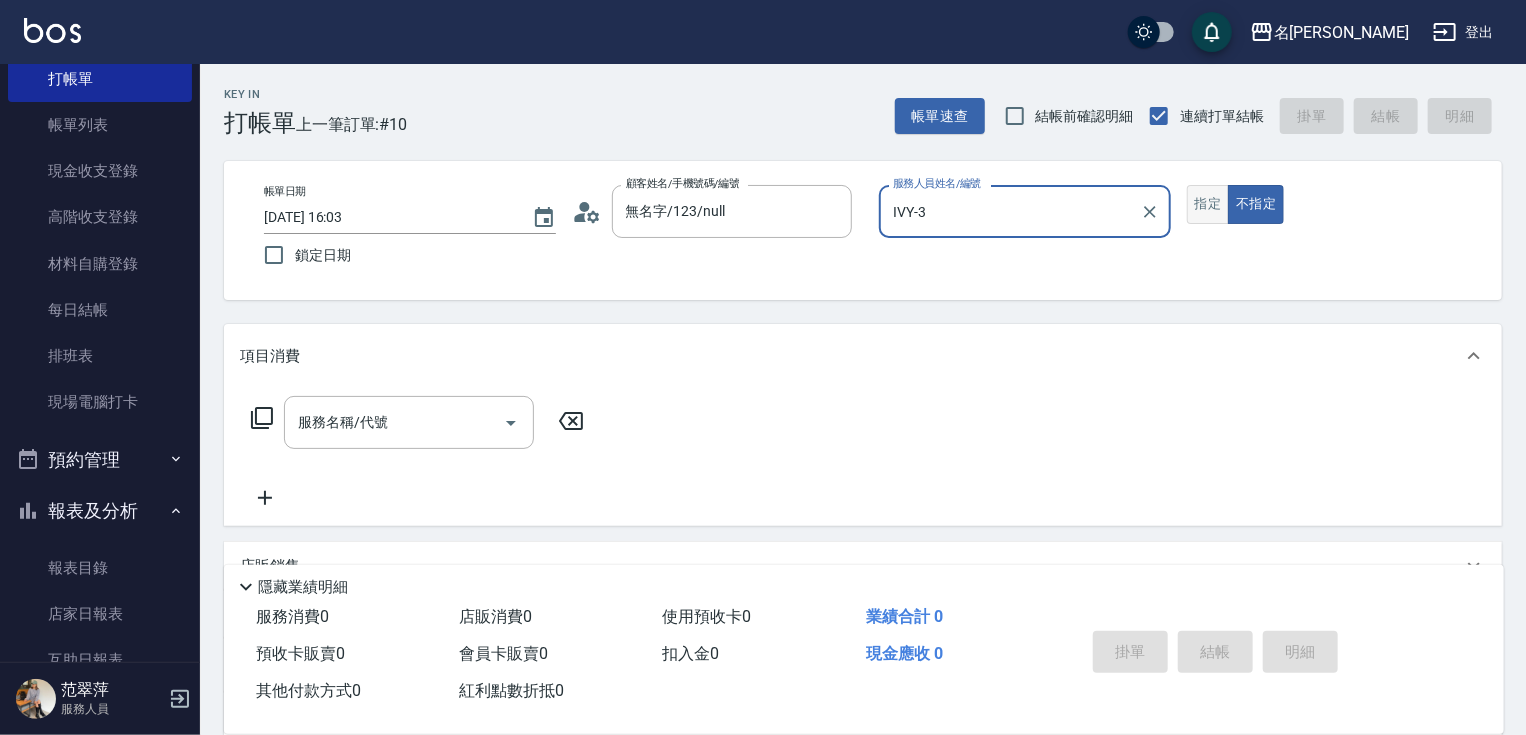 click on "指定" at bounding box center (1208, 204) 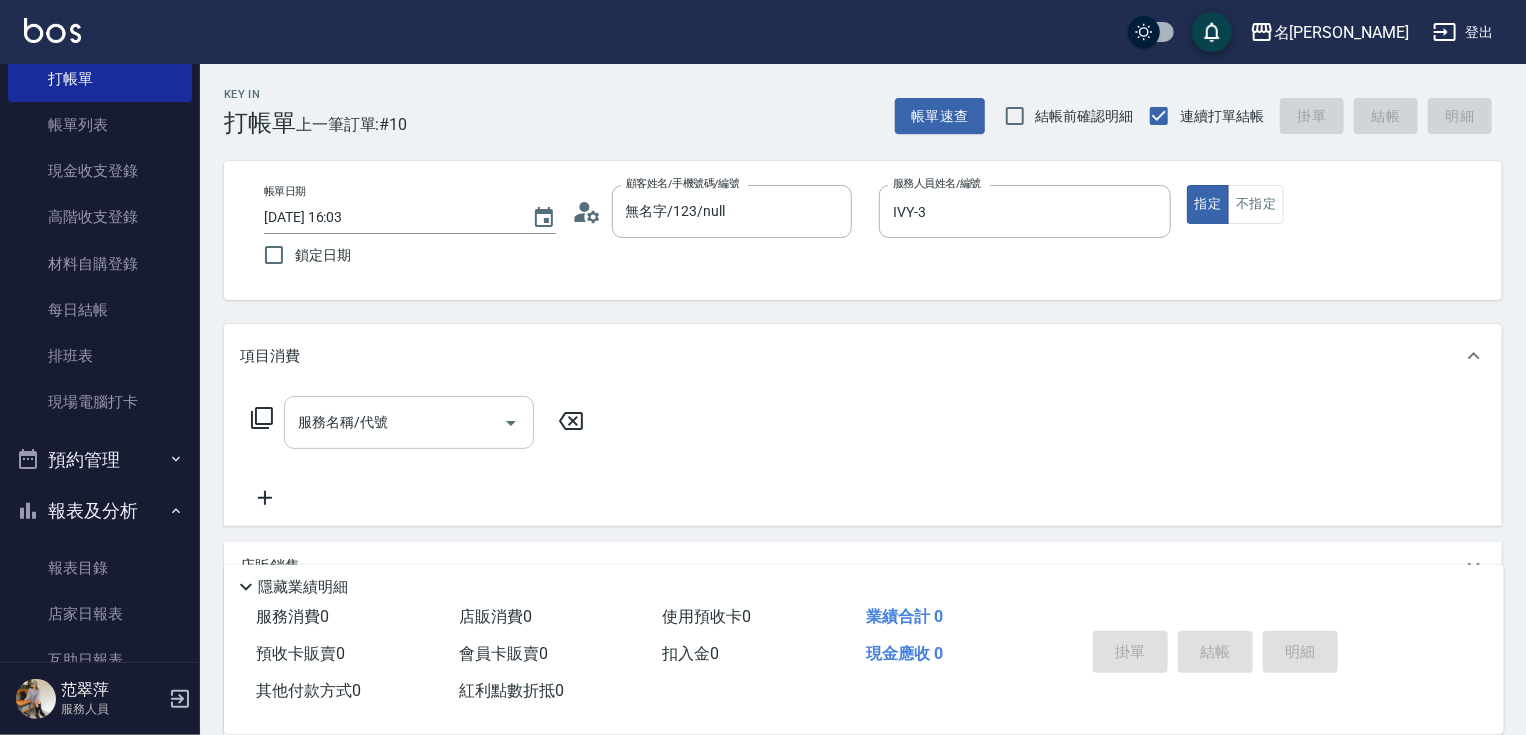click on "服務名稱/代號" at bounding box center [394, 422] 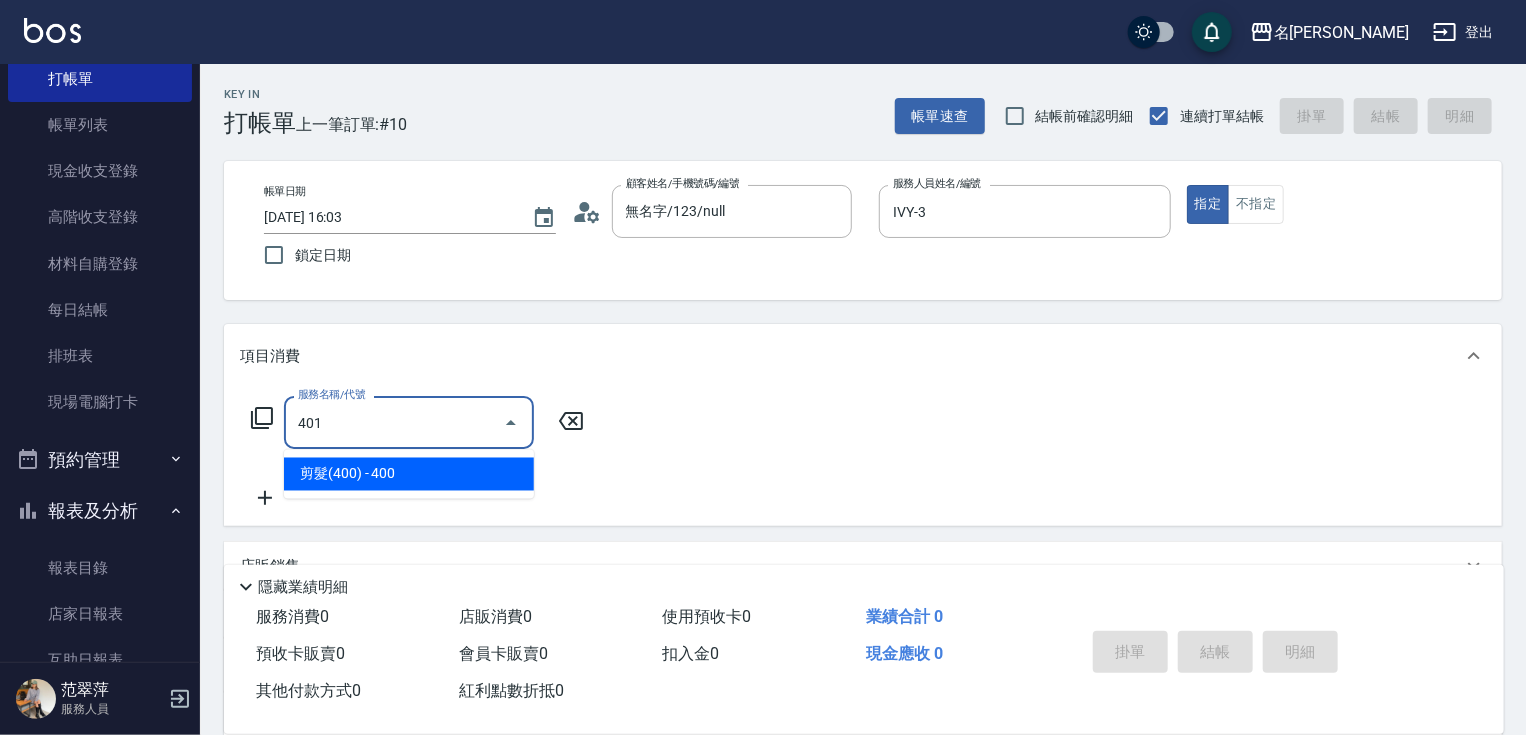 type on "剪髮(400)(401)" 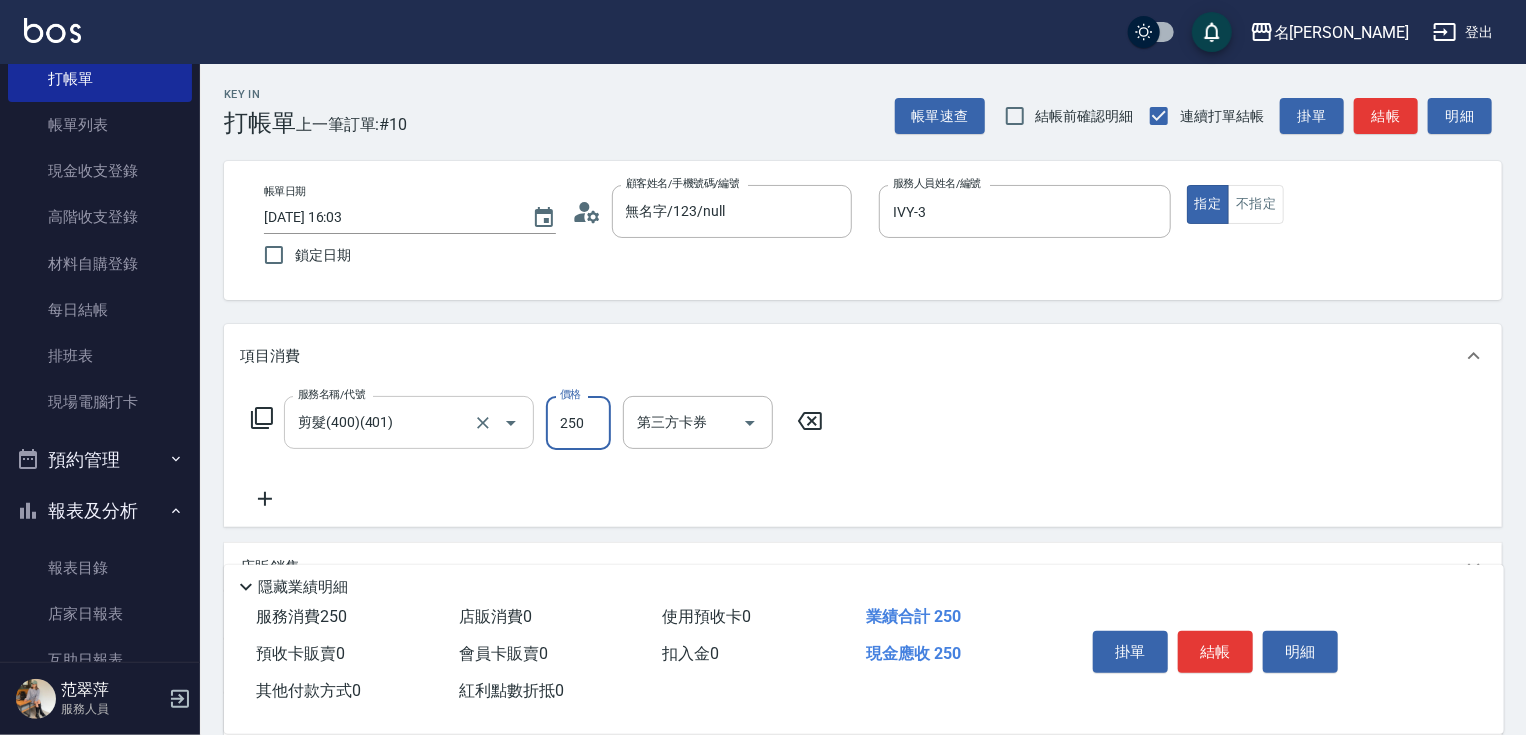 type on "250" 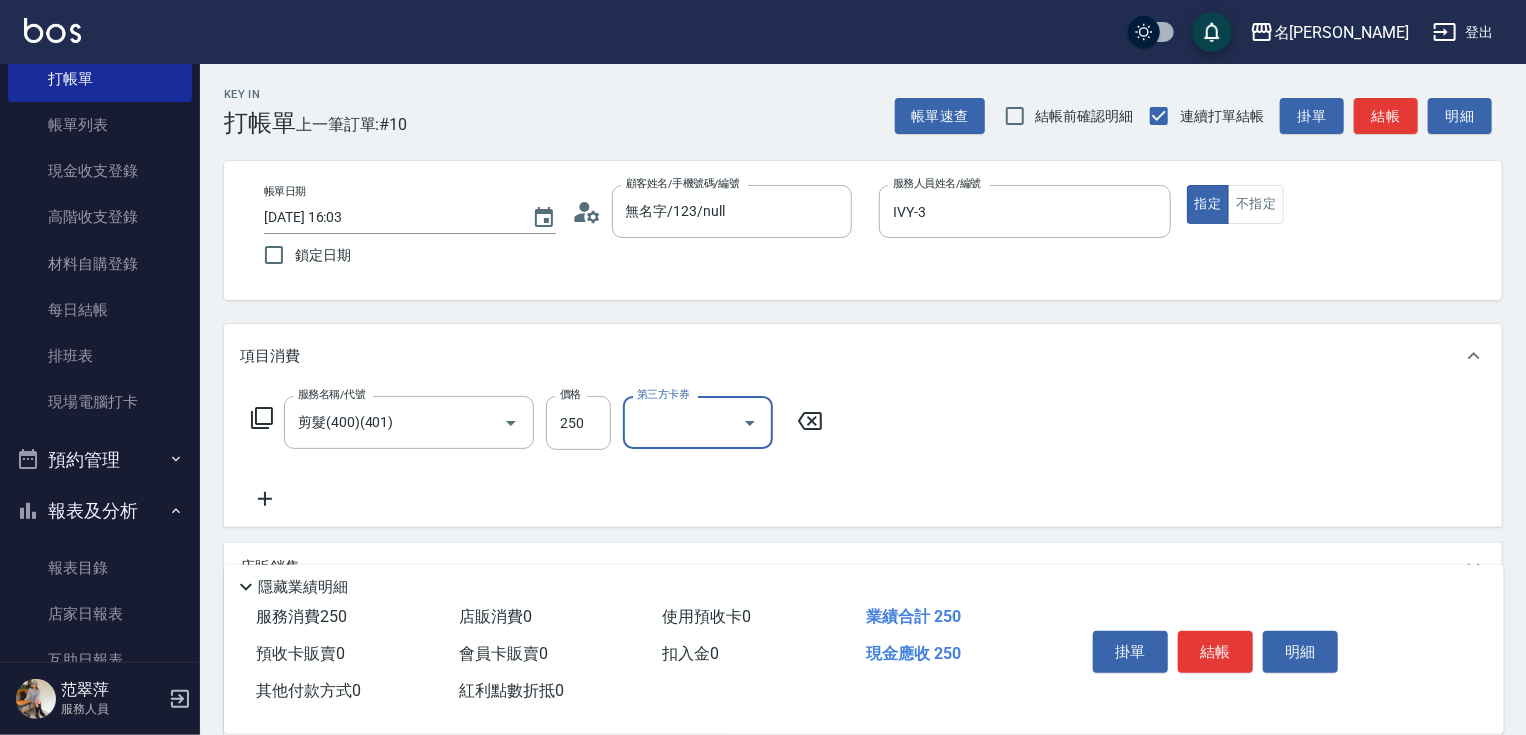 click on "結帳" at bounding box center (1215, 652) 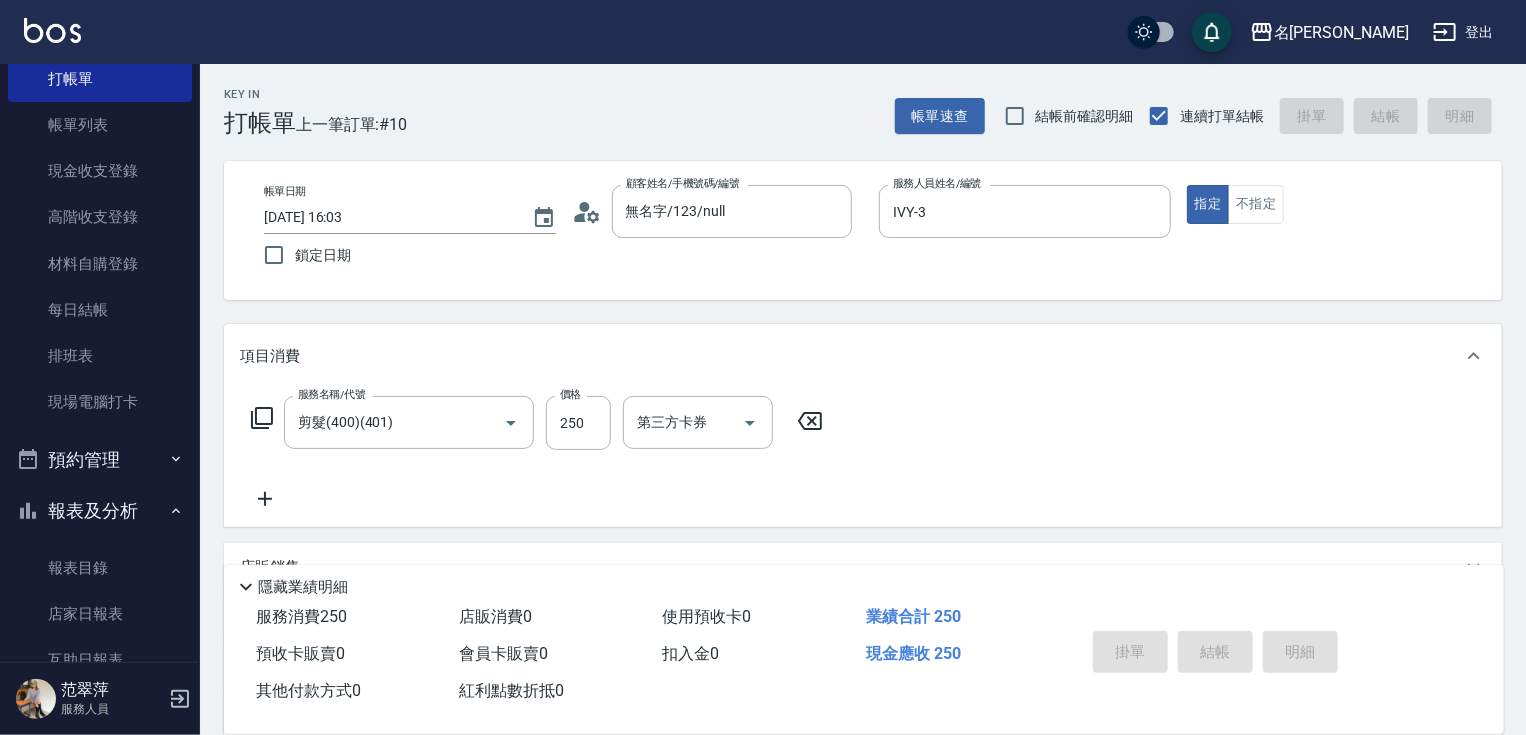 type on "[DATE] 16:04" 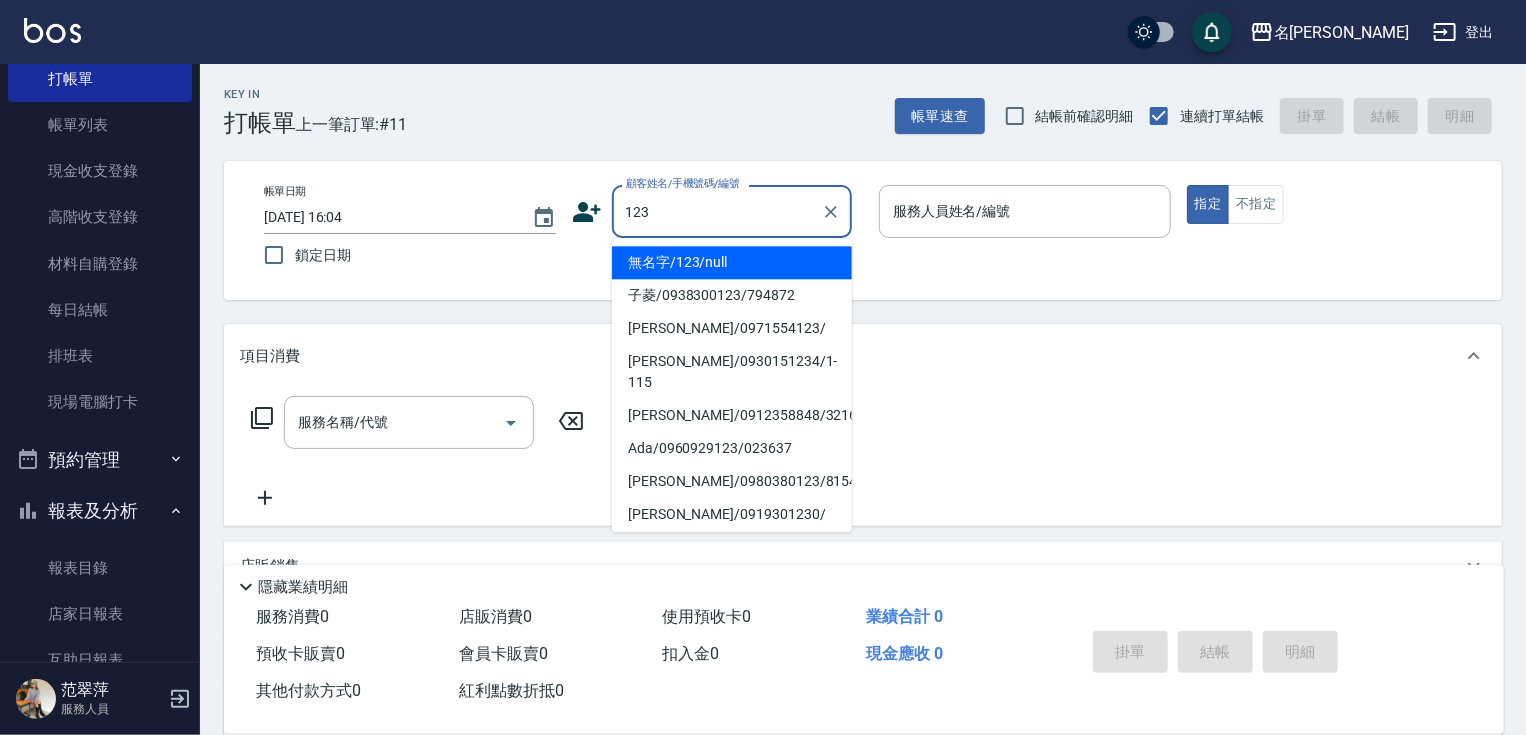 click on "無名字/123/null" at bounding box center (732, 262) 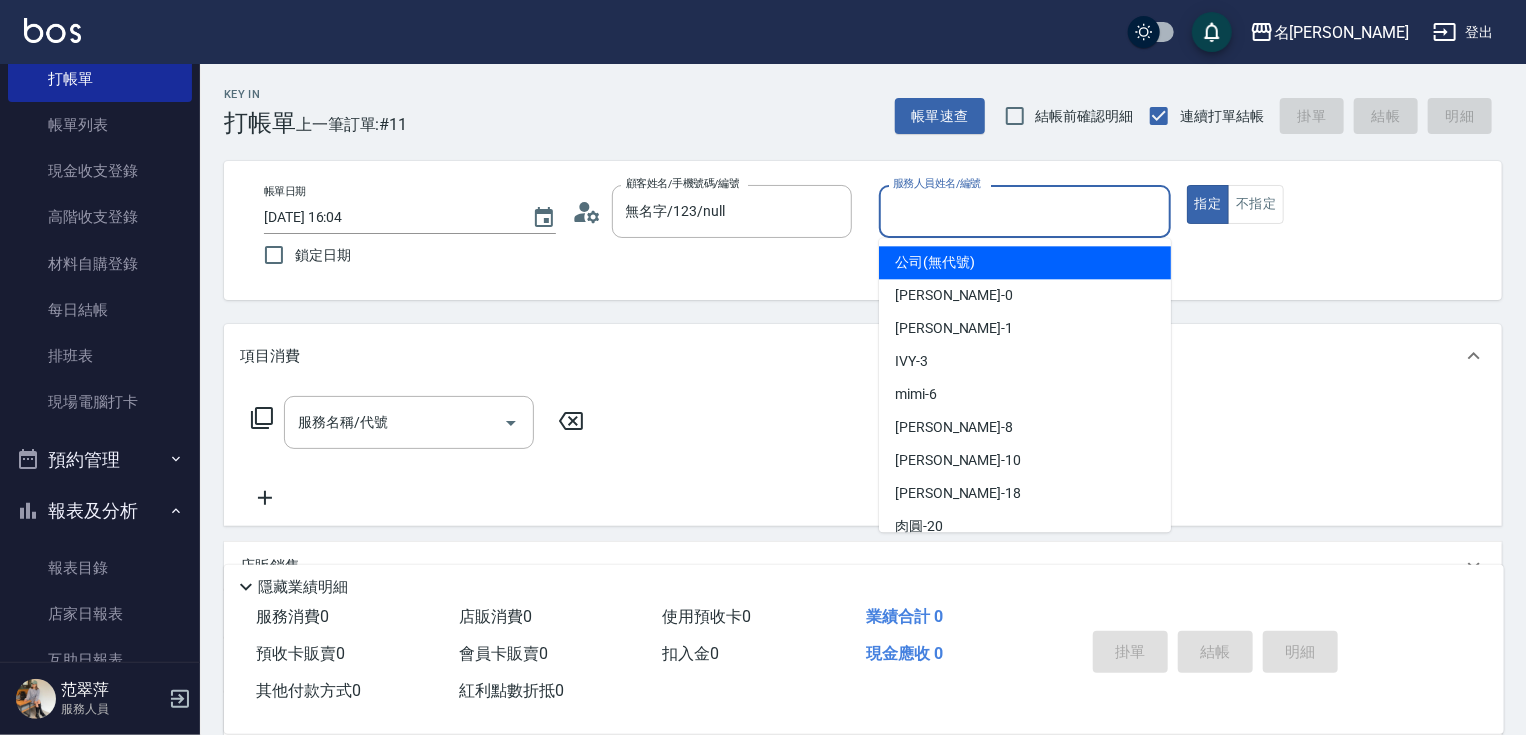 click on "服務人員姓名/編號" at bounding box center [1025, 211] 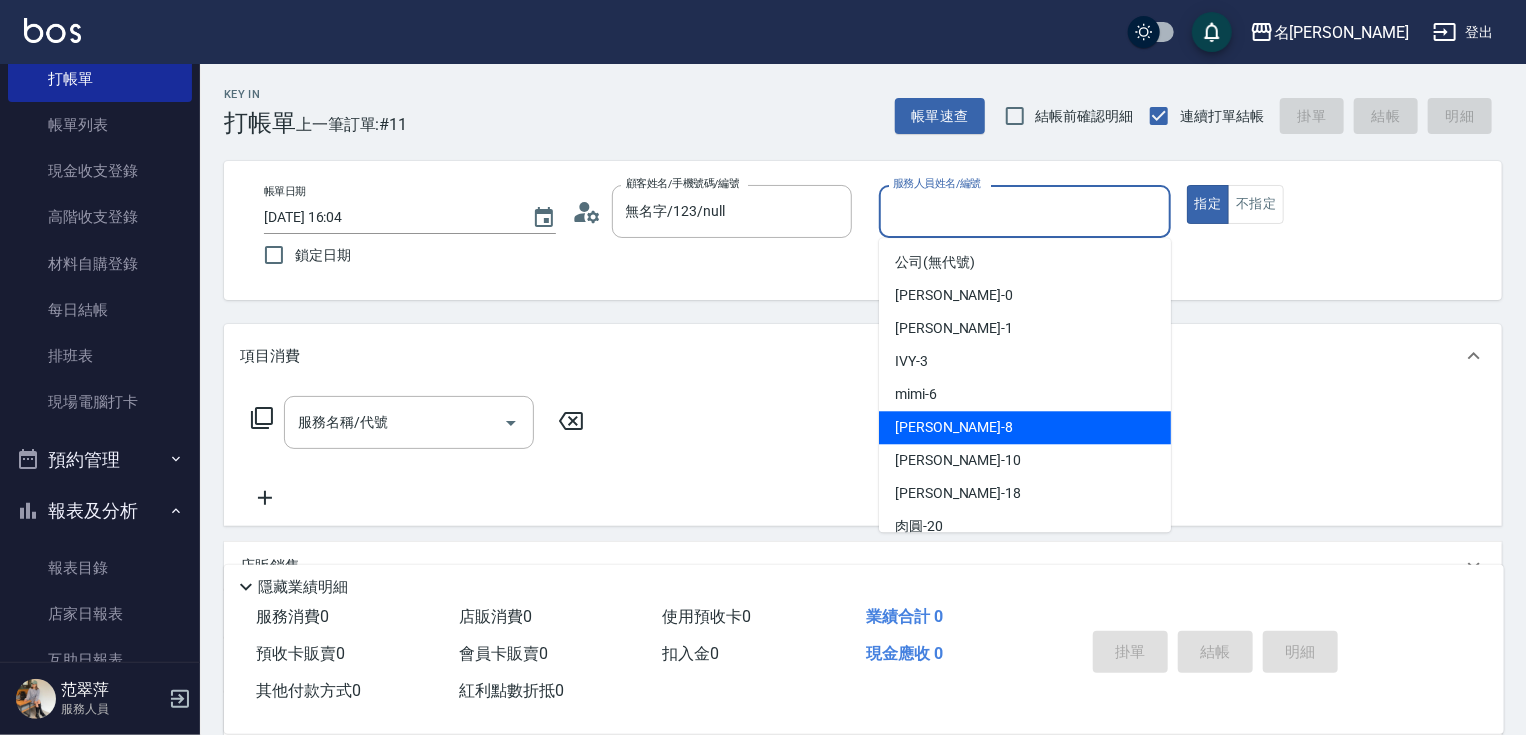 click on "曉容 -8" at bounding box center (954, 427) 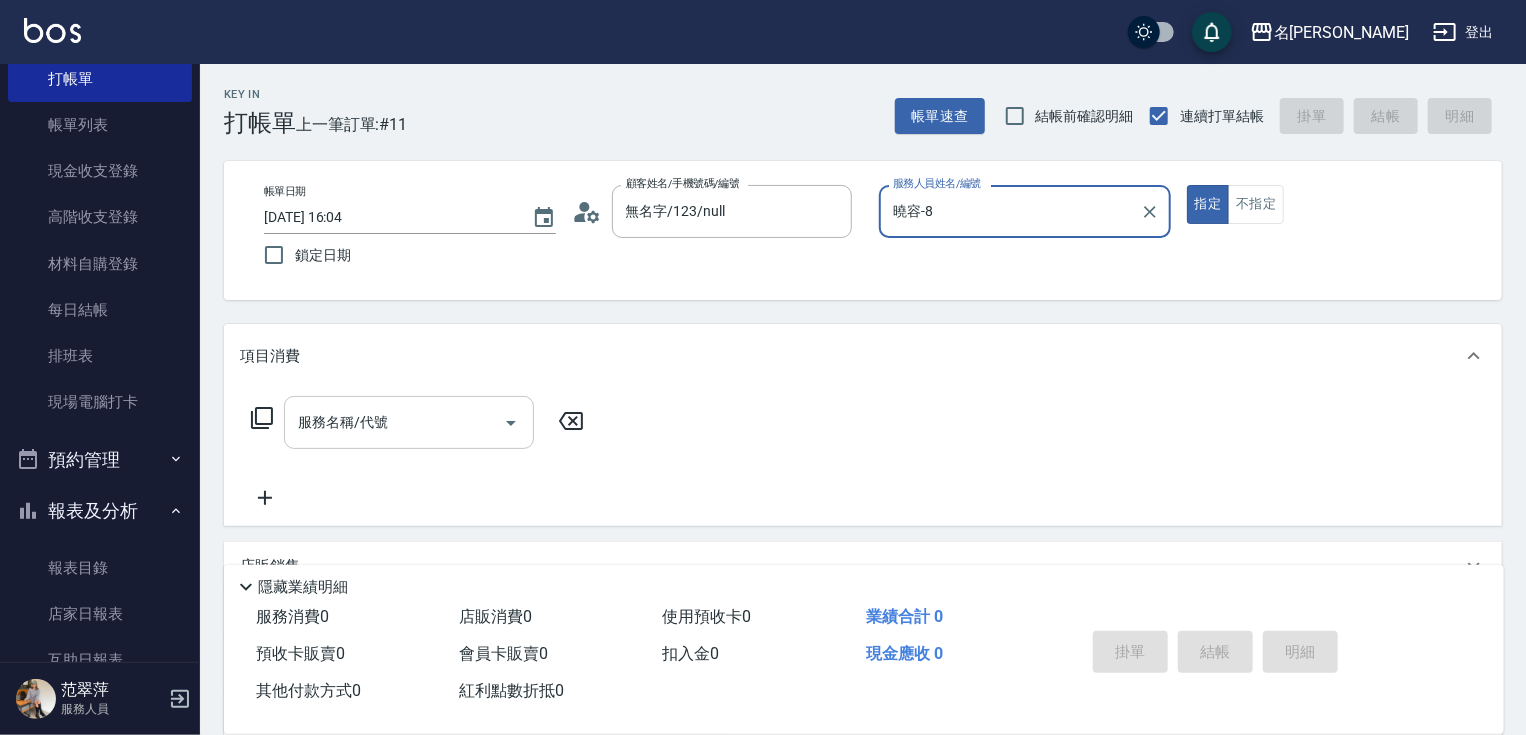 click on "服務名稱/代號" at bounding box center (394, 422) 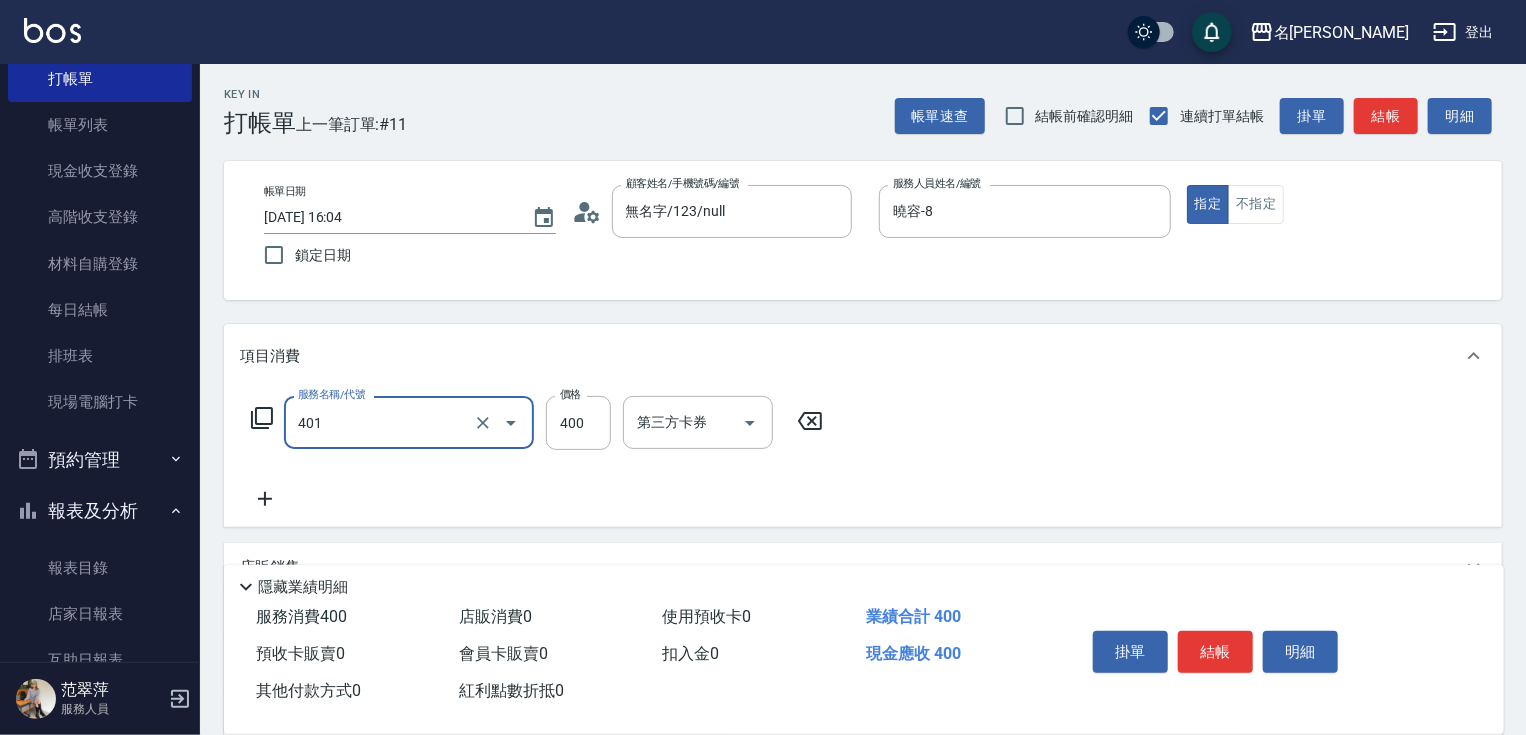 type on "剪髮(400)(401)" 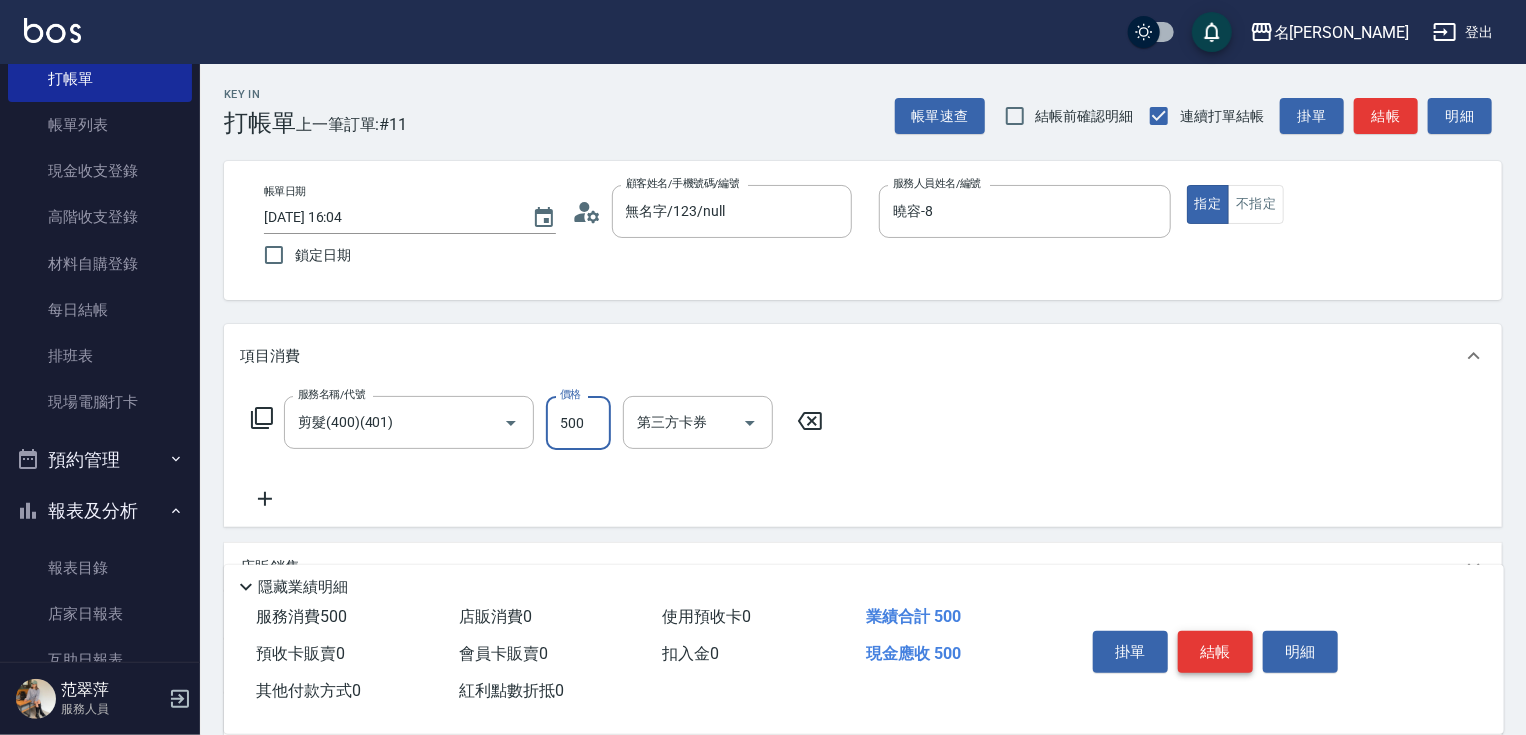 type on "500" 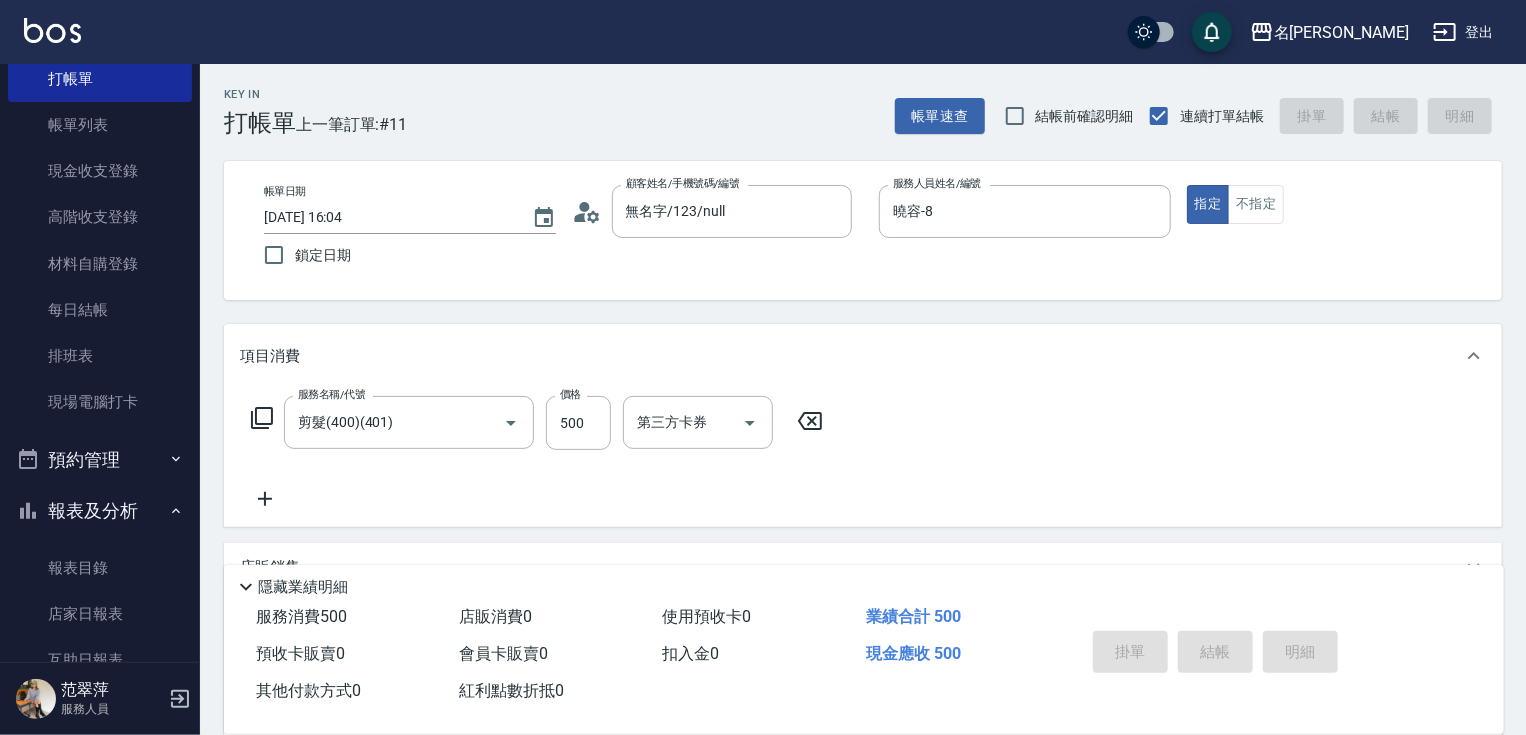 type 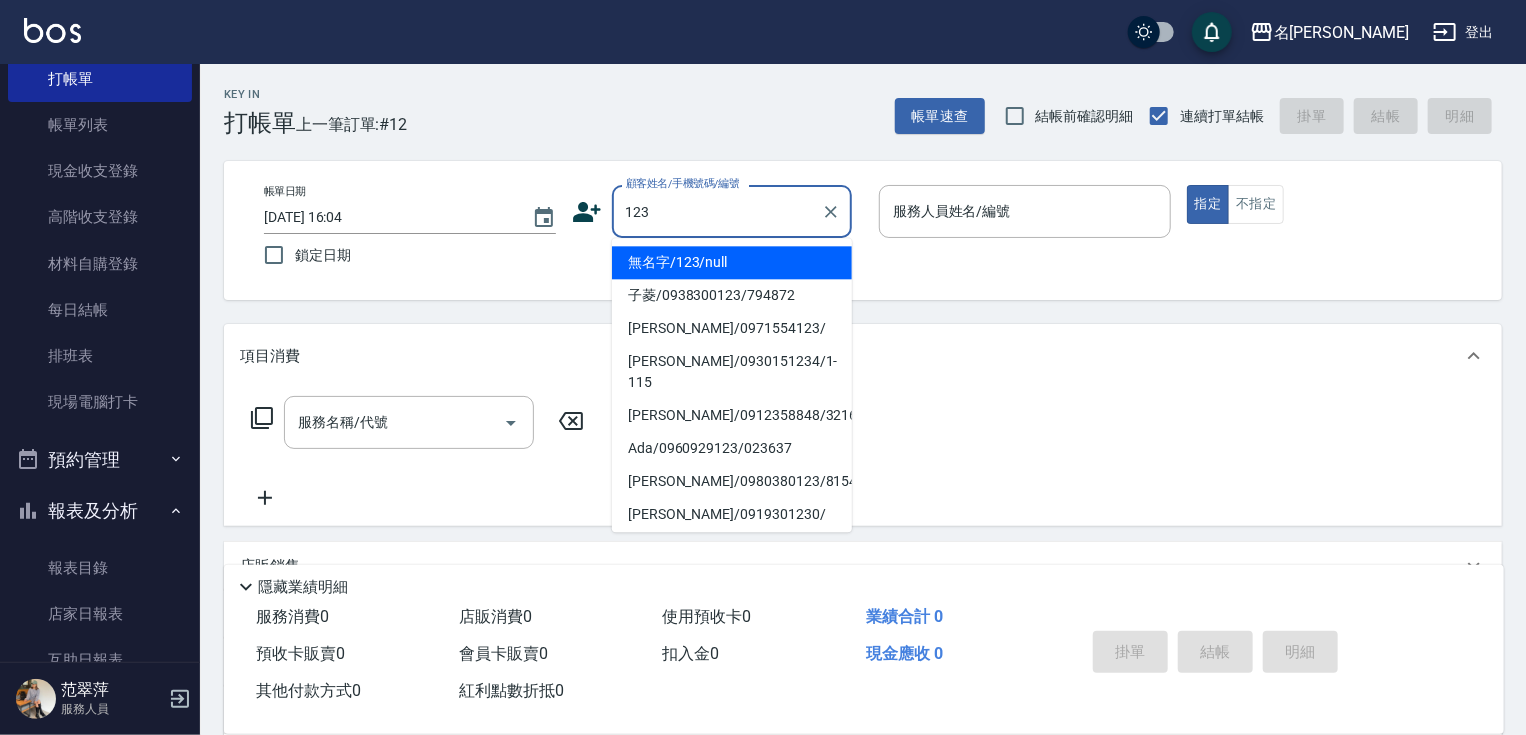 click on "無名字/123/null" at bounding box center (732, 262) 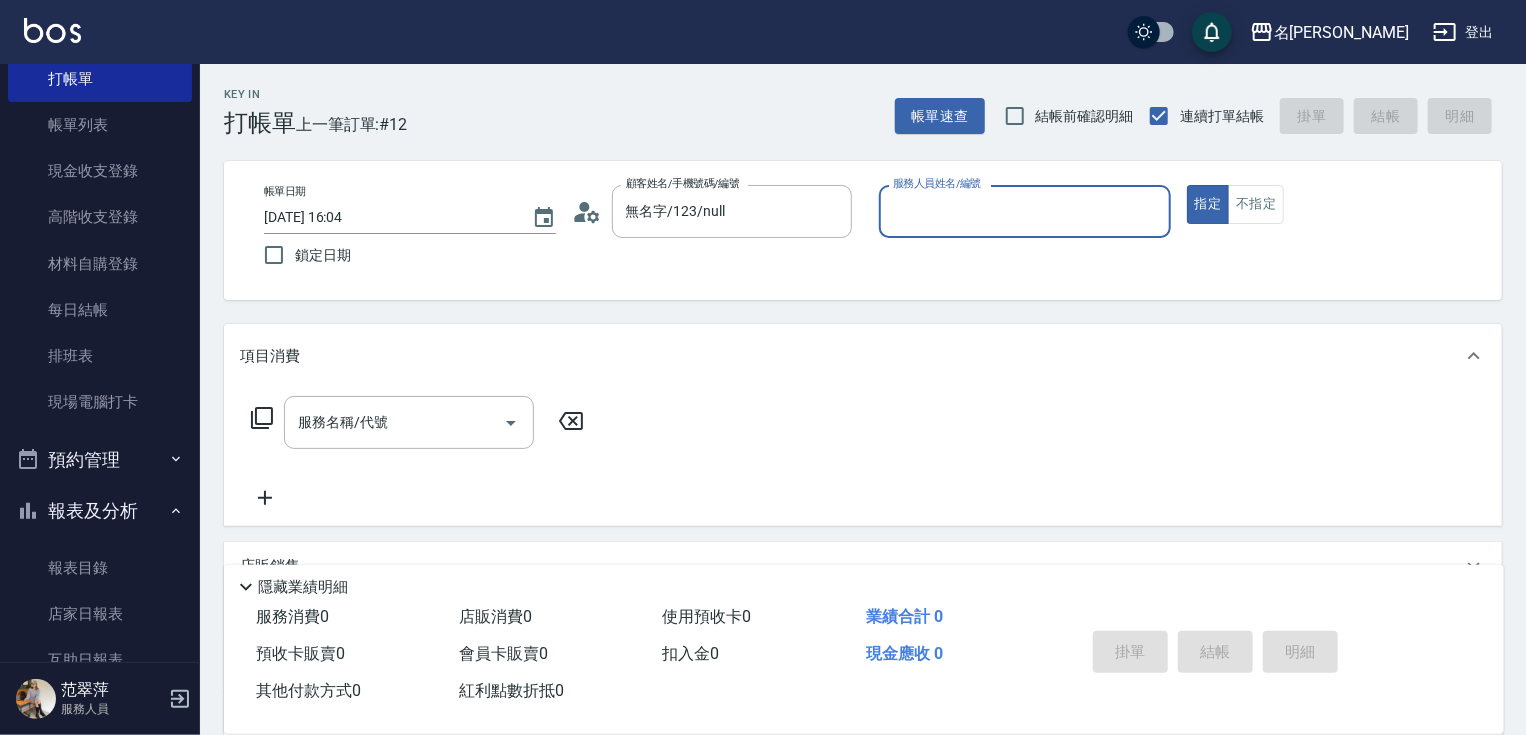 click on "服務人員姓名/編號" at bounding box center [1025, 211] 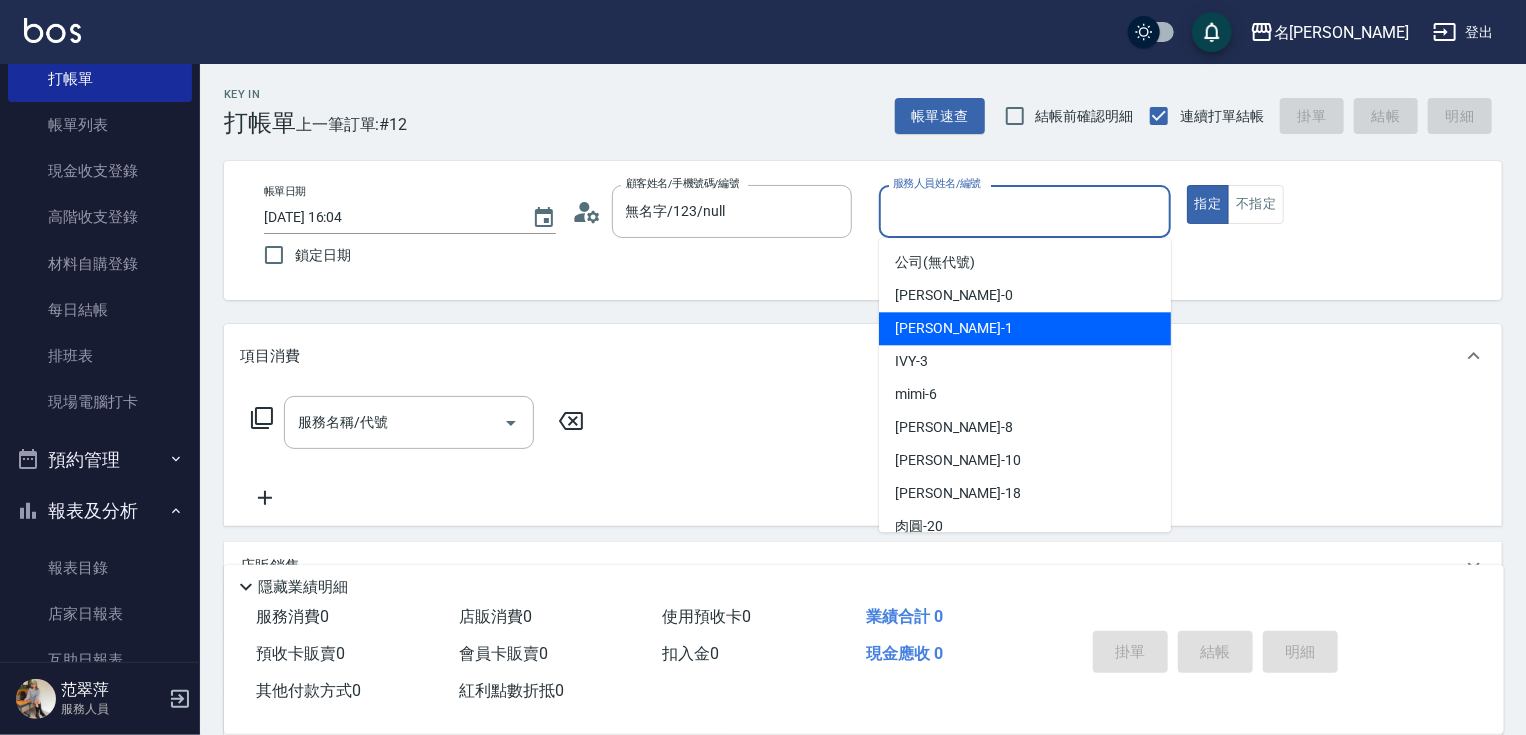 click on "[PERSON_NAME] -1" at bounding box center (1025, 328) 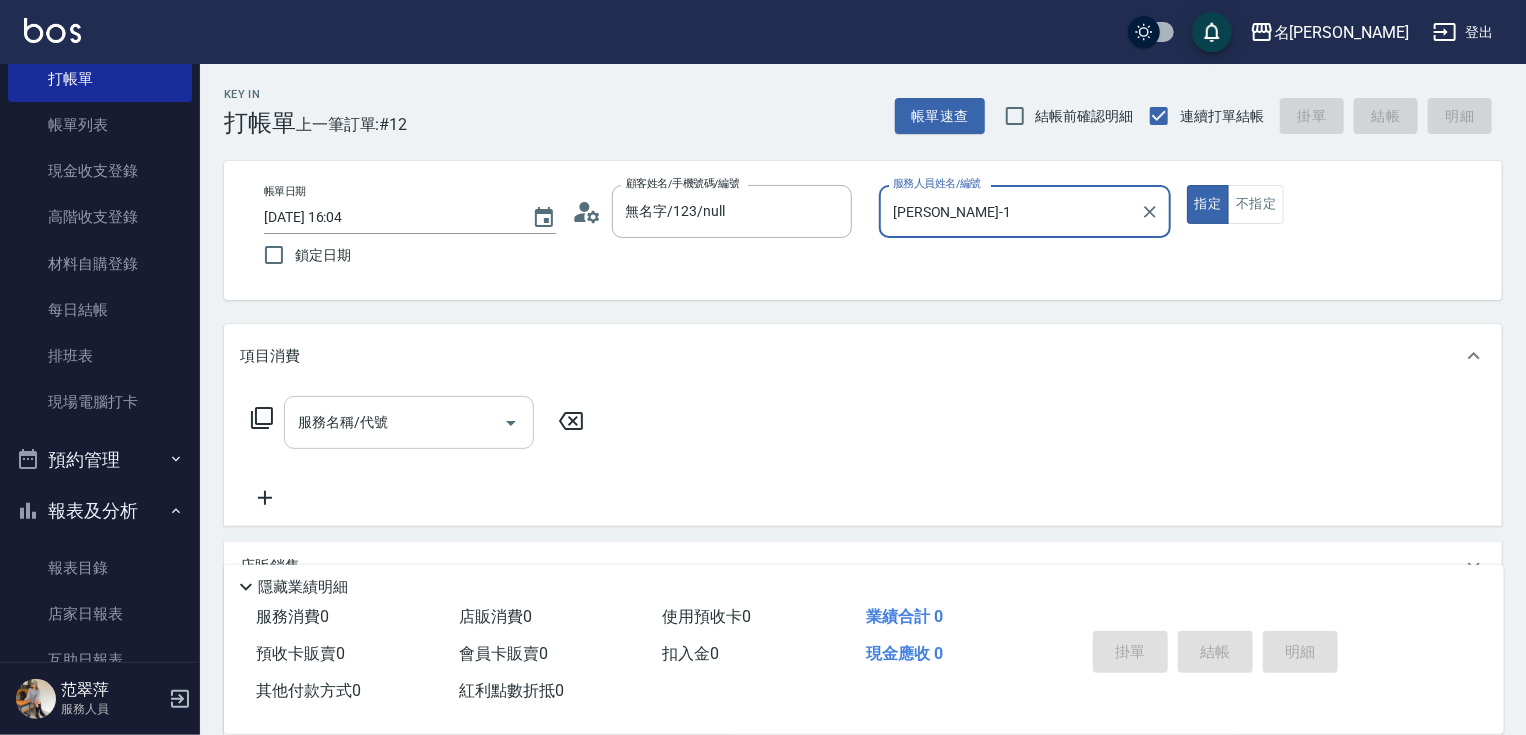 click on "服務名稱/代號" at bounding box center [394, 422] 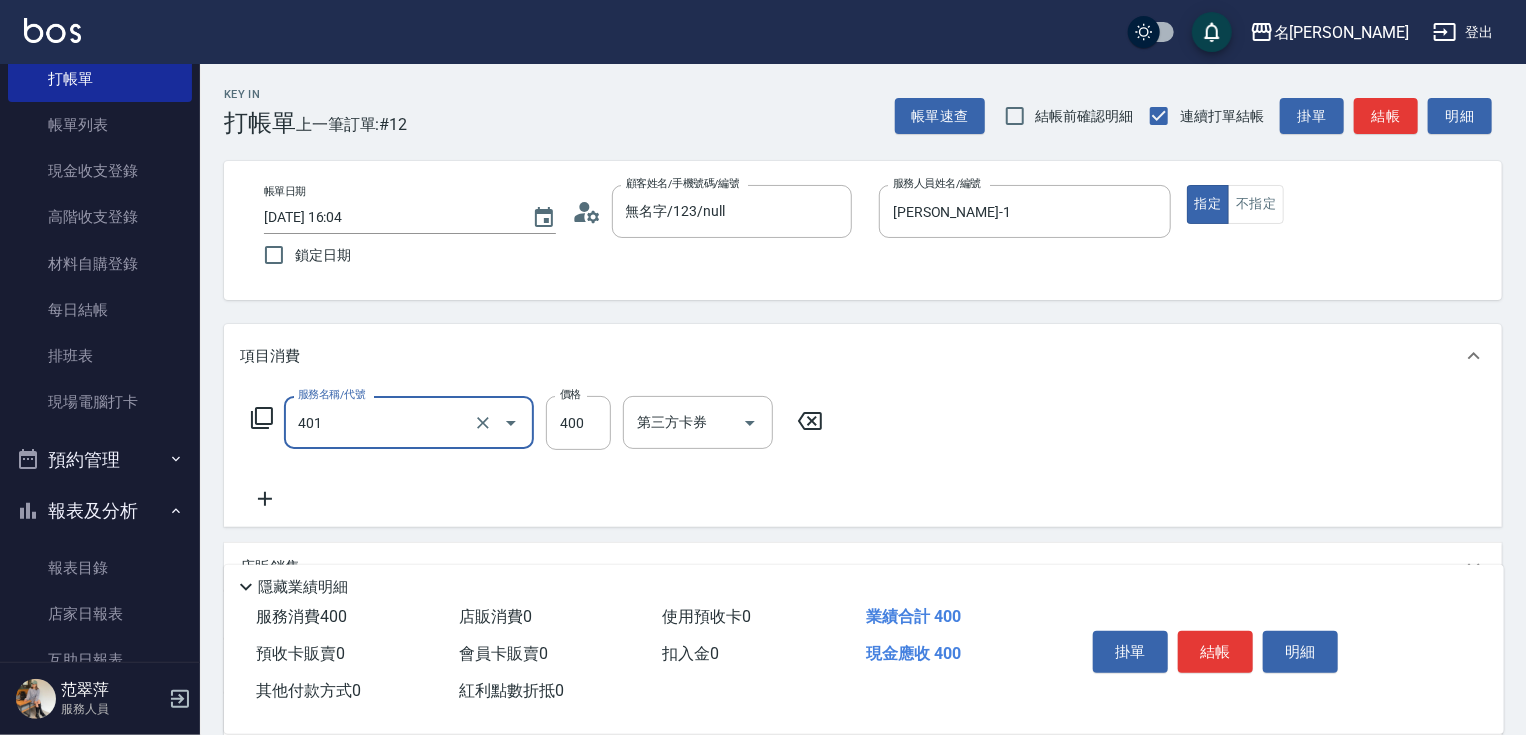 type on "剪髮(400)(401)" 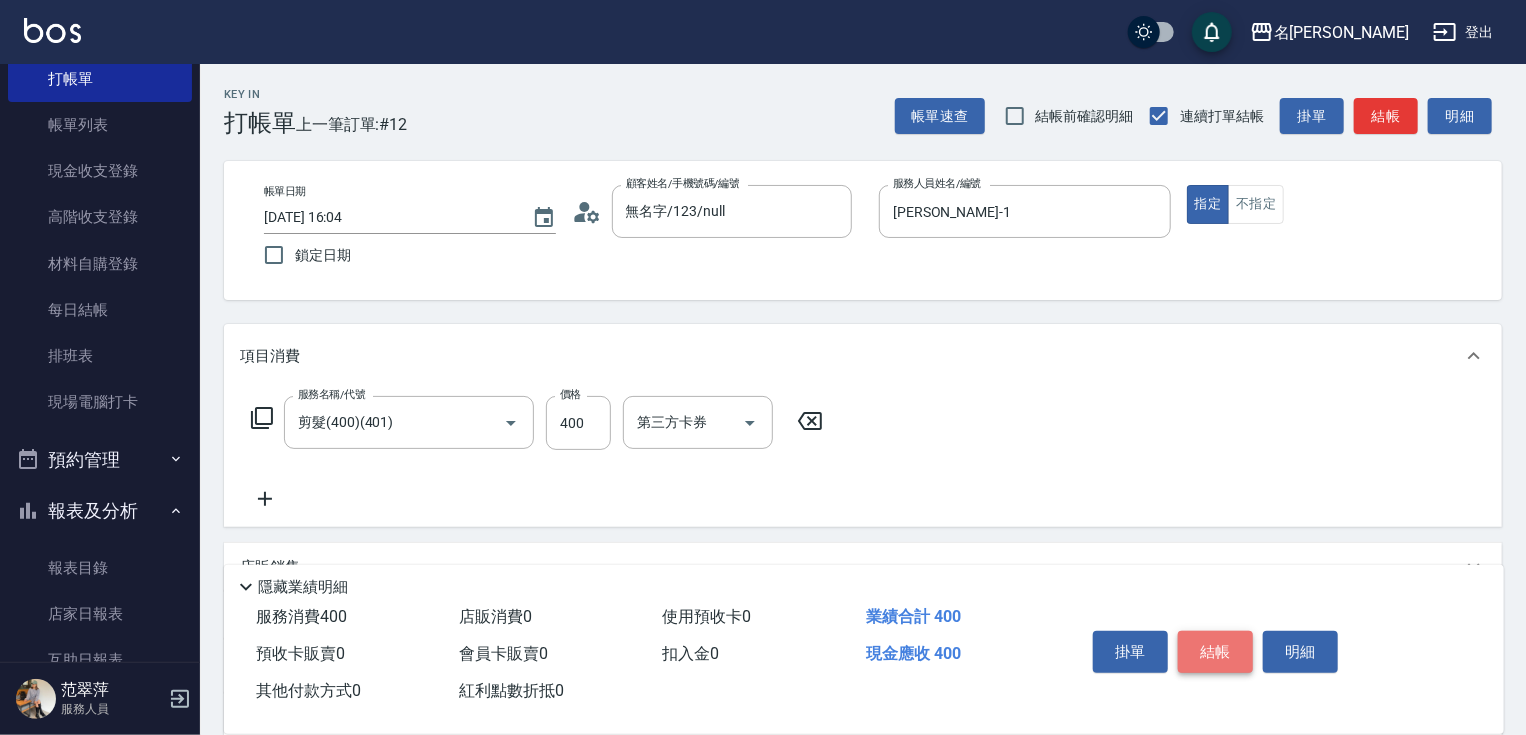click on "結帳" at bounding box center [1215, 652] 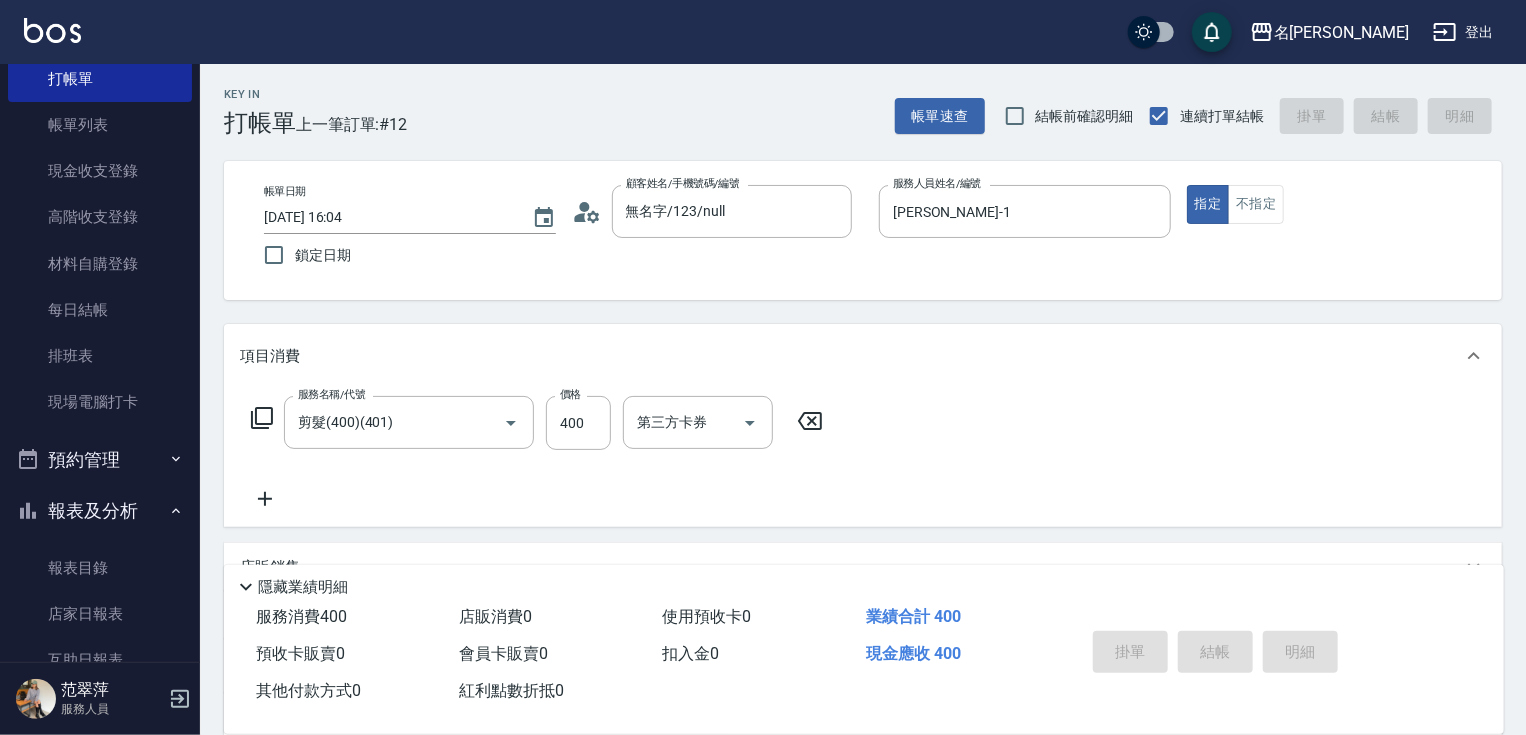 type 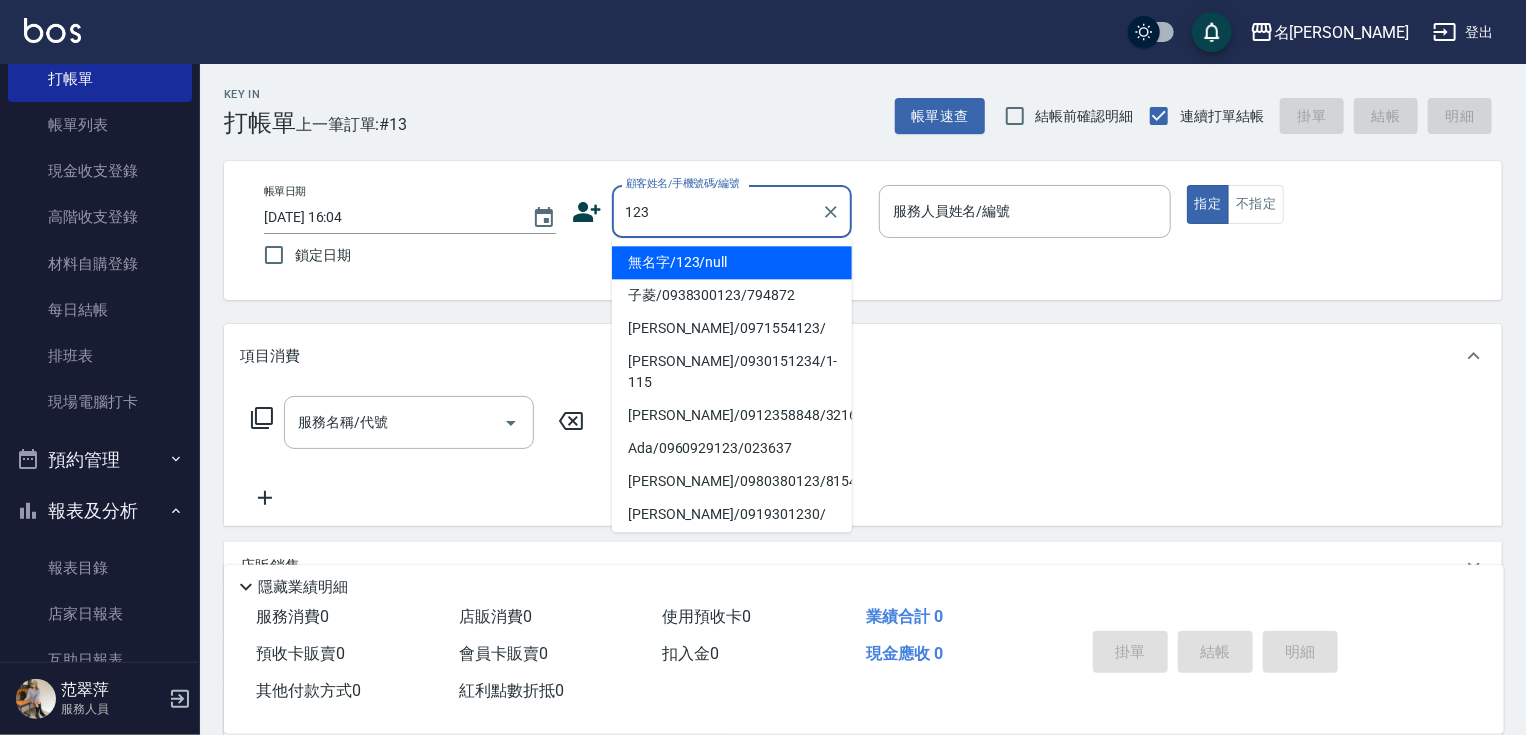 click on "無名字/123/null" at bounding box center [732, 262] 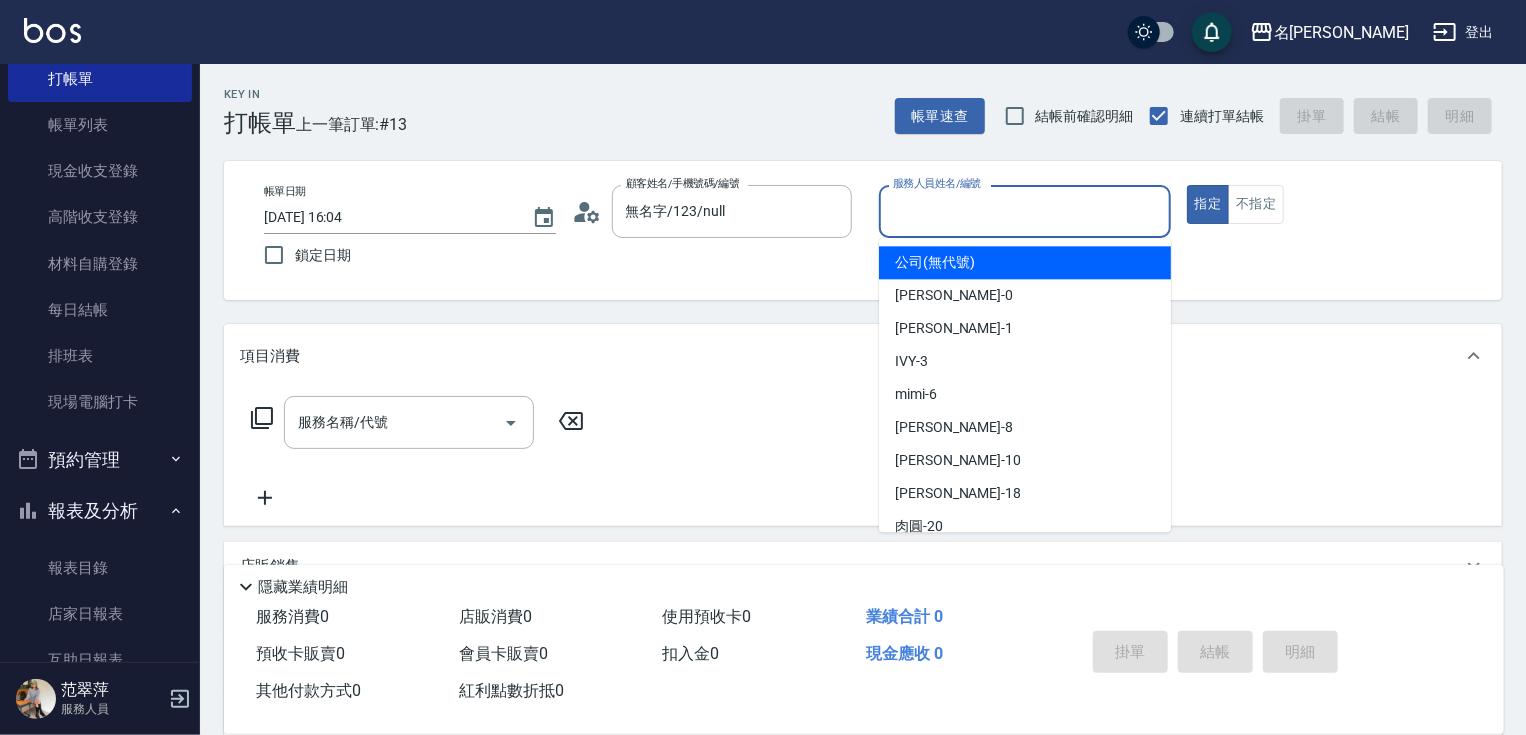 click on "服務人員姓名/編號" at bounding box center (1025, 211) 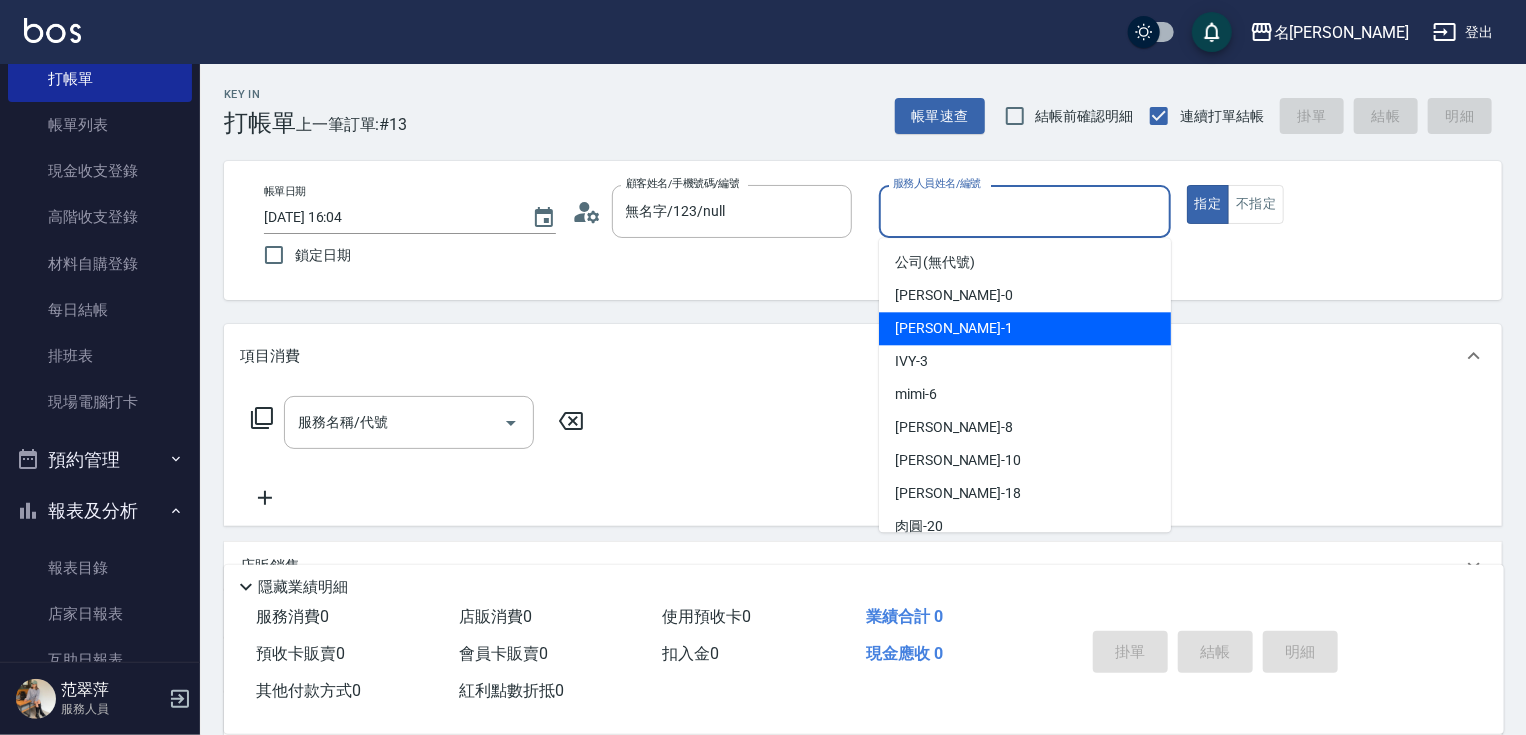 click on "[PERSON_NAME] -1" at bounding box center [954, 328] 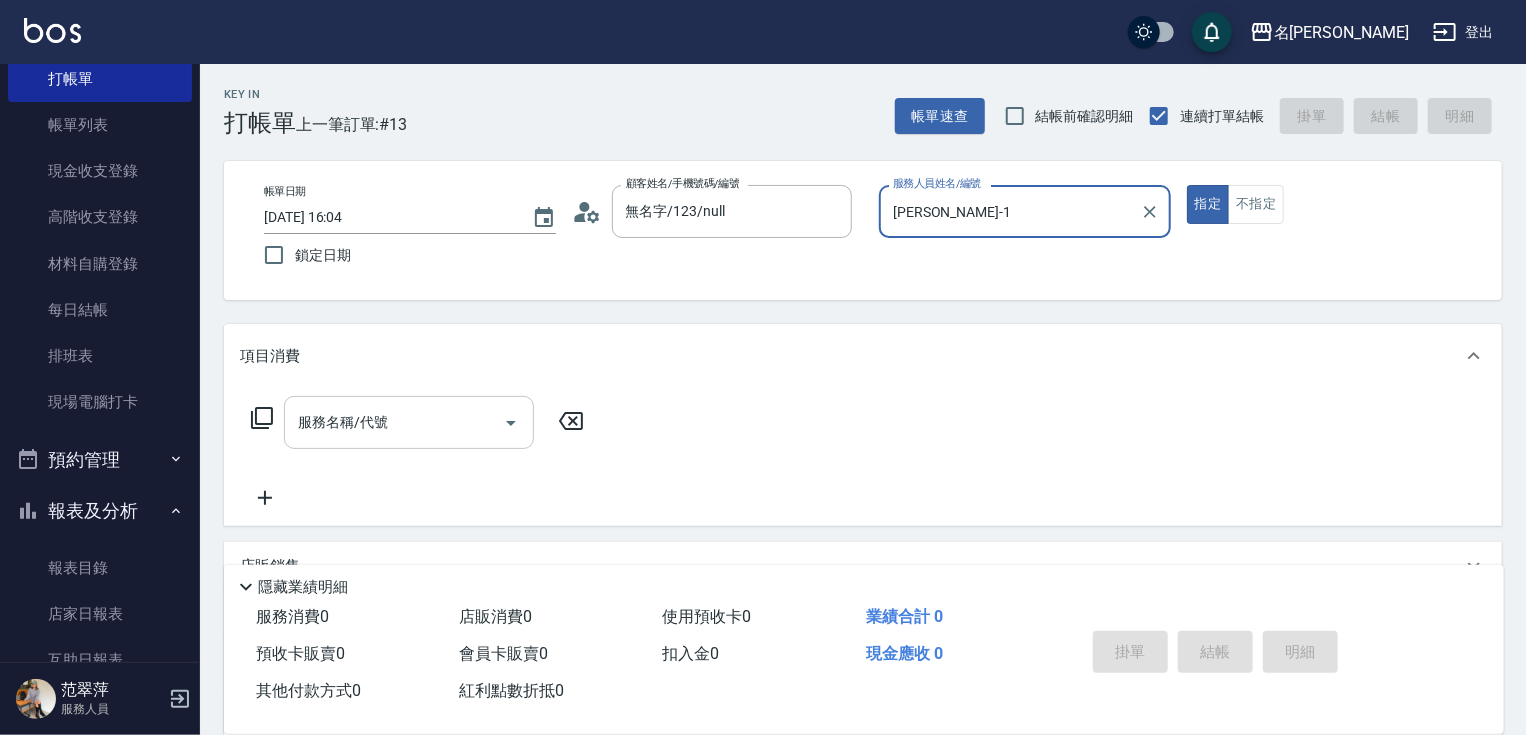 click on "服務名稱/代號" at bounding box center [394, 422] 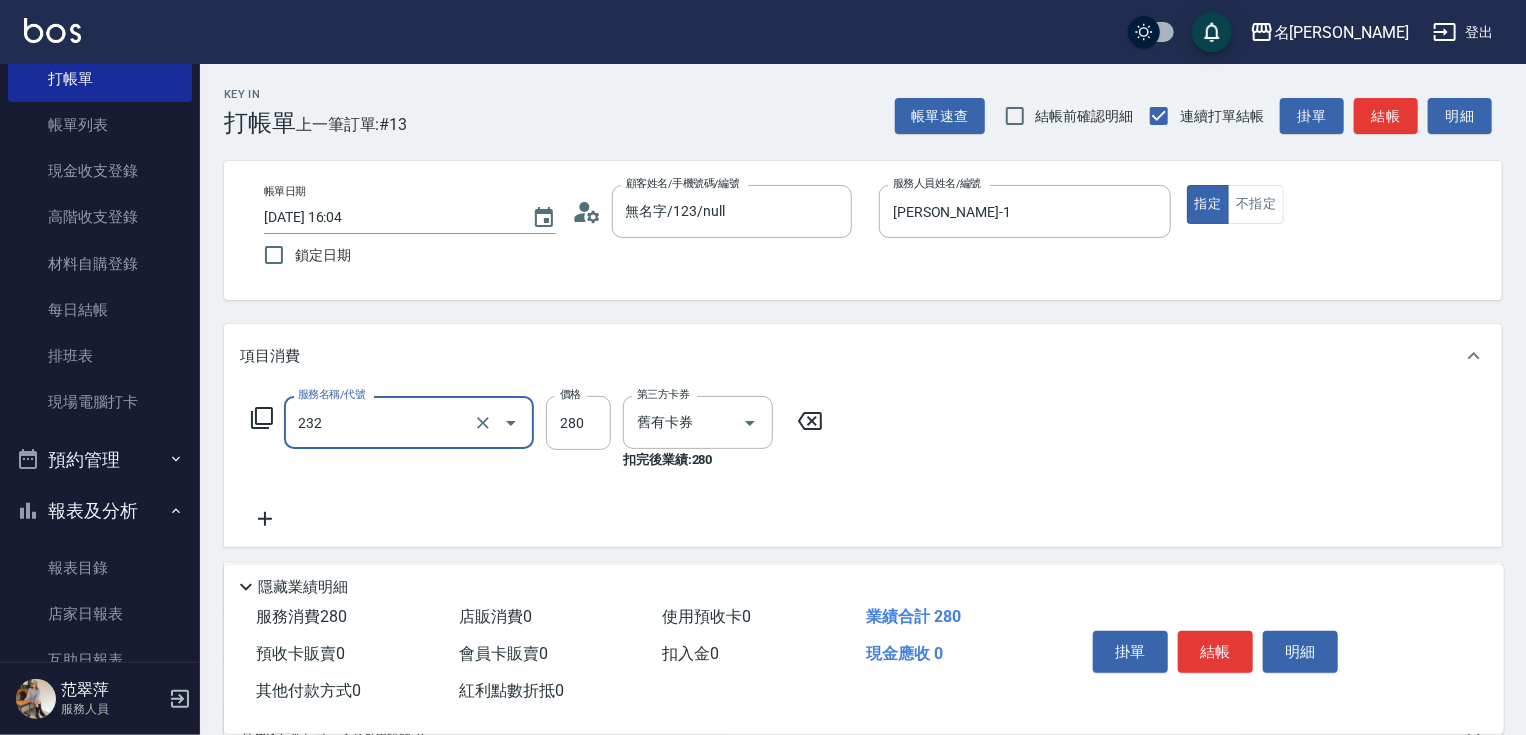 type on "洗髮卷280(232)" 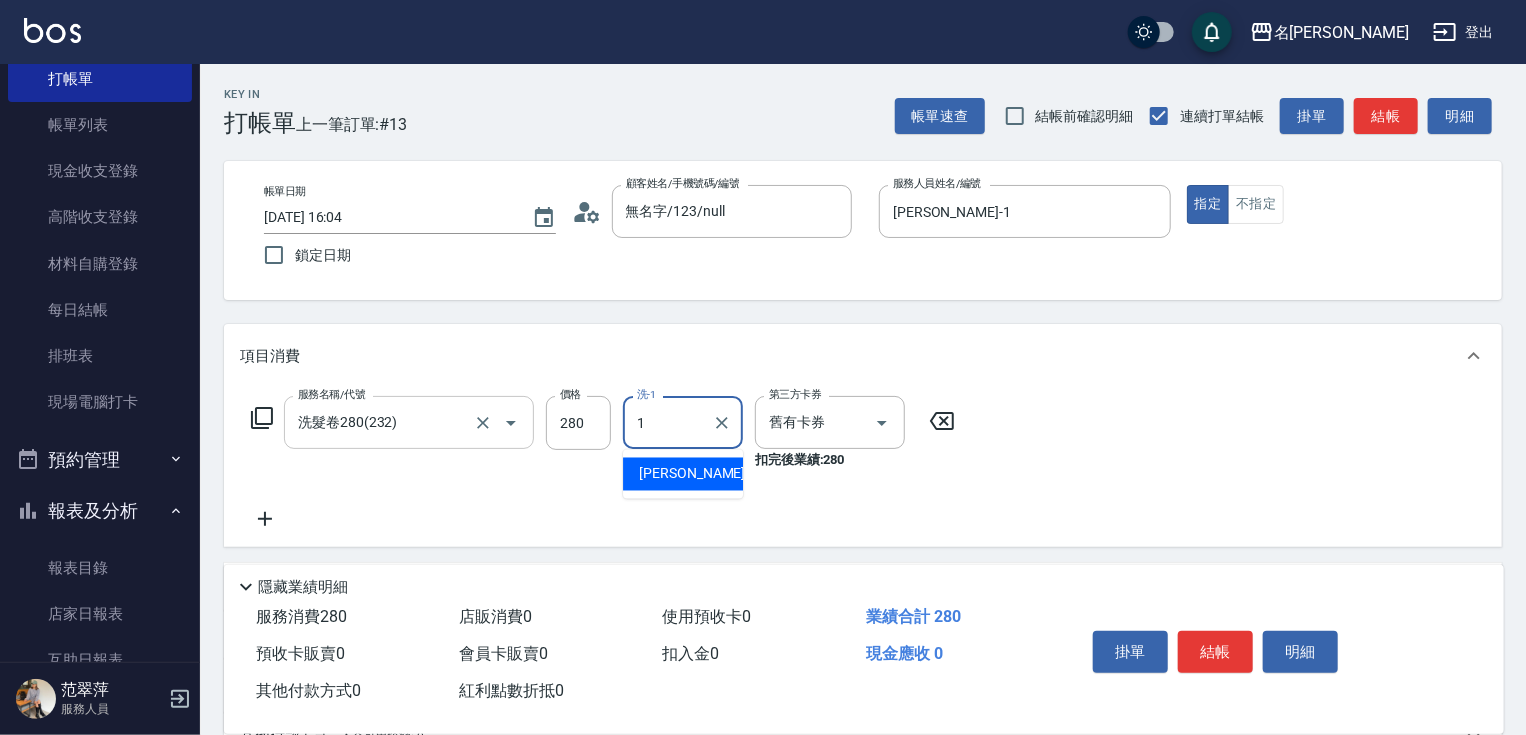 type on "[PERSON_NAME]-1" 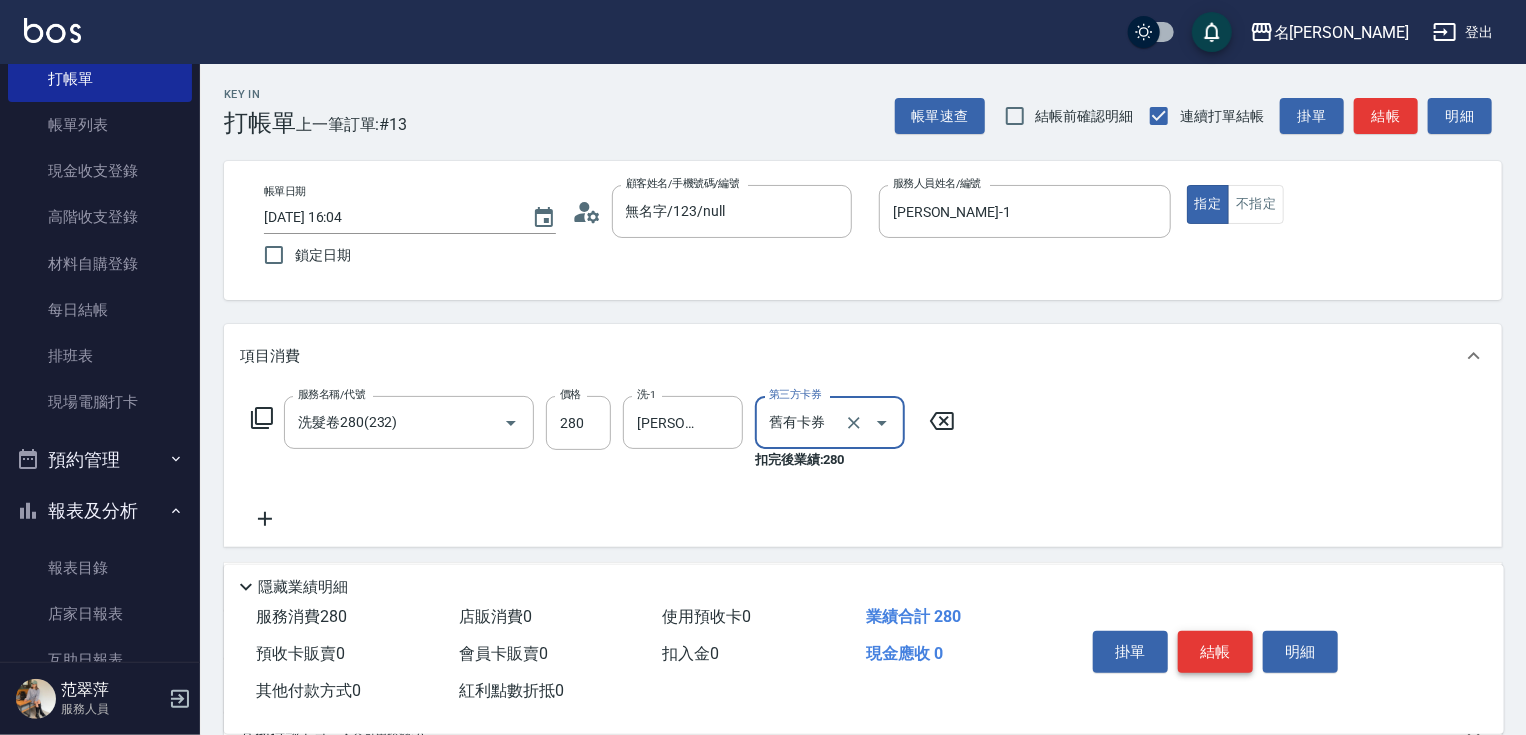 click on "結帳" at bounding box center [1215, 652] 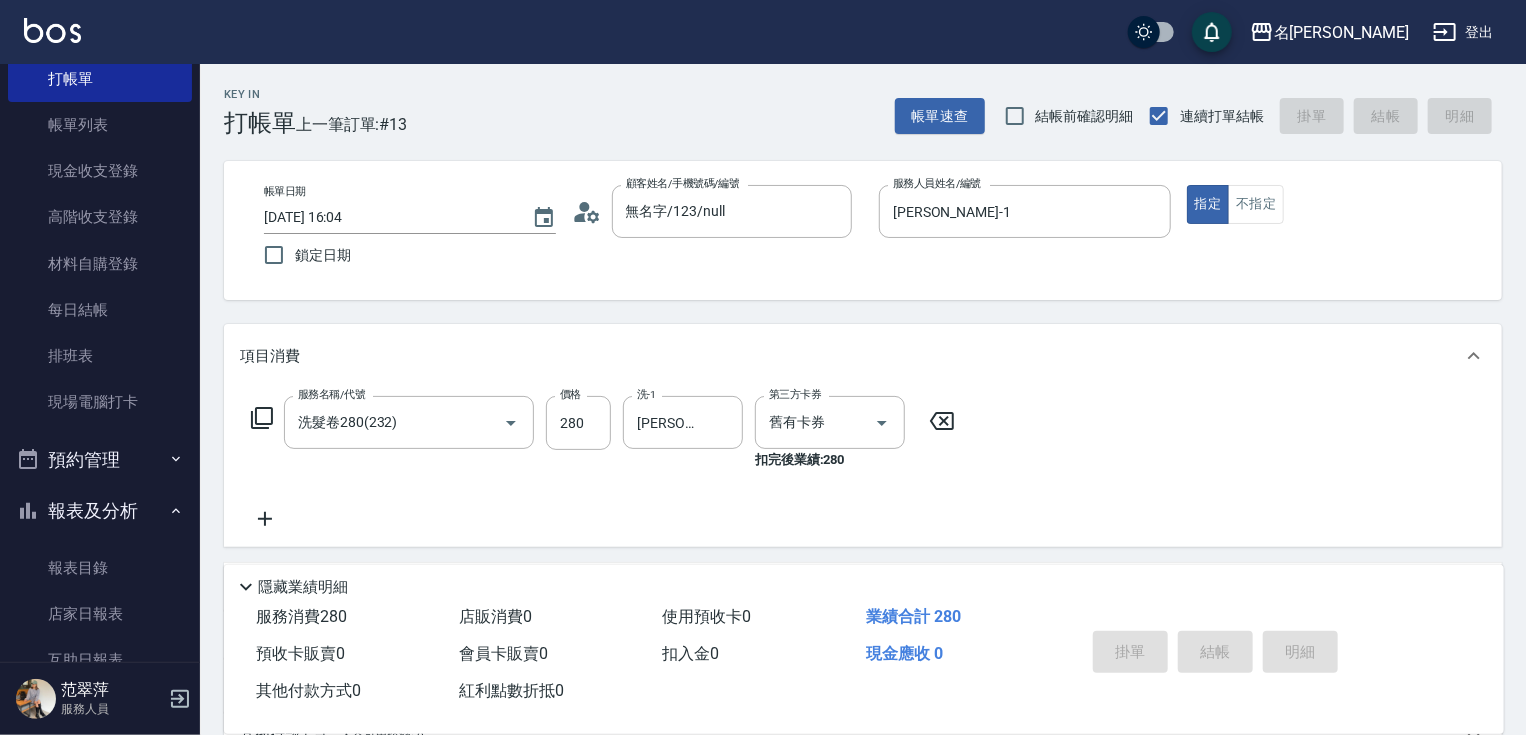 type on "[DATE] 16:05" 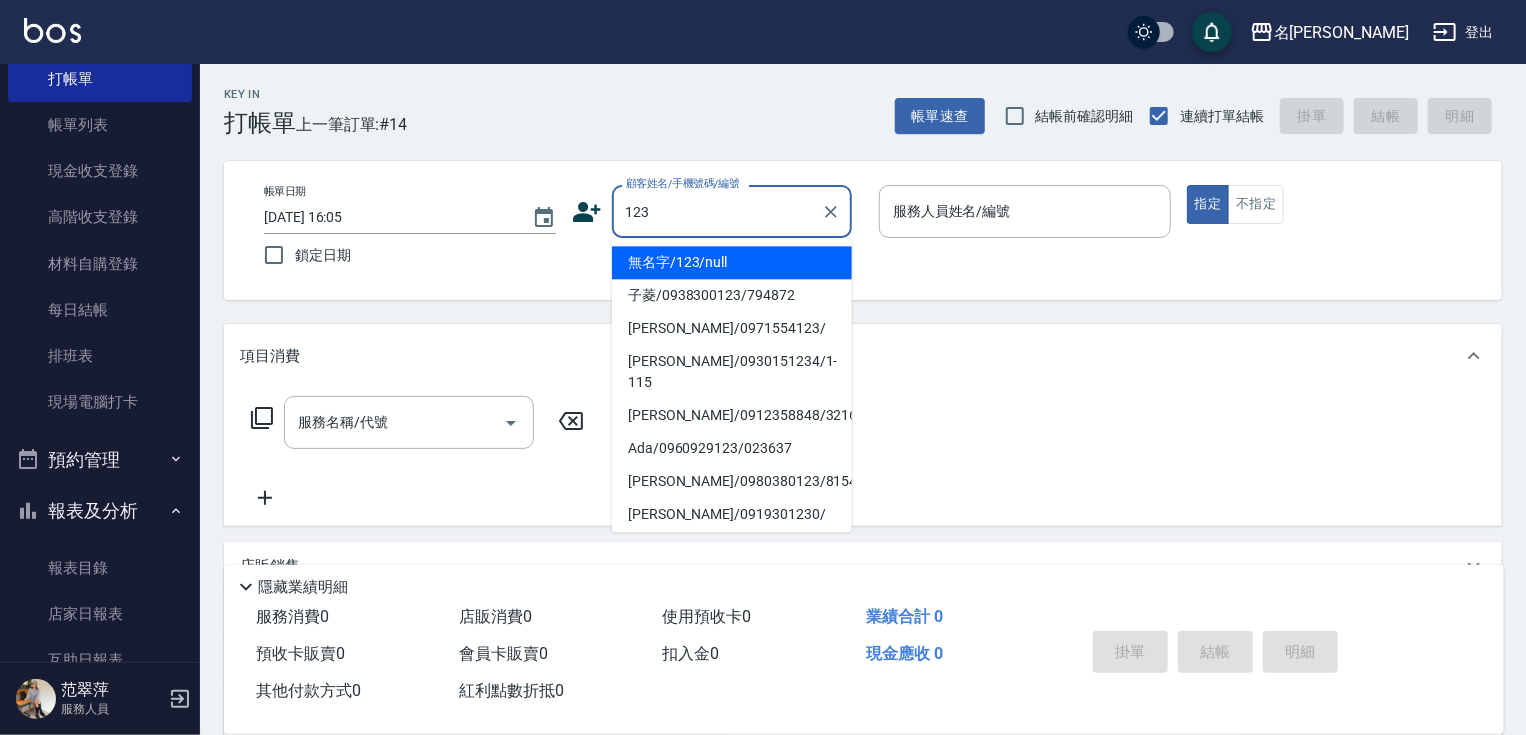 click on "無名字/123/null" at bounding box center (732, 262) 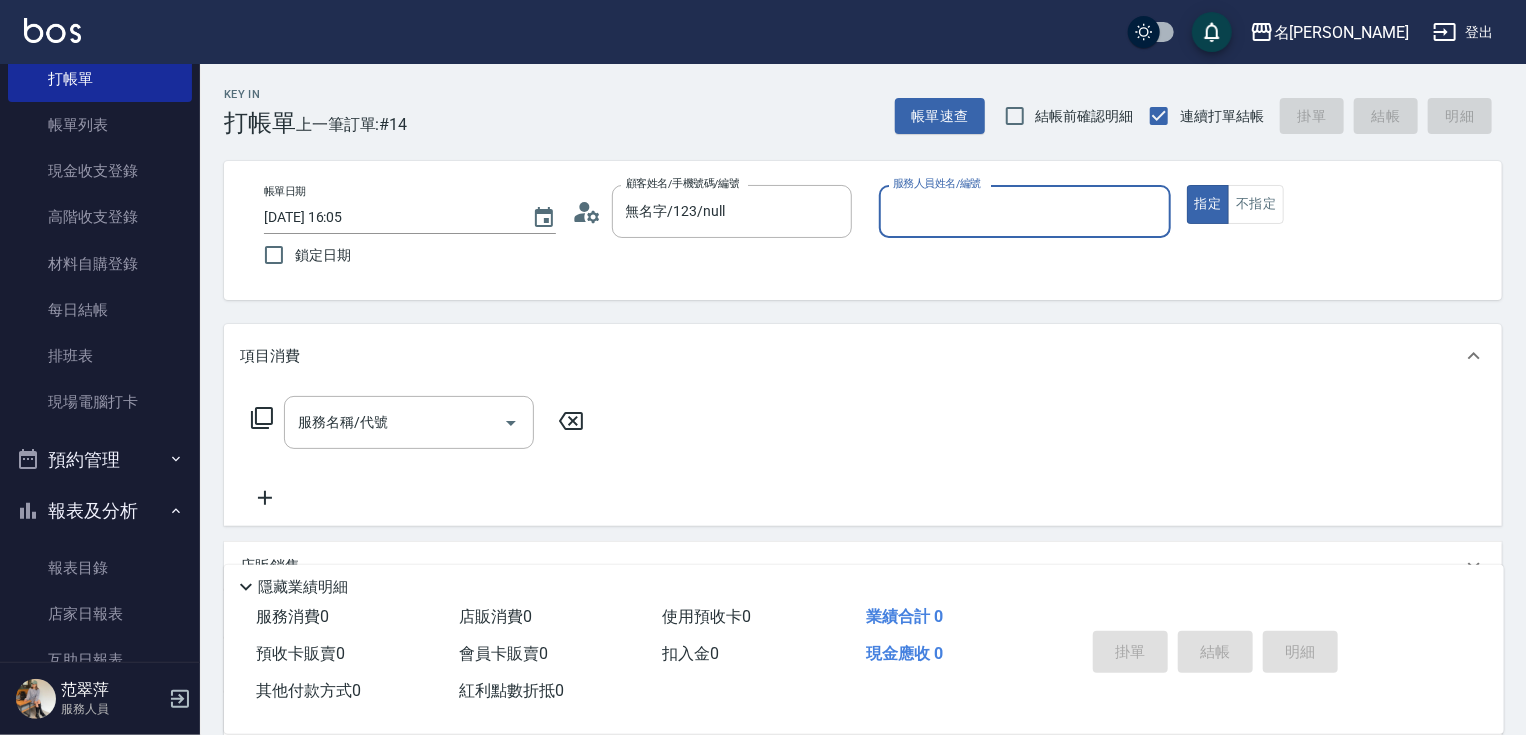 click on "服務人員姓名/編號" at bounding box center (1025, 211) 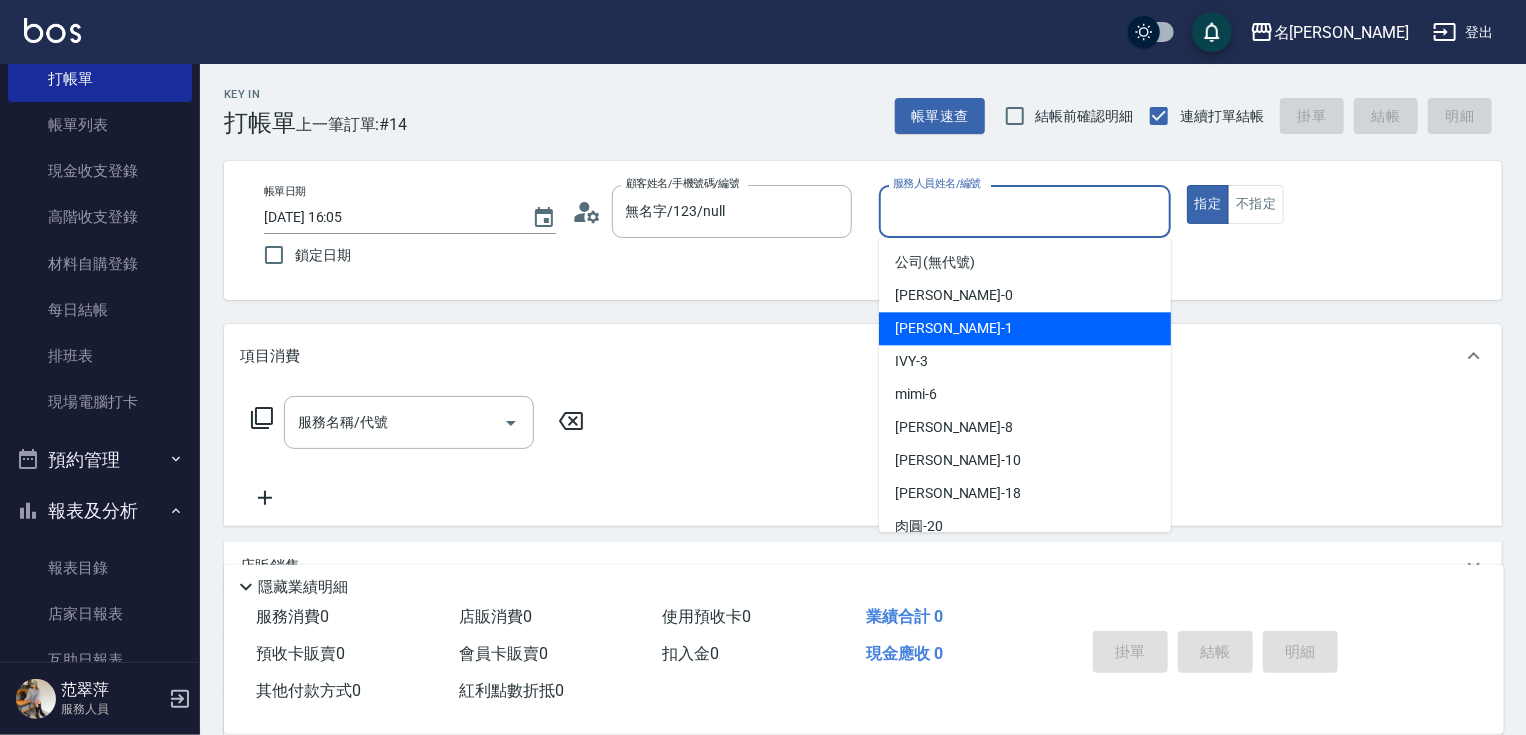 click on "[PERSON_NAME] -1" at bounding box center (1025, 328) 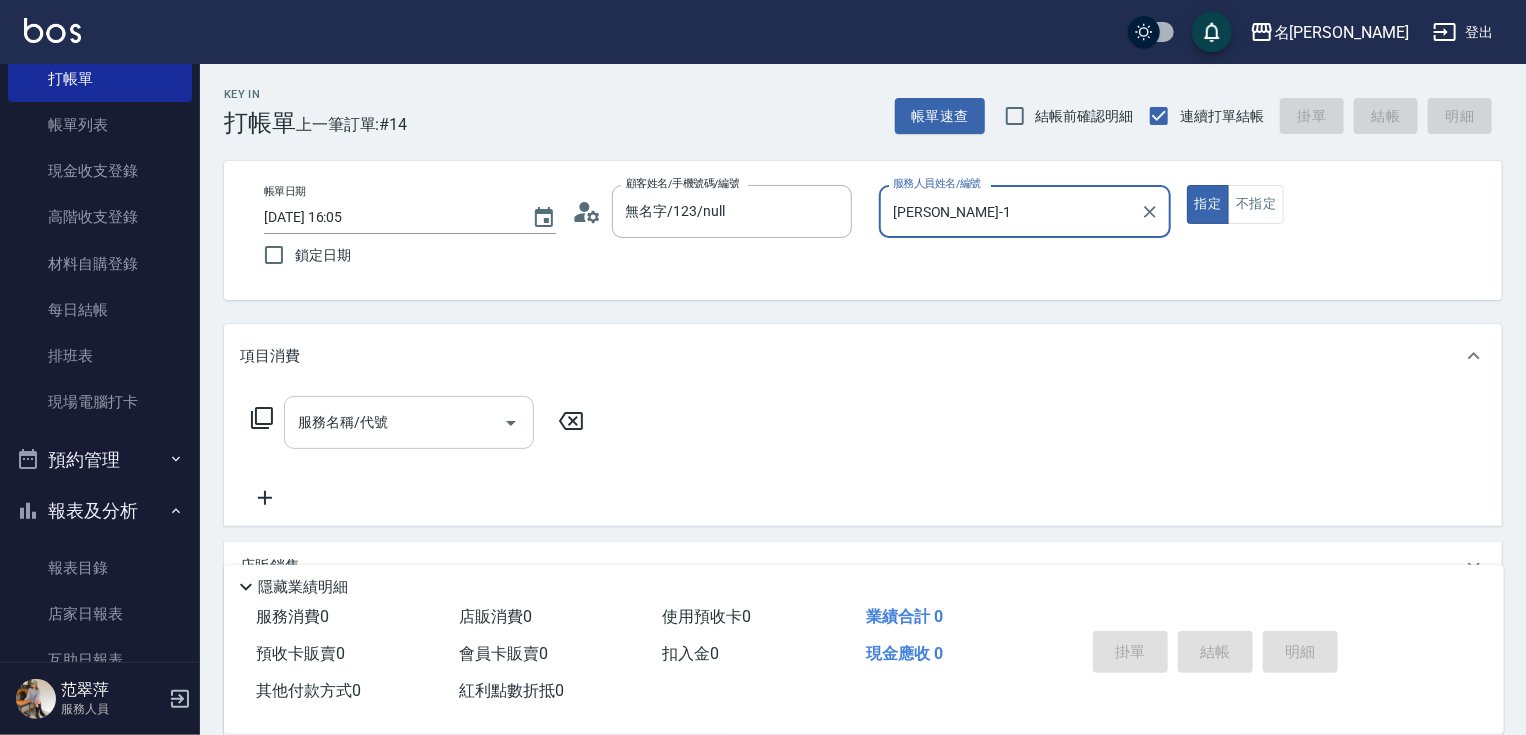 click on "服務名稱/代號" at bounding box center [394, 422] 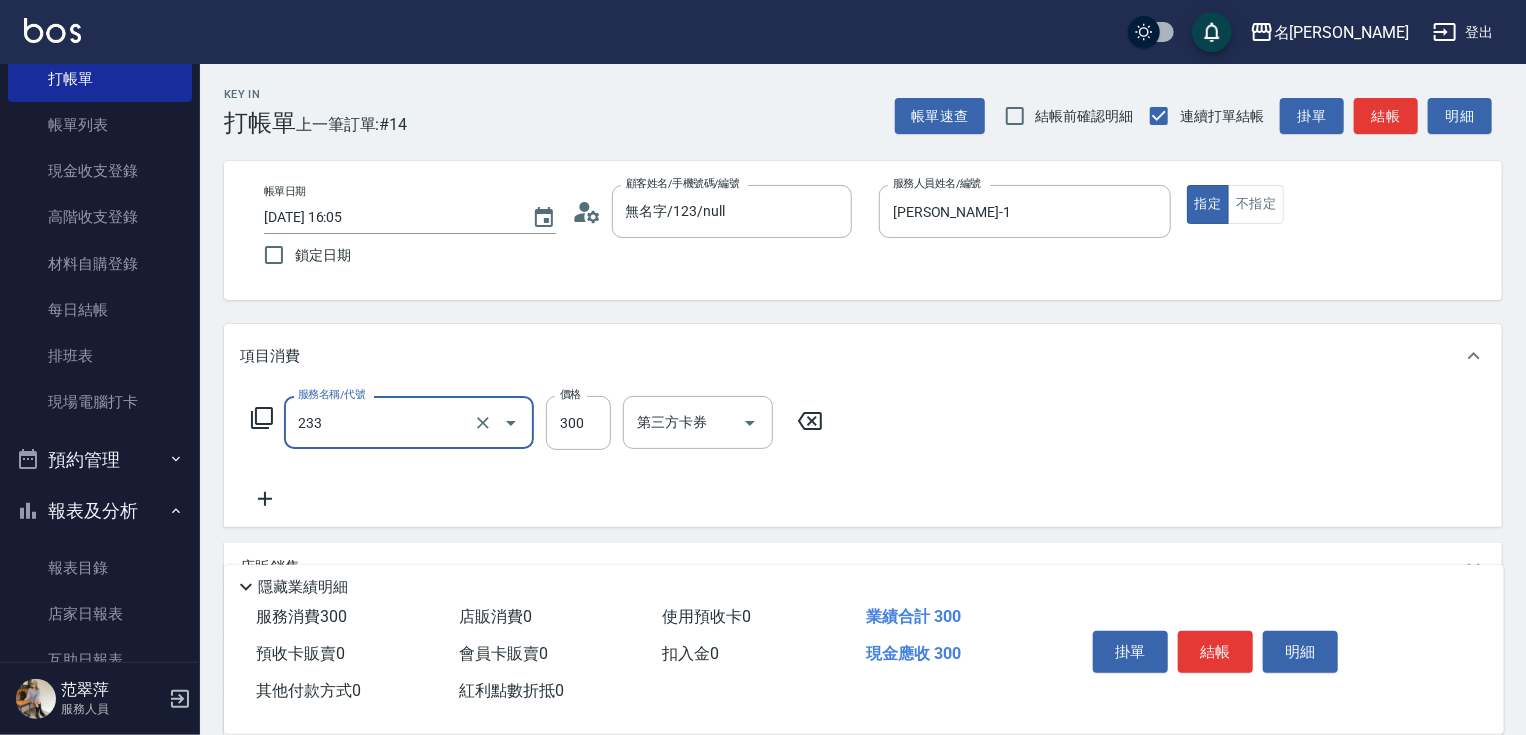 type on "洗髮300(233)" 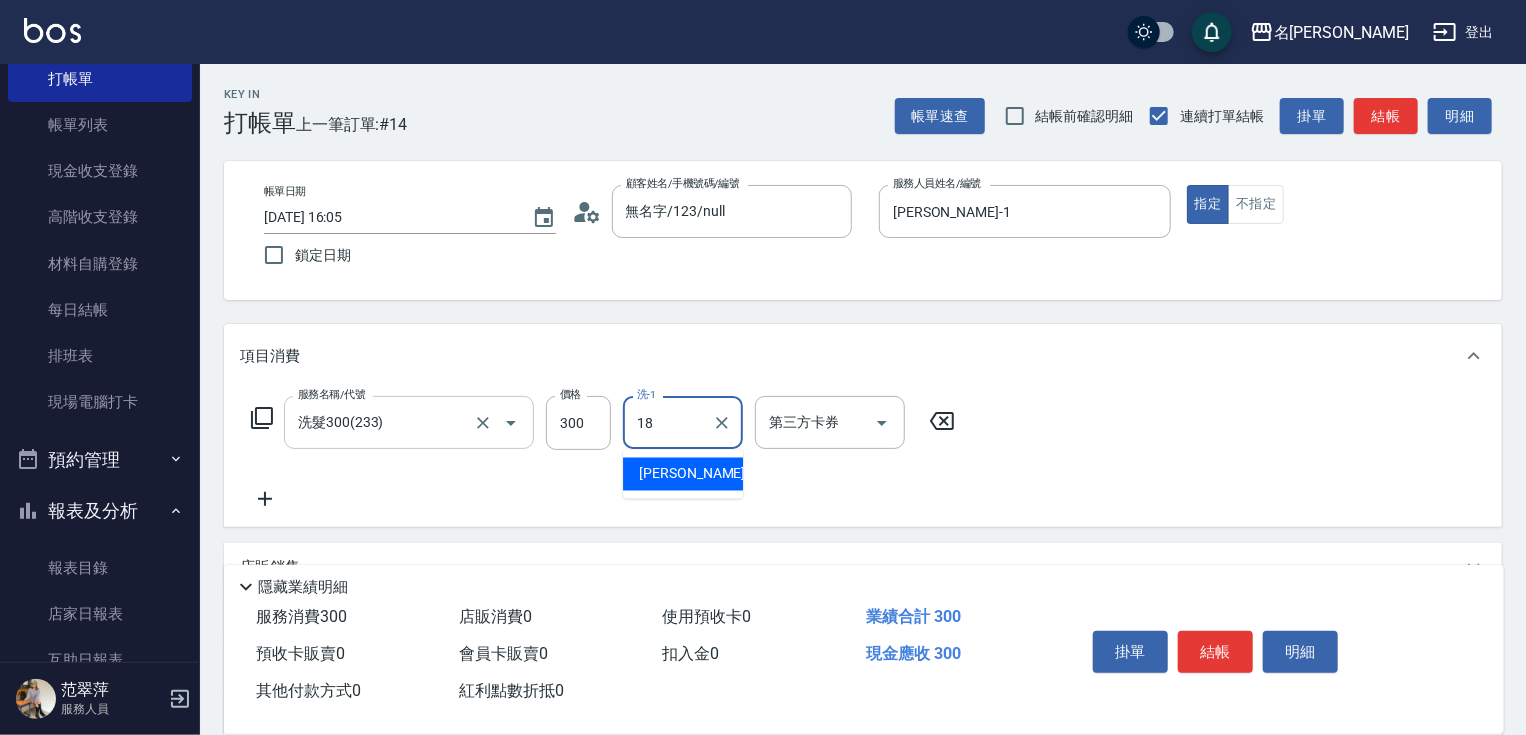 type on "[PERSON_NAME]-18" 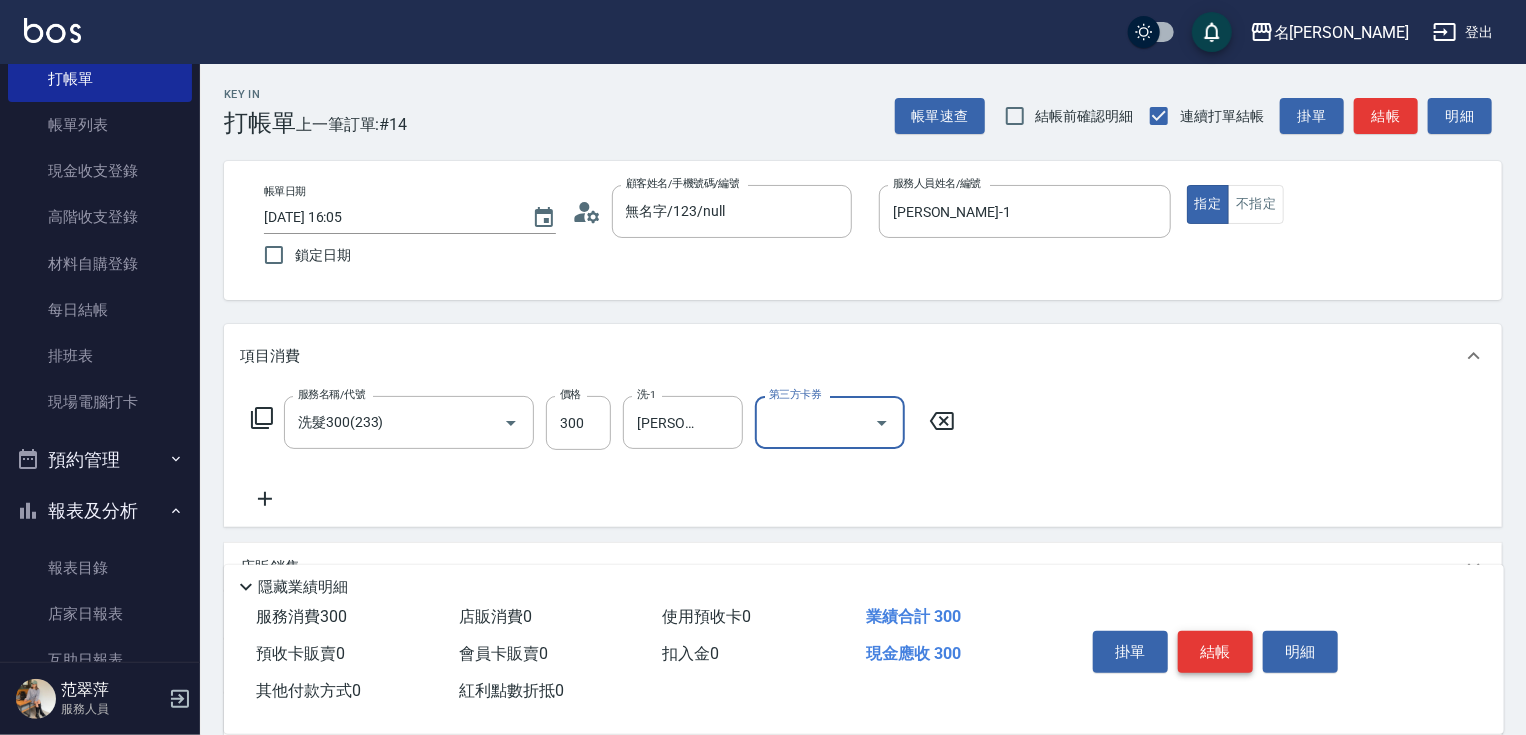 click on "結帳" at bounding box center [1215, 652] 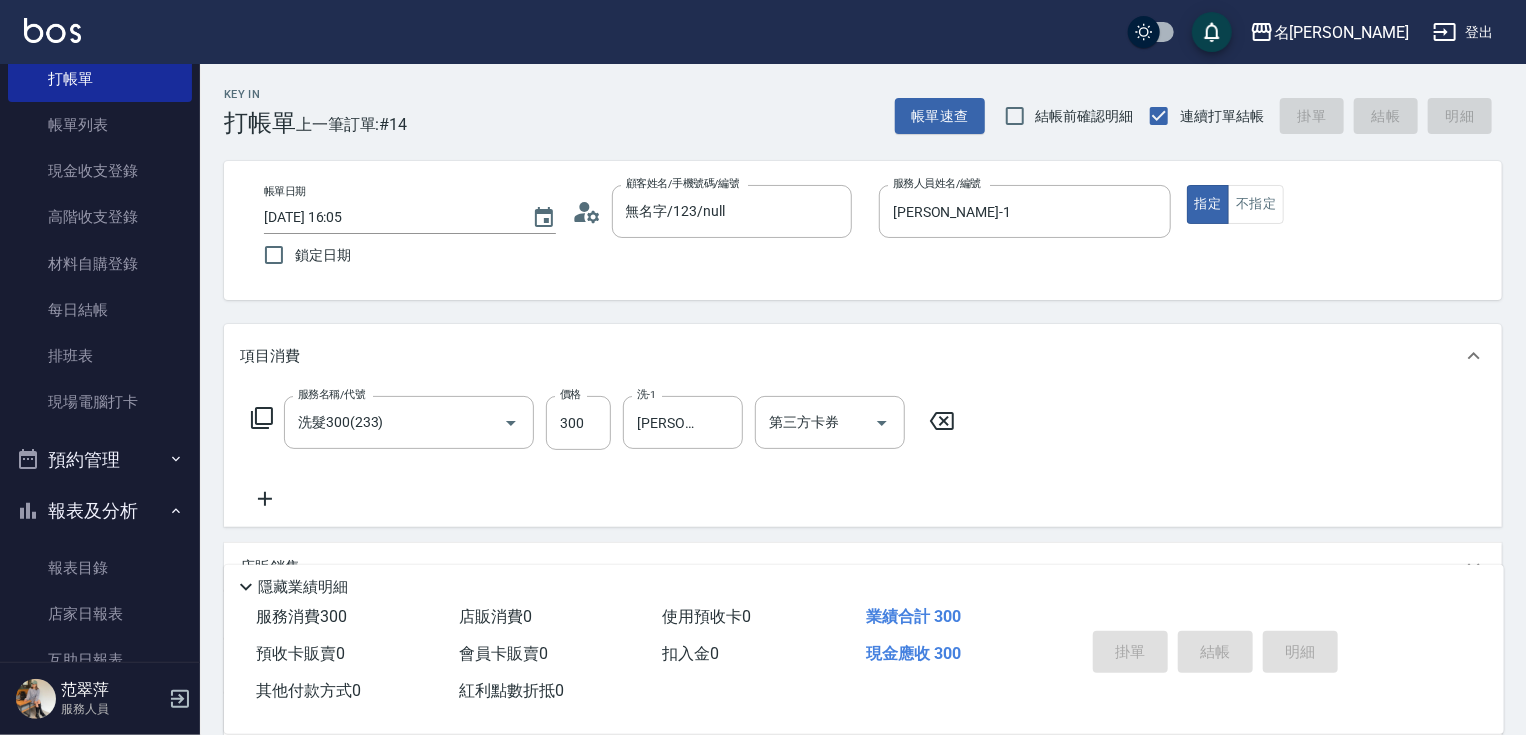 type 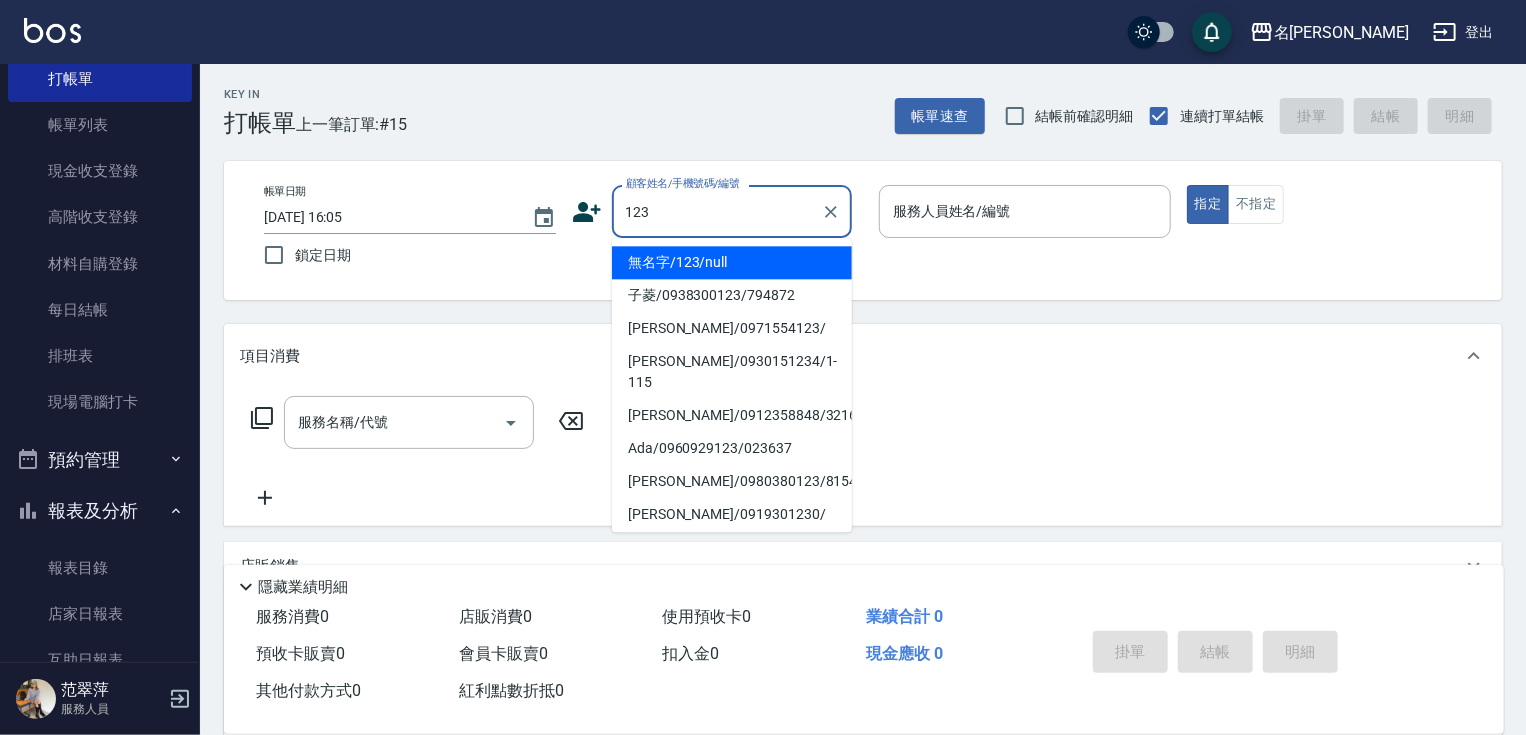 click on "無名字/123/null" at bounding box center [732, 262] 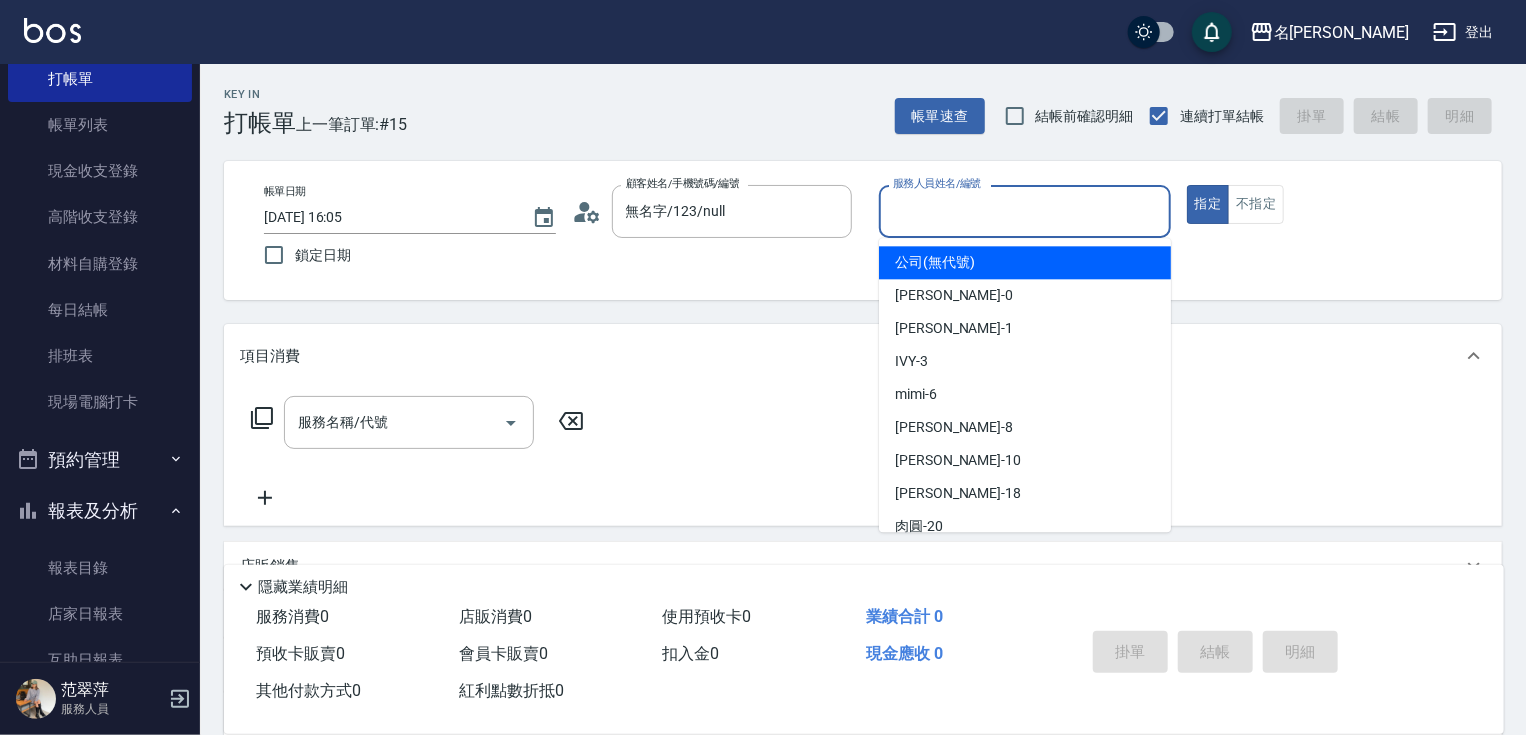 click on "服務人員姓名/編號" at bounding box center [1025, 211] 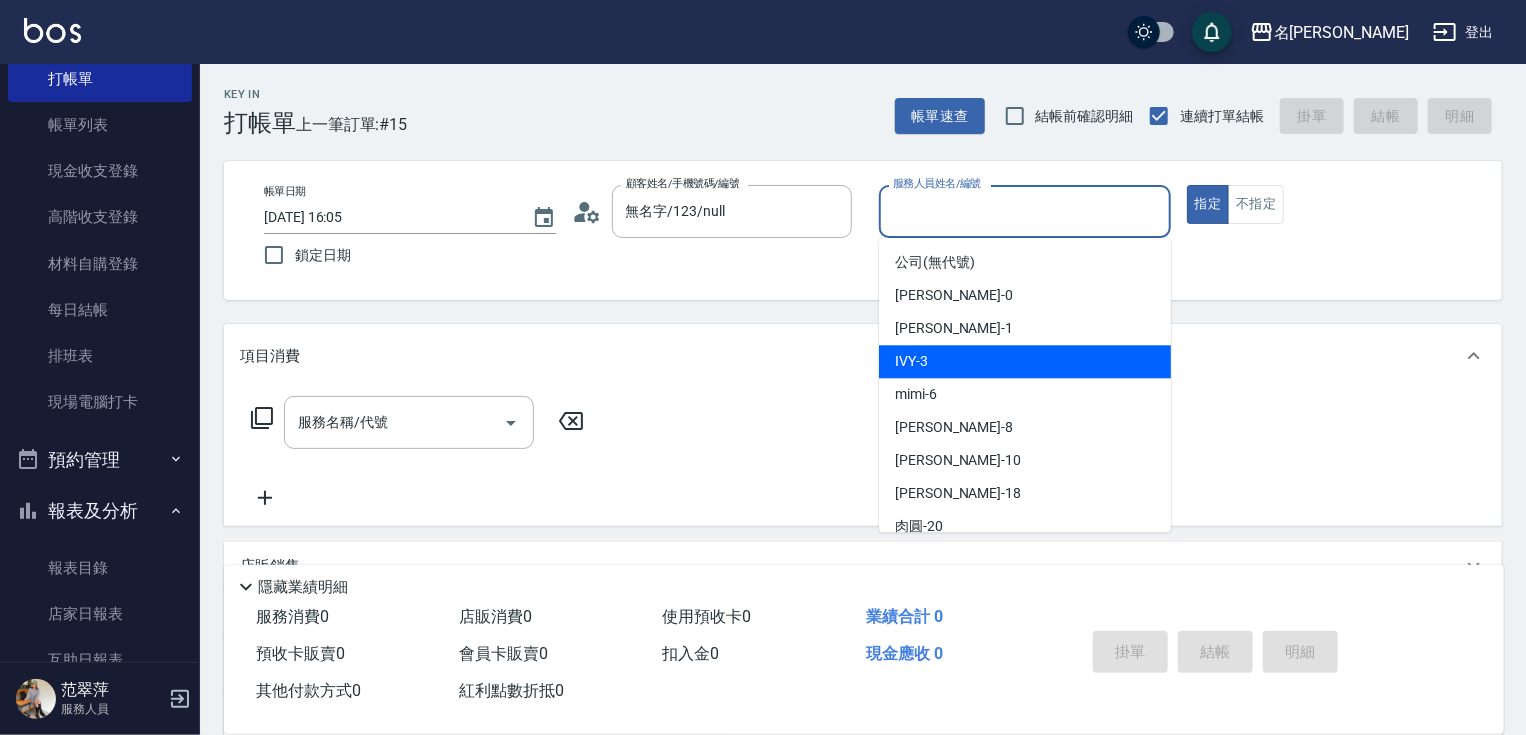 click on "IVY -3" at bounding box center [1025, 361] 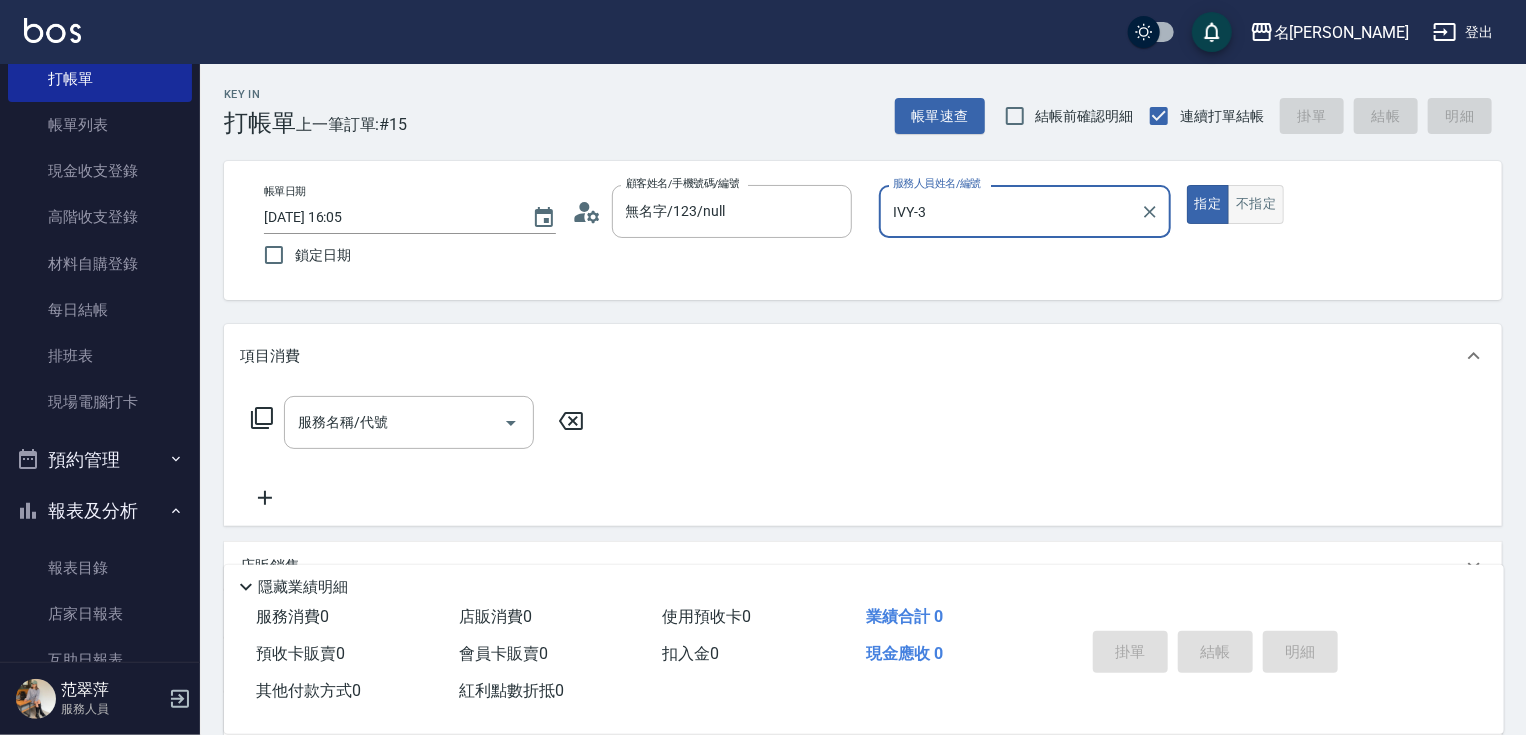 click on "不指定" at bounding box center (1256, 204) 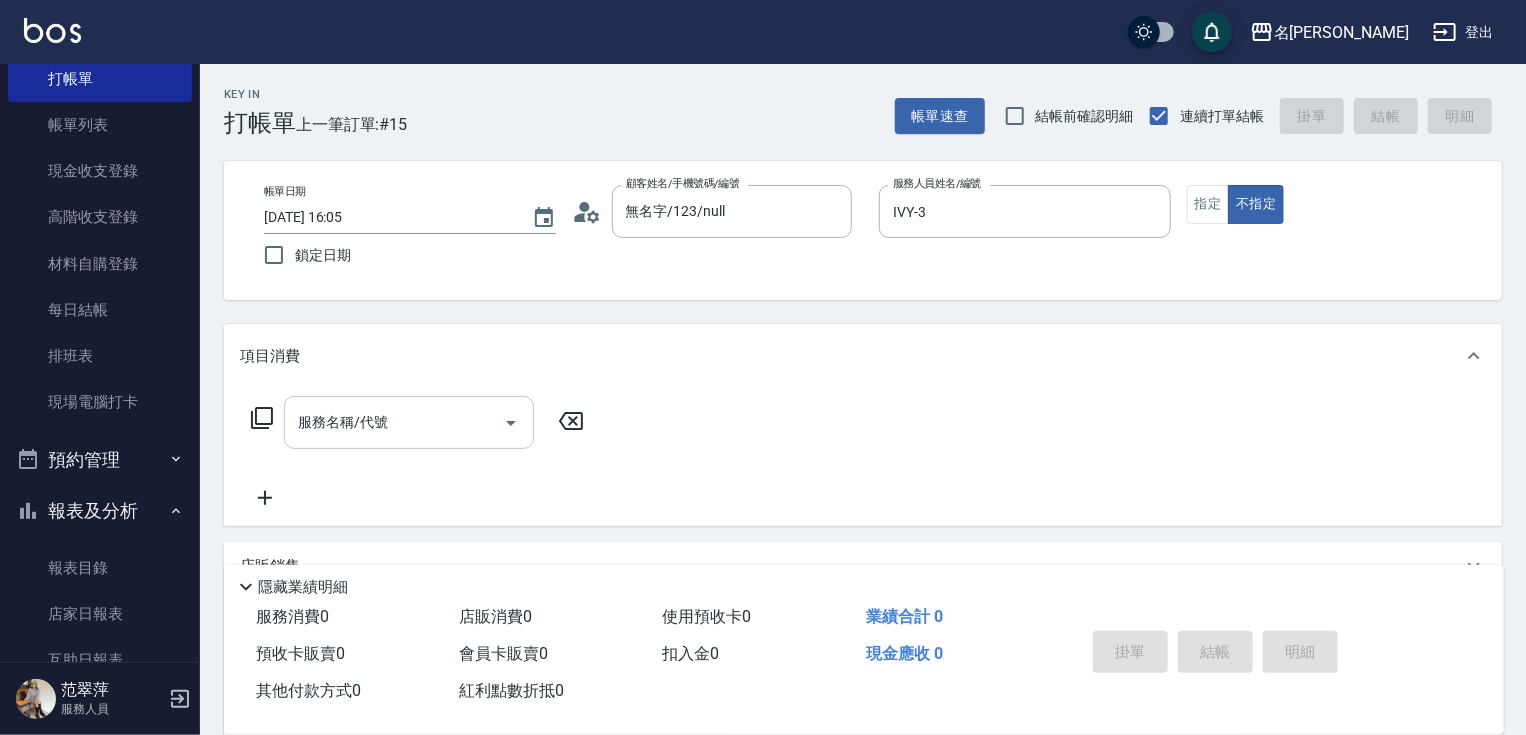 drag, startPoint x: 372, startPoint y: 447, endPoint x: 358, endPoint y: 422, distance: 28.653097 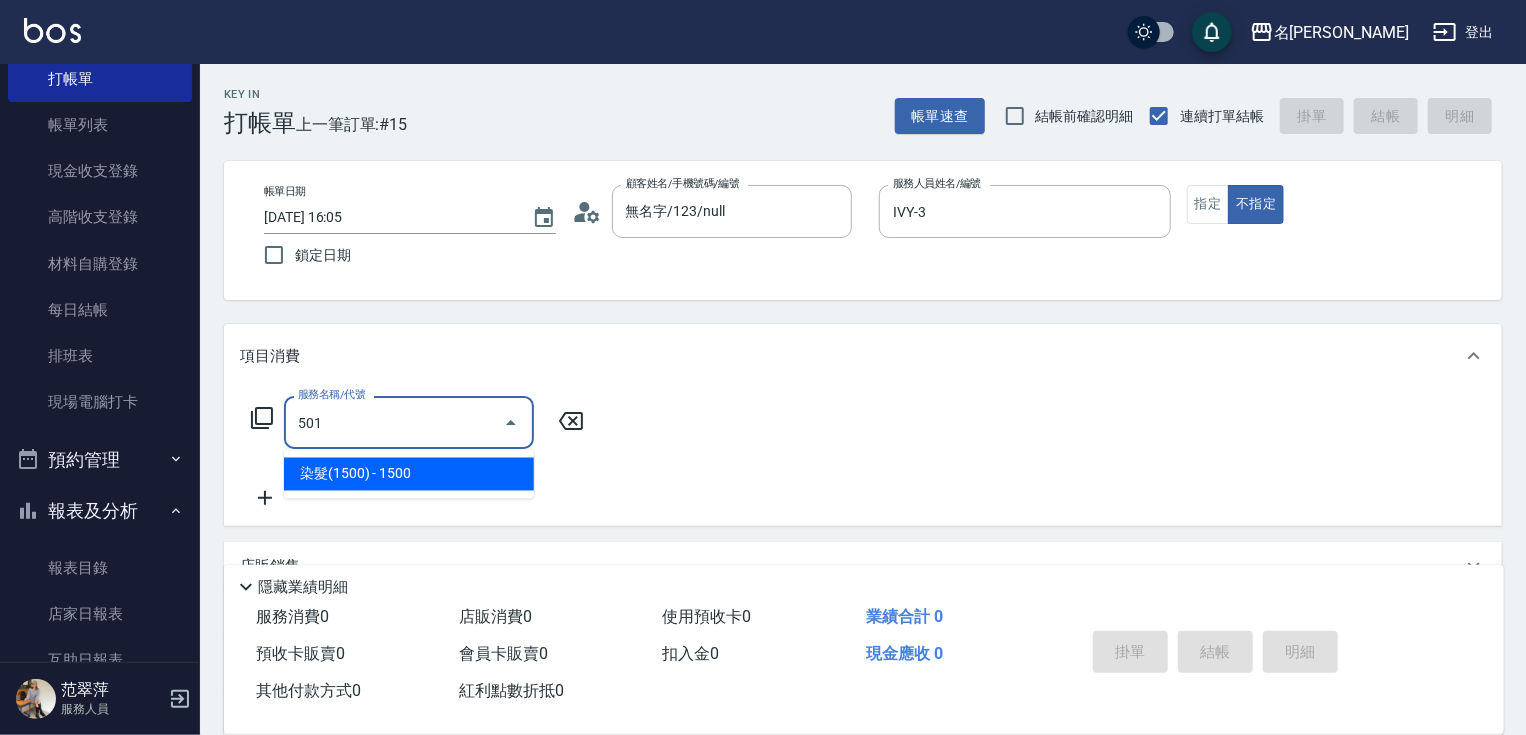 type on "染髮(1500)(501)" 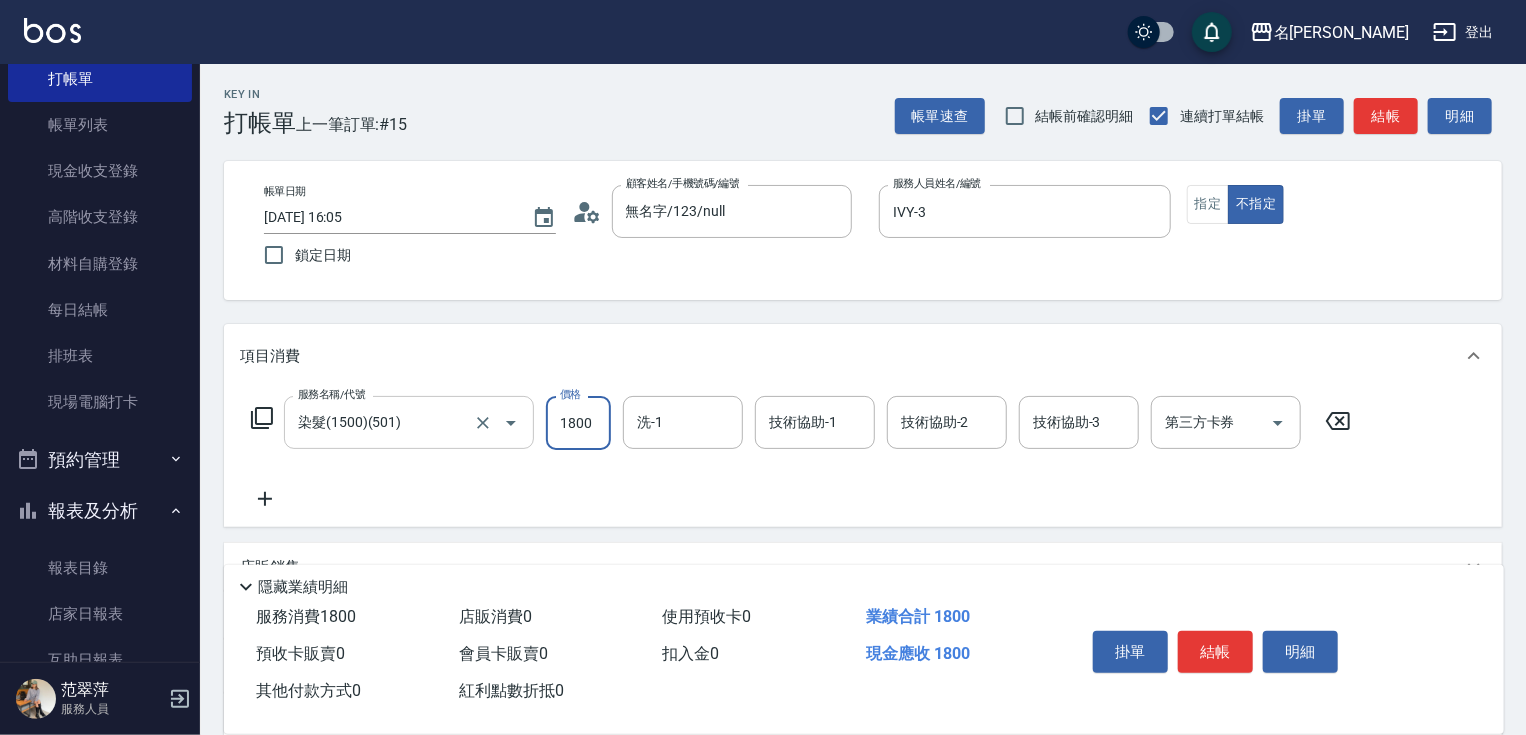 type on "1800" 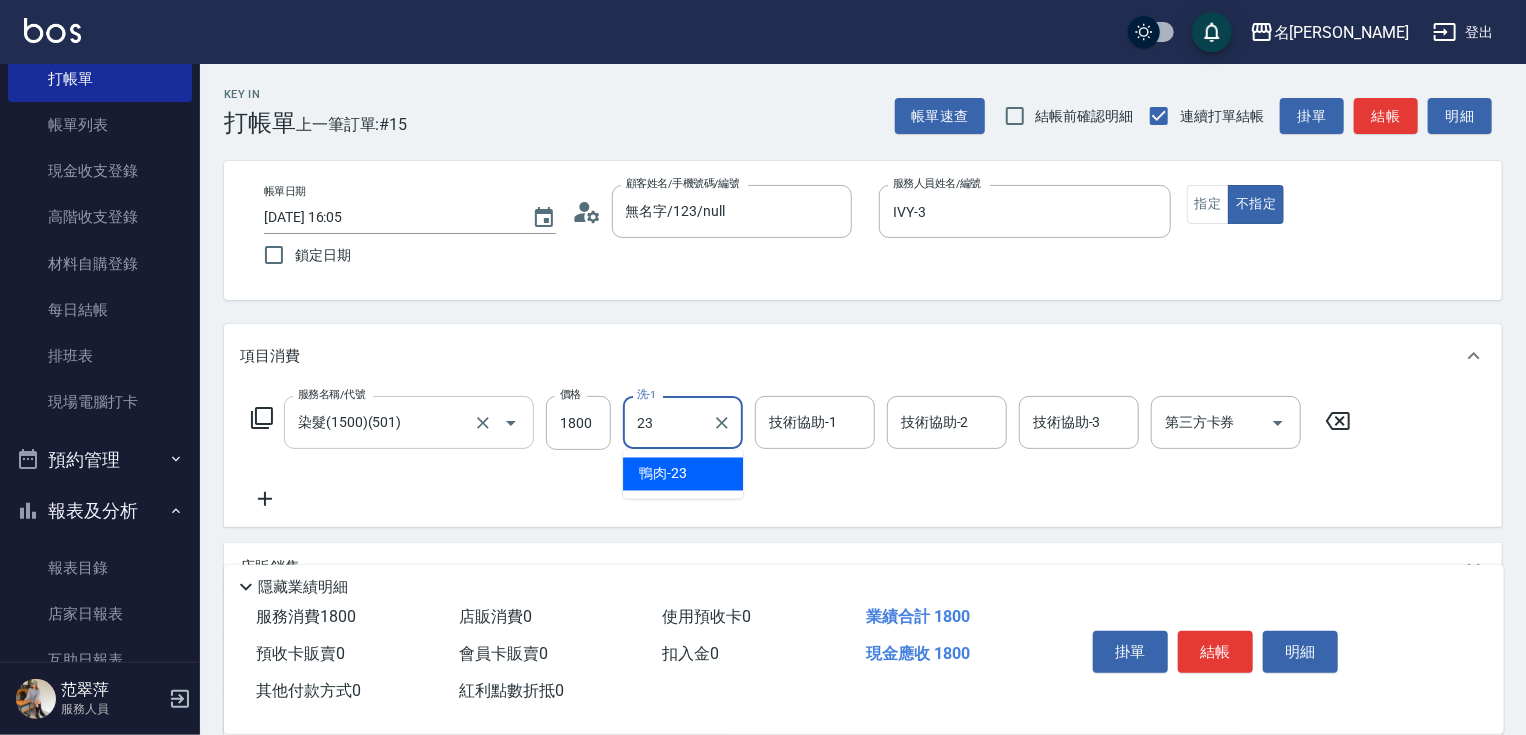 type on "鴨肉-23" 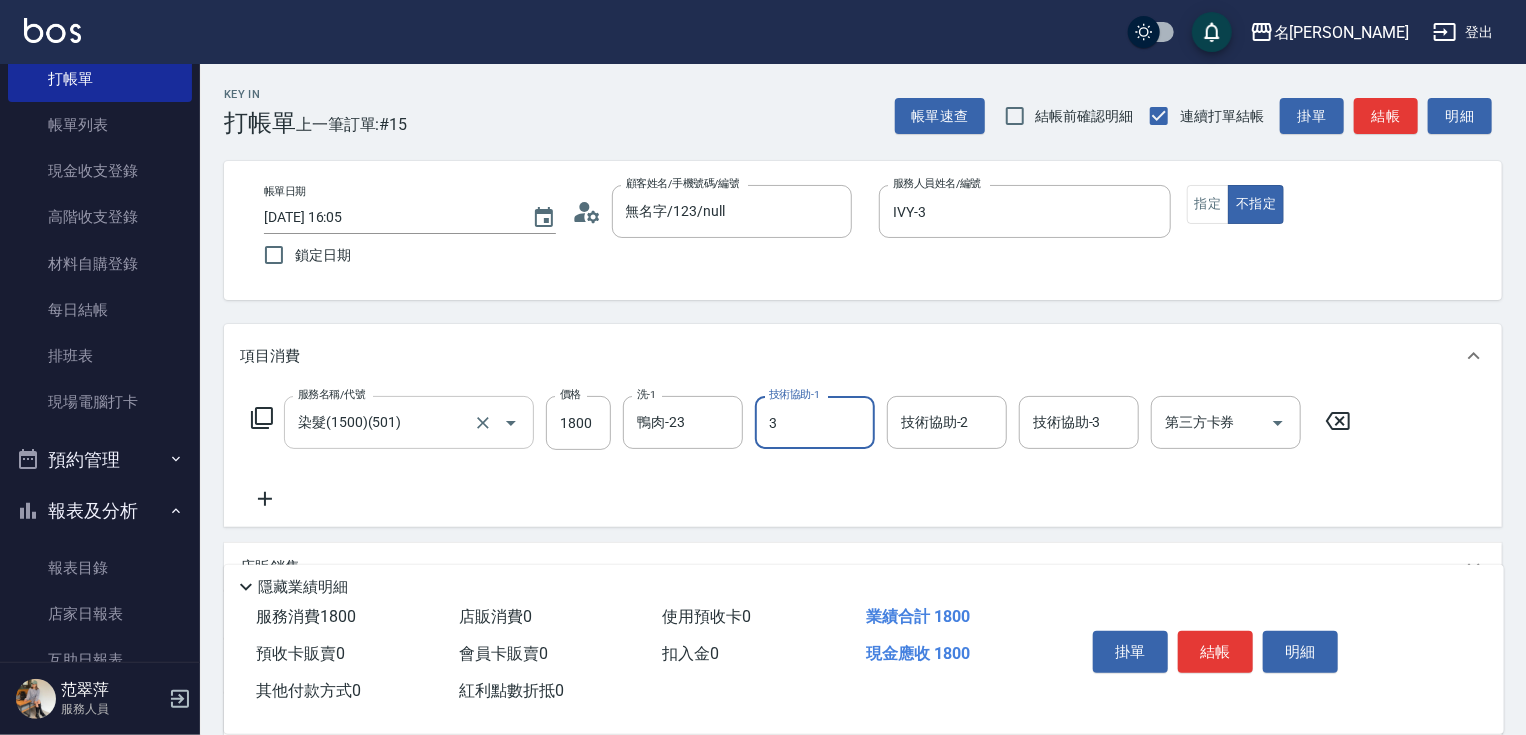 type on "IVY-3" 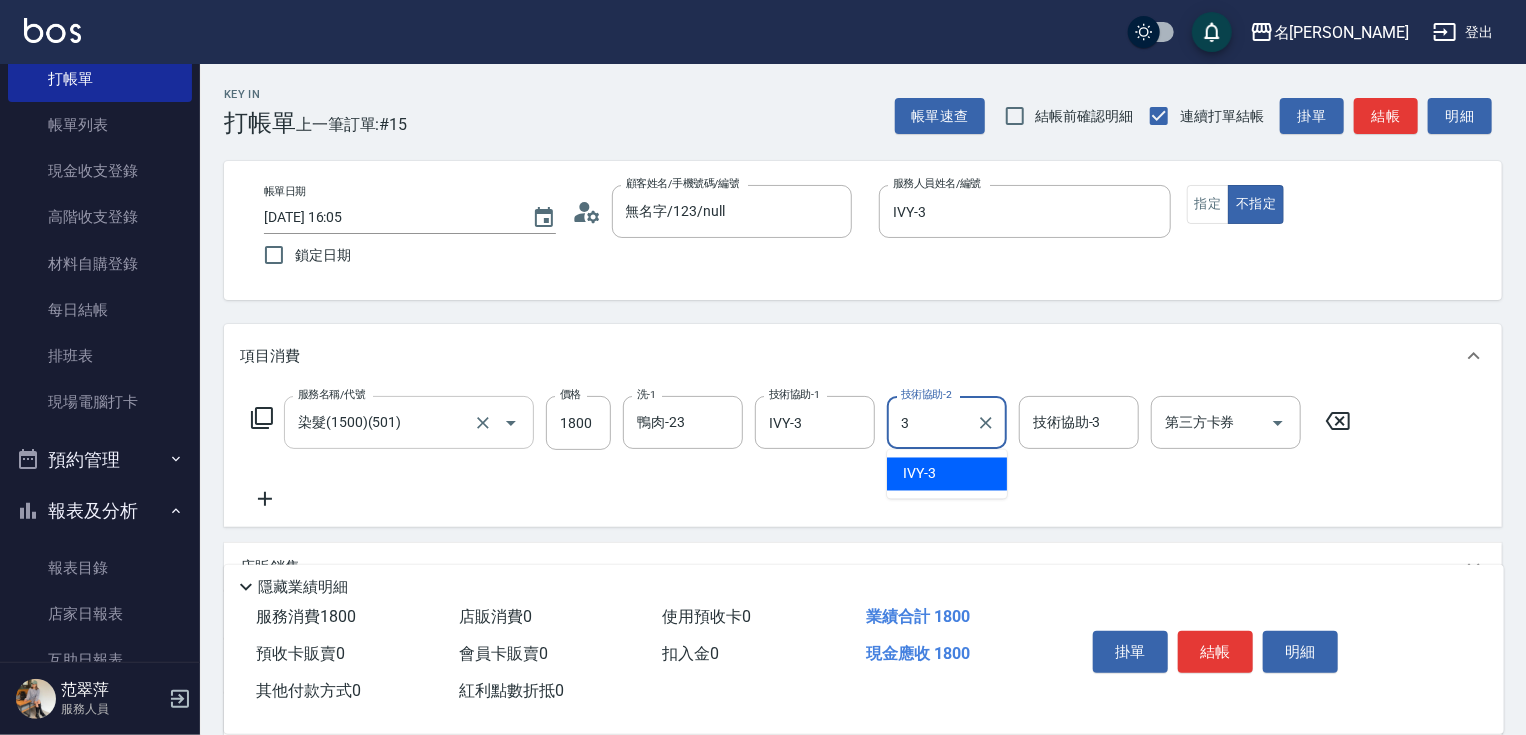 type on "IVY-3" 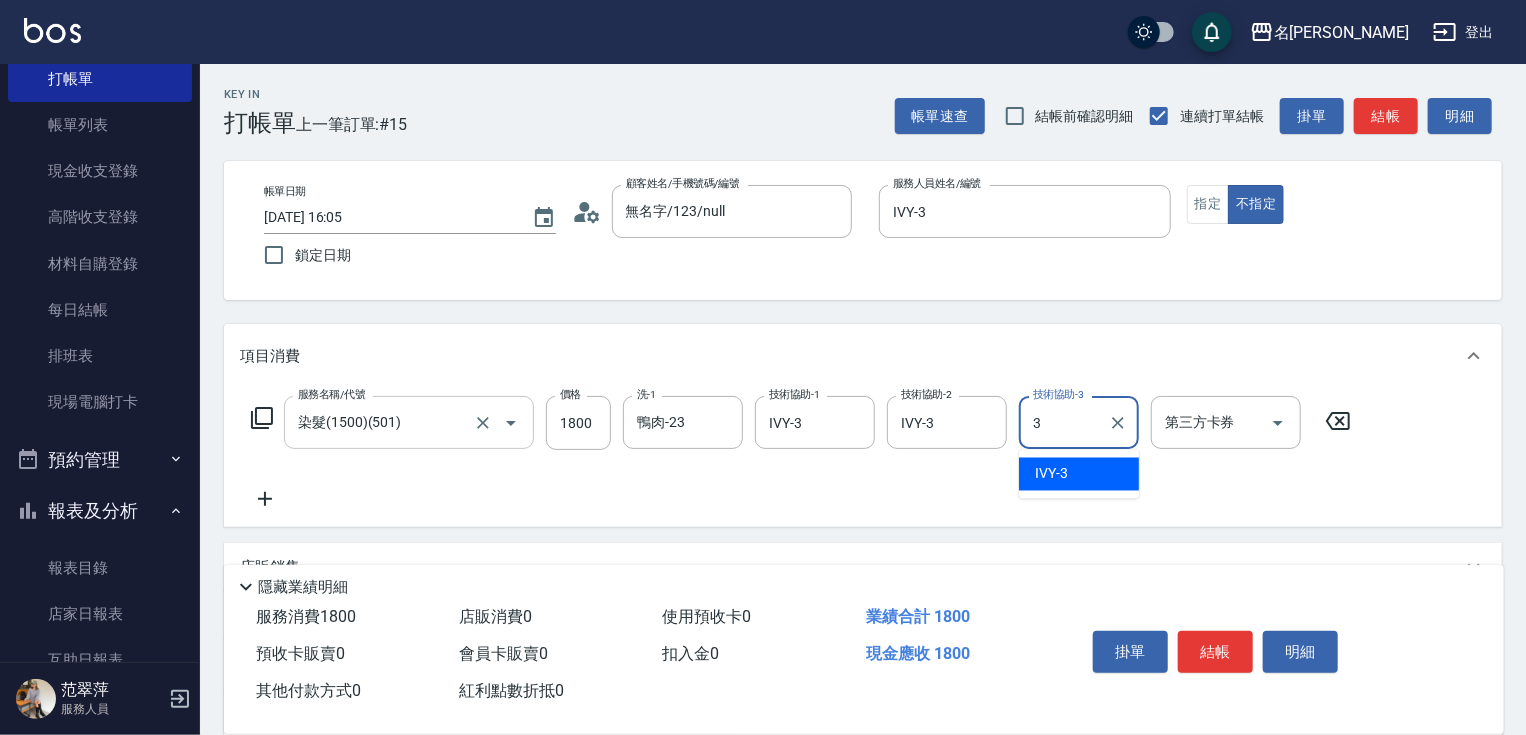 type on "IVY-3" 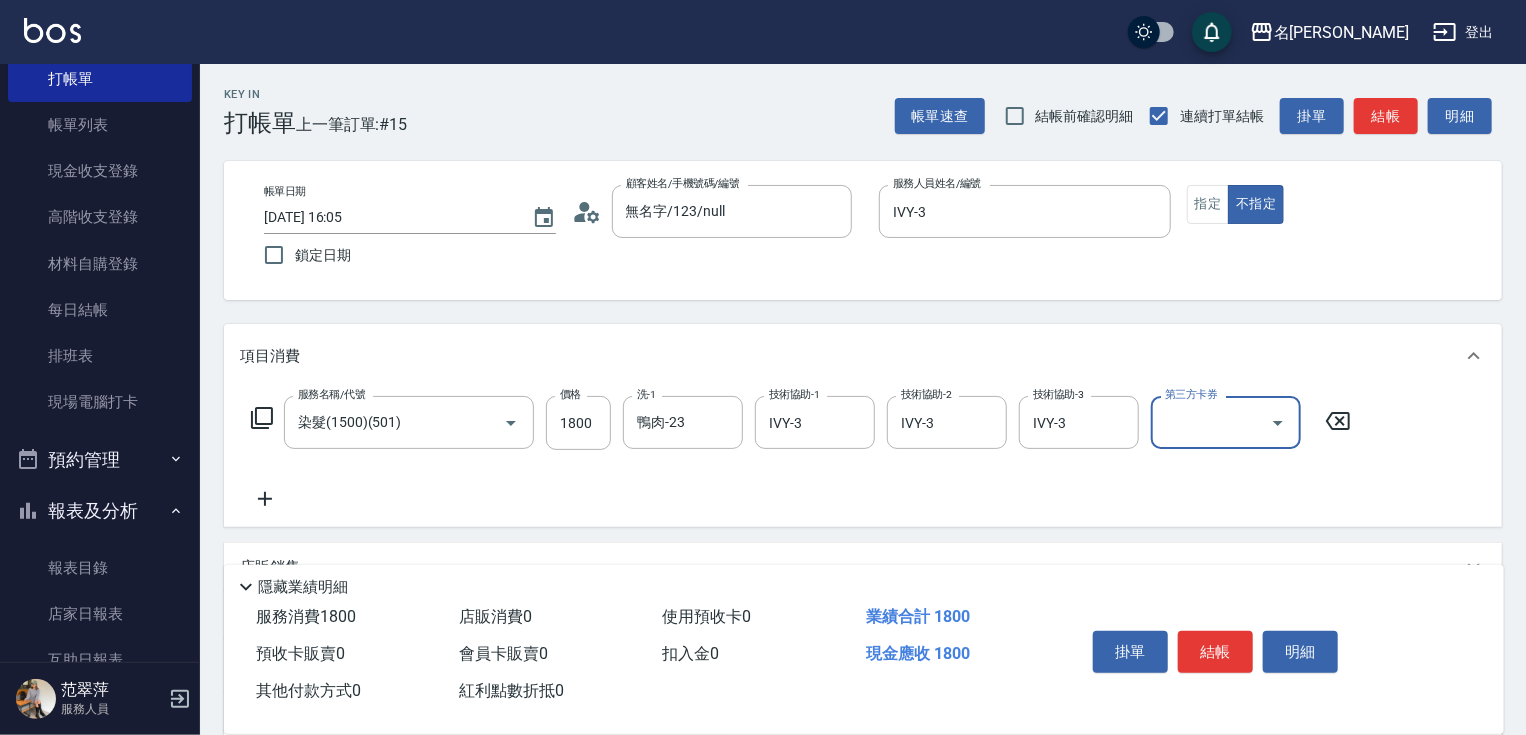 click 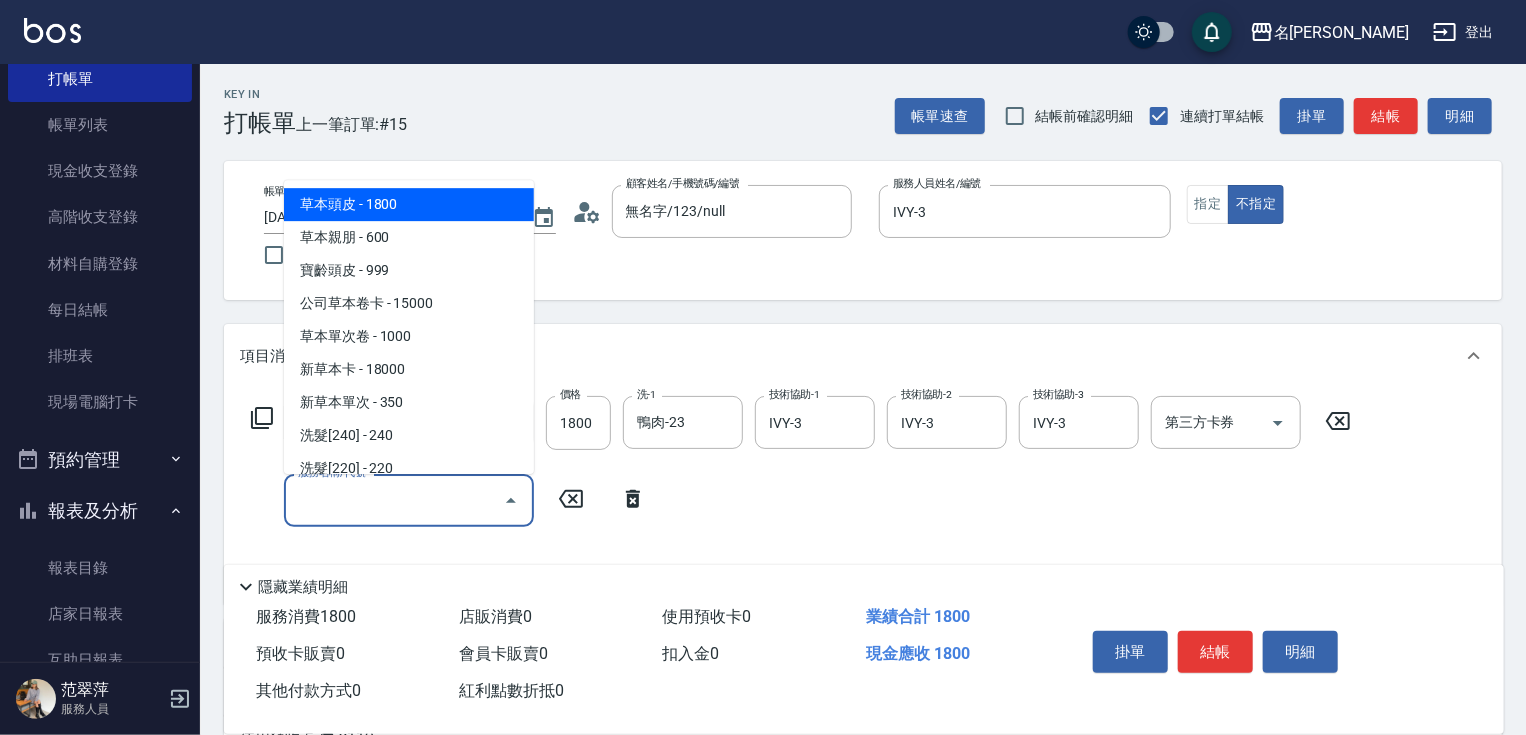 click on "服務名稱/代號" at bounding box center (394, 500) 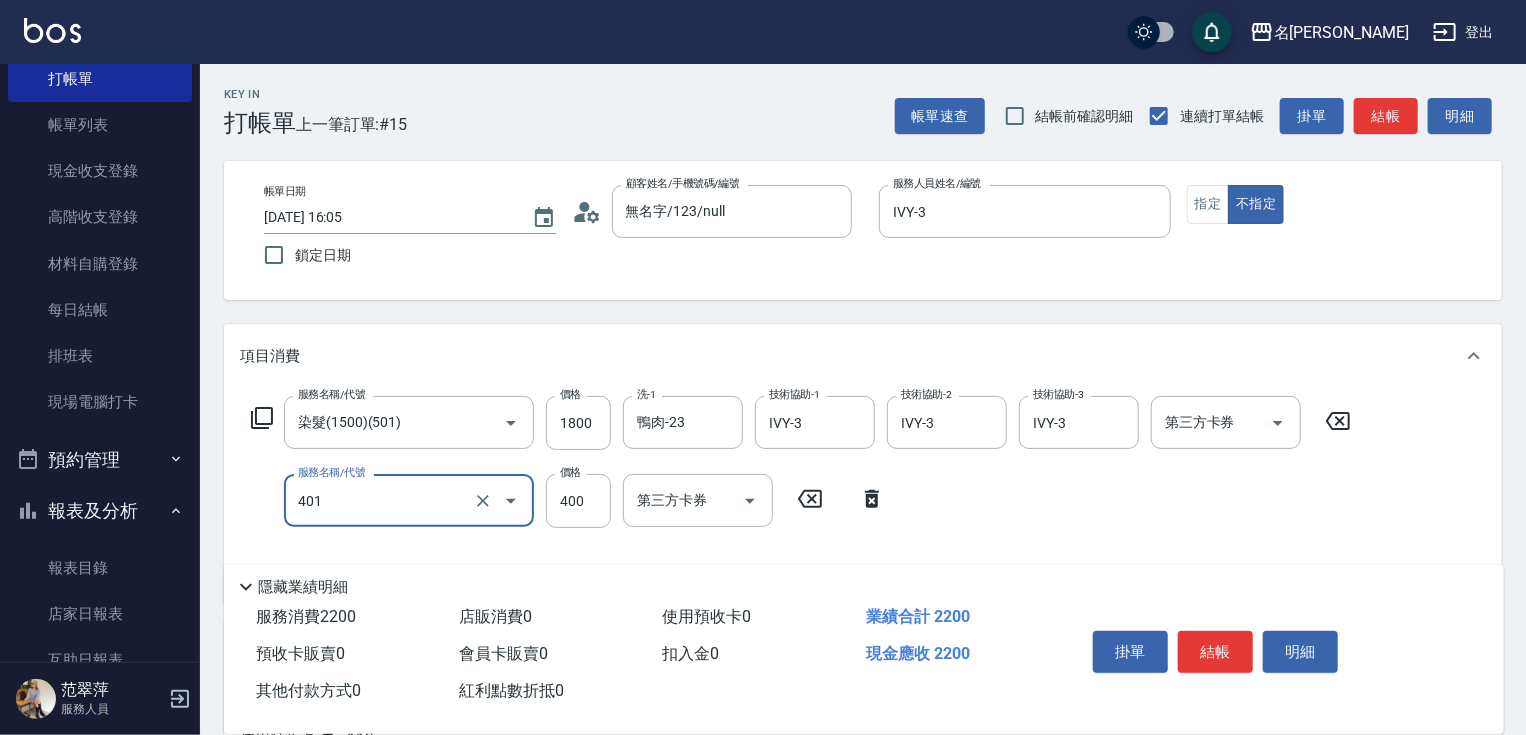 type on "剪髮(400)(401)" 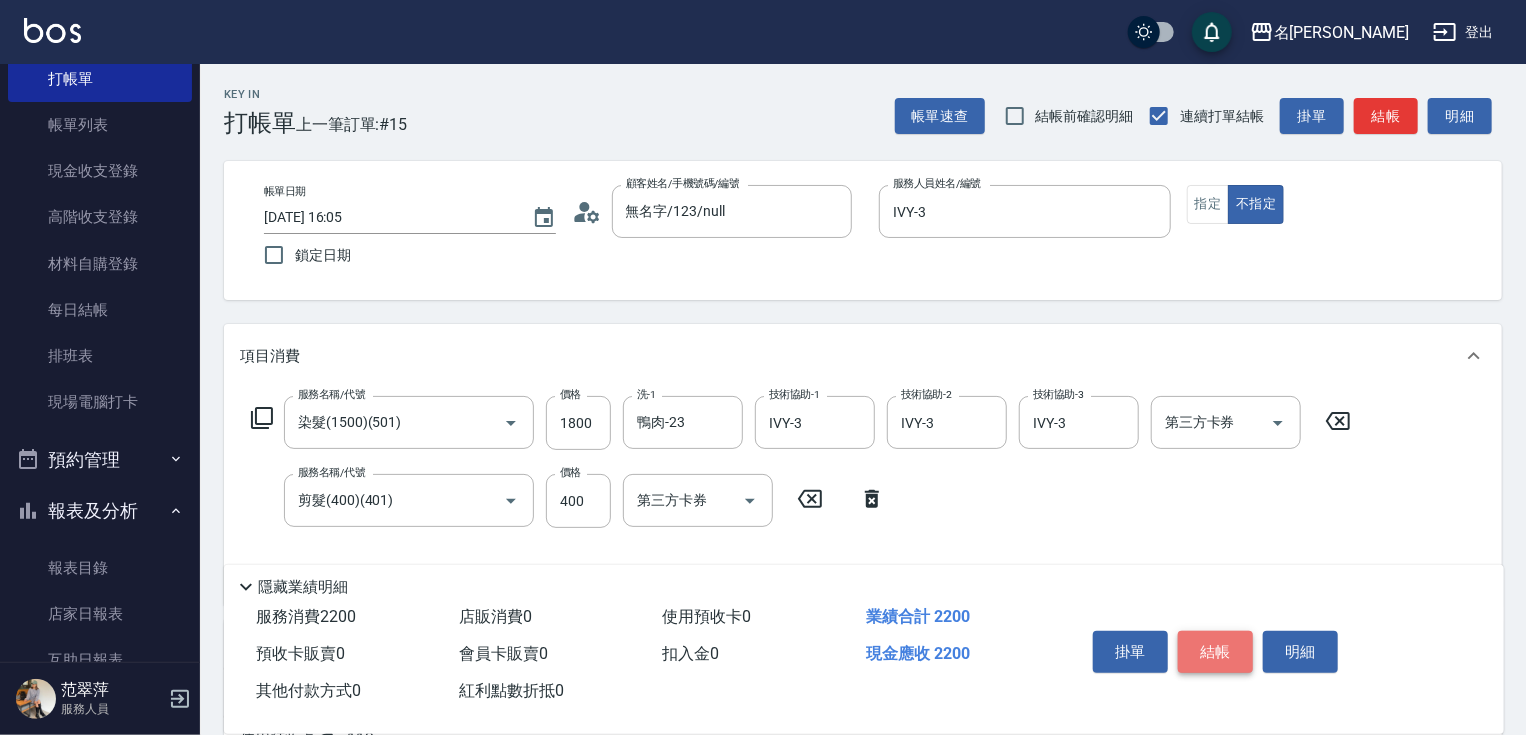 click on "結帳" at bounding box center (1215, 652) 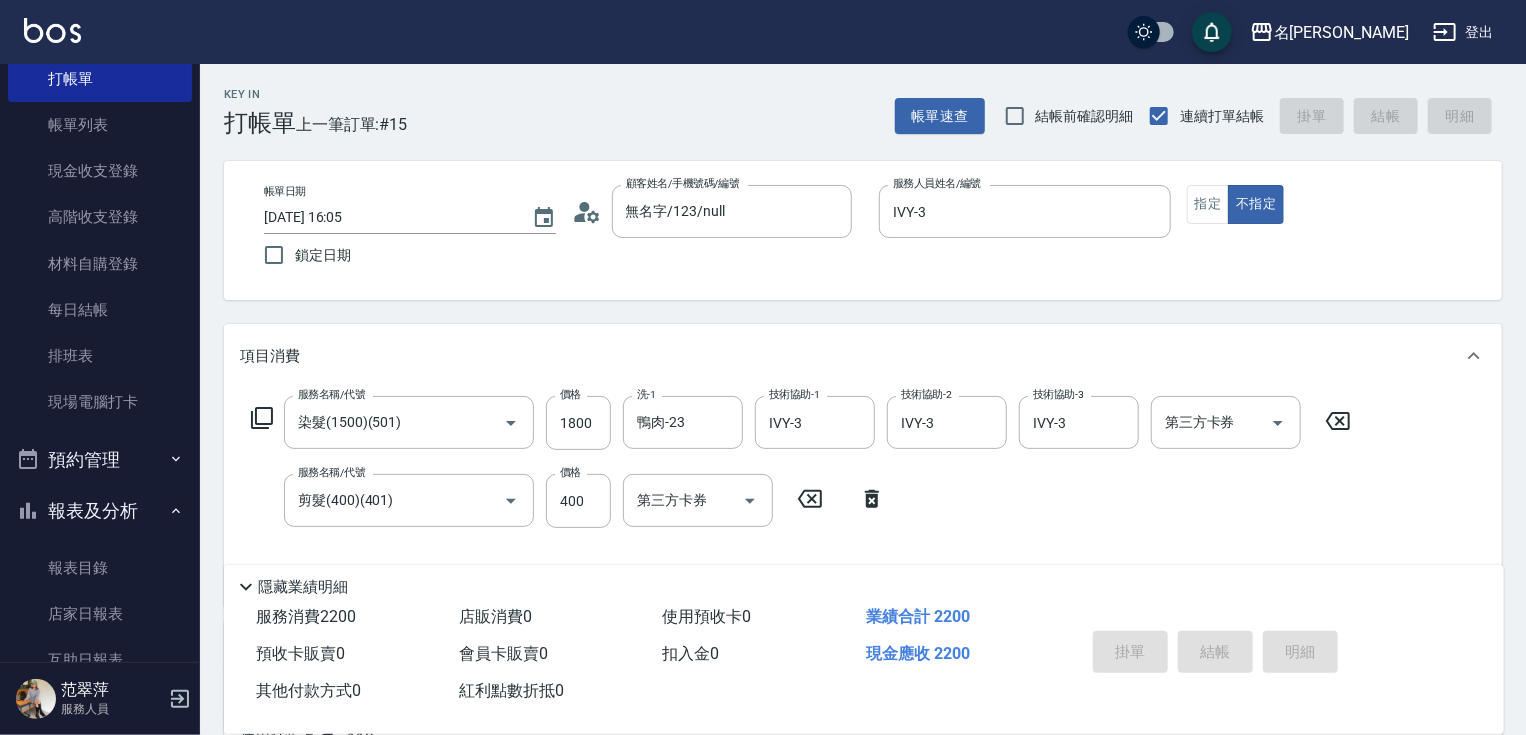 type 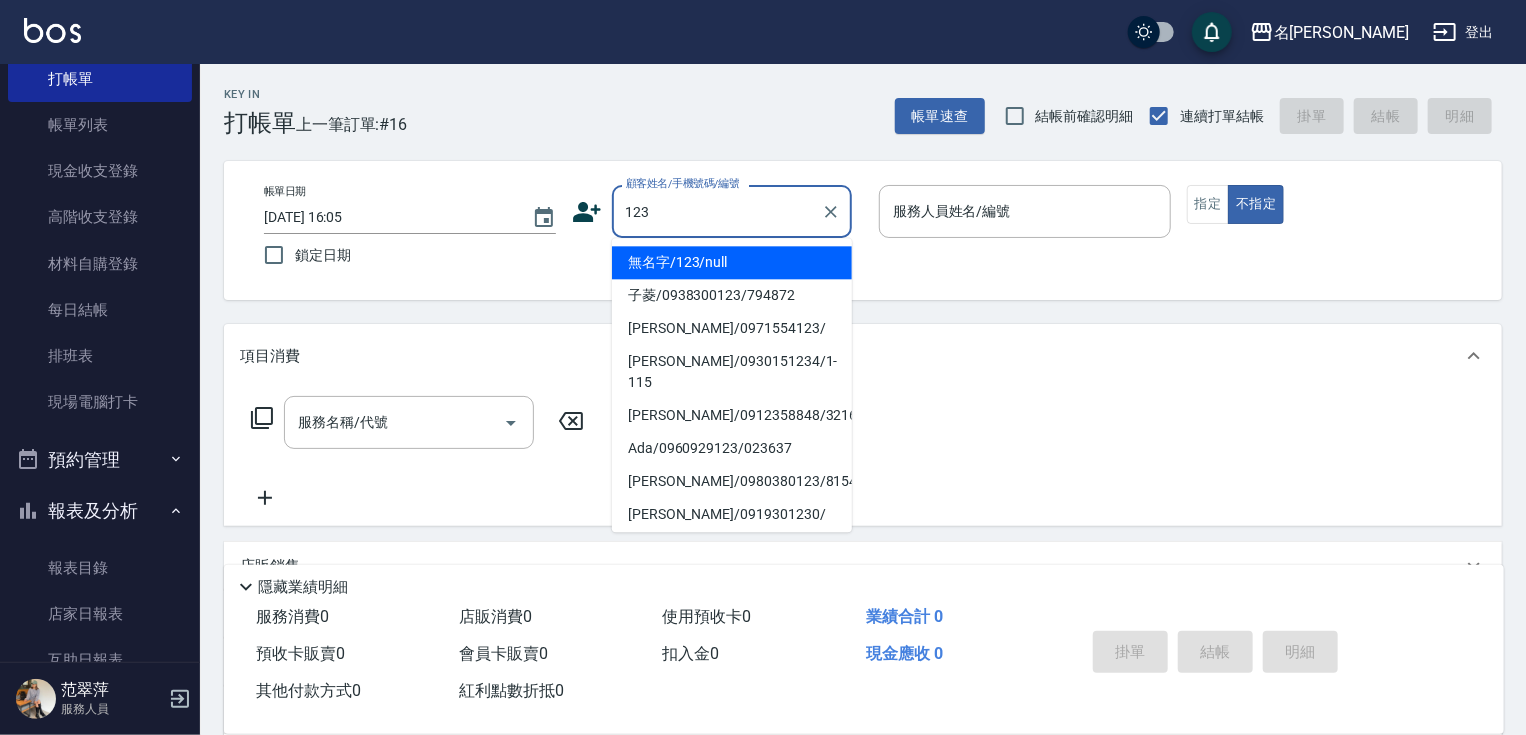 click on "無名字/123/null" at bounding box center [732, 262] 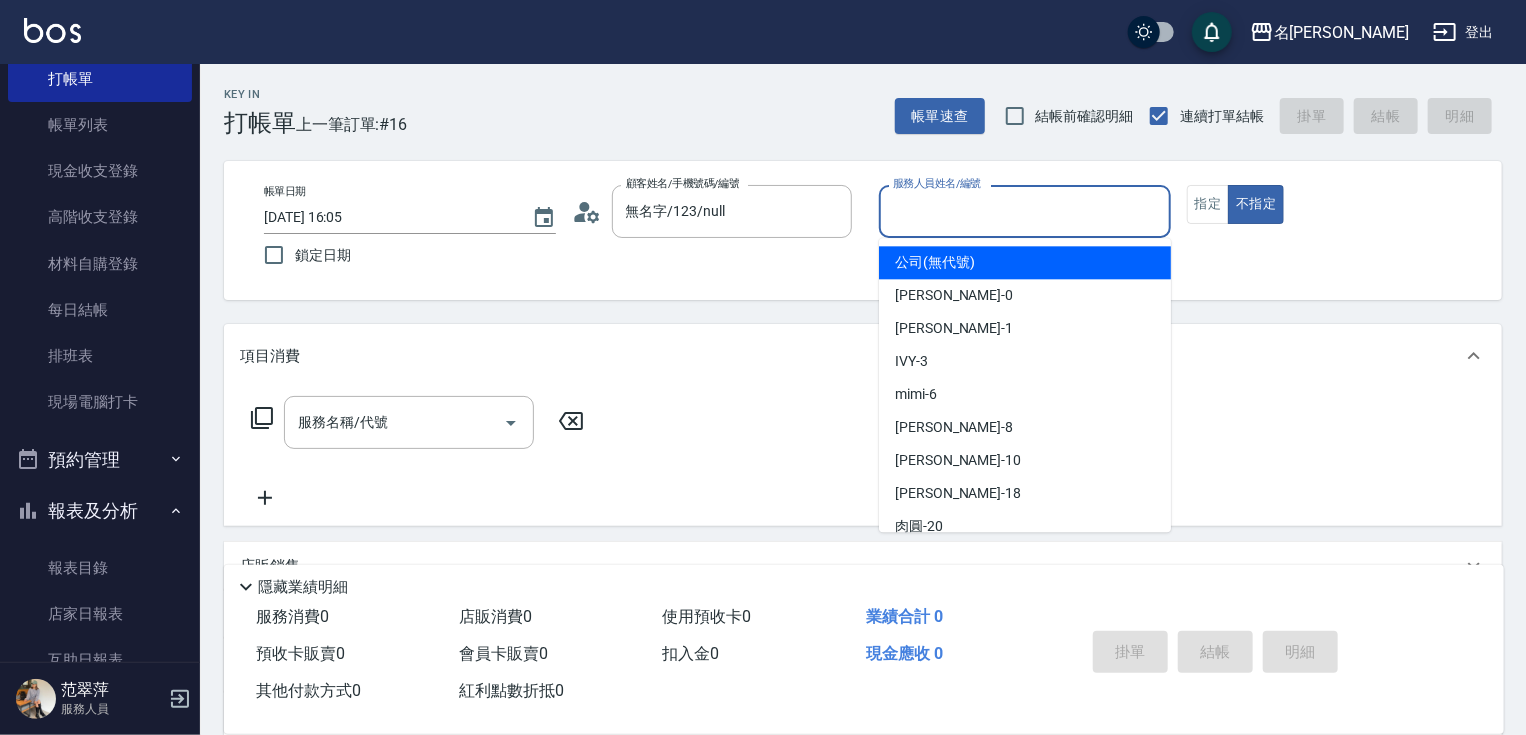 click on "服務人員姓名/編號" at bounding box center [1025, 211] 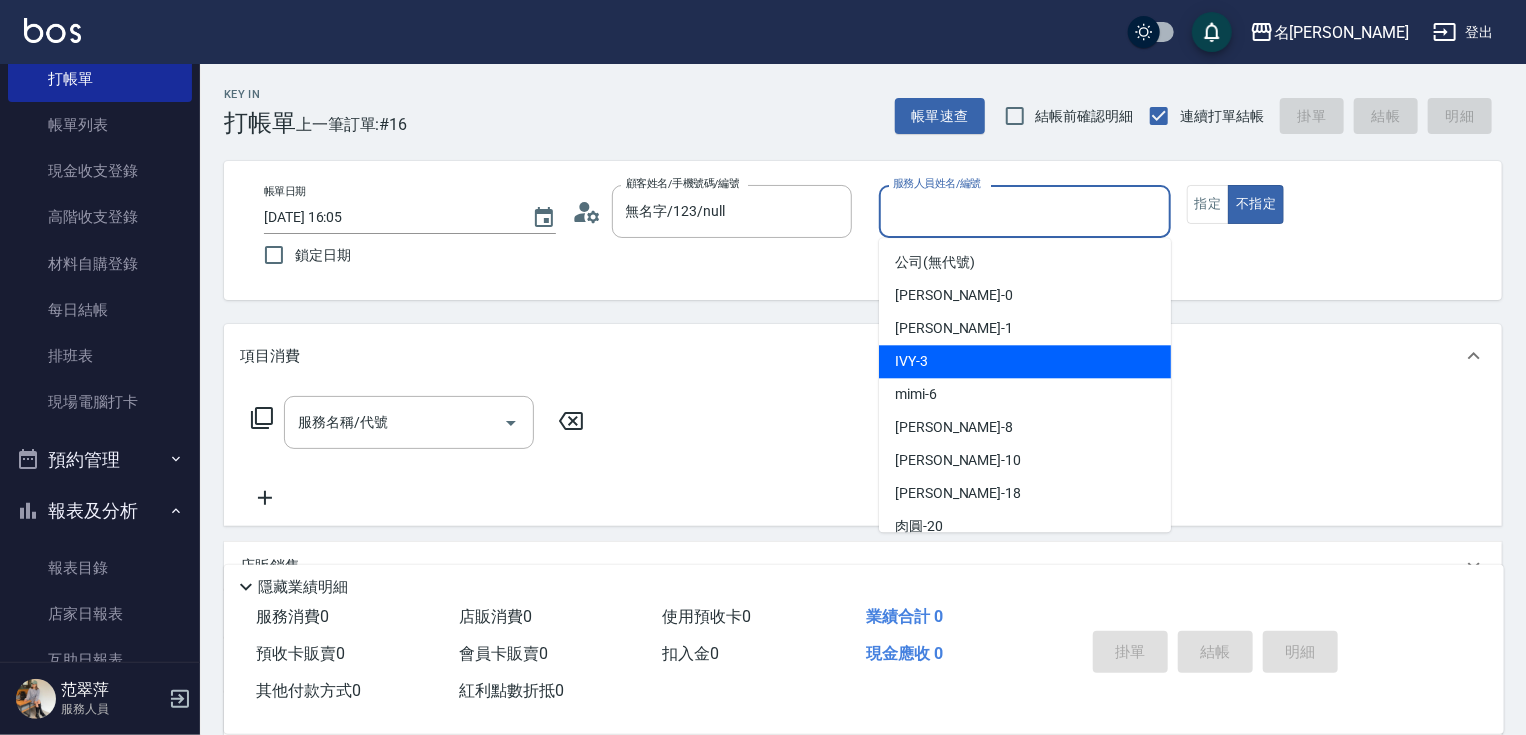 drag, startPoint x: 924, startPoint y: 349, endPoint x: 946, endPoint y: 339, distance: 24.166092 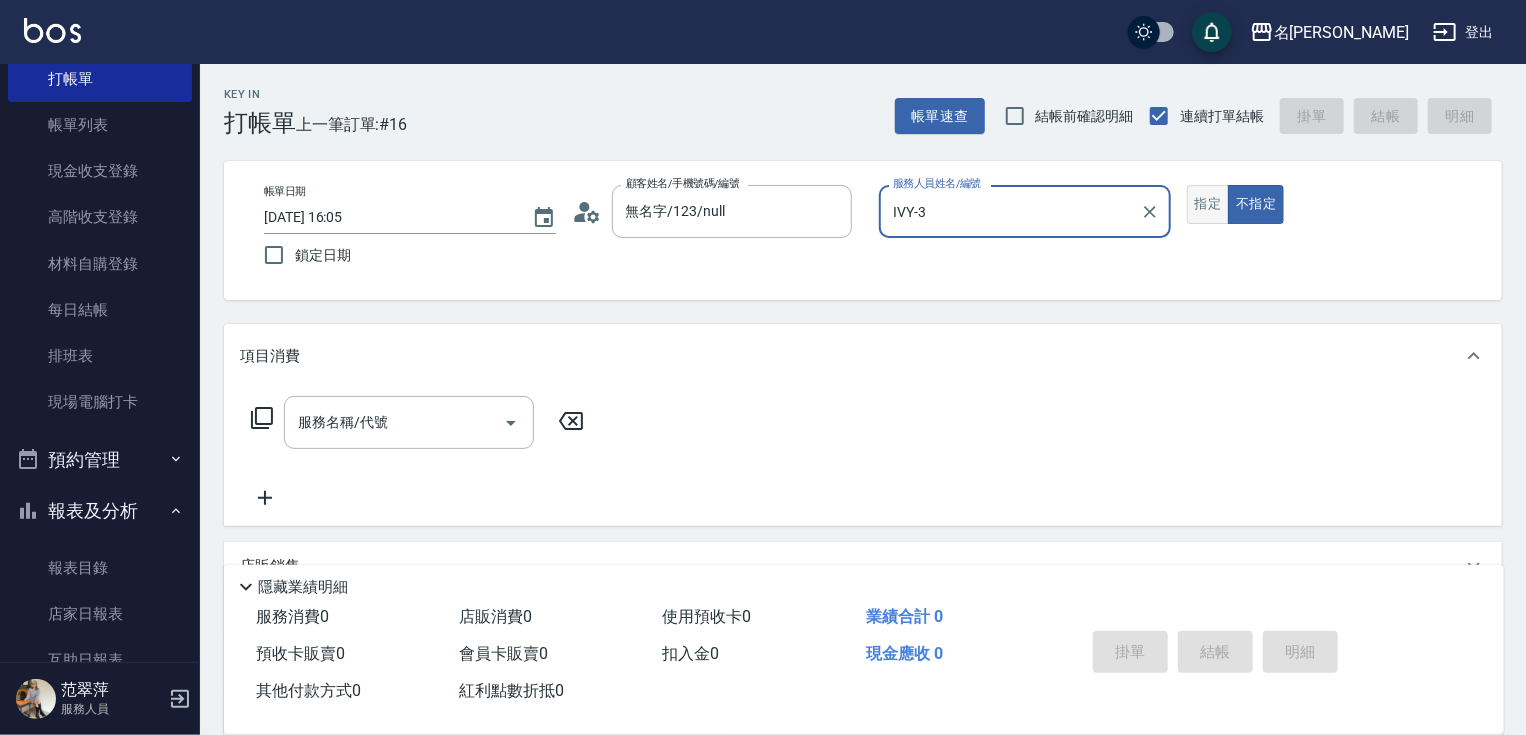 click on "指定" at bounding box center [1208, 204] 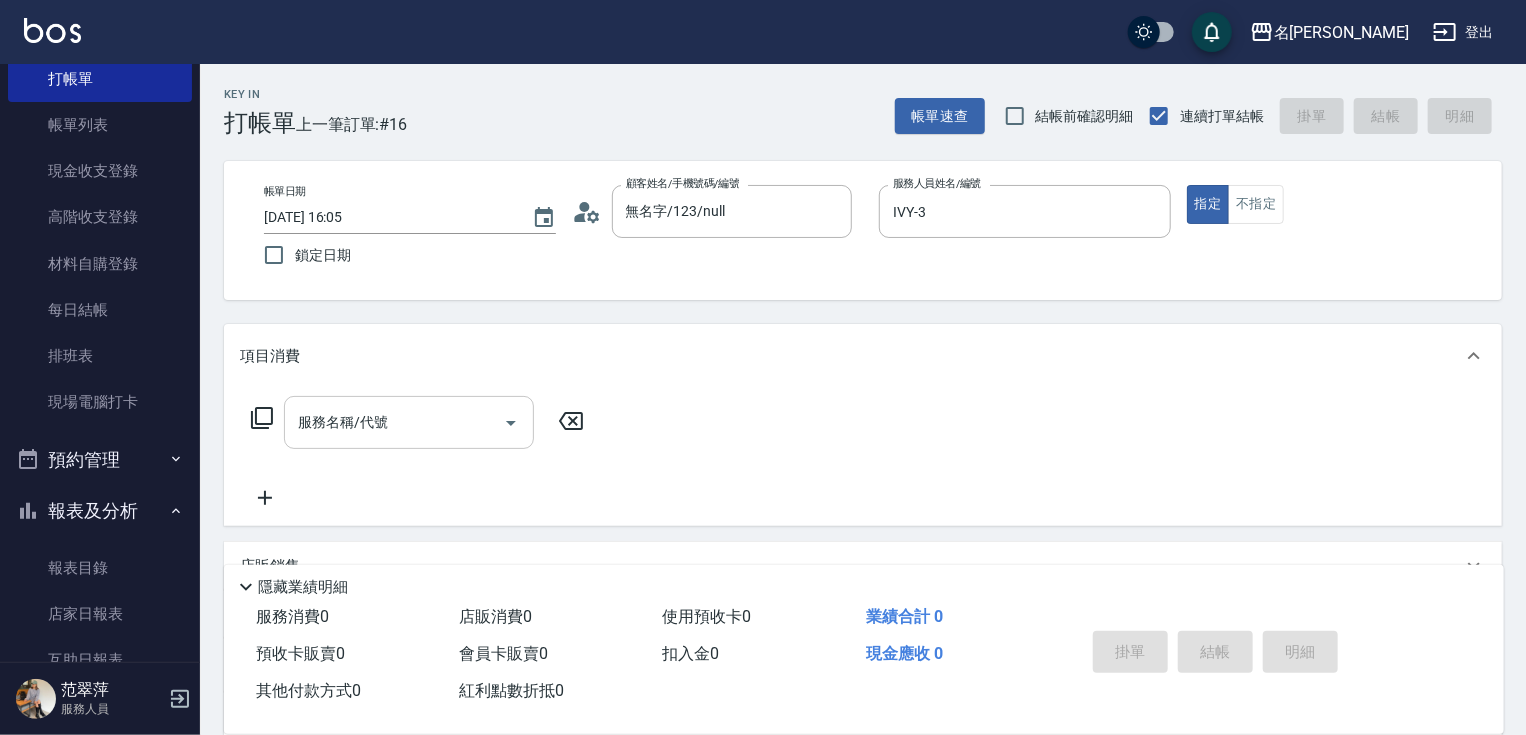 click on "服務名稱/代號" at bounding box center (394, 422) 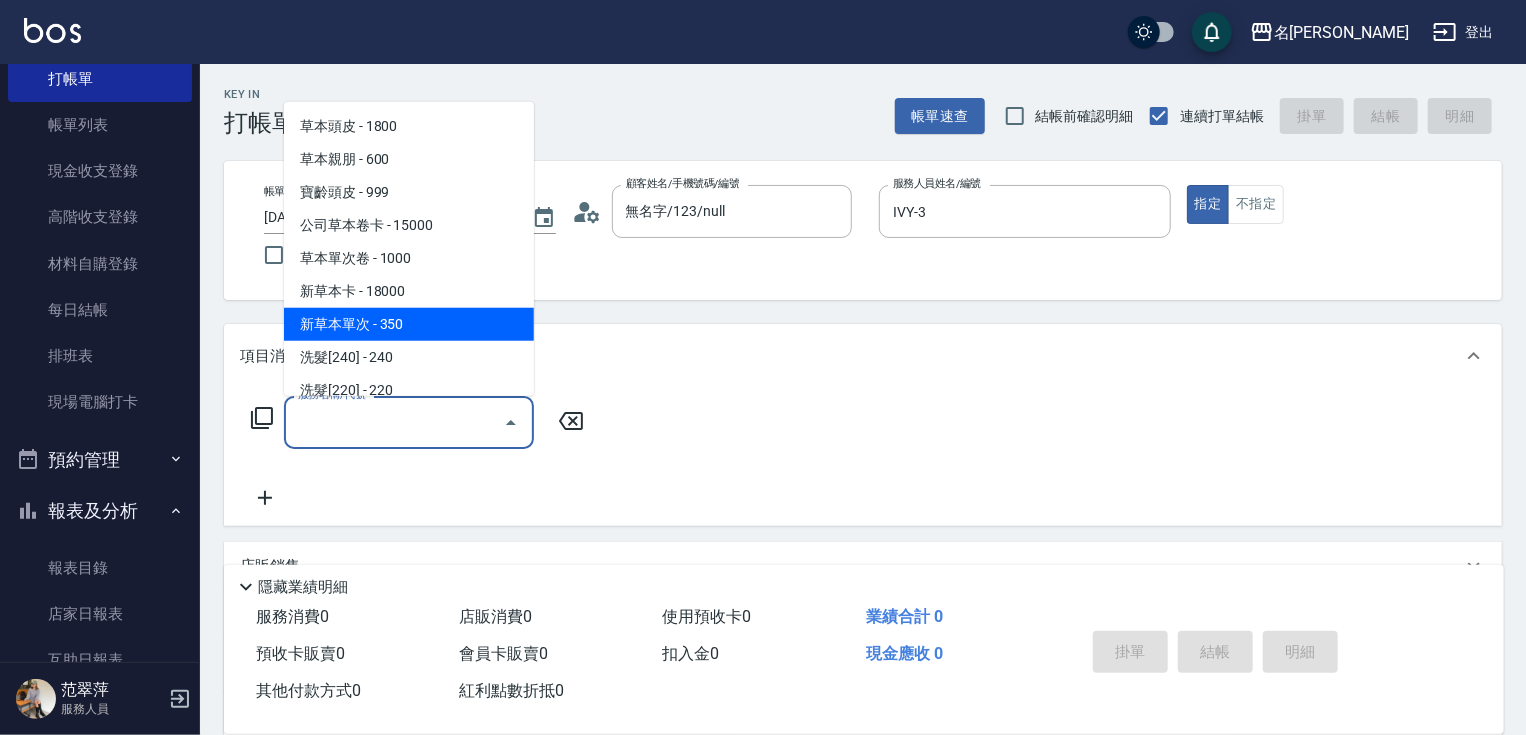 drag, startPoint x: 420, startPoint y: 317, endPoint x: 486, endPoint y: 346, distance: 72.09022 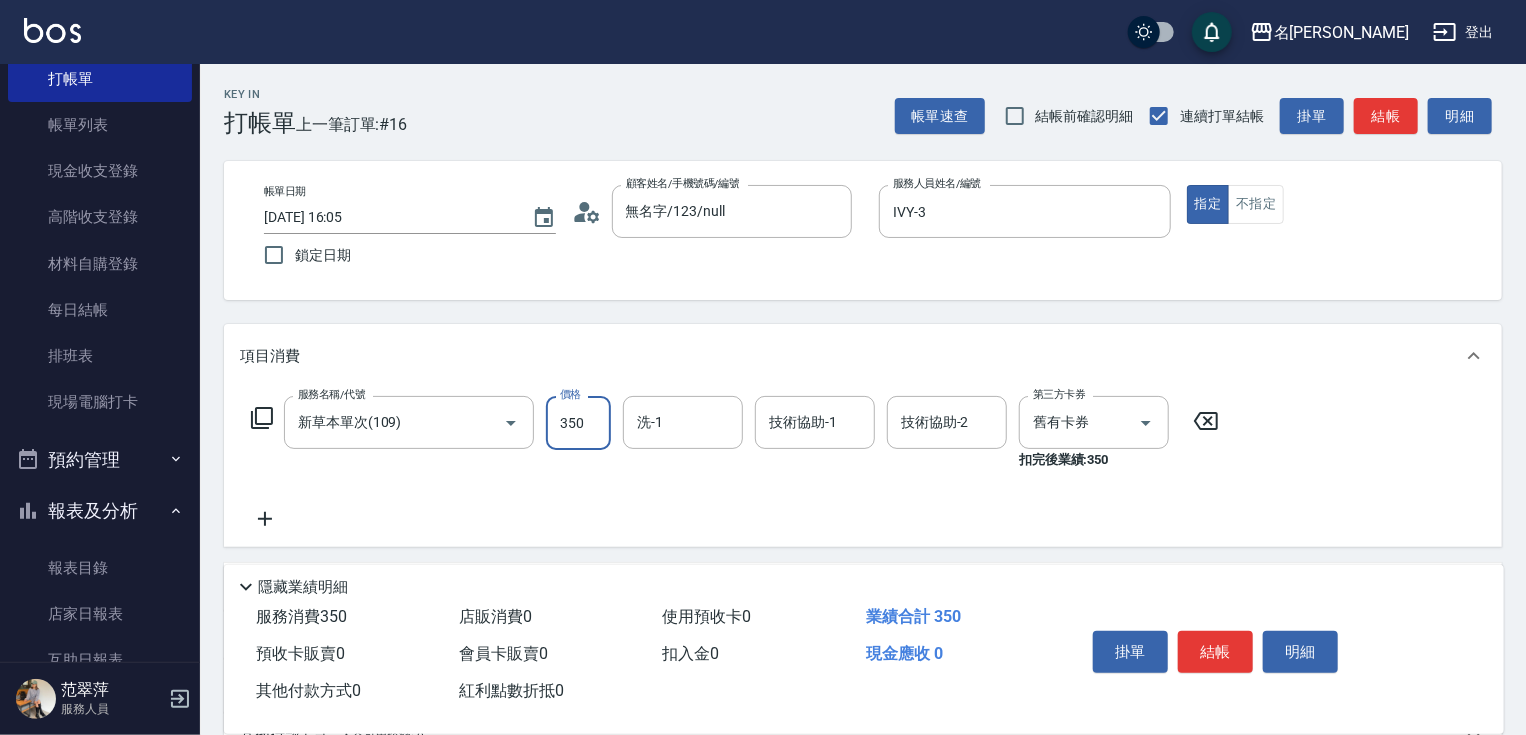 click on "350" at bounding box center [578, 423] 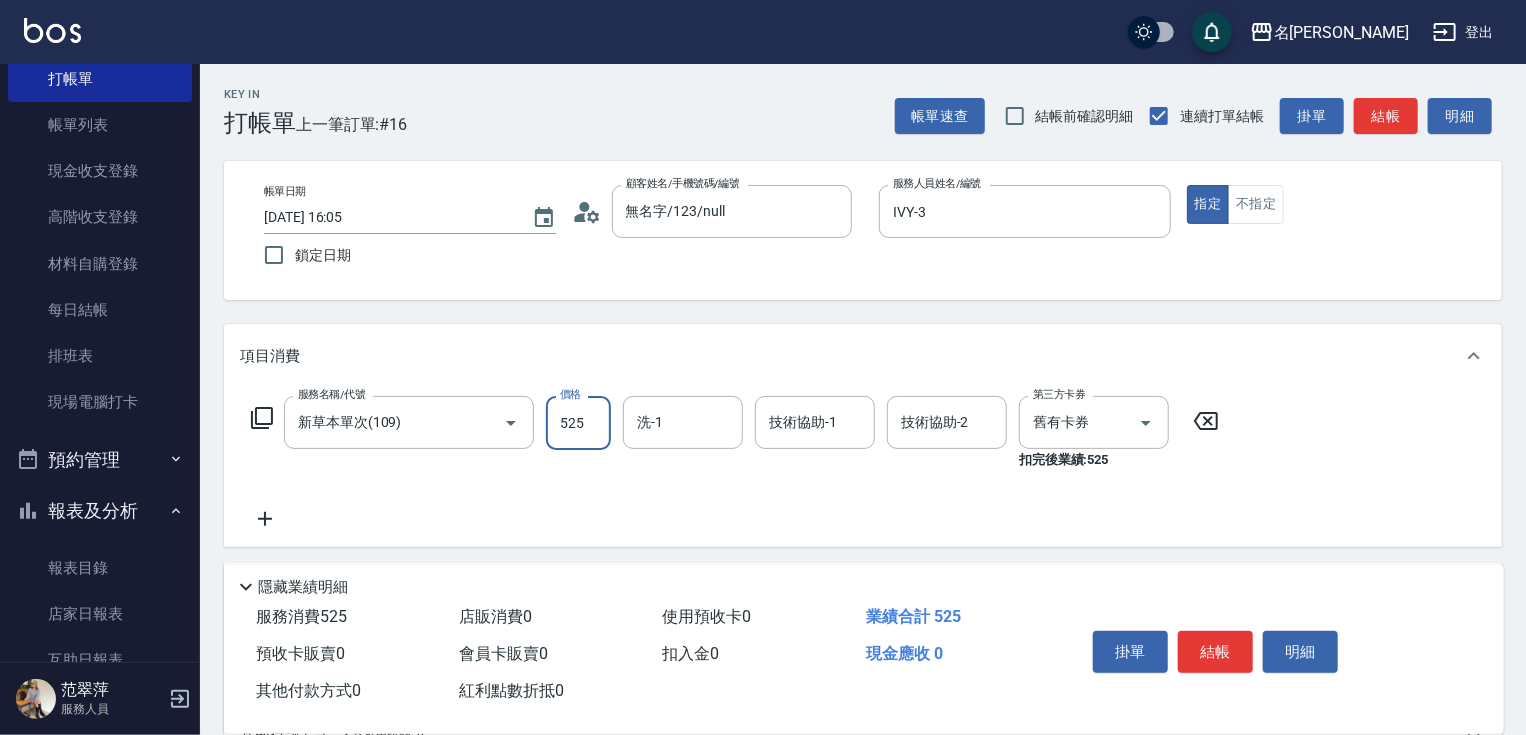 type on "525" 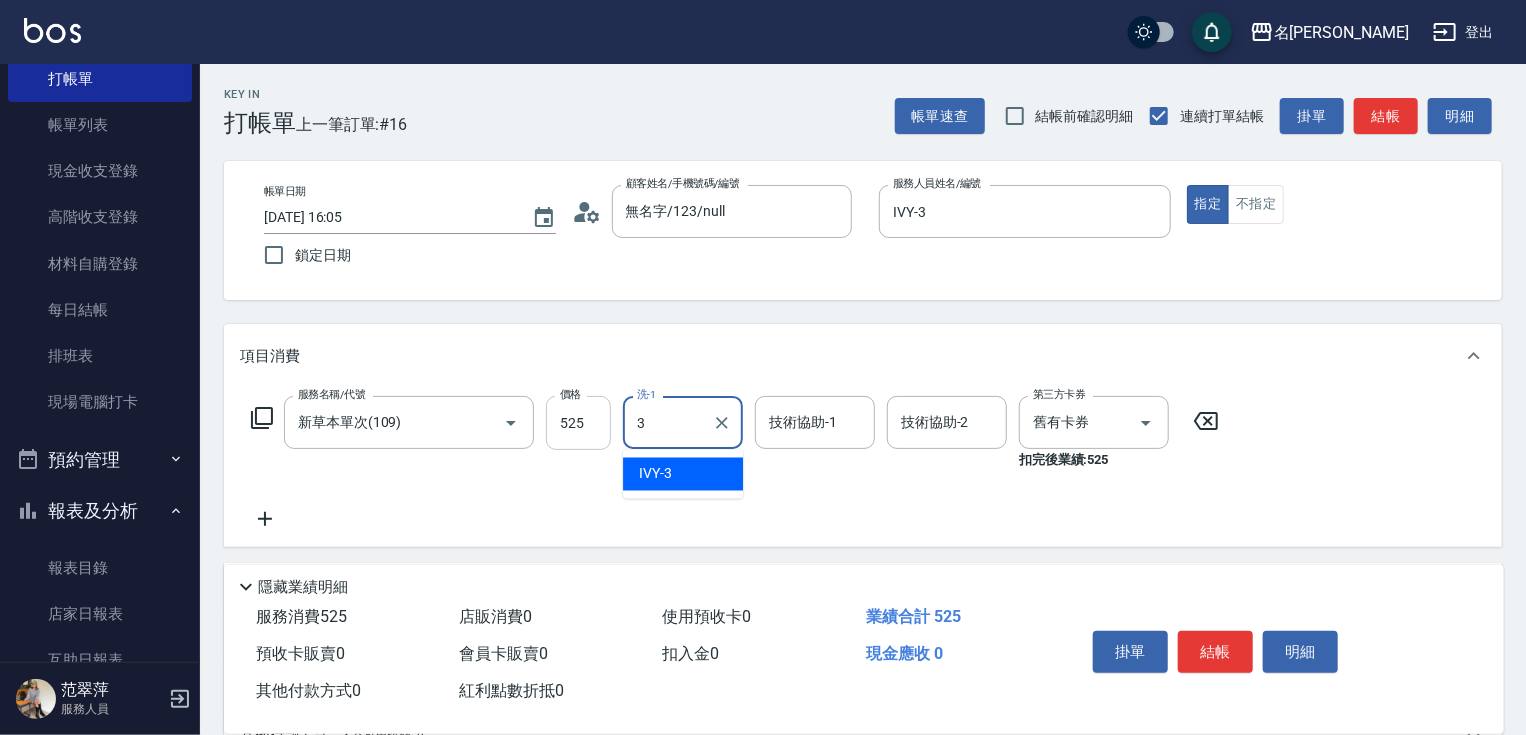 type on "IVY-3" 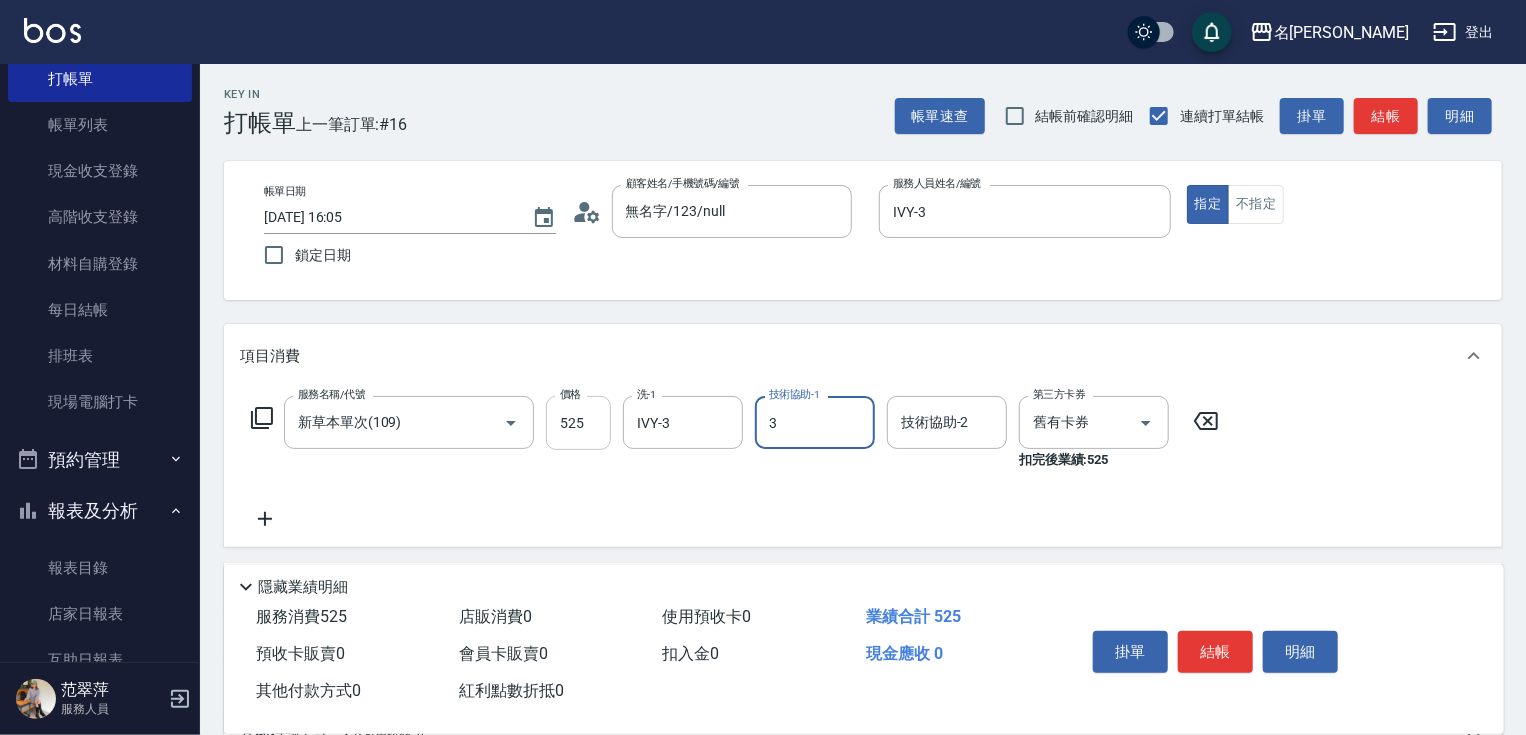 type on "IVY-3" 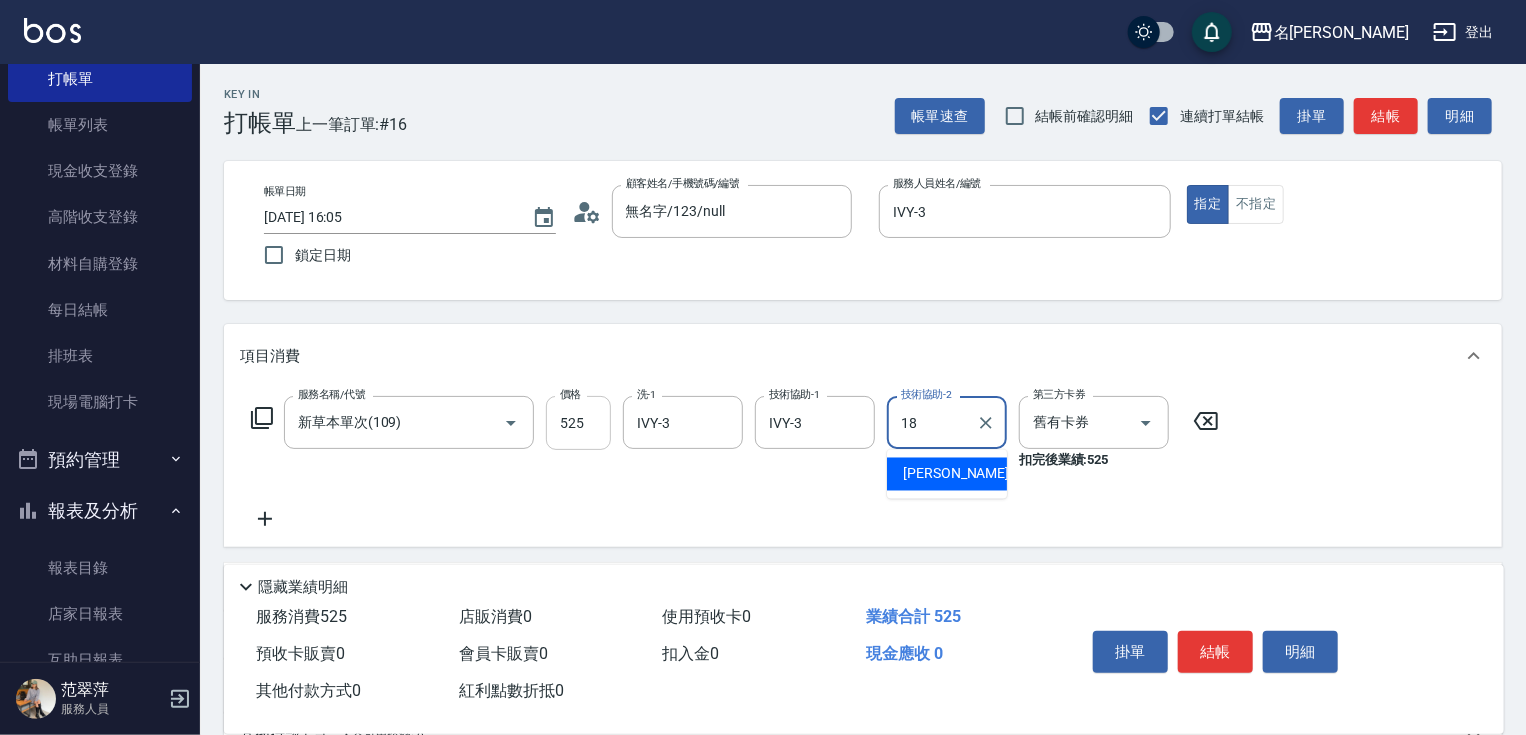 type on "[PERSON_NAME]-18" 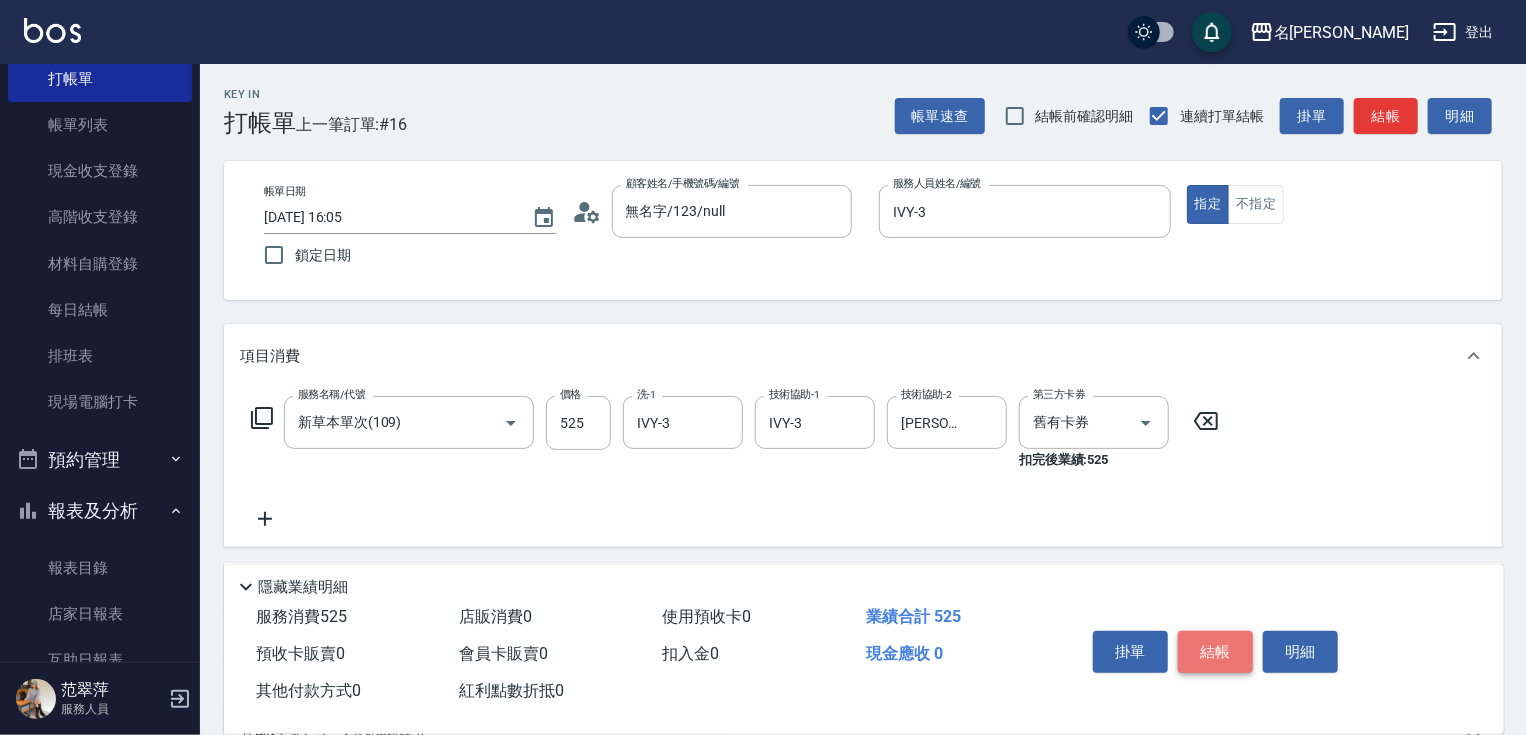 click on "結帳" at bounding box center (1215, 652) 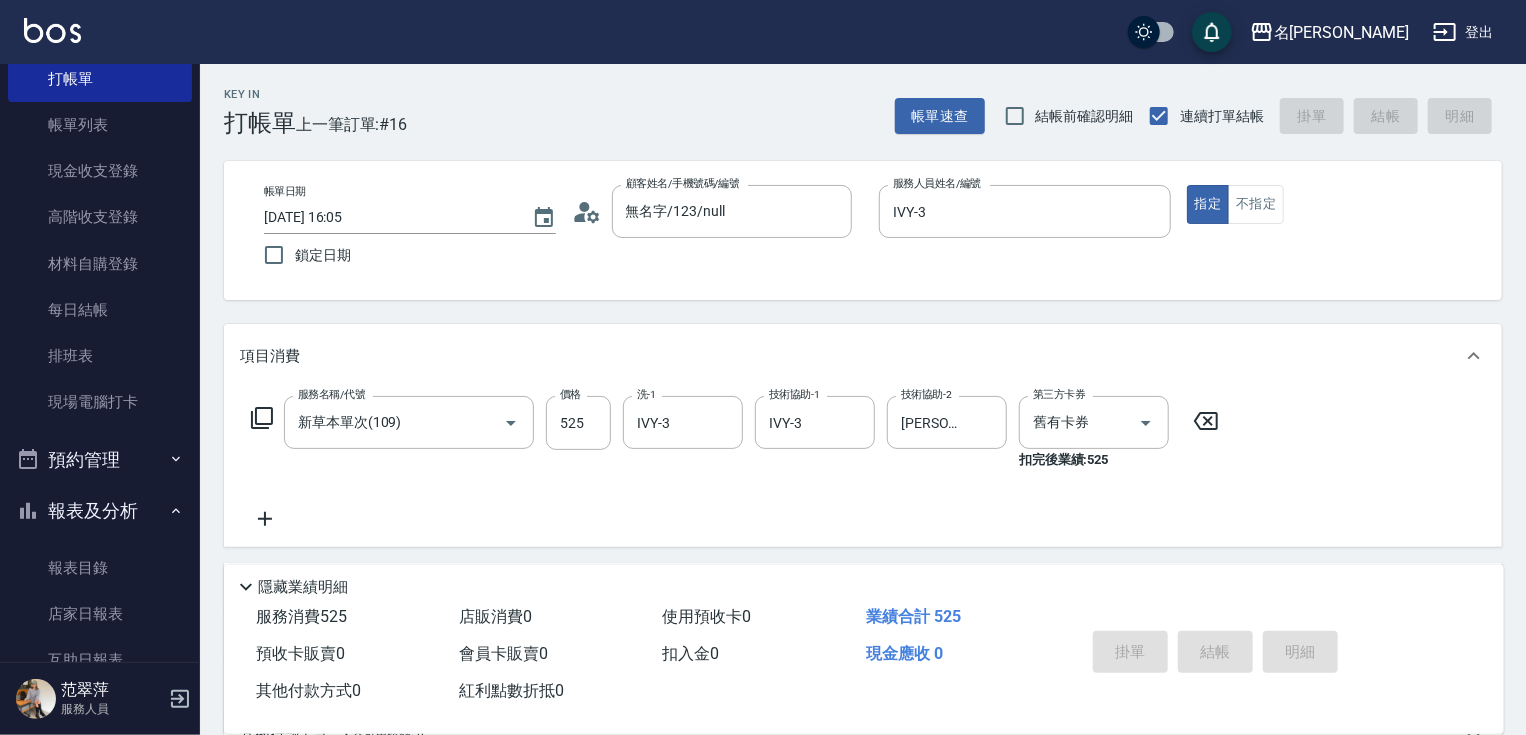 type on "[DATE] 16:06" 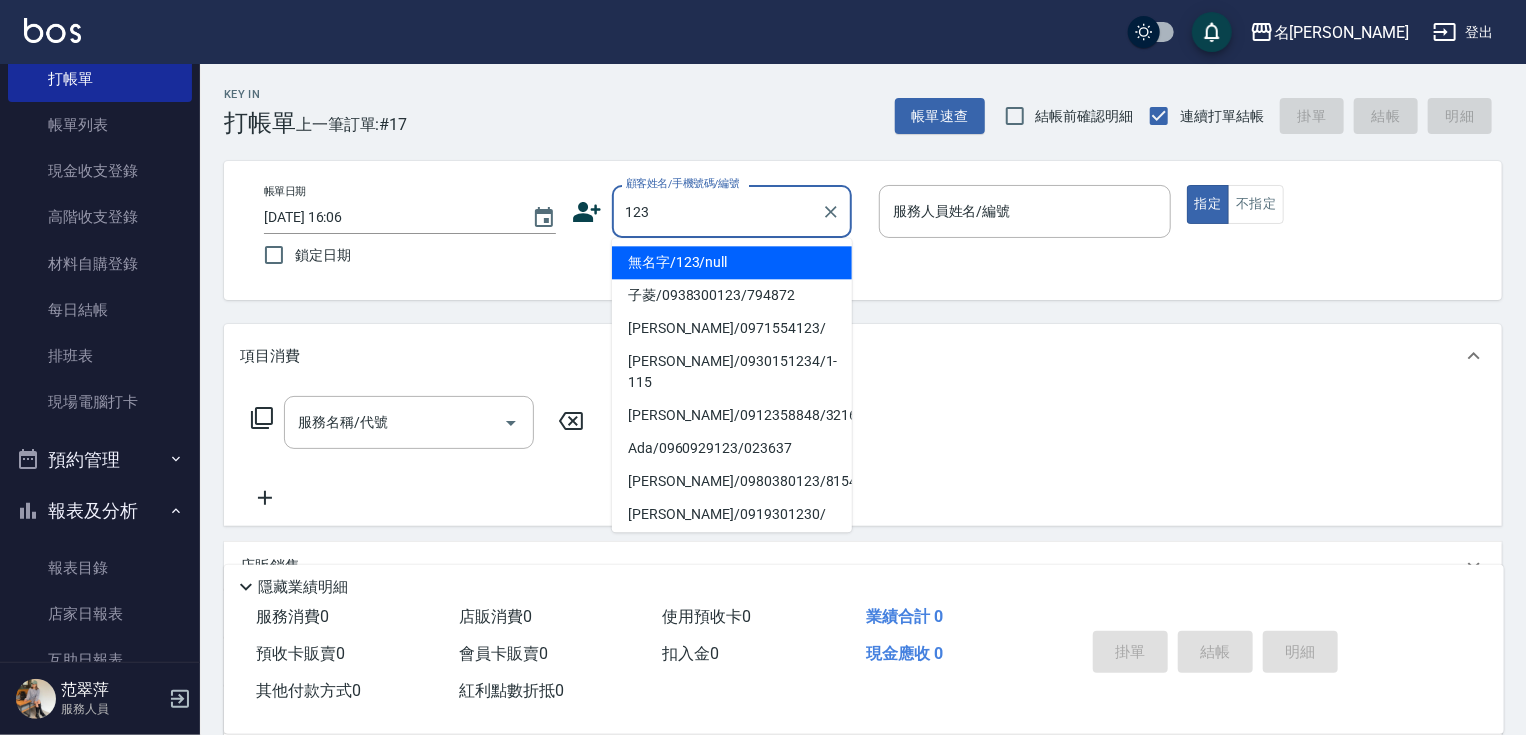 click on "無名字/123/null" at bounding box center (732, 262) 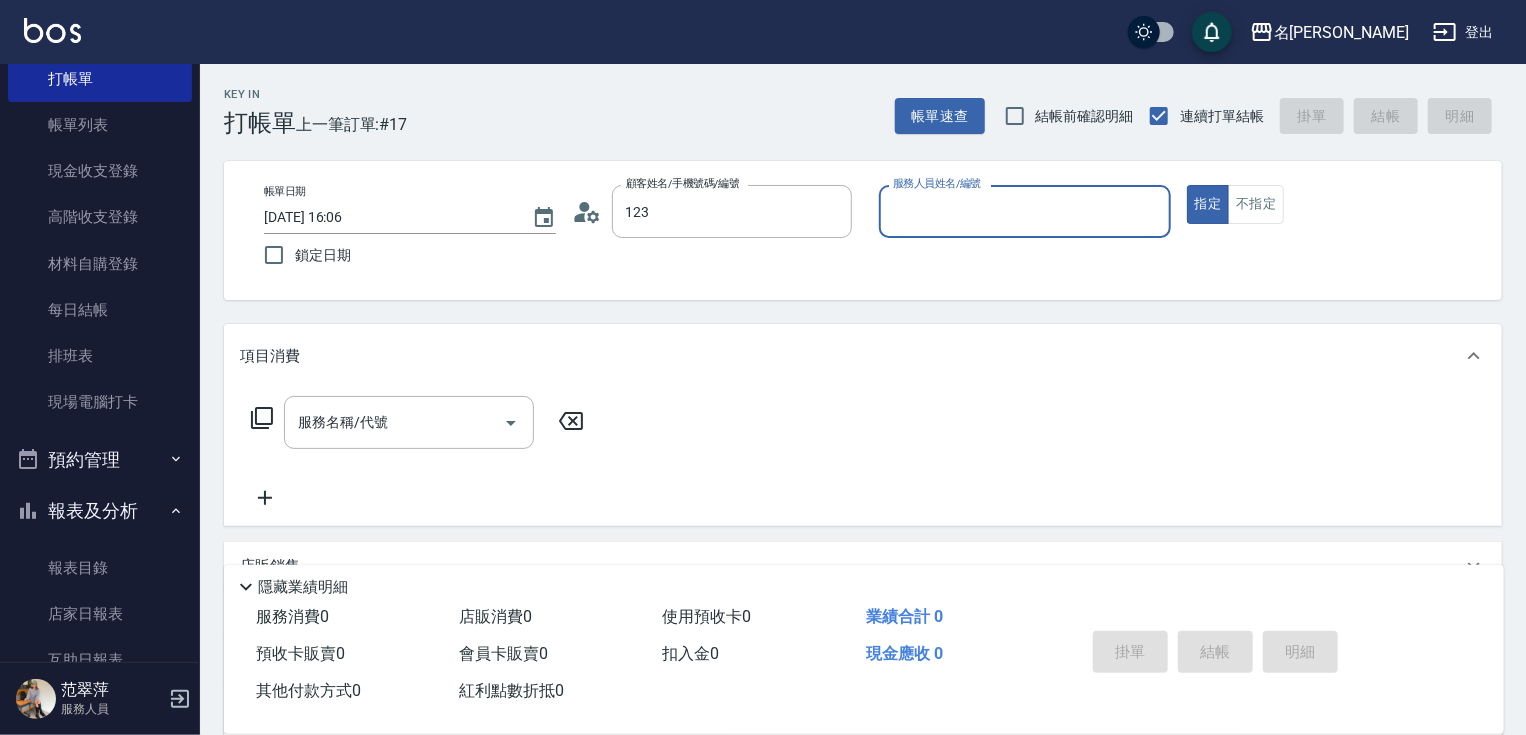 type on "無名字/123/null" 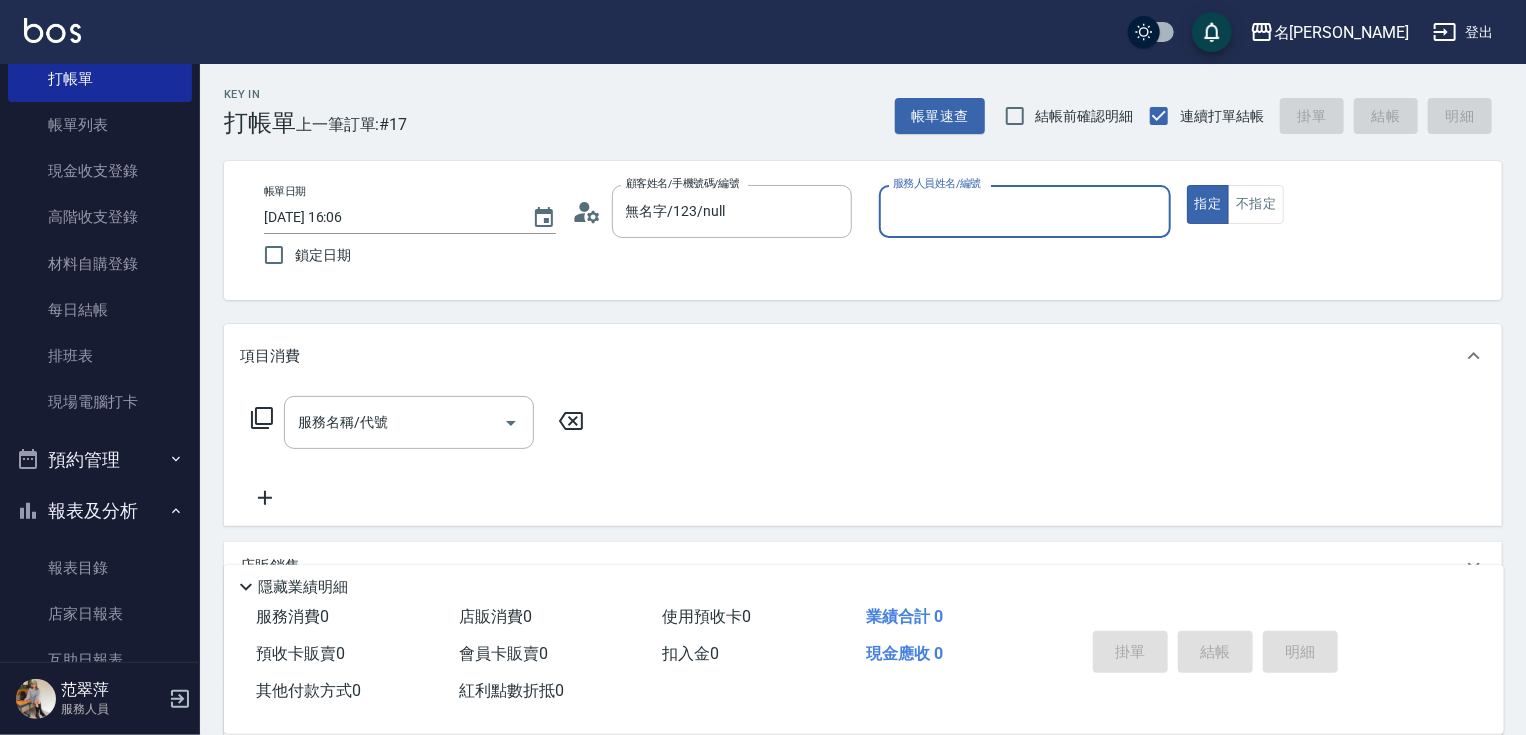 click on "服務人員姓名/編號" at bounding box center (1025, 211) 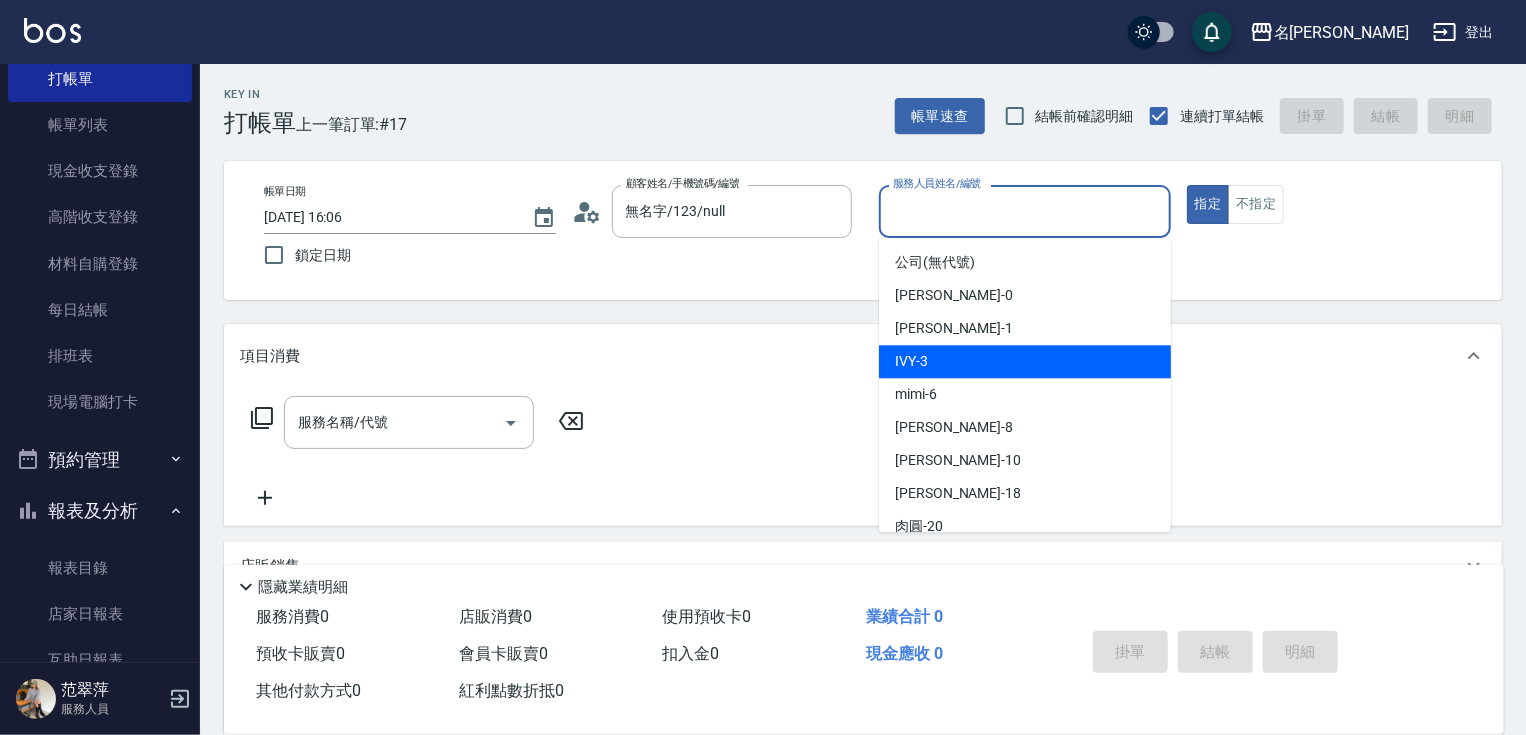 click on "IVY -3" at bounding box center [1025, 361] 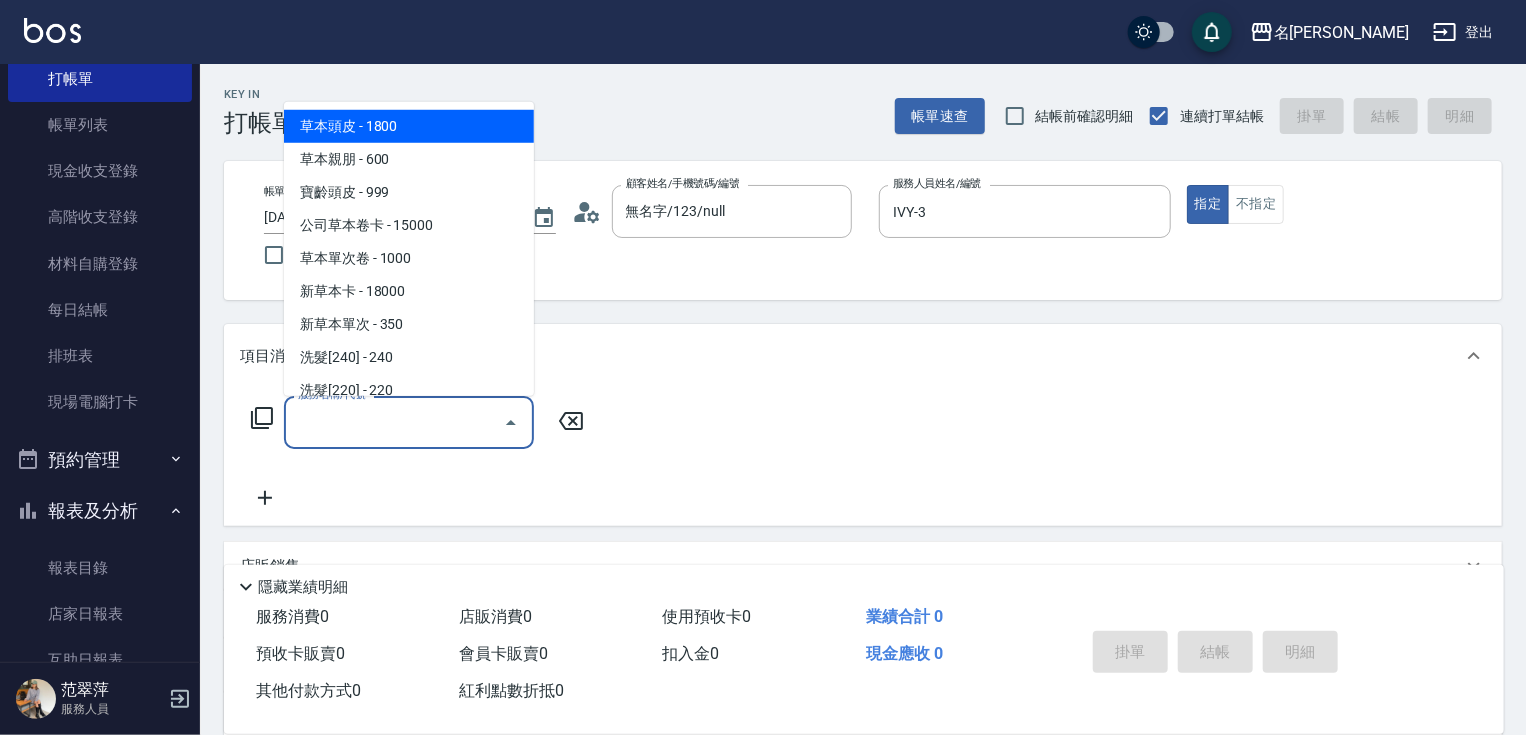 click on "服務名稱/代號" at bounding box center (394, 422) 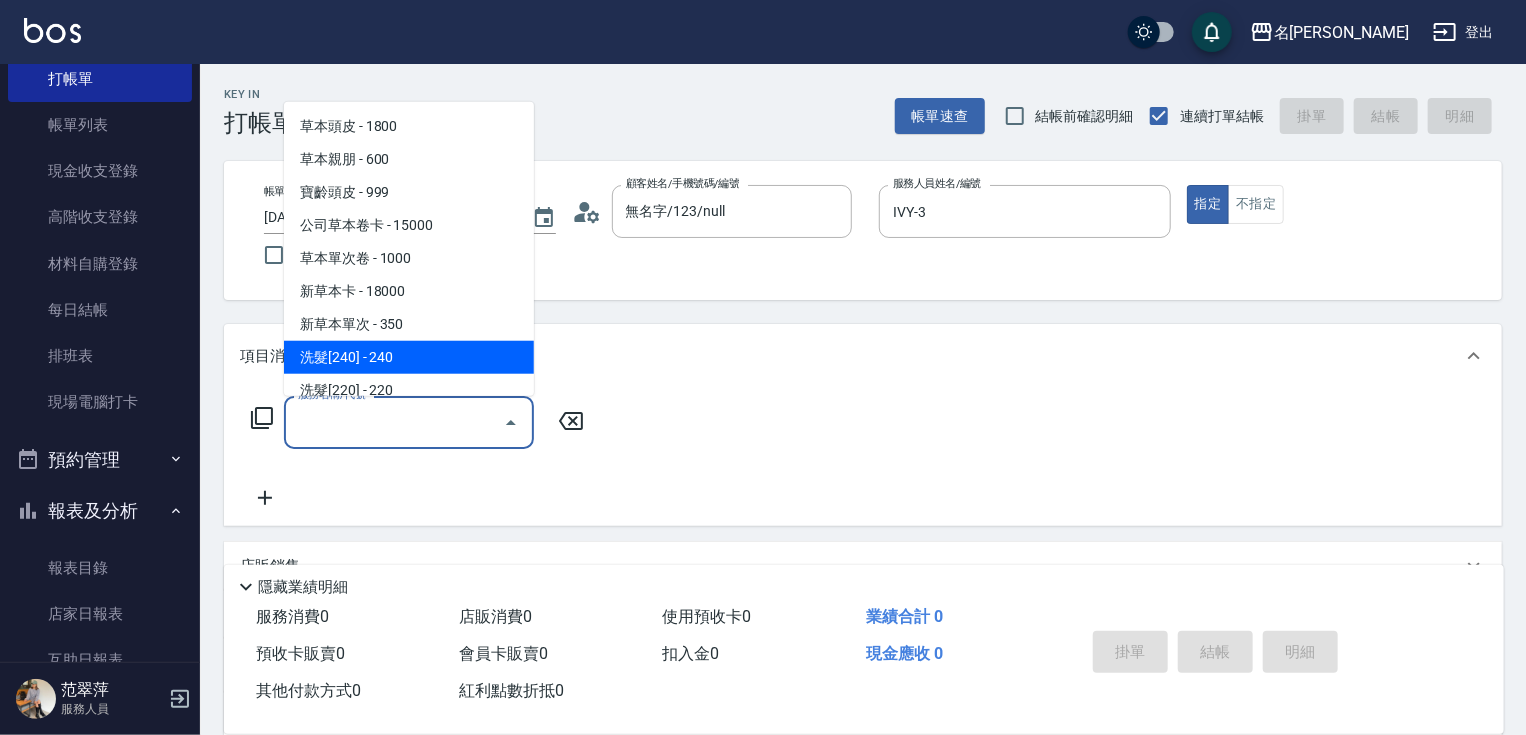 click on "新草本單次 - 350" at bounding box center [409, 324] 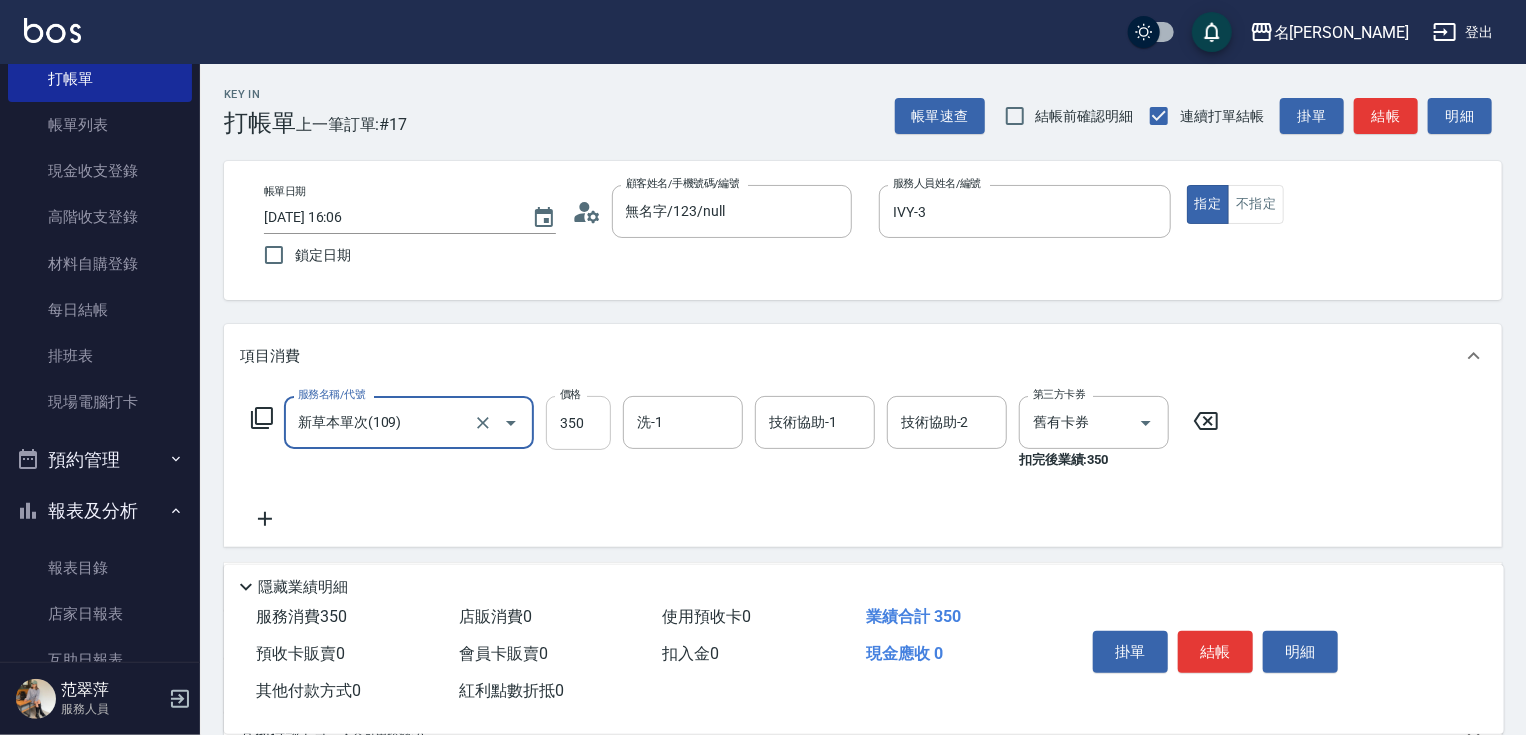 click on "350" at bounding box center (578, 423) 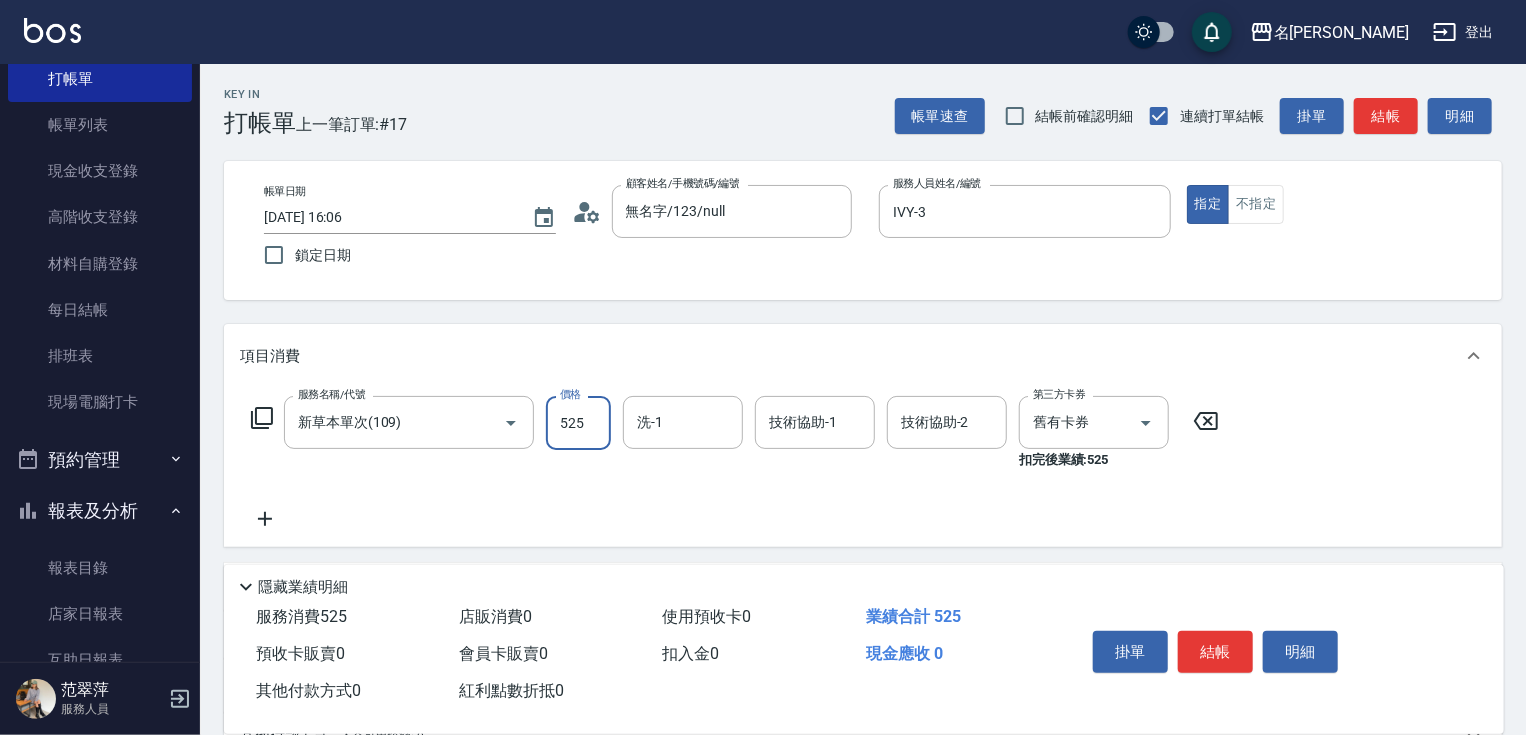 type on "525" 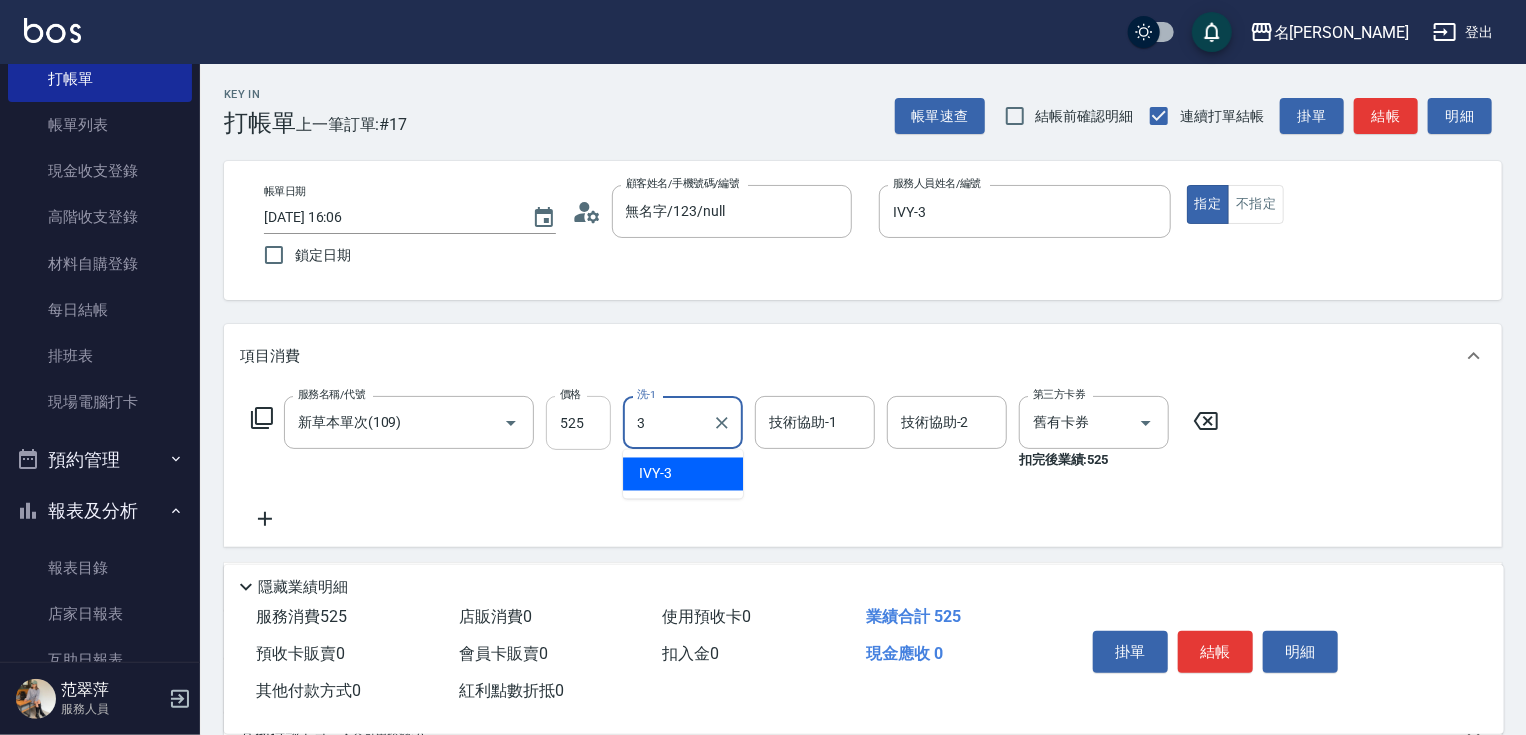 type on "IVY-3" 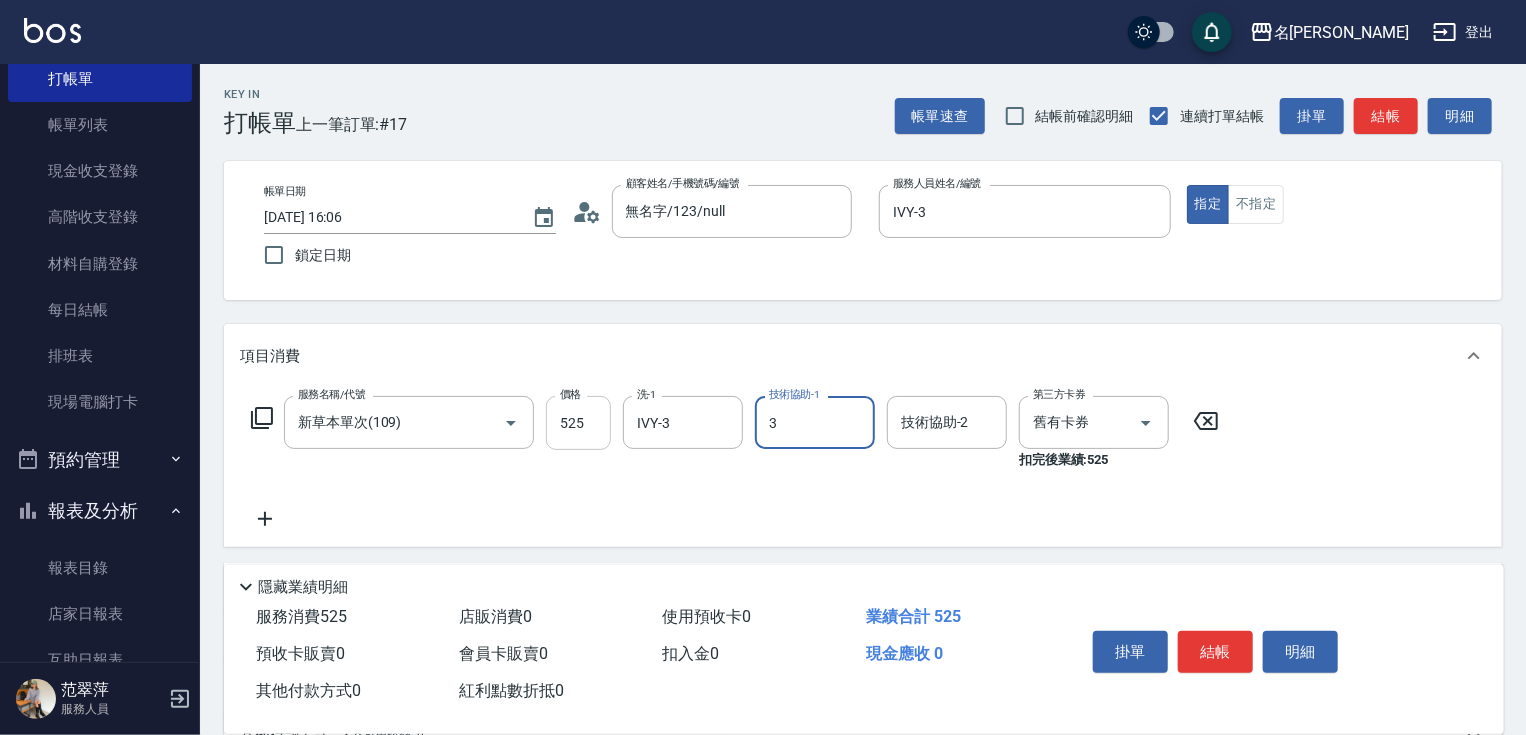 type on "IVY-3" 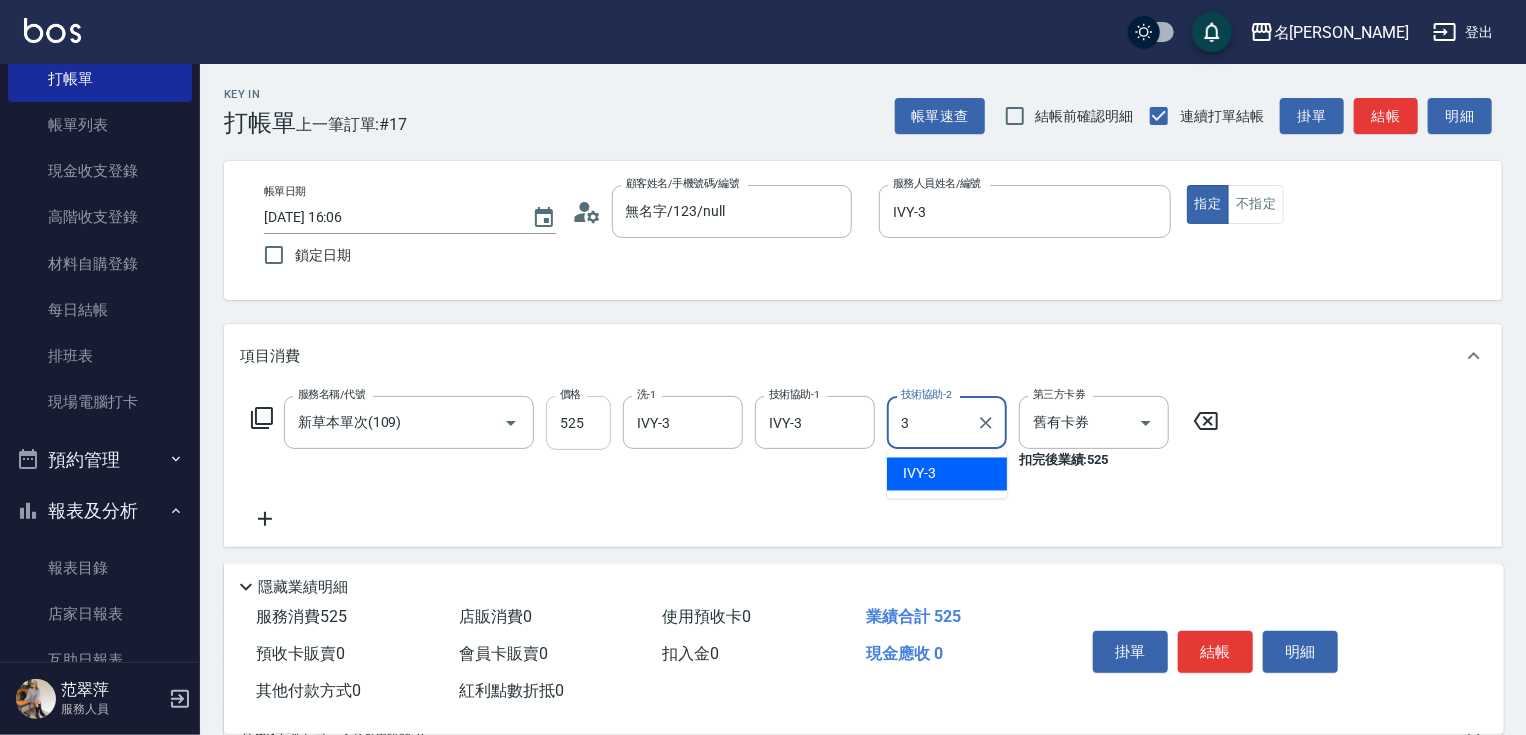 type on "IVY-3" 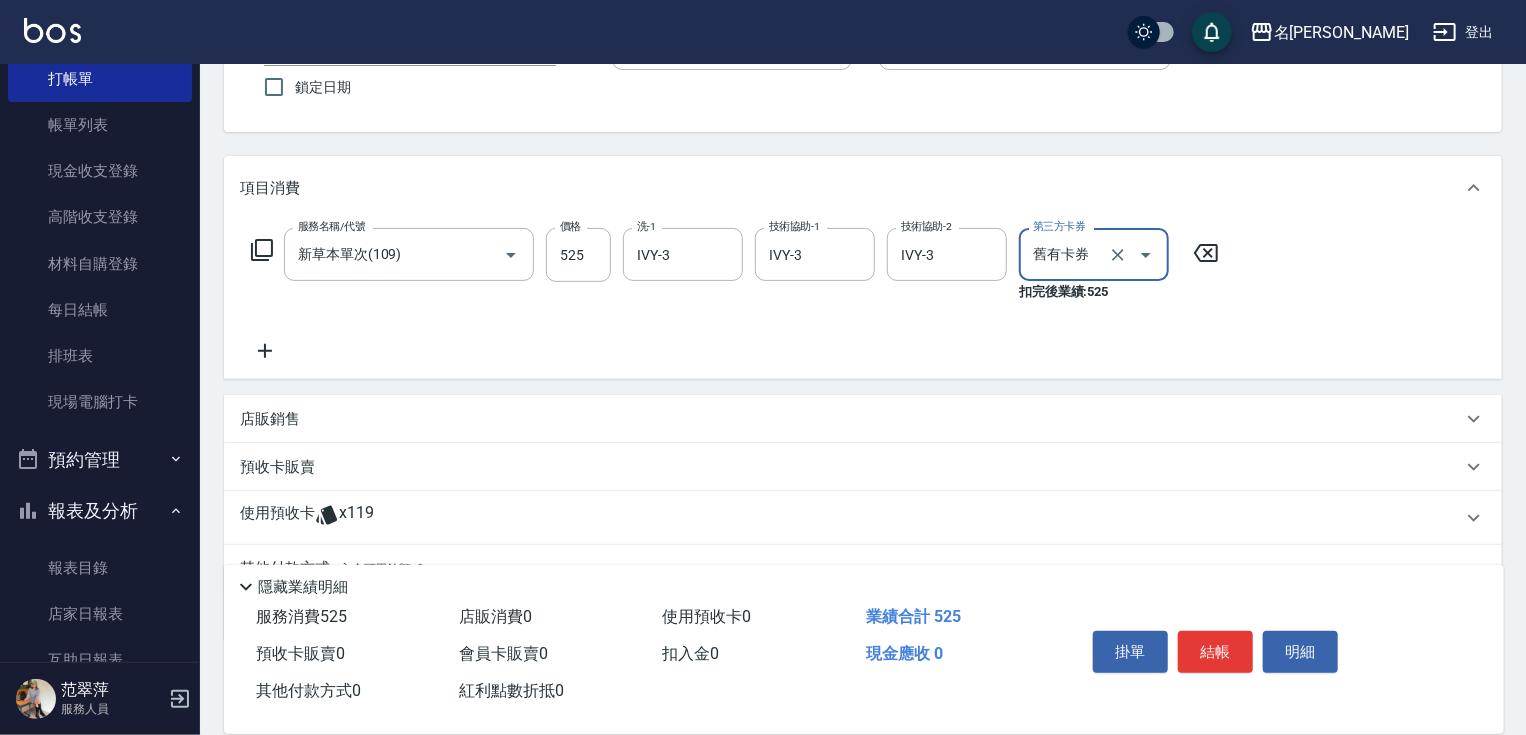 scroll, scrollTop: 176, scrollLeft: 0, axis: vertical 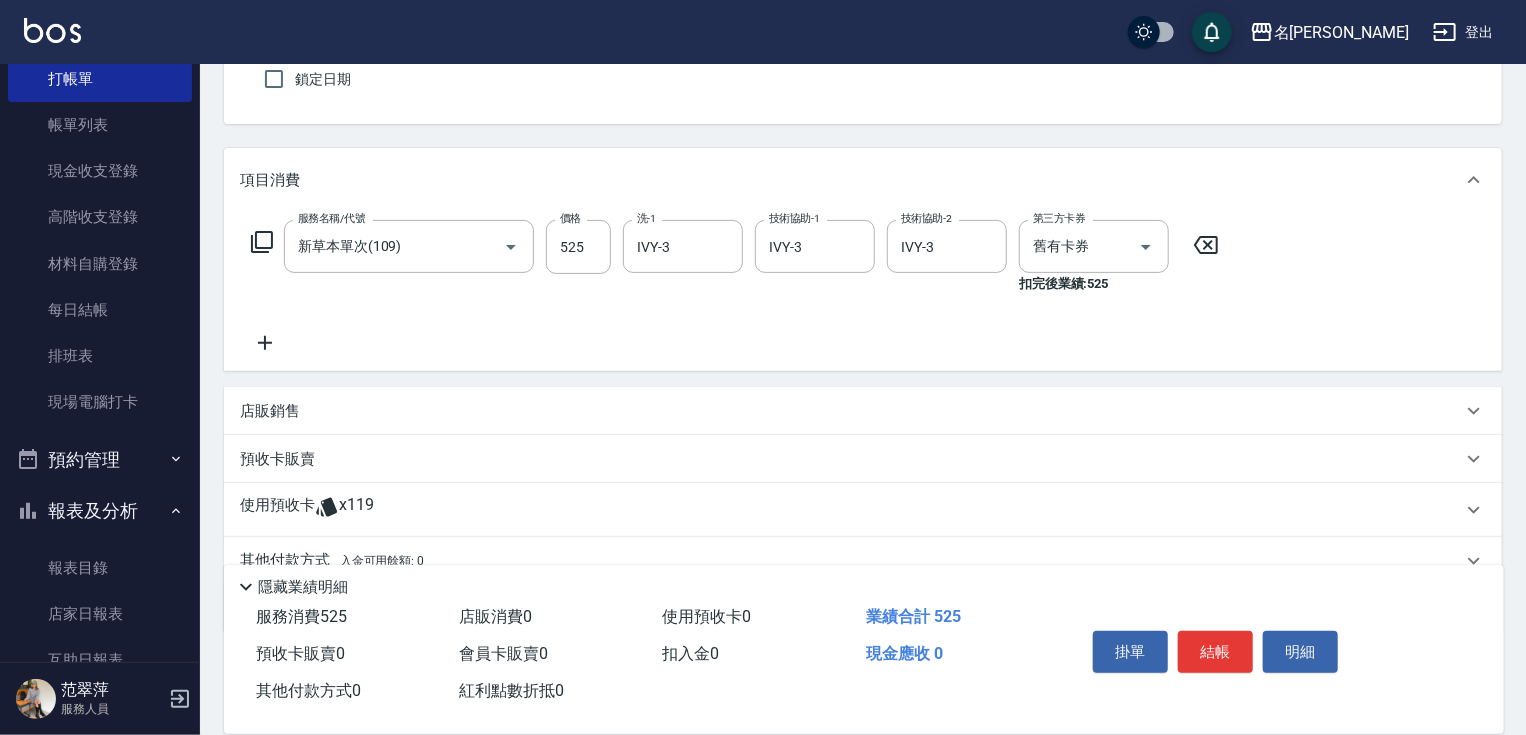 click 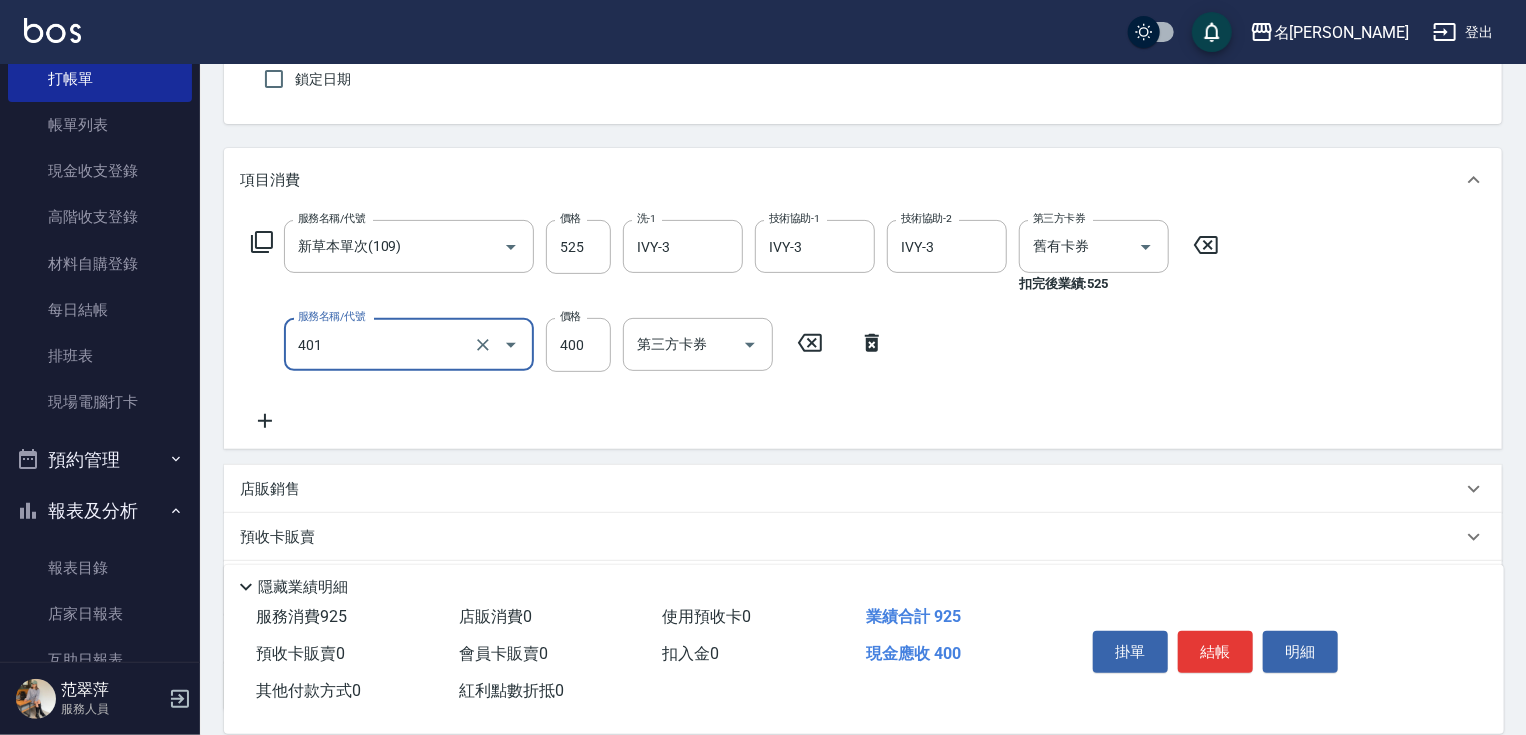 type on "." 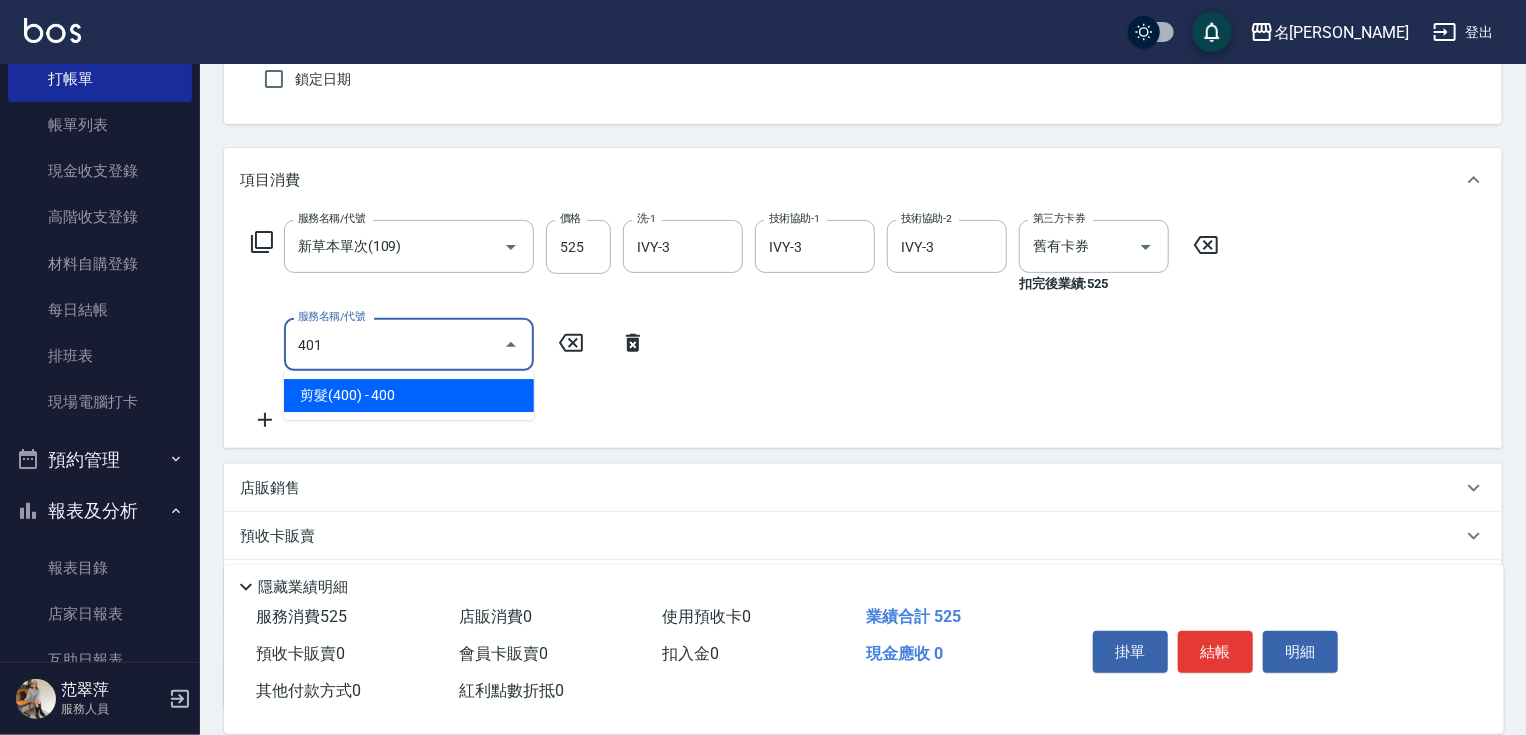 type on "剪髮(400)(401)" 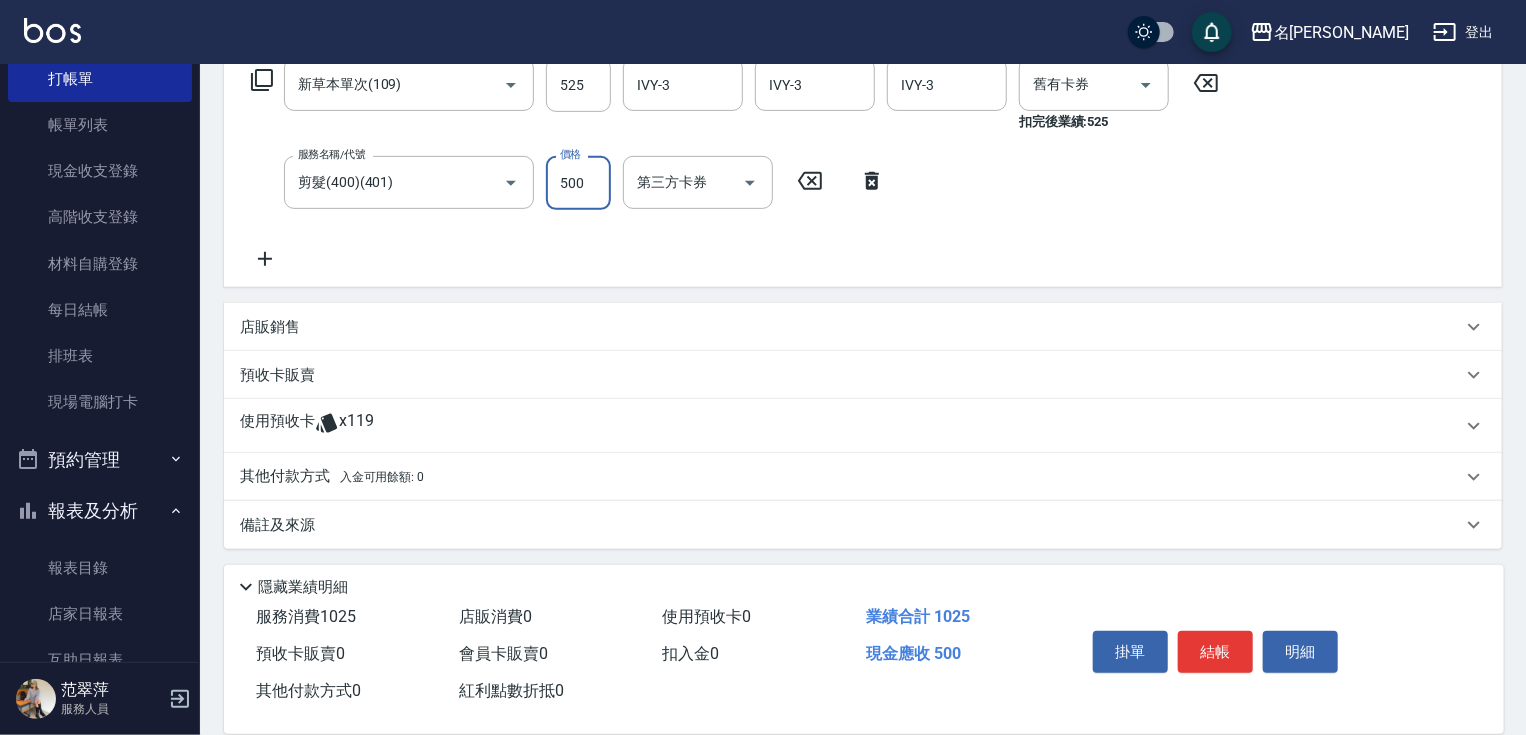 scroll, scrollTop: 341, scrollLeft: 0, axis: vertical 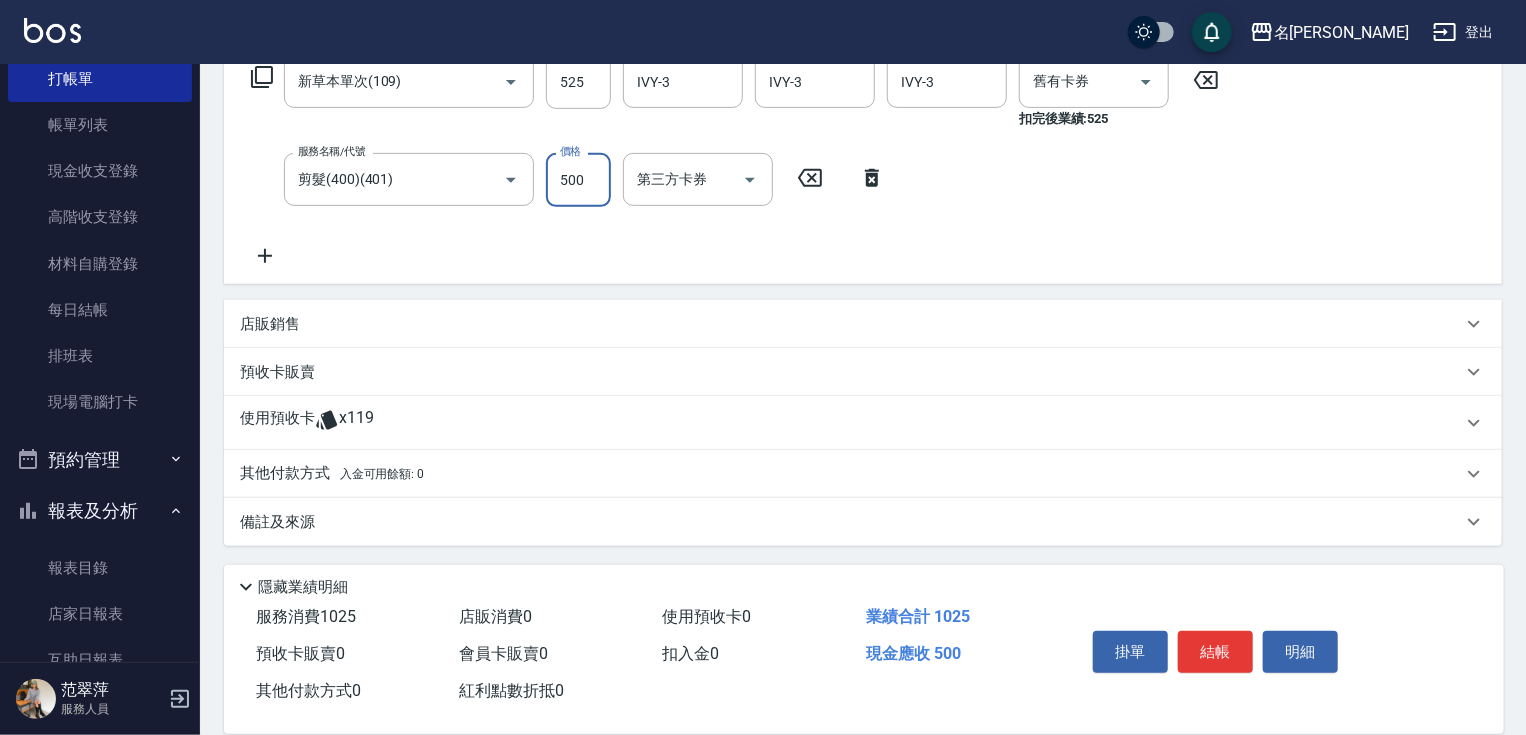 type on "500" 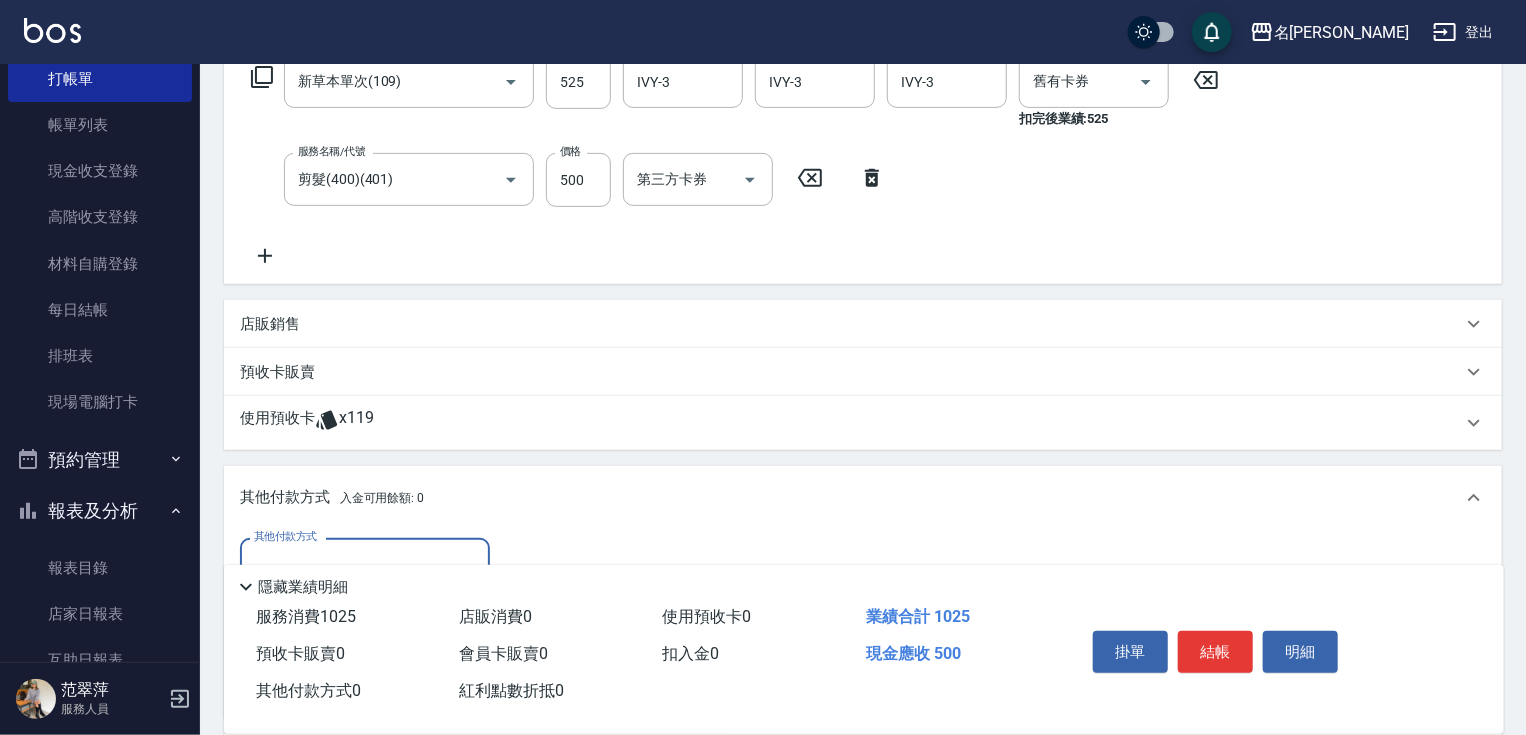 scroll, scrollTop: 0, scrollLeft: 0, axis: both 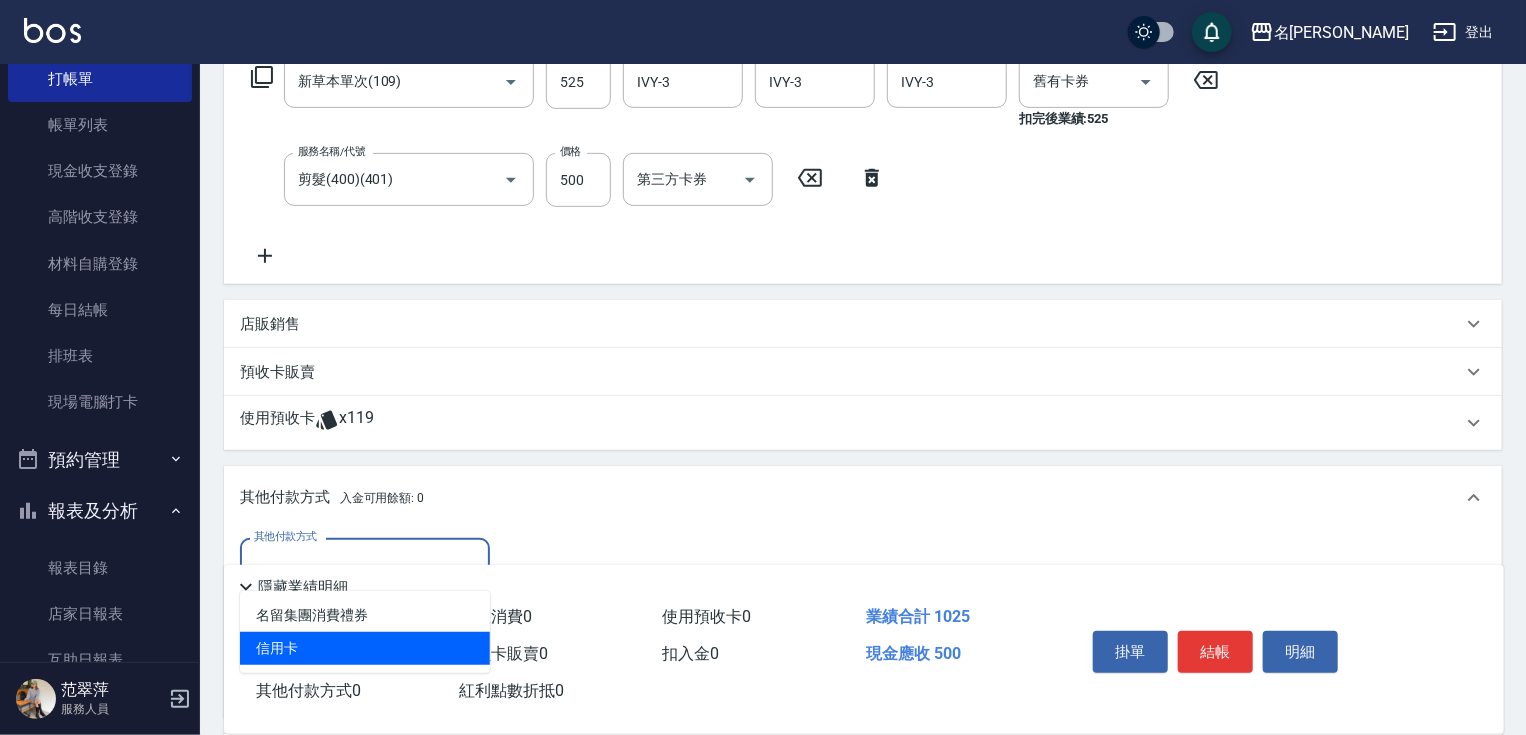 click on "信用卡" at bounding box center (365, 648) 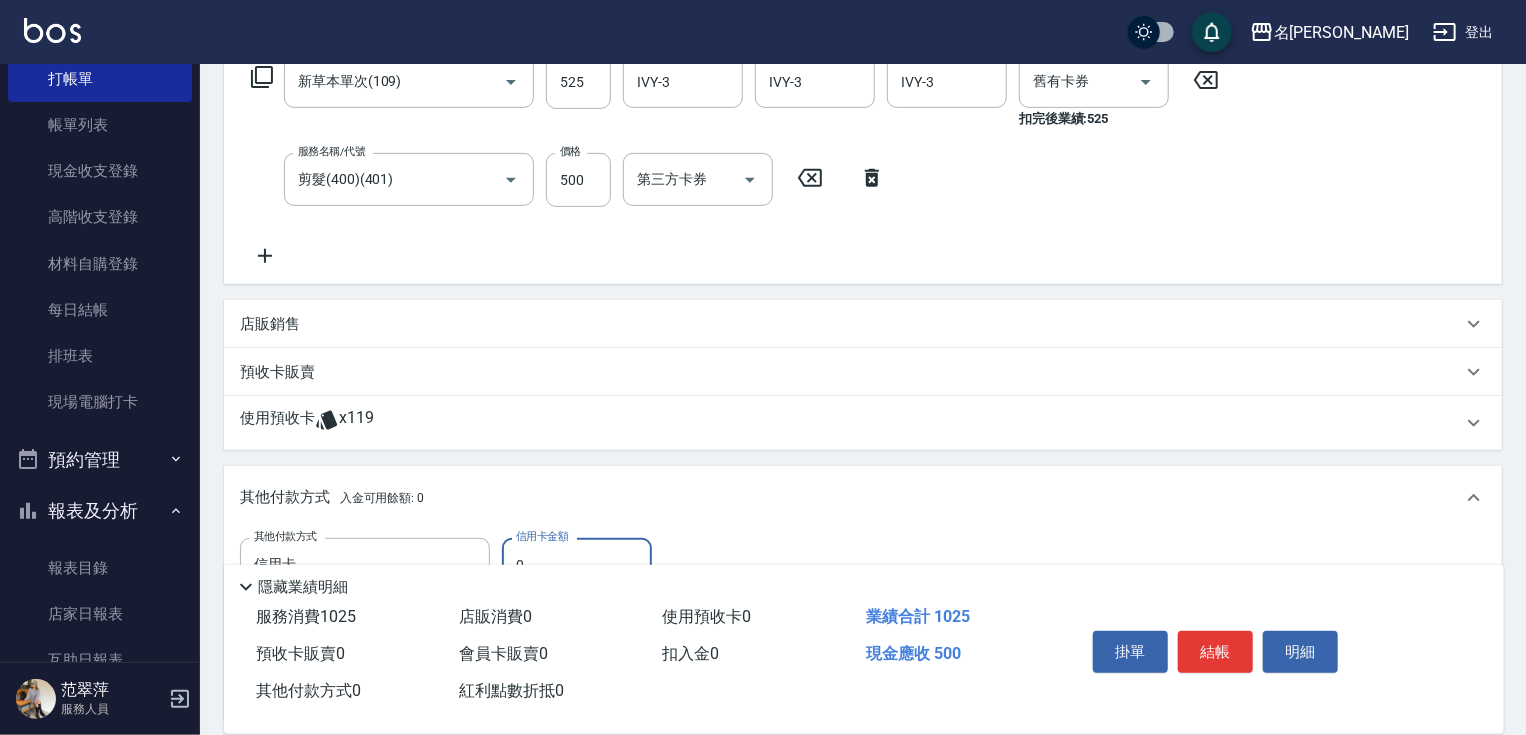 click on "0" at bounding box center (577, 565) 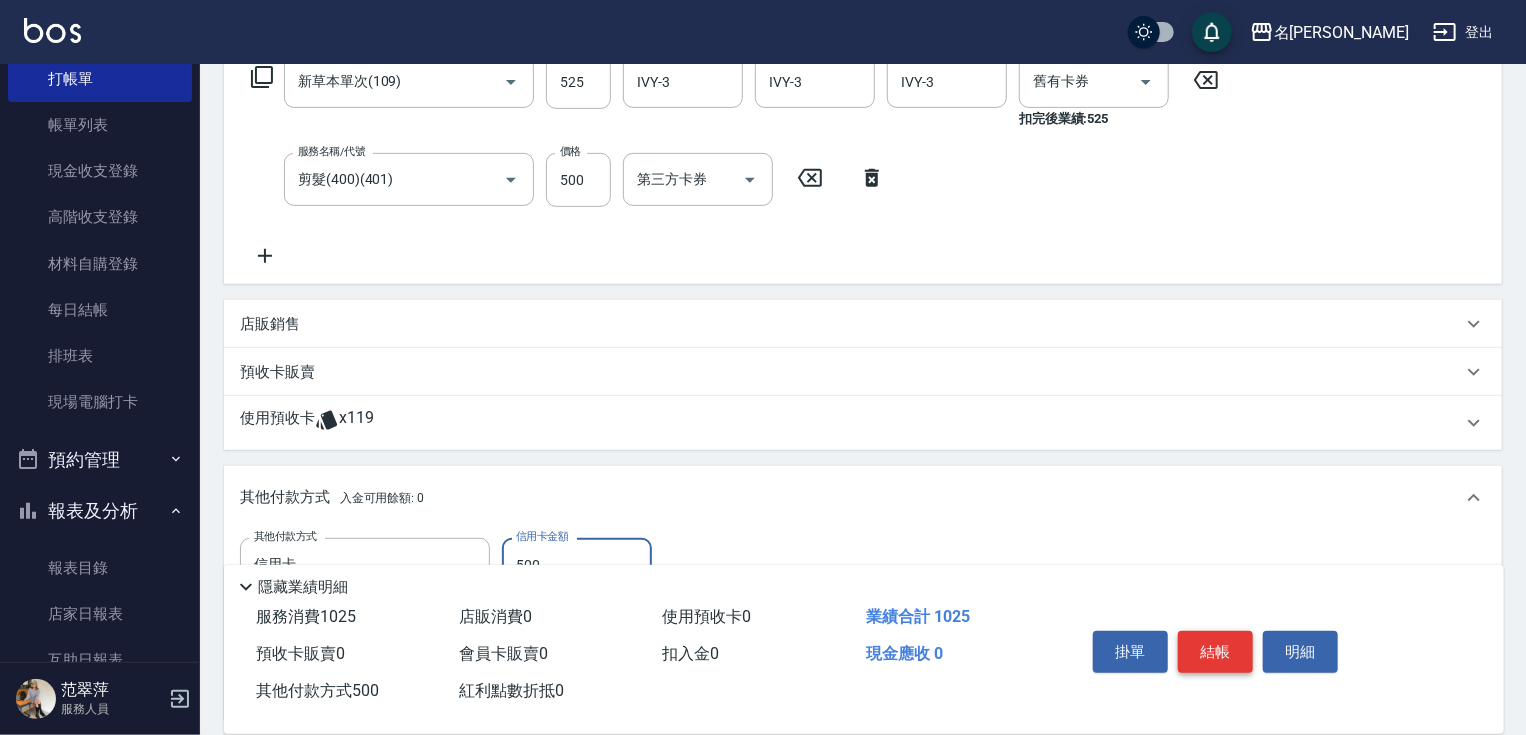 type on "500" 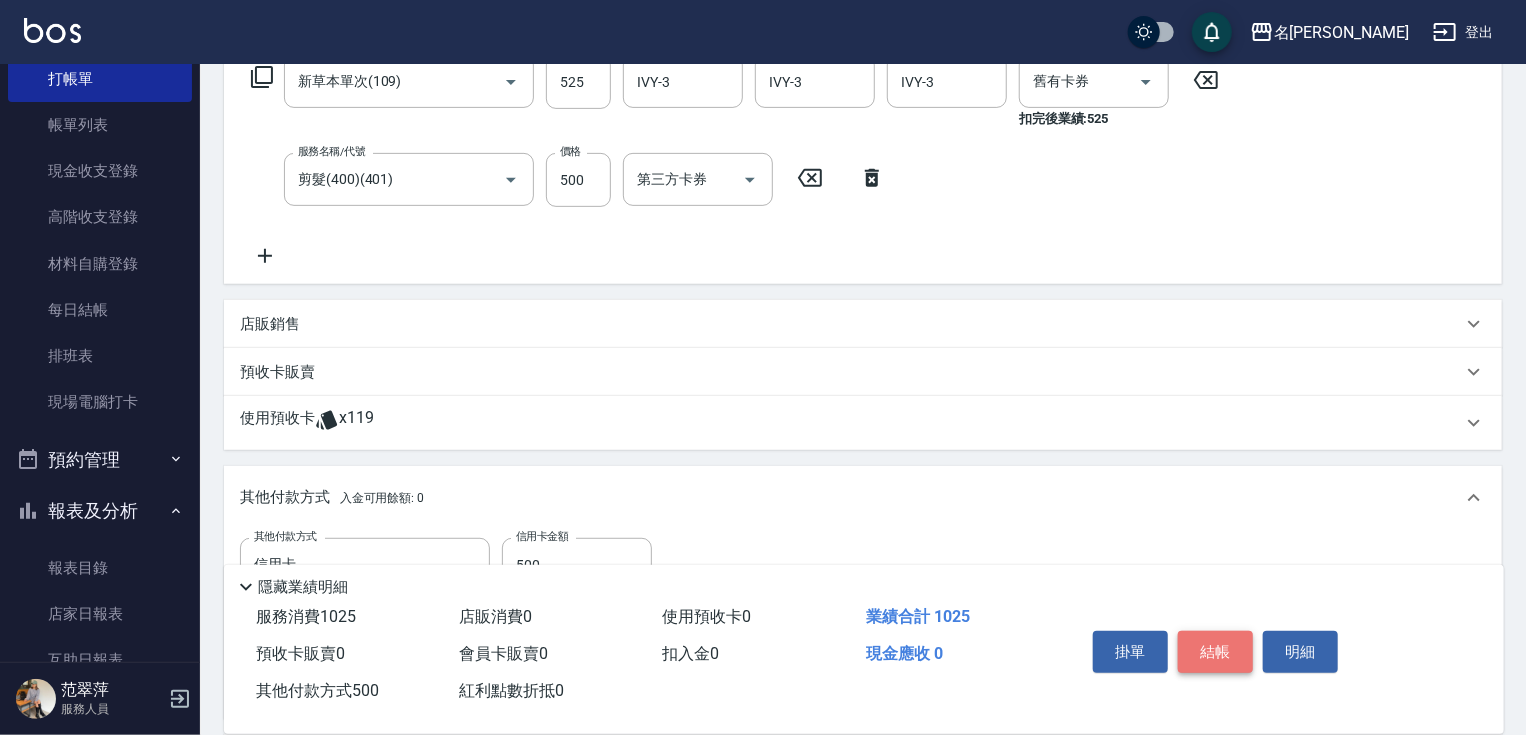 click on "結帳" at bounding box center (1215, 652) 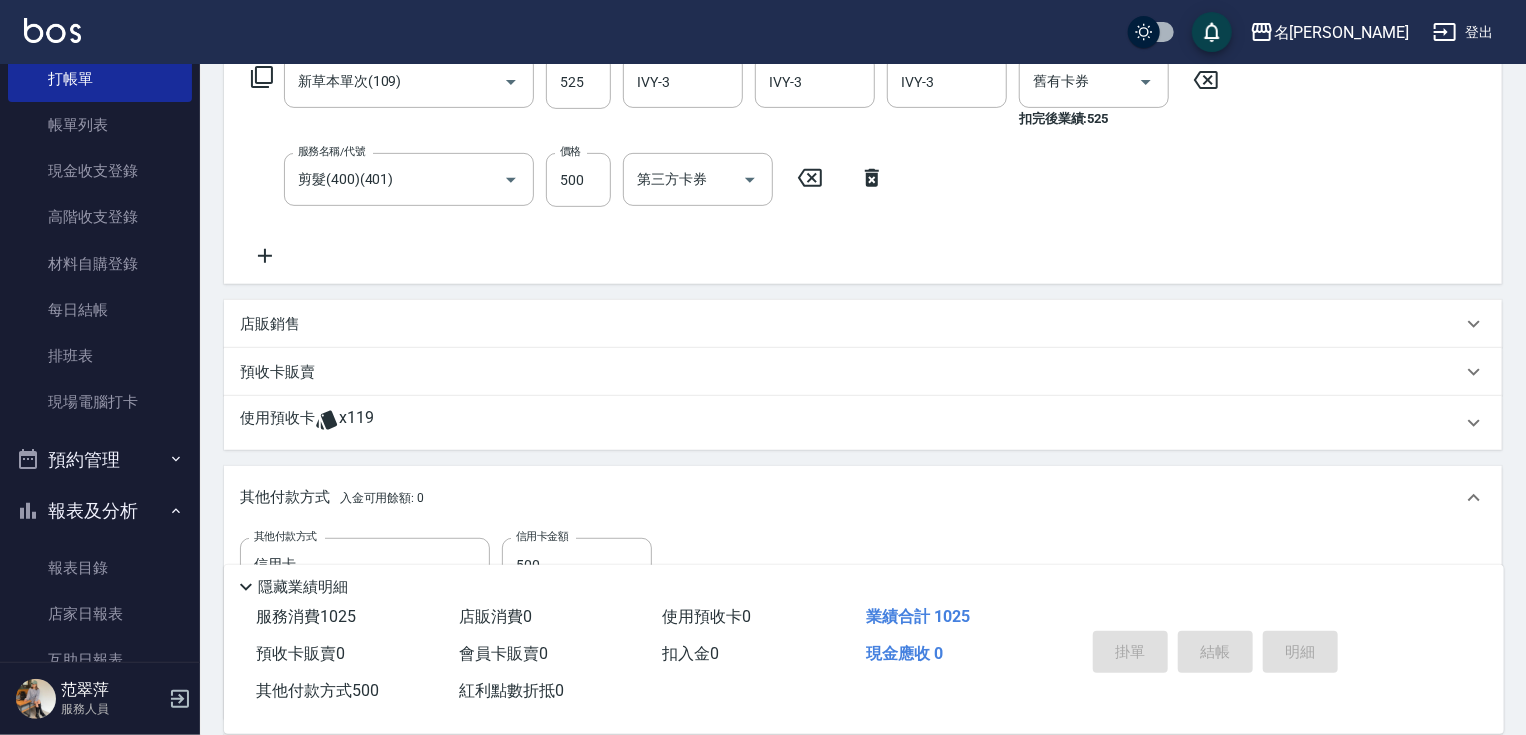 type 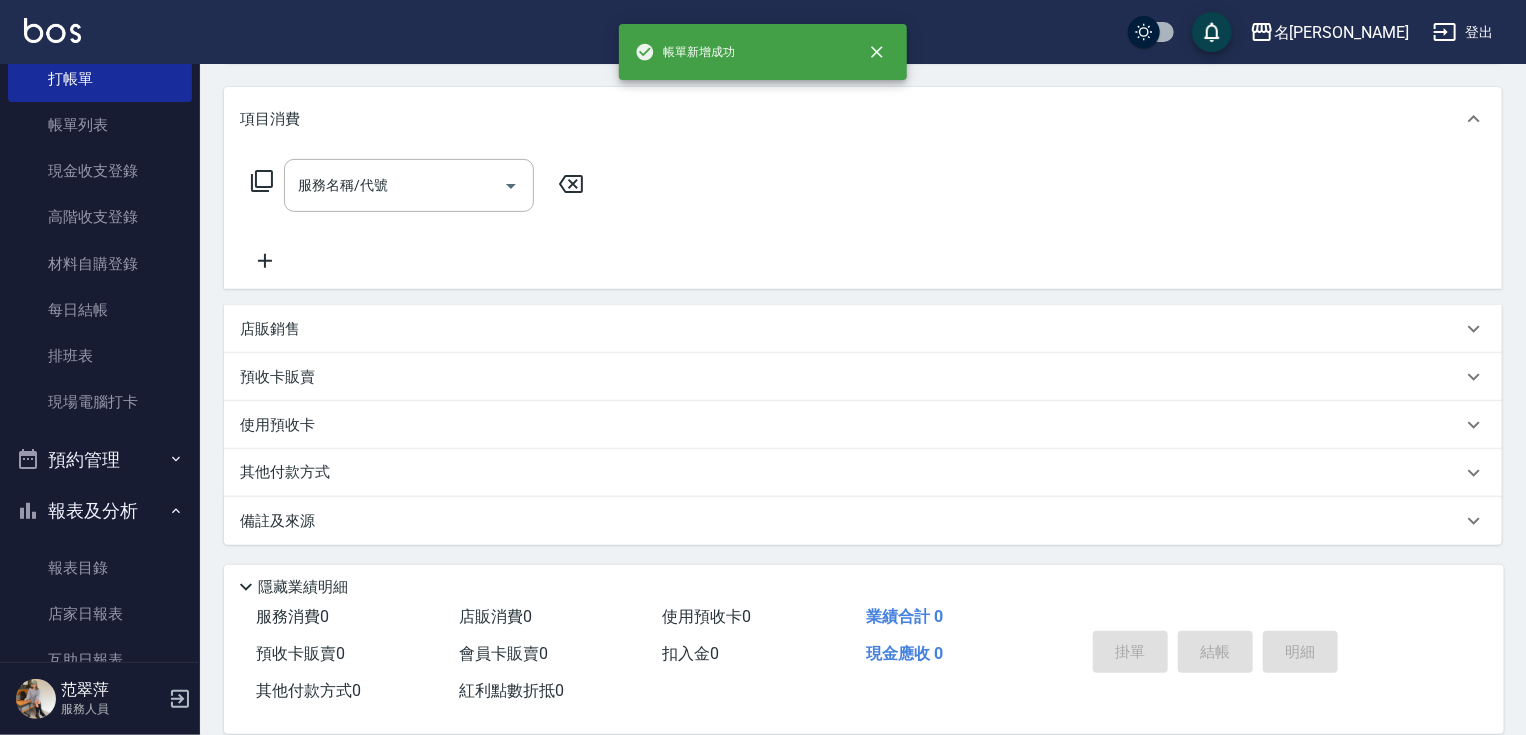 scroll, scrollTop: 0, scrollLeft: 0, axis: both 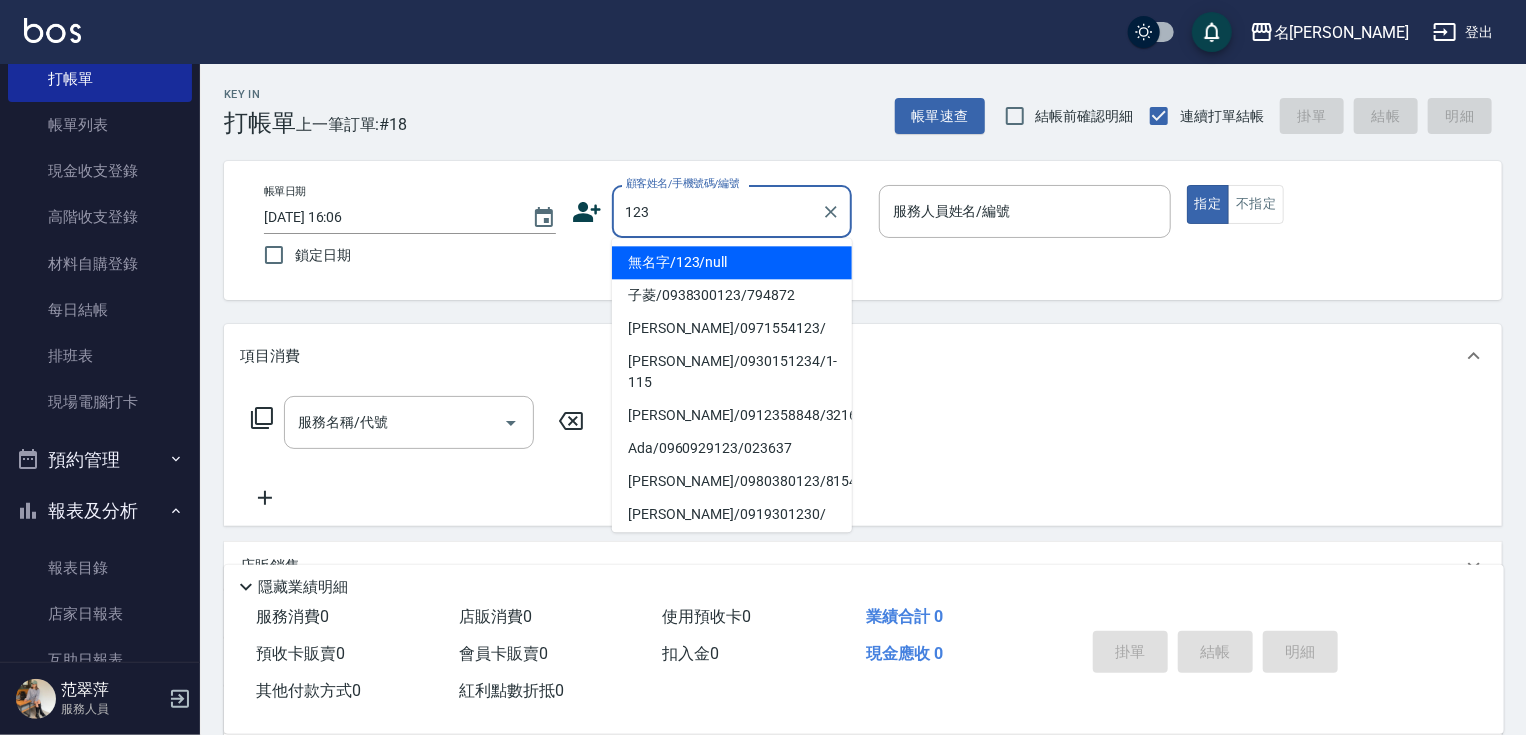 click on "無名字/123/null" at bounding box center (732, 262) 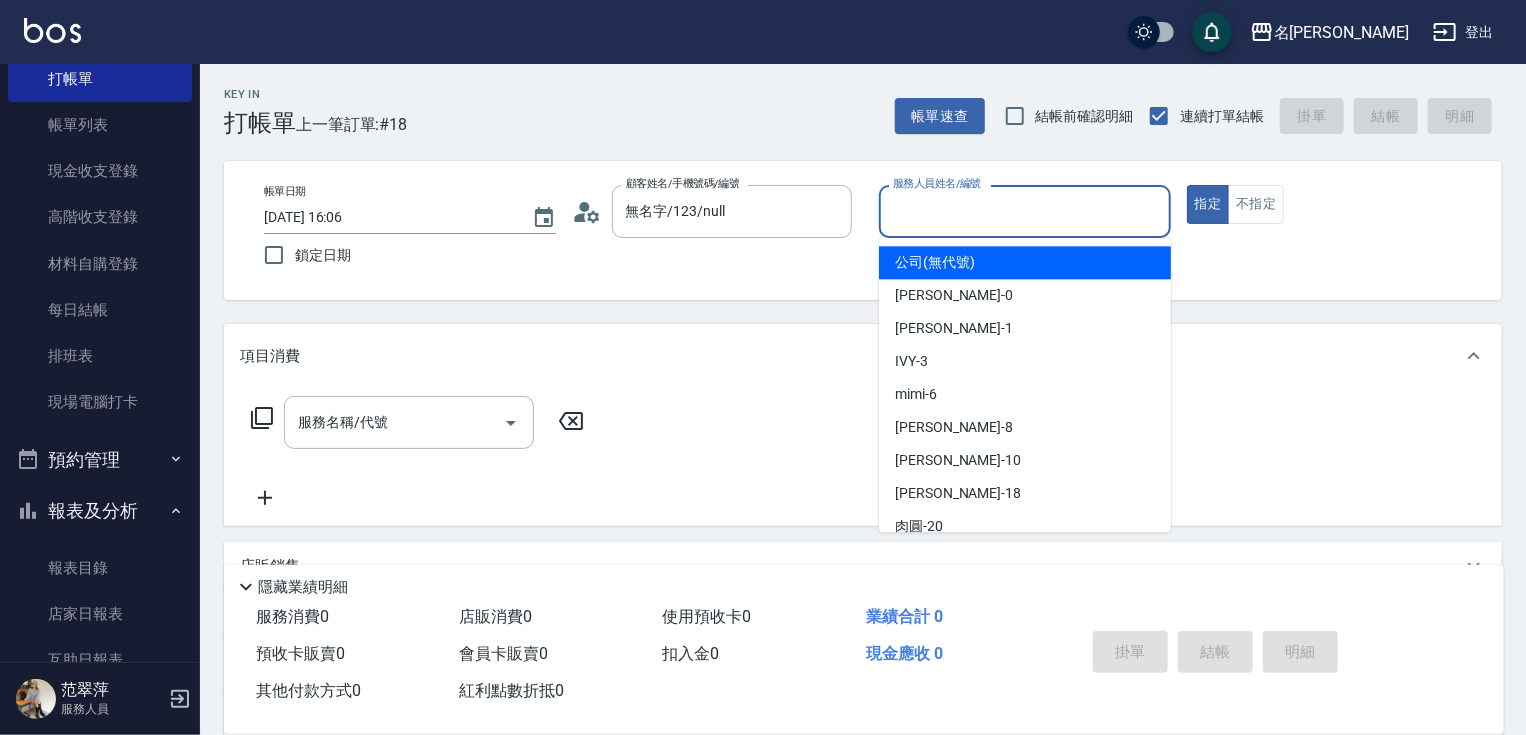 click on "服務人員姓名/編號" at bounding box center (1025, 211) 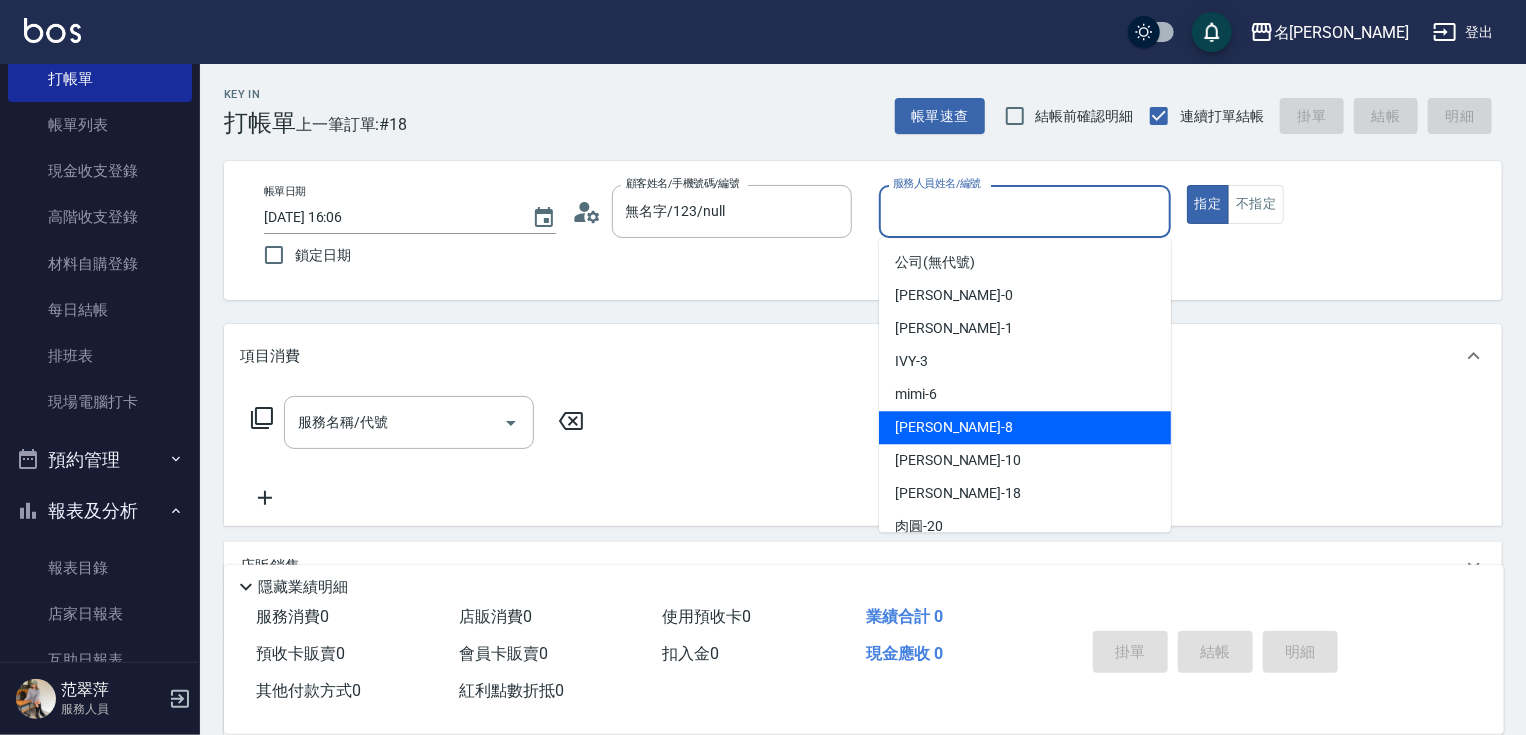 drag, startPoint x: 937, startPoint y: 419, endPoint x: 959, endPoint y: 379, distance: 45.65085 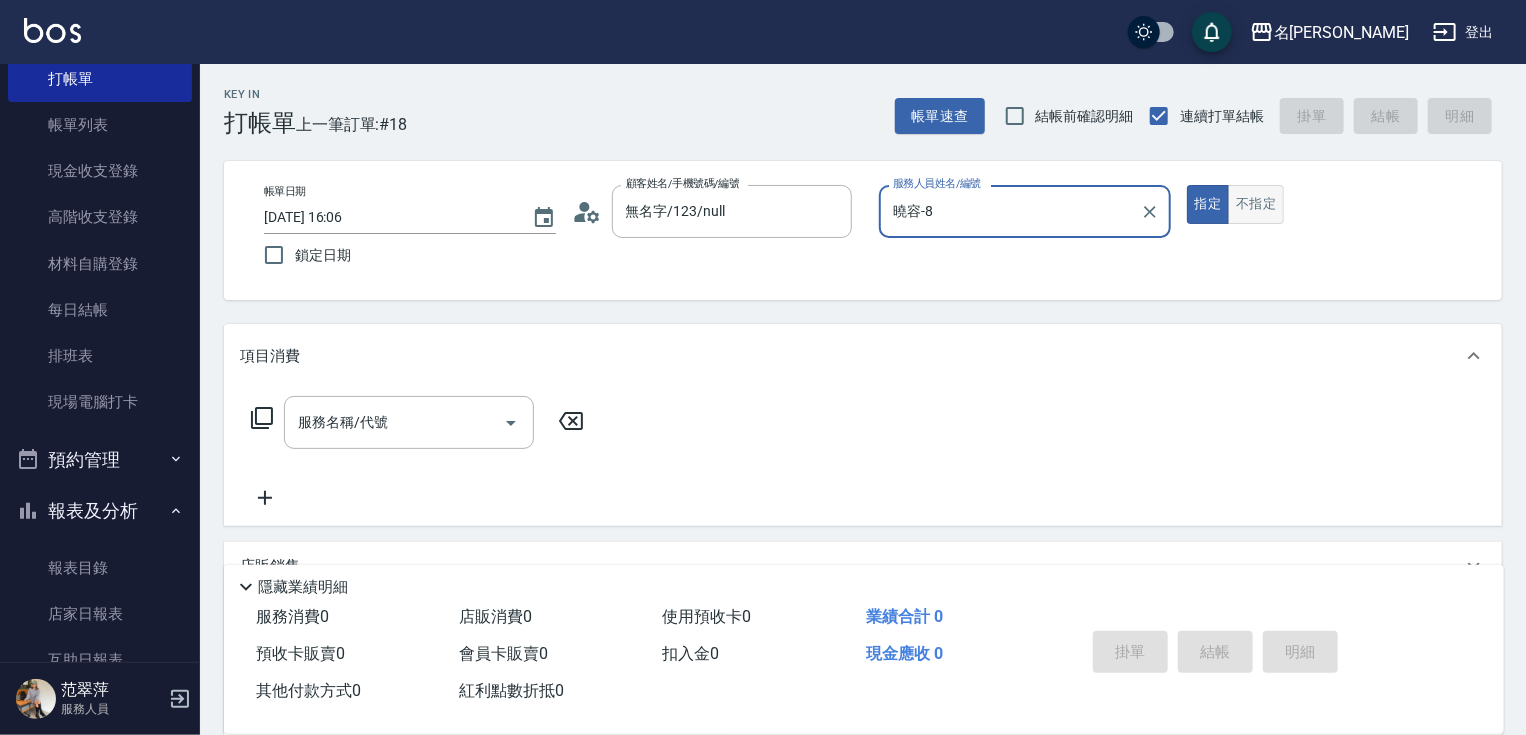 click on "不指定" at bounding box center (1256, 204) 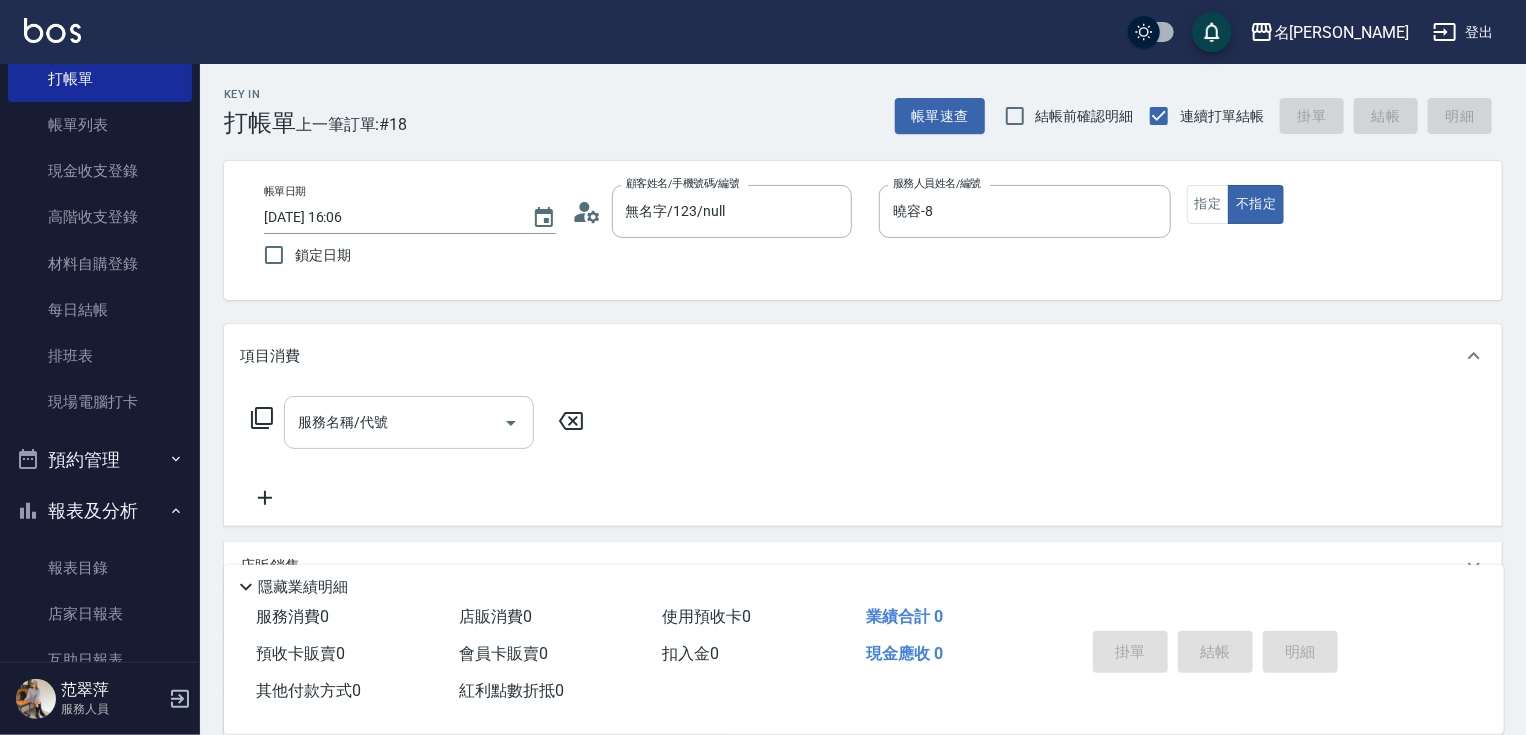 click on "服務名稱/代號" at bounding box center [394, 422] 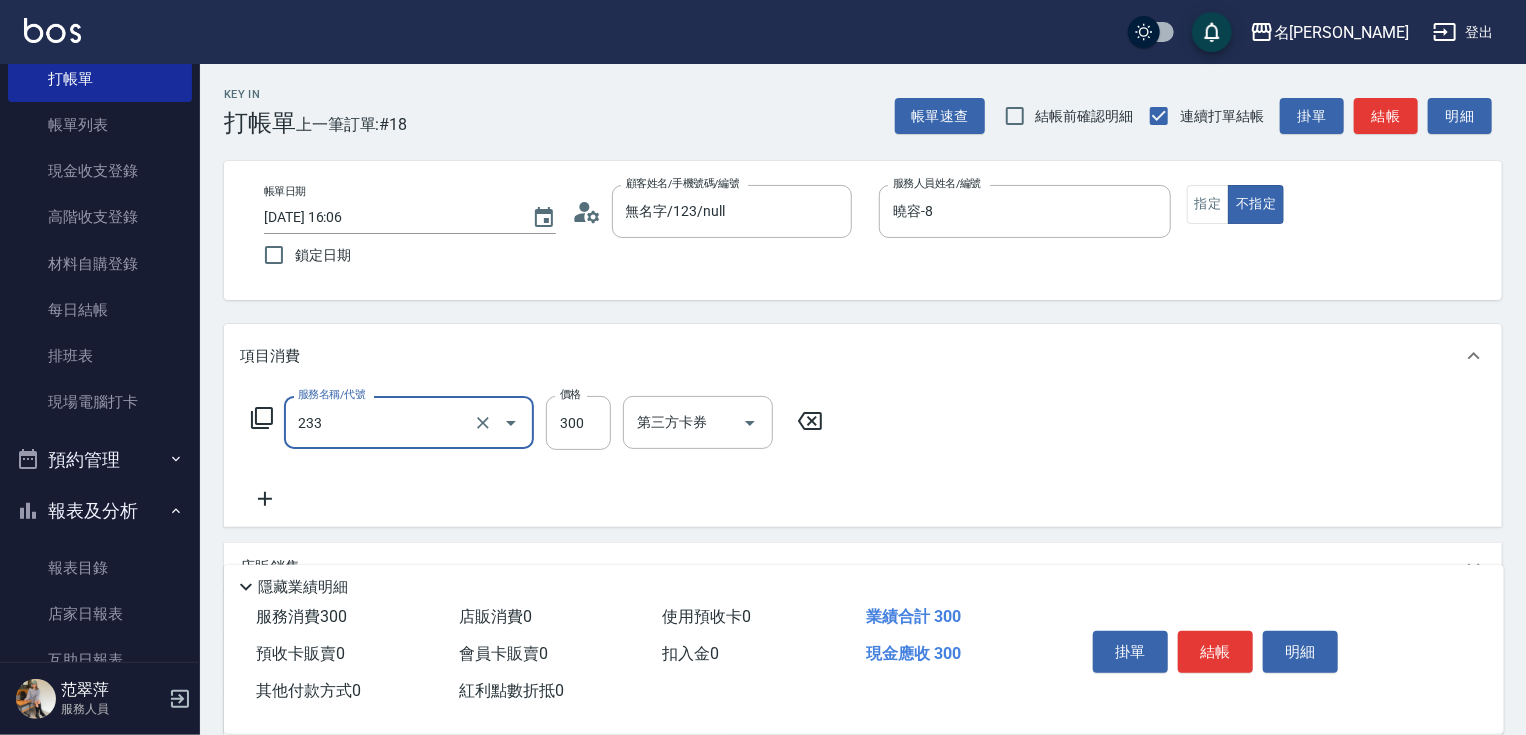type on "洗髮300(233)" 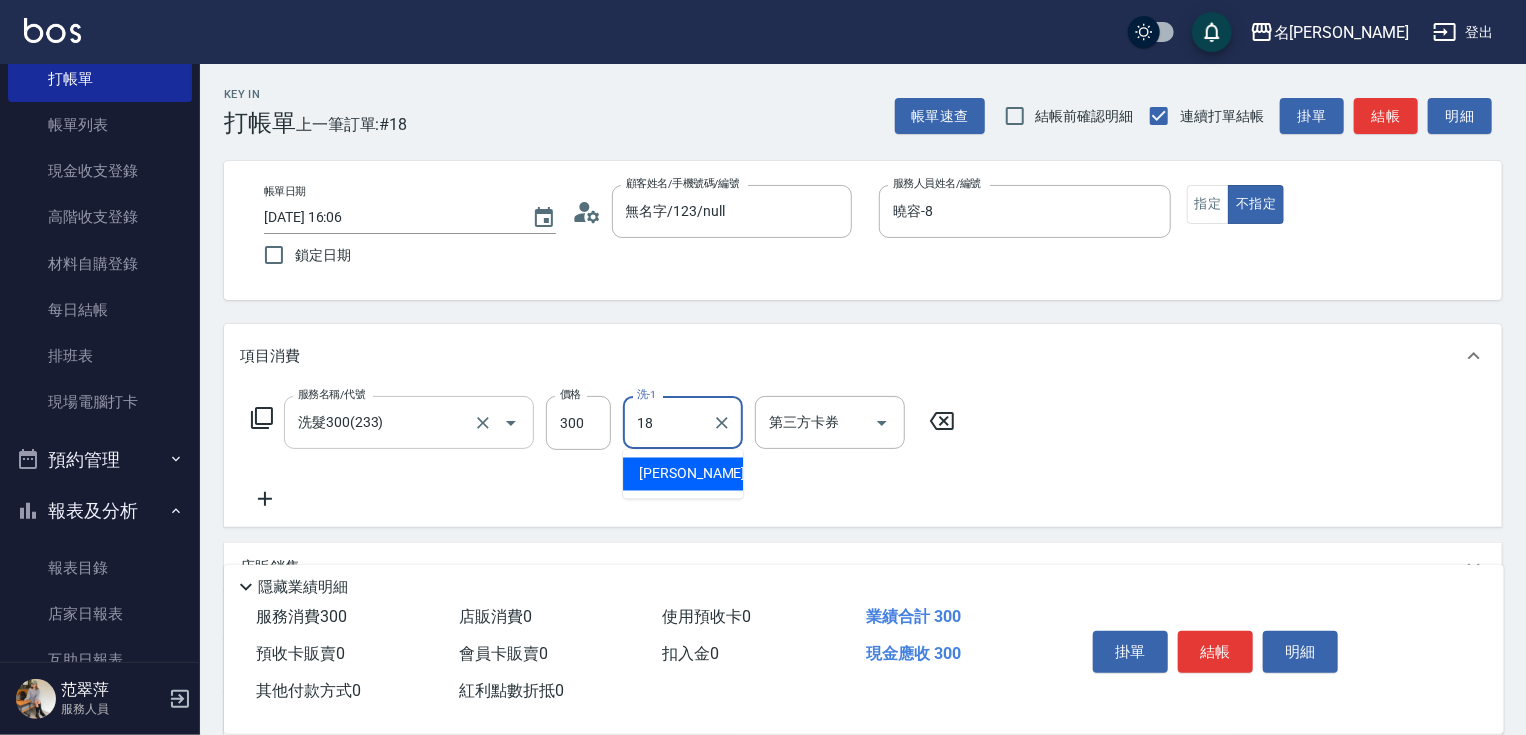 type on "[PERSON_NAME]-18" 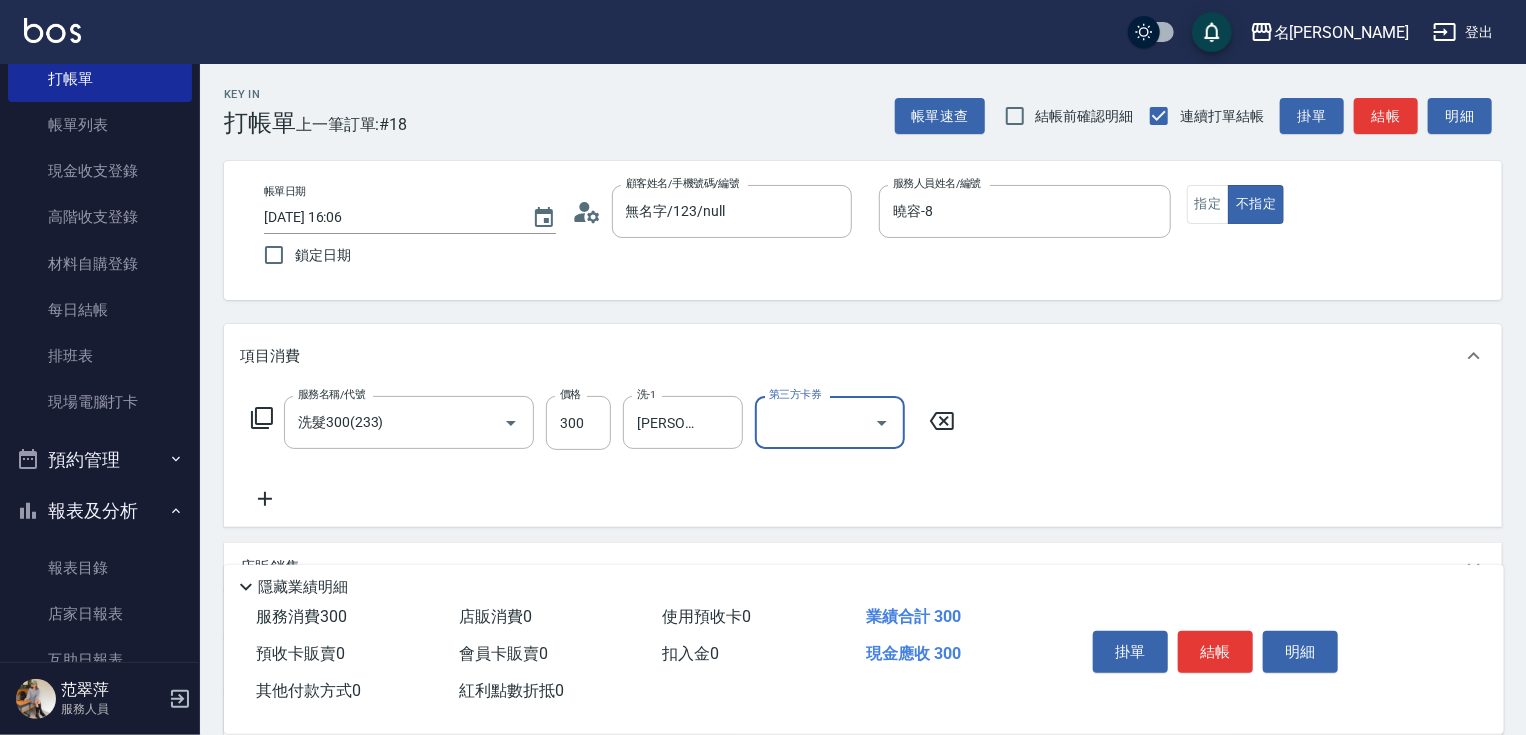 click 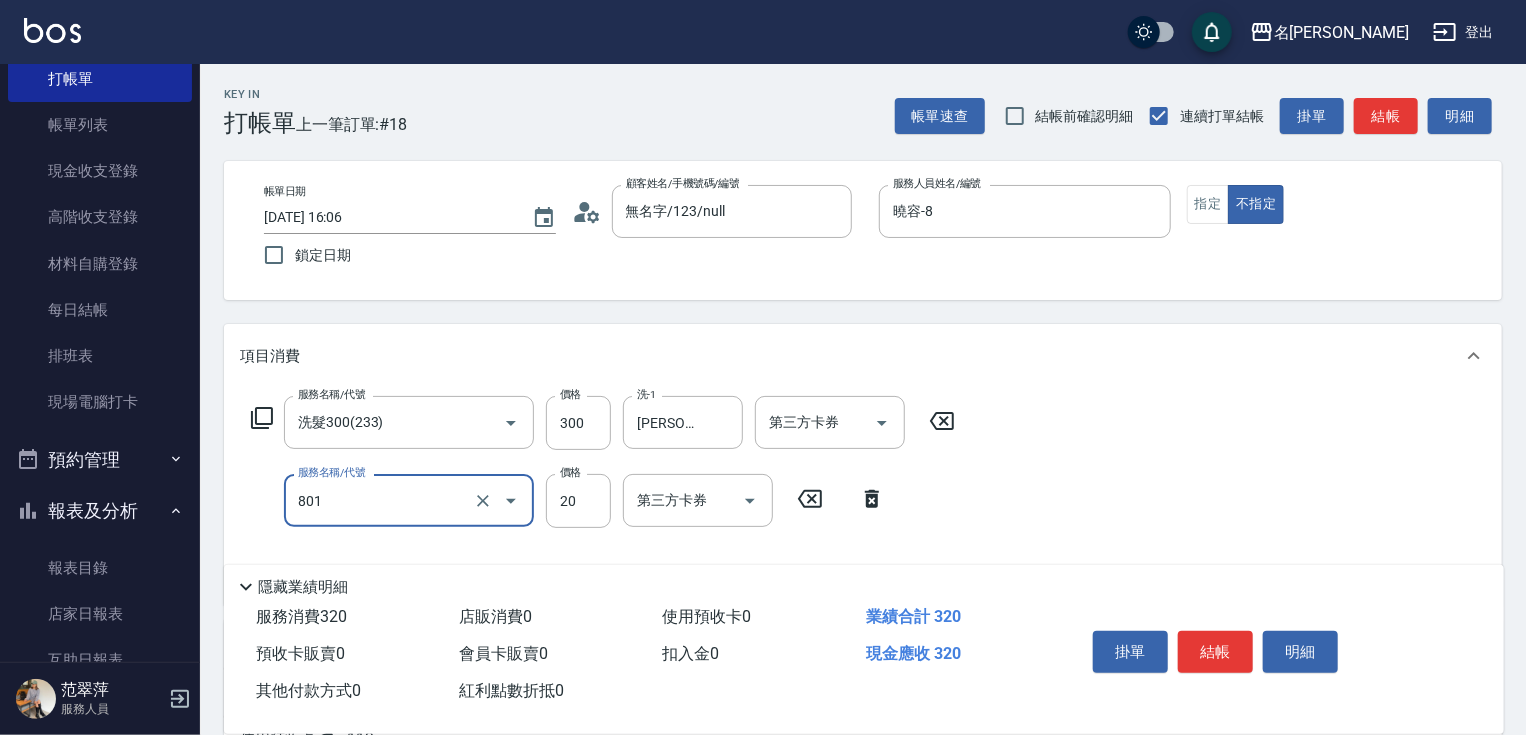 type on "潤絲20(801)" 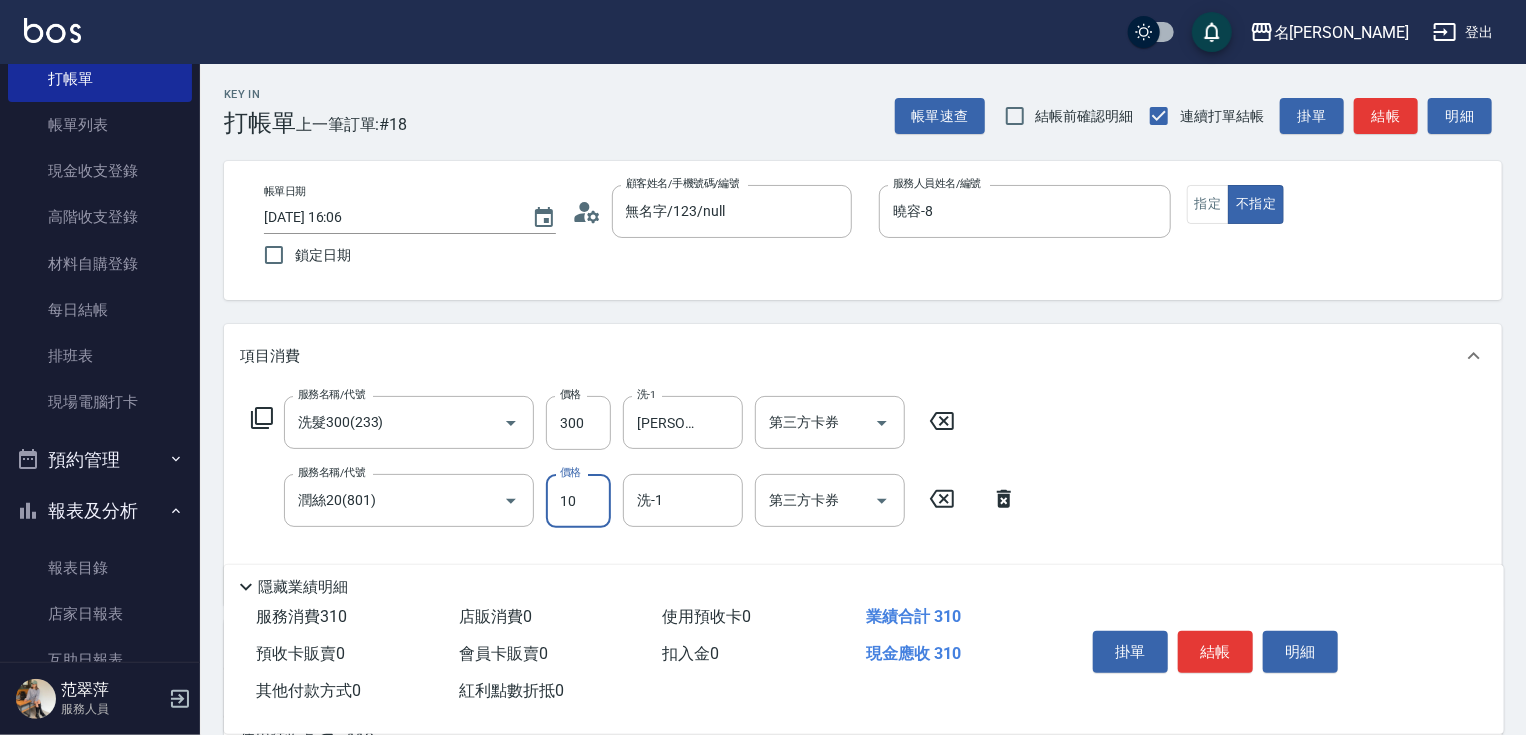 type on "10" 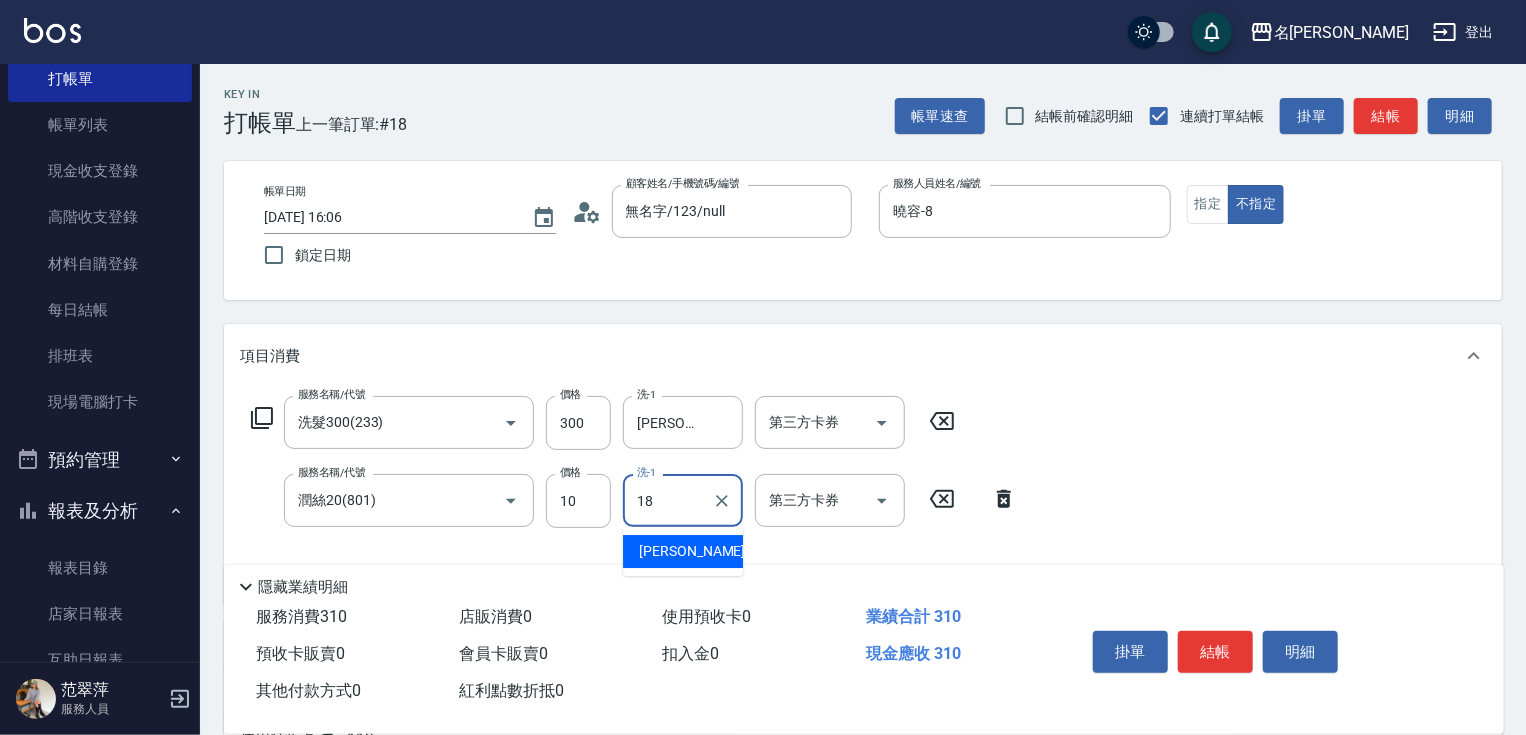 type on "[PERSON_NAME]-18" 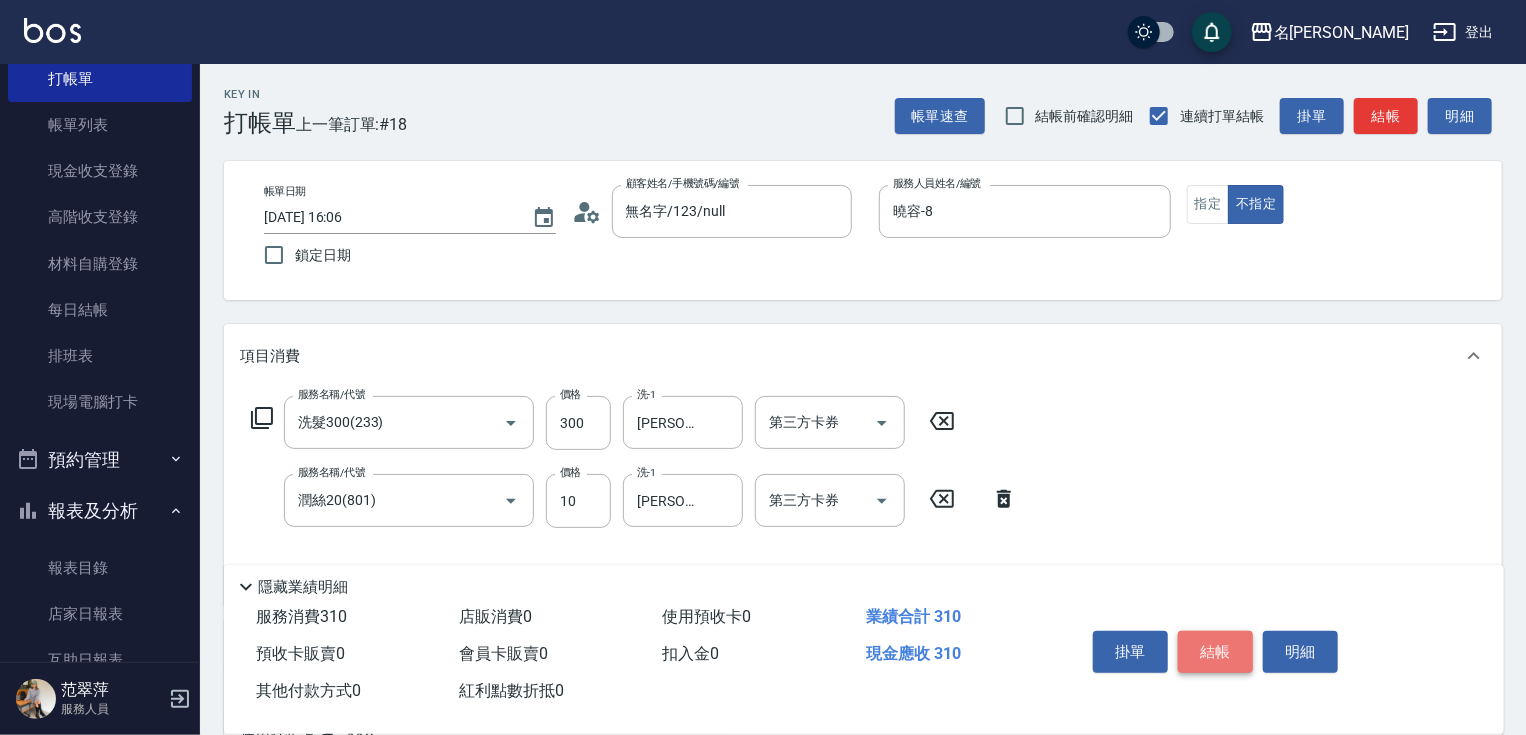 drag, startPoint x: 1202, startPoint y: 637, endPoint x: 1212, endPoint y: 640, distance: 10.440307 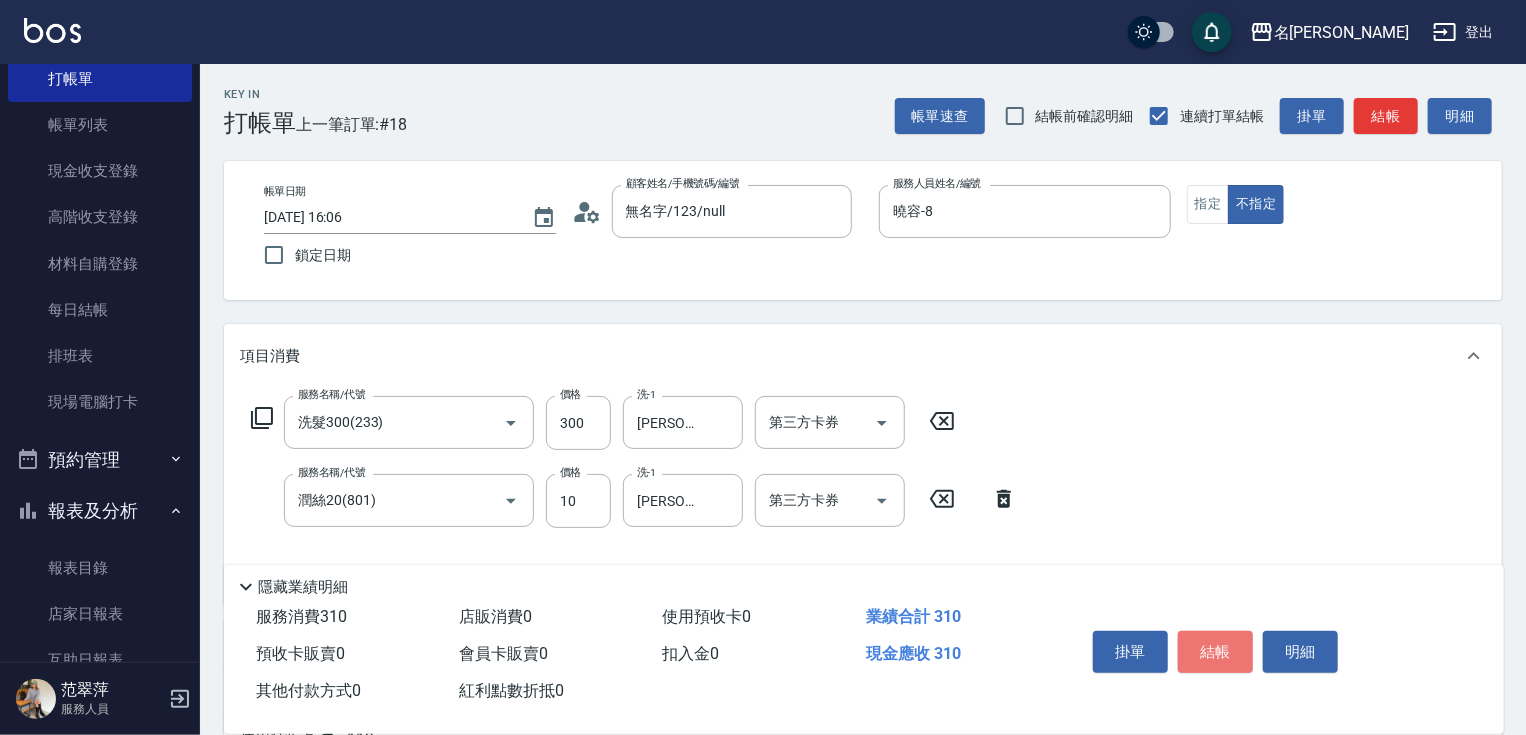 click on "結帳" at bounding box center [1215, 652] 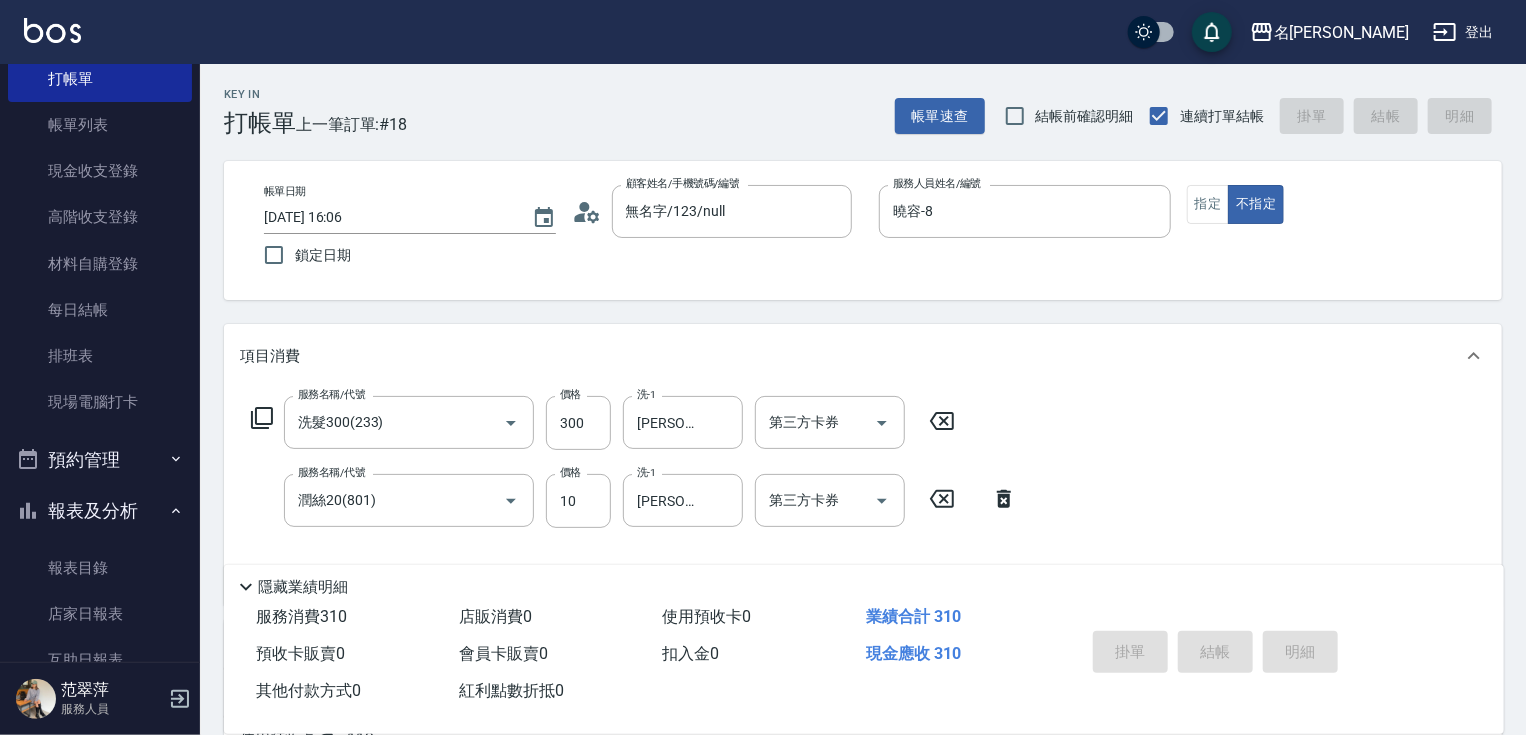 type on "[DATE] 16:07" 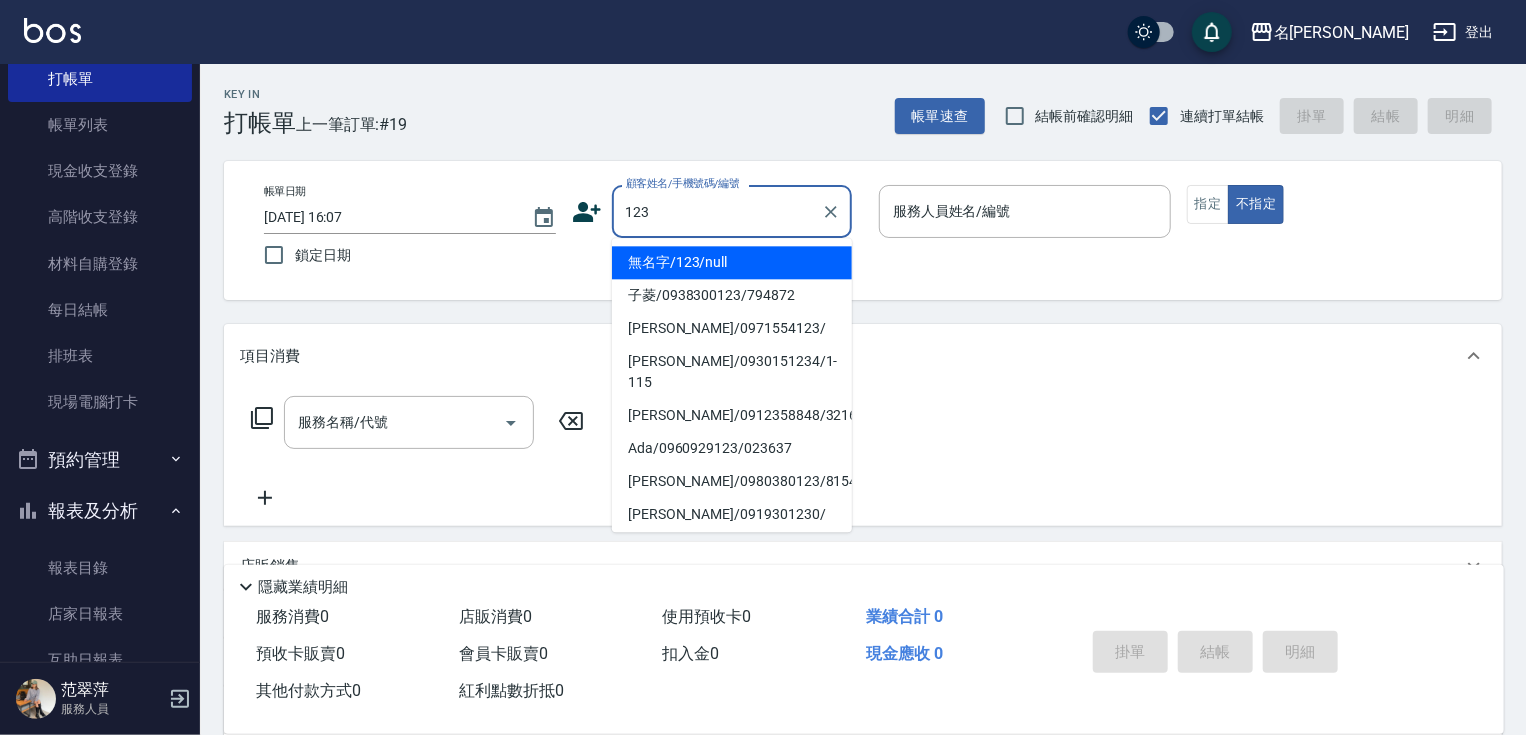 click on "無名字/123/null" at bounding box center (732, 262) 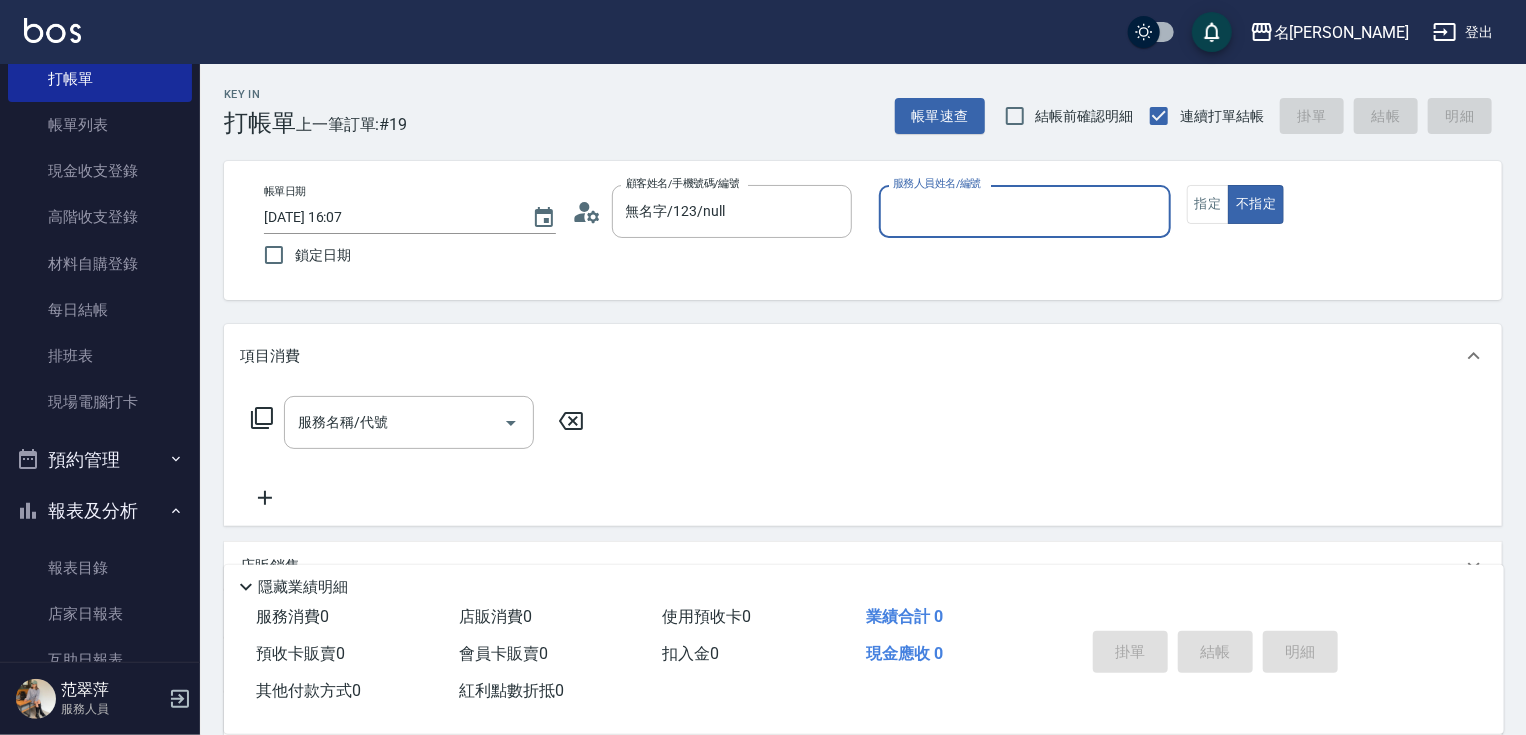 click on "服務人員姓名/編號" at bounding box center [1025, 211] 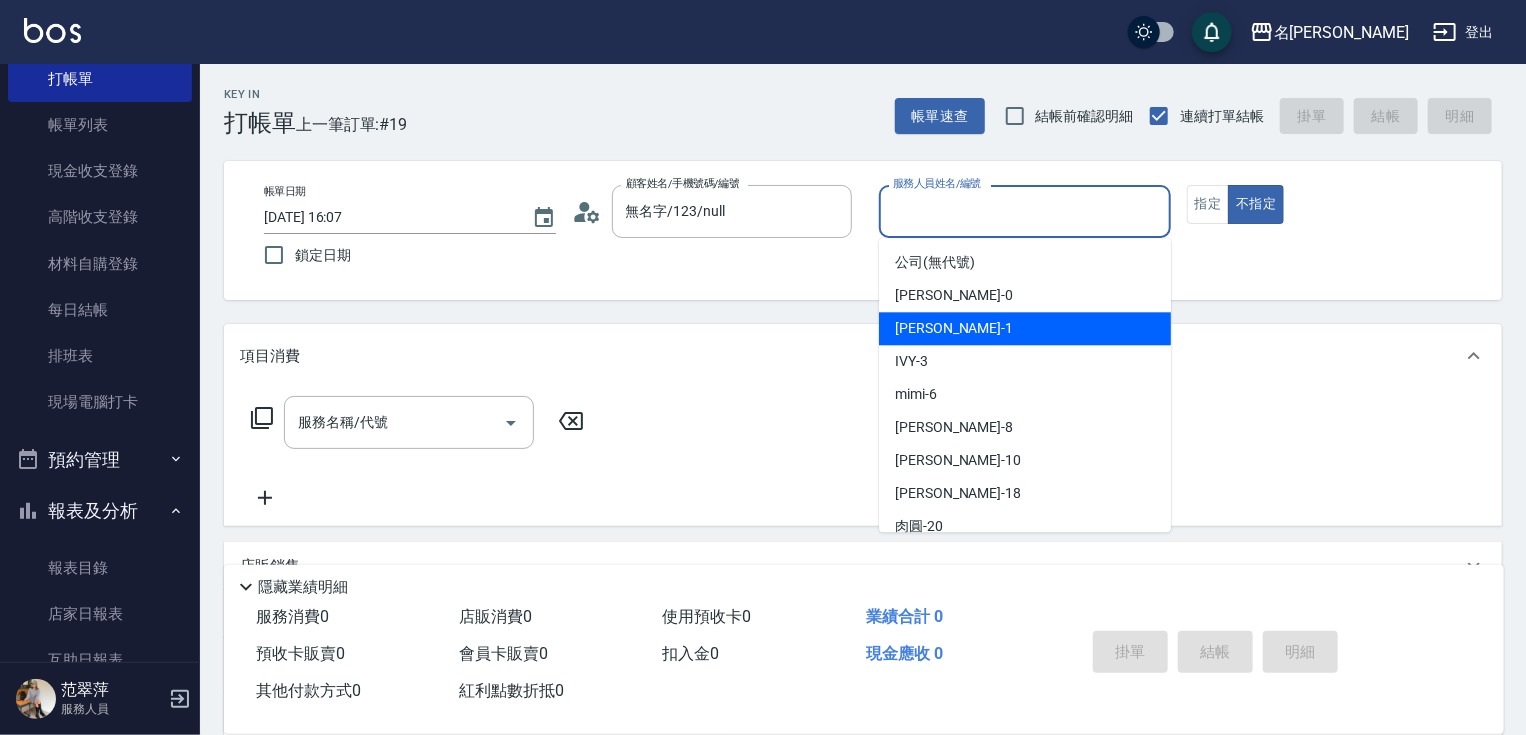 click on "[PERSON_NAME] -1" at bounding box center (954, 328) 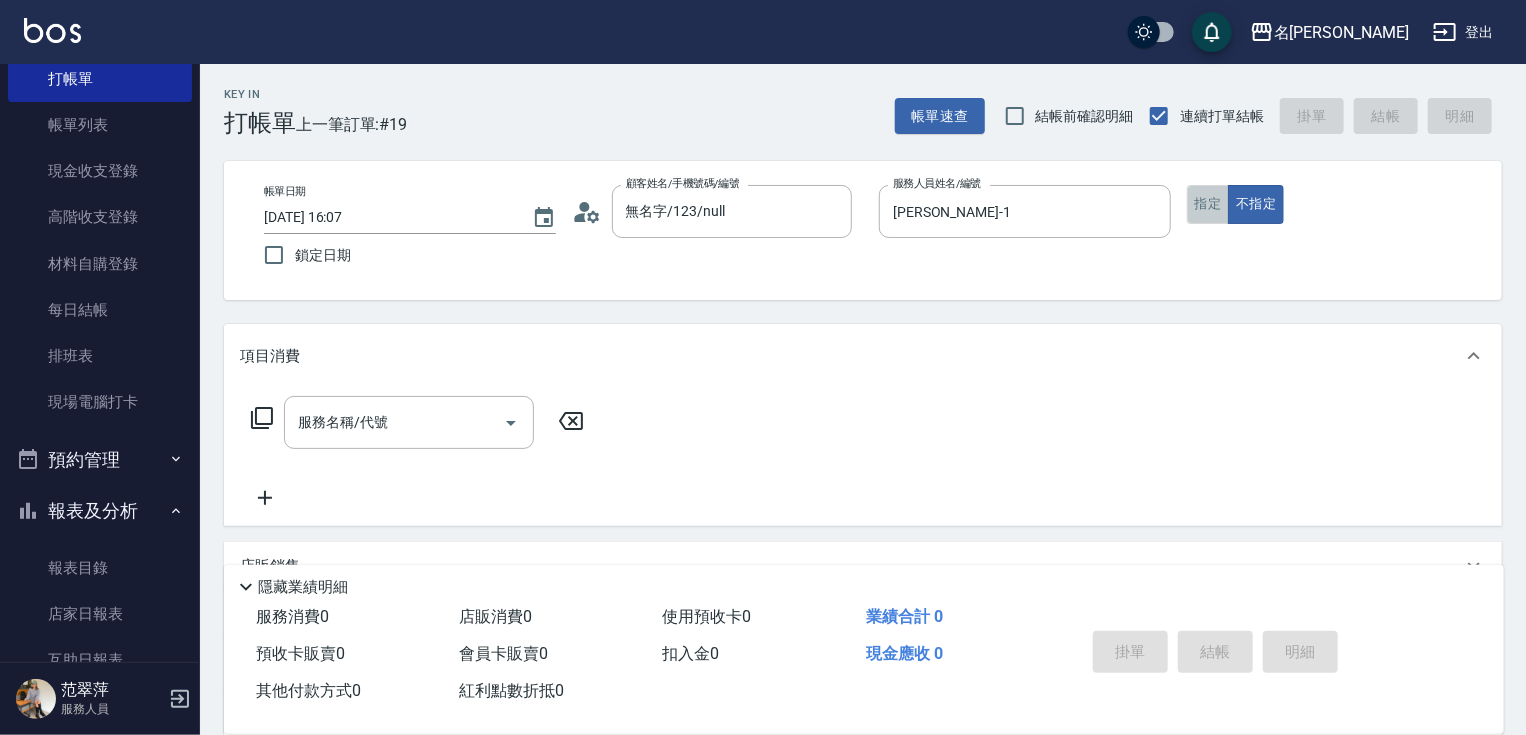 click on "指定" at bounding box center [1208, 204] 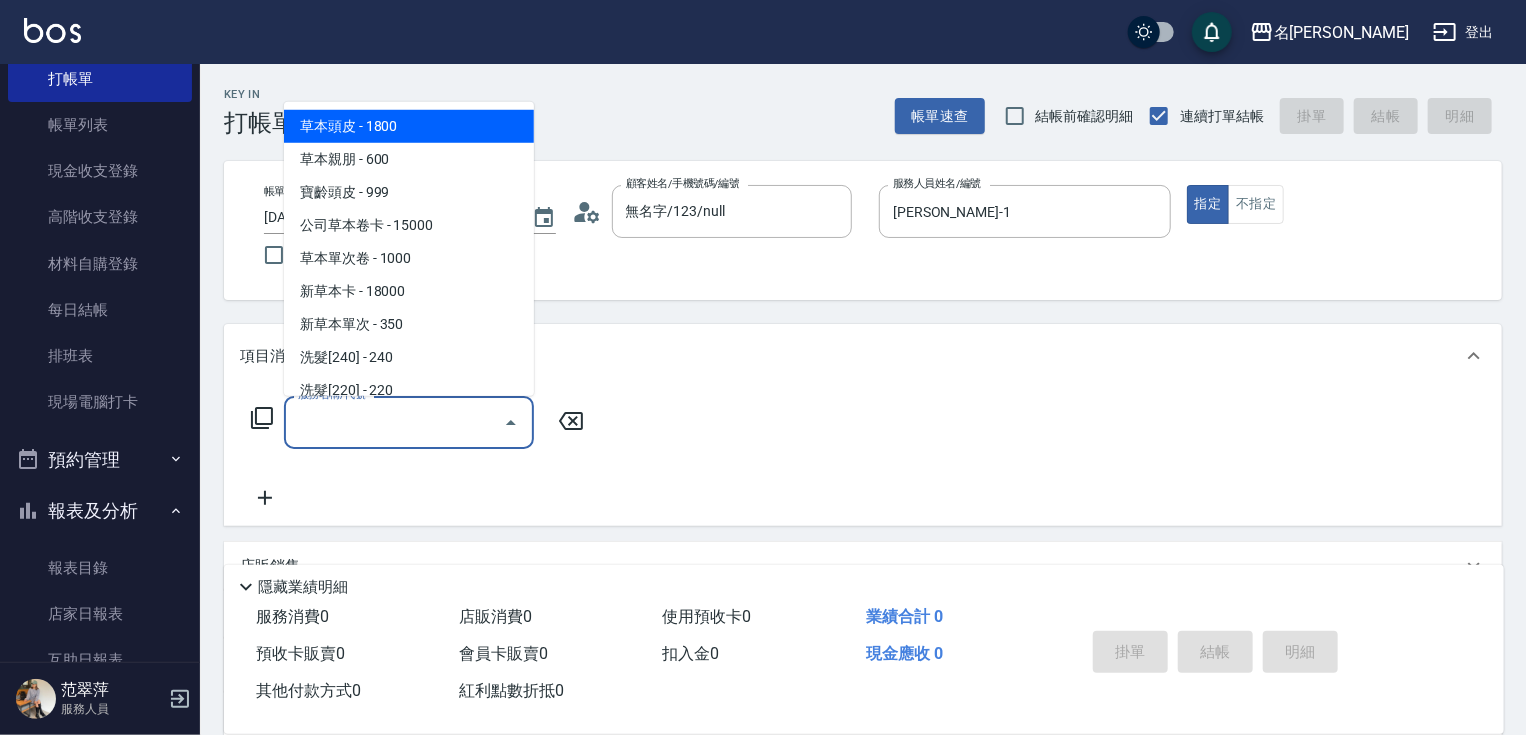 click on "服務名稱/代號" at bounding box center [394, 422] 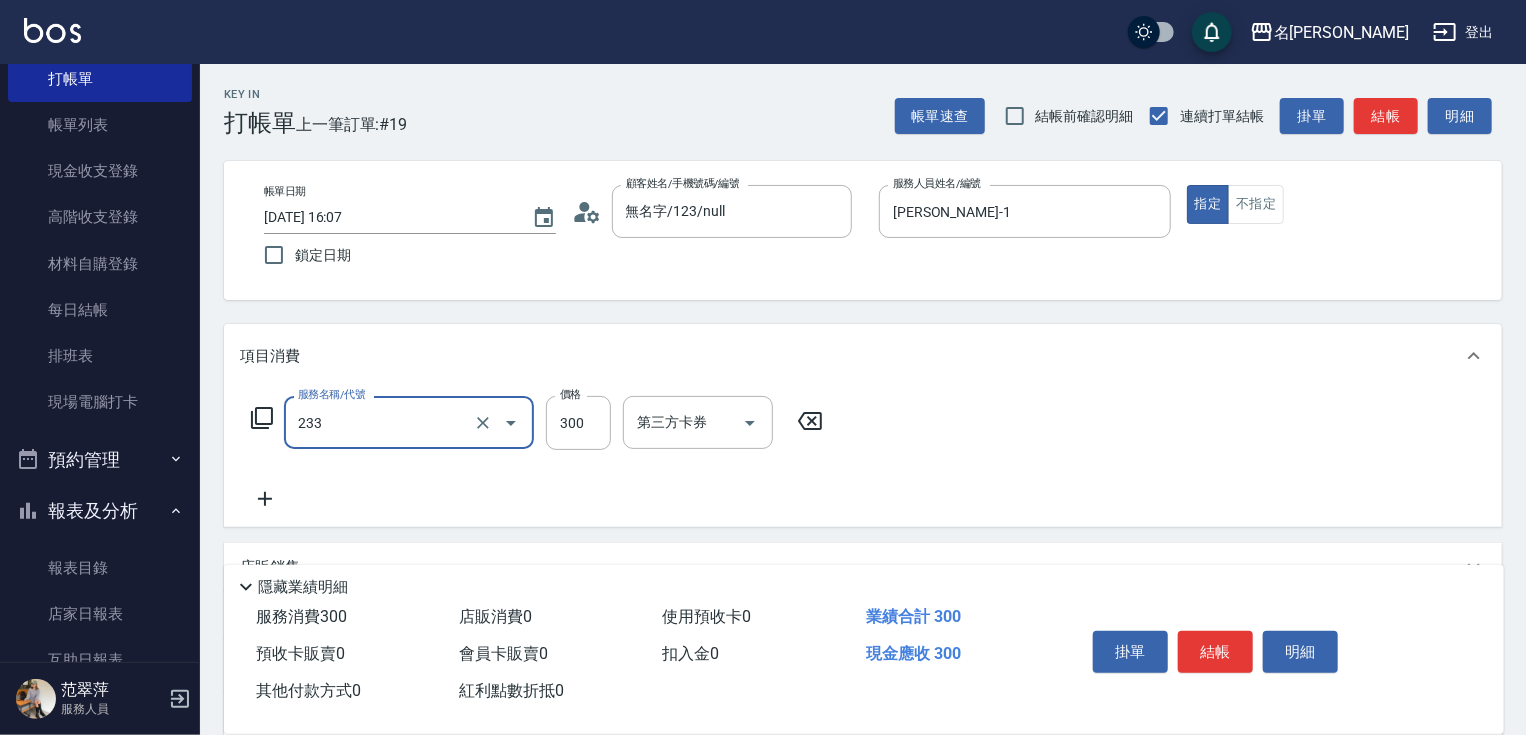type on "洗髮300(233)" 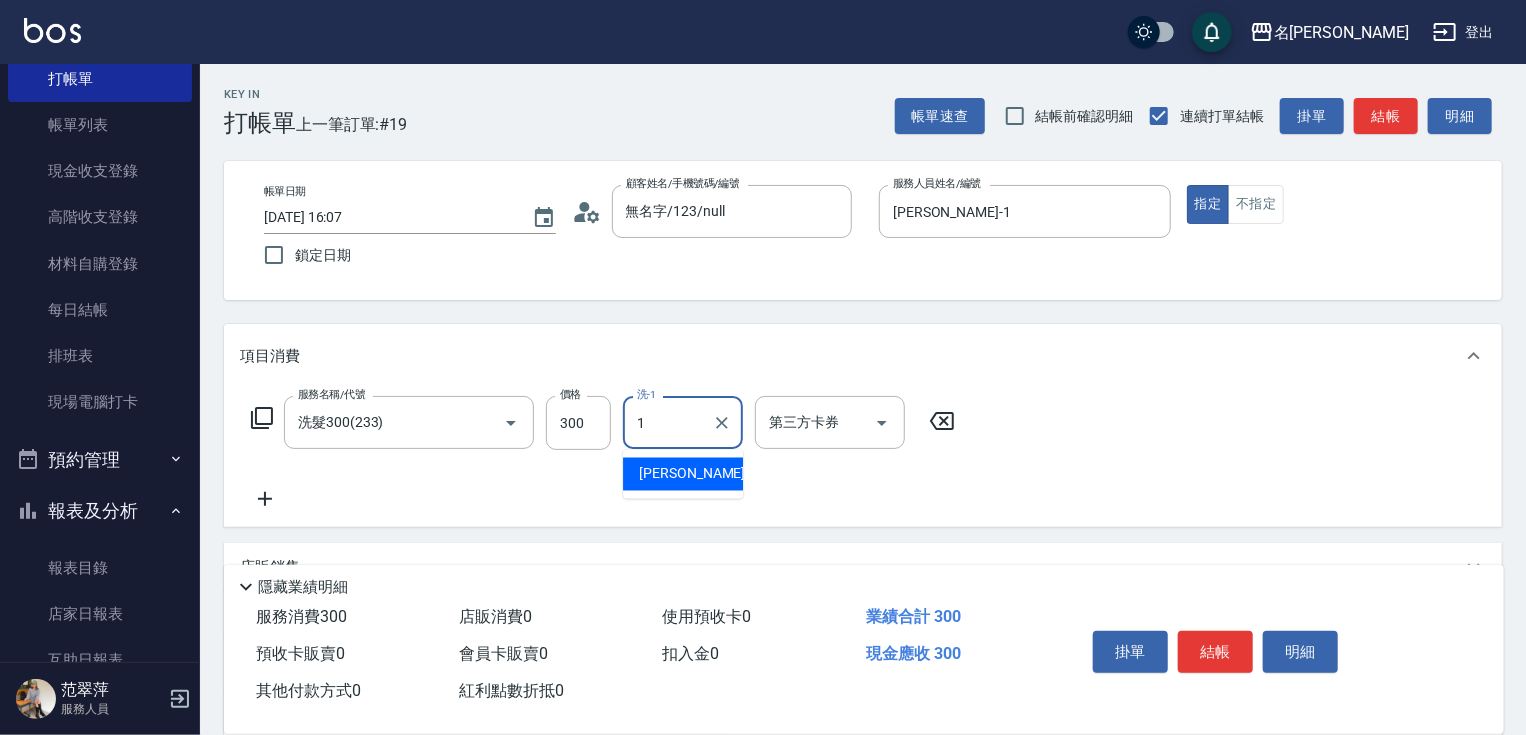 type on "[PERSON_NAME]-1" 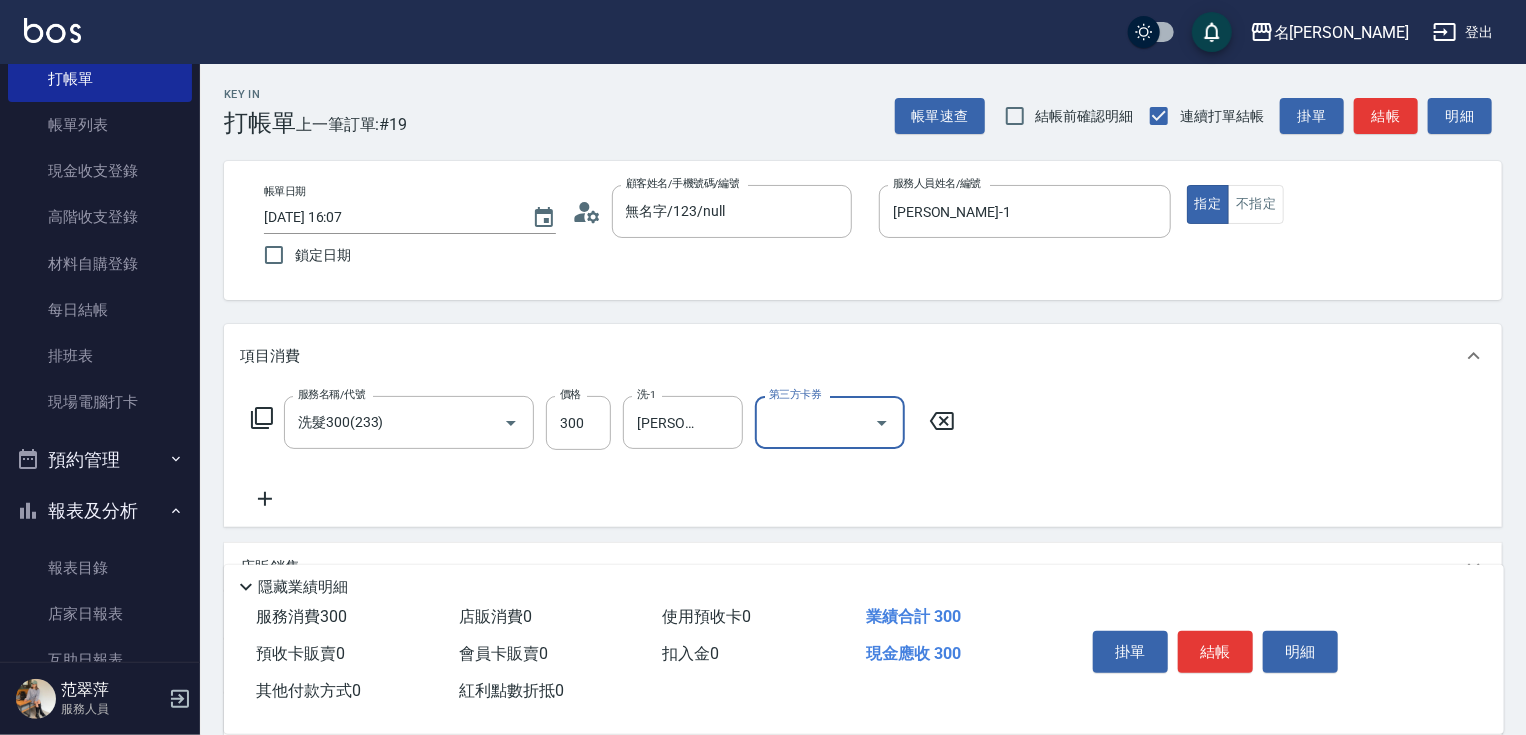 click 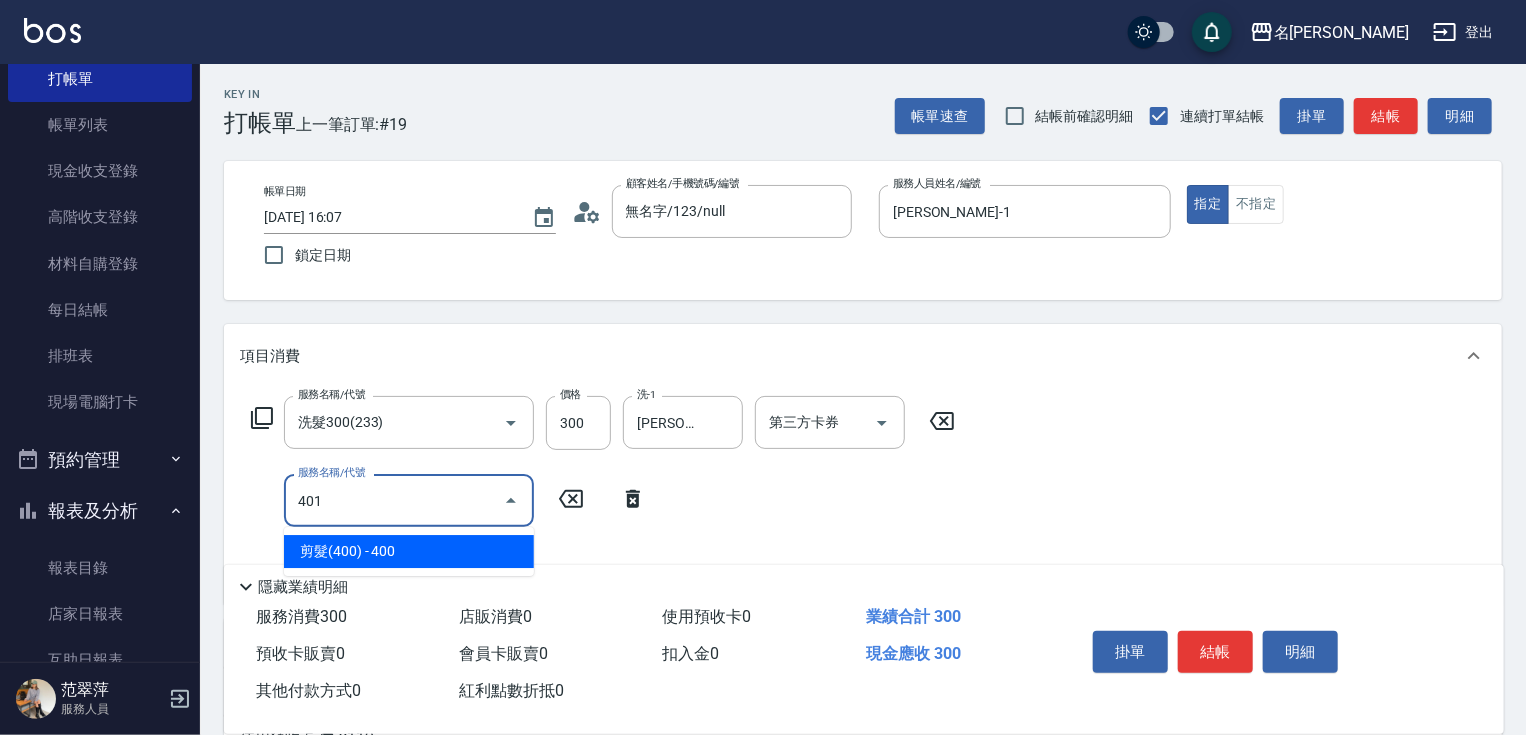 type on "剪髮(400)(401)" 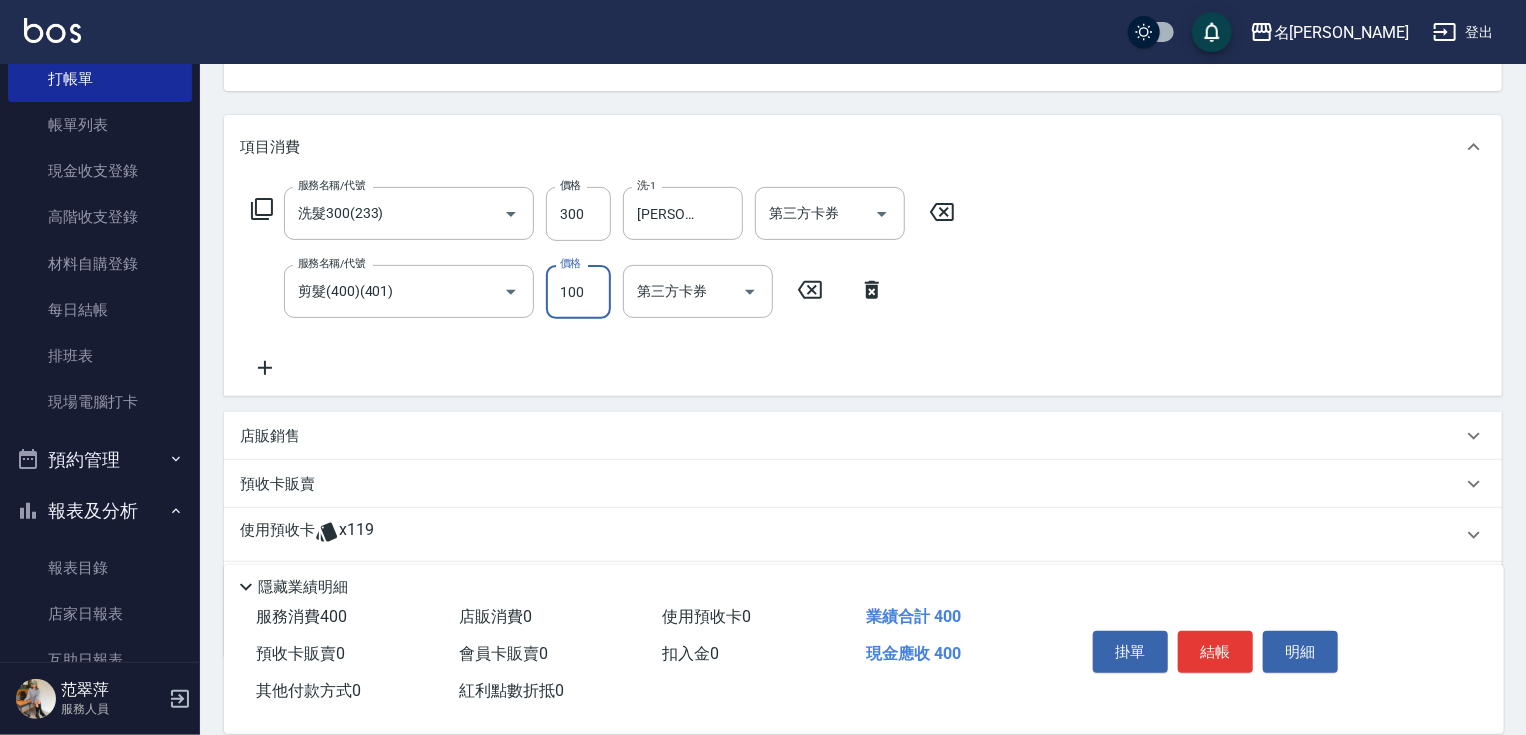 scroll, scrollTop: 321, scrollLeft: 0, axis: vertical 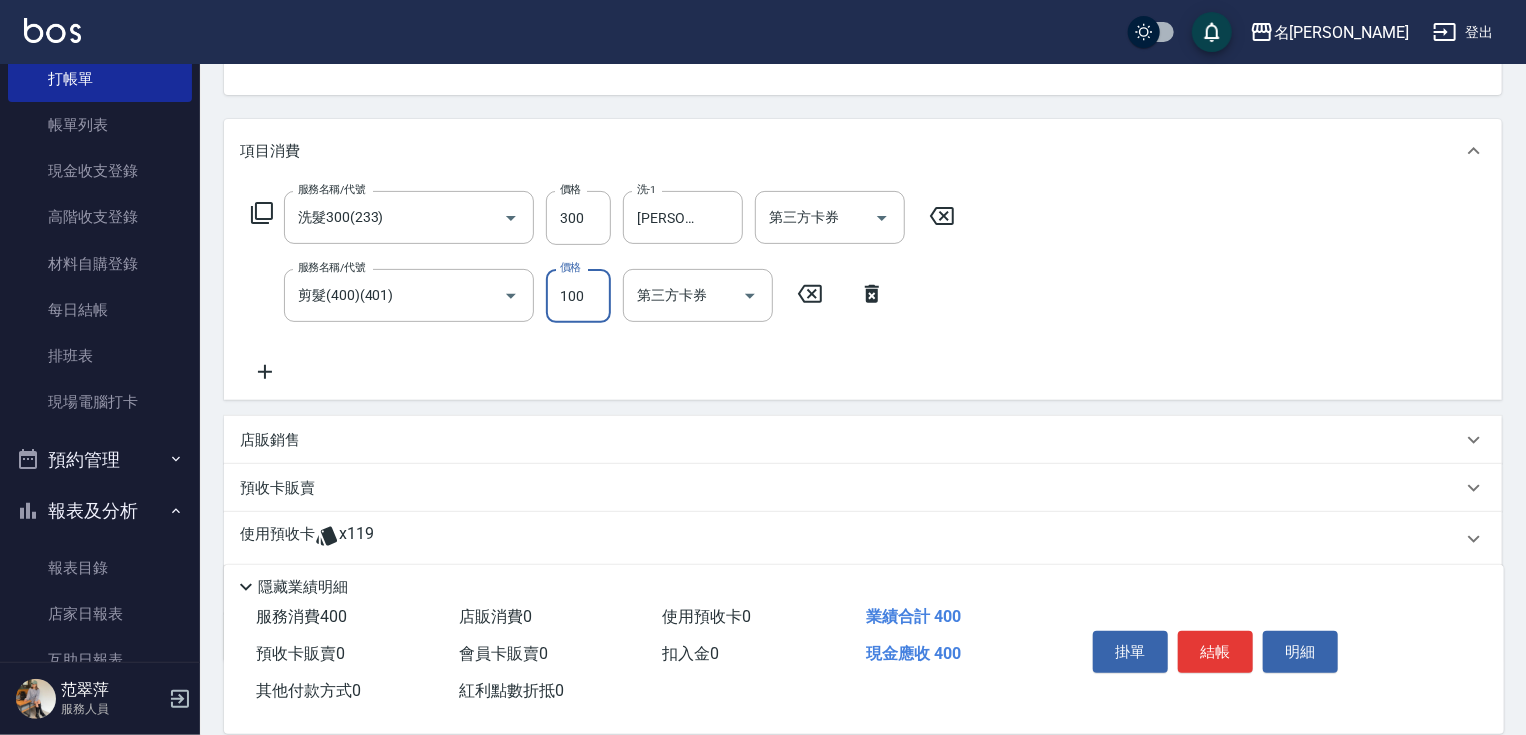 type on "100" 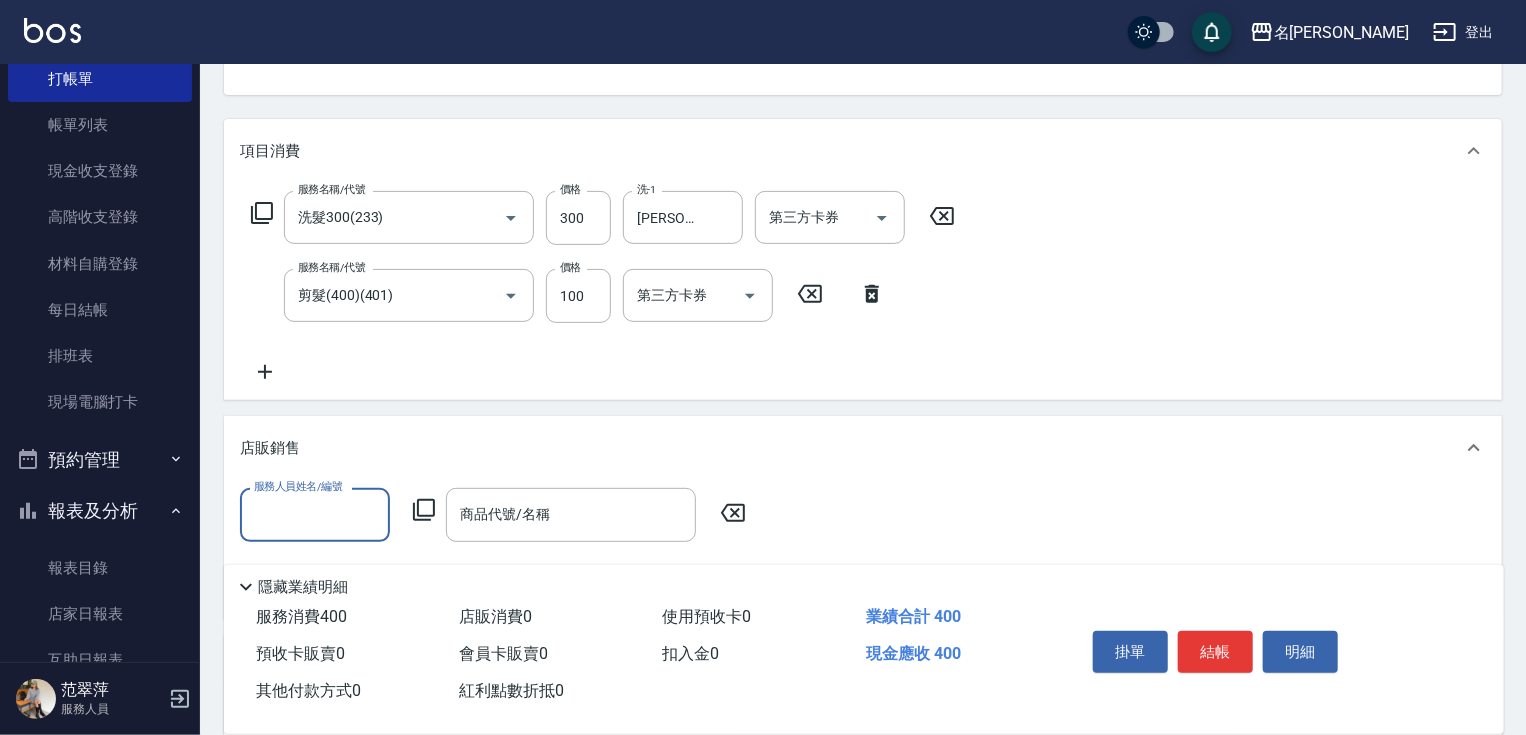 scroll, scrollTop: 0, scrollLeft: 0, axis: both 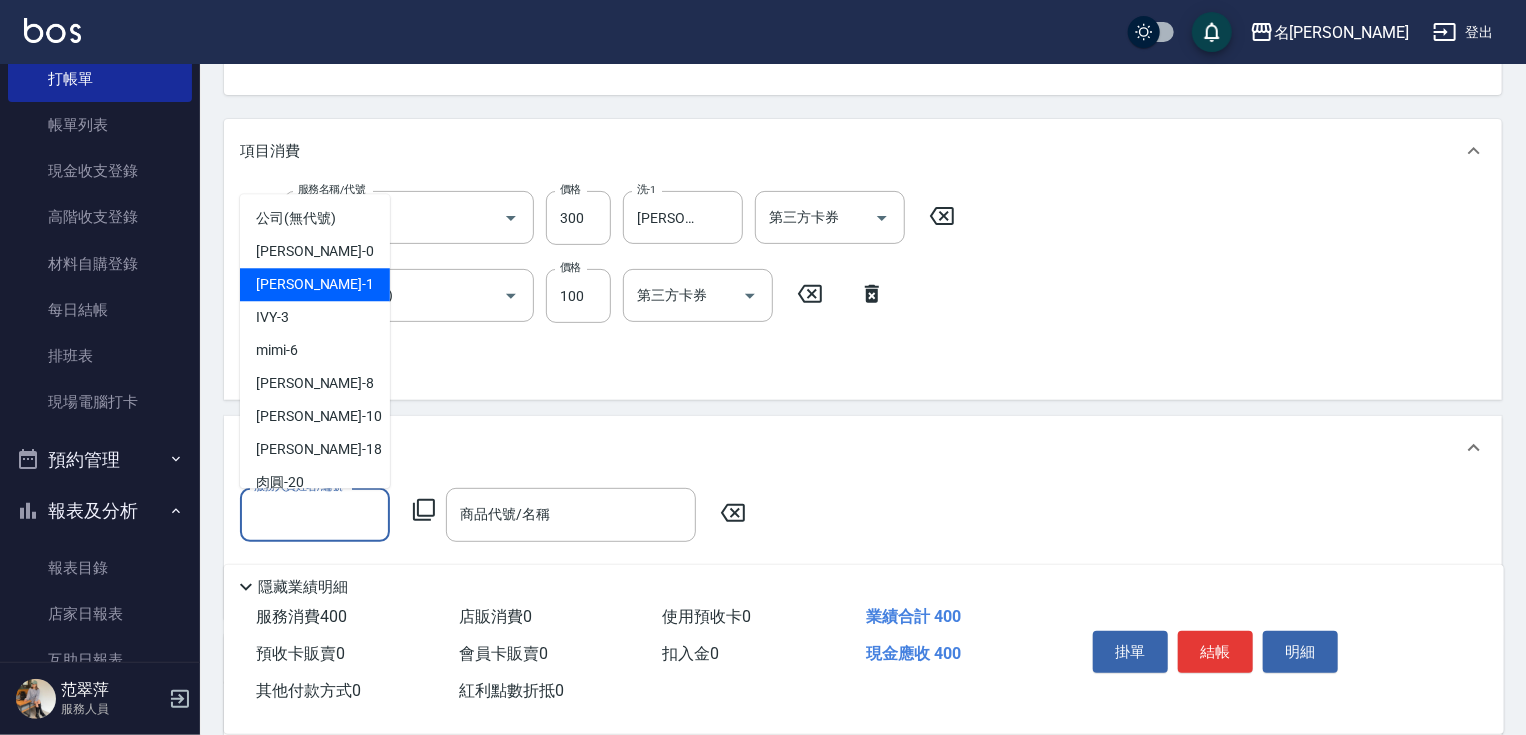 drag, startPoint x: 309, startPoint y: 296, endPoint x: 331, endPoint y: 349, distance: 57.384666 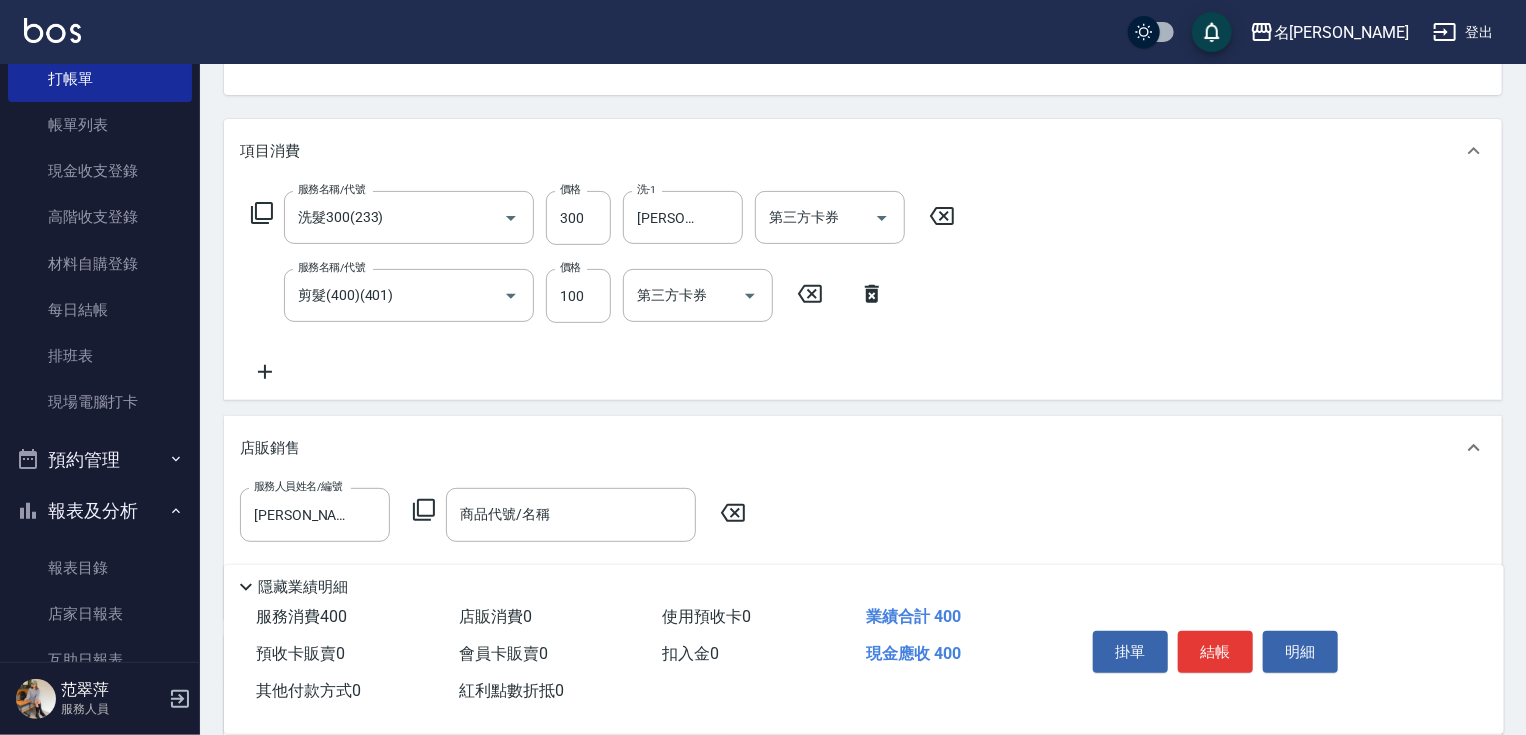 click on "服務人員姓名/編號 [PERSON_NAME]-1 服務人員姓名/編號 商品代號/名稱 商品代號/名稱" at bounding box center [499, 514] 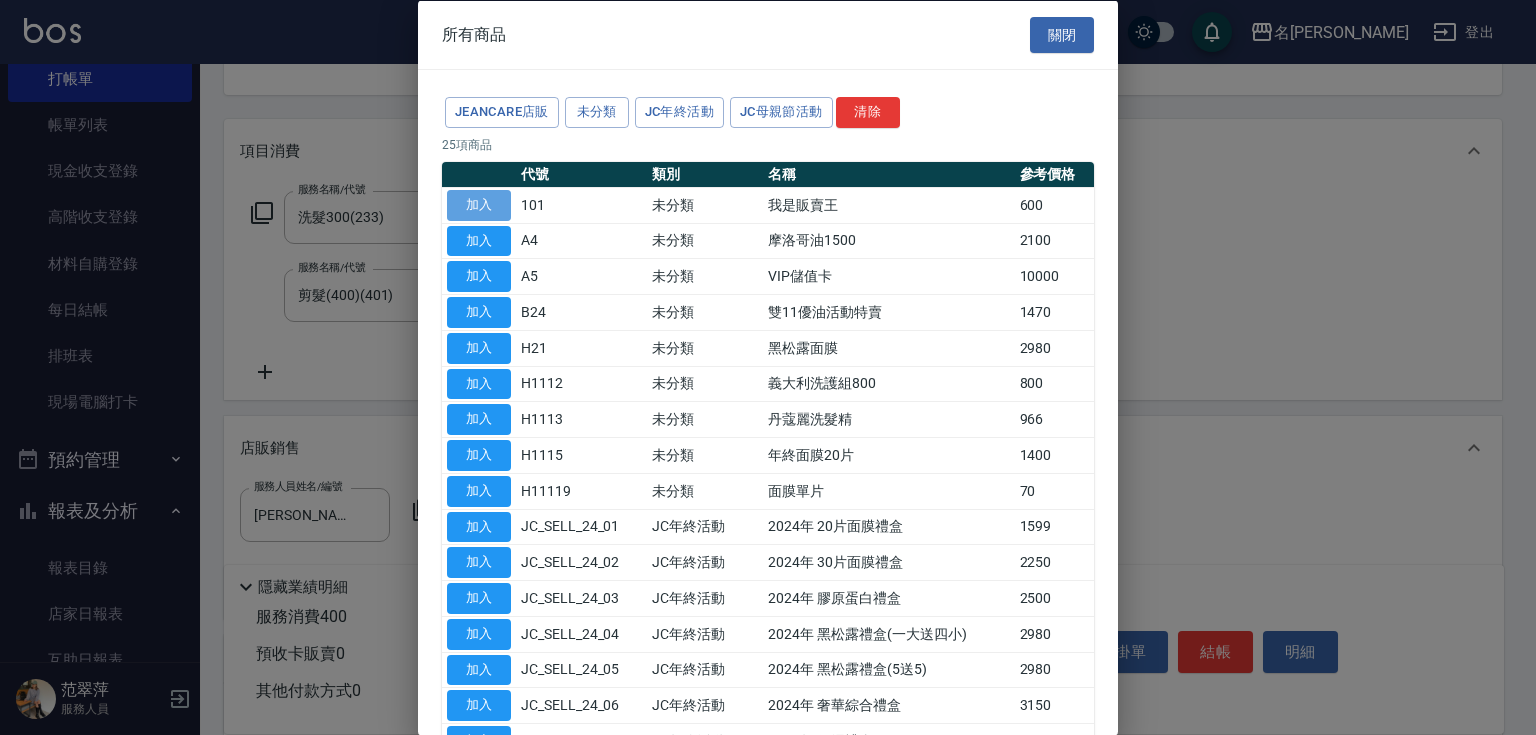 click on "加入" at bounding box center (479, 204) 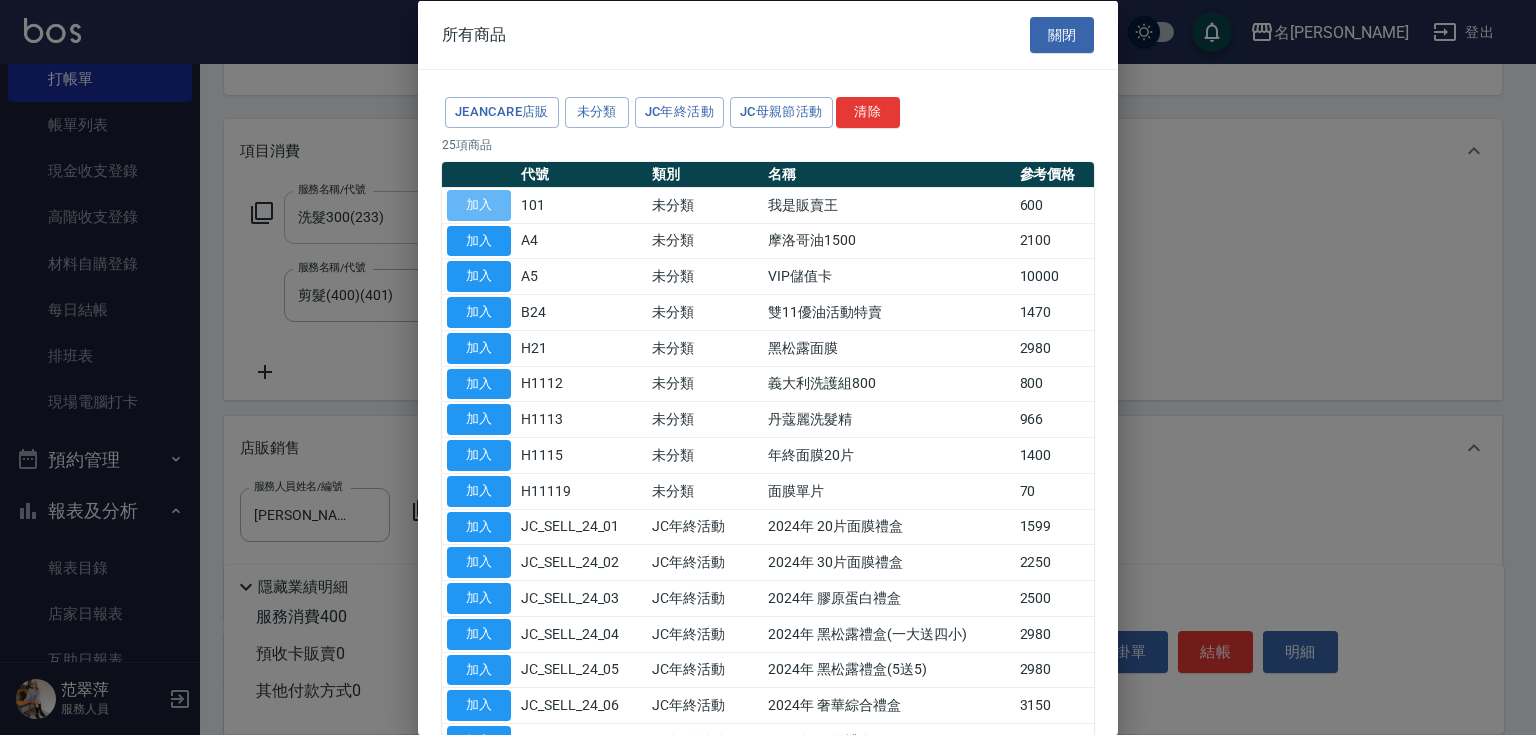 type on "我是販賣王" 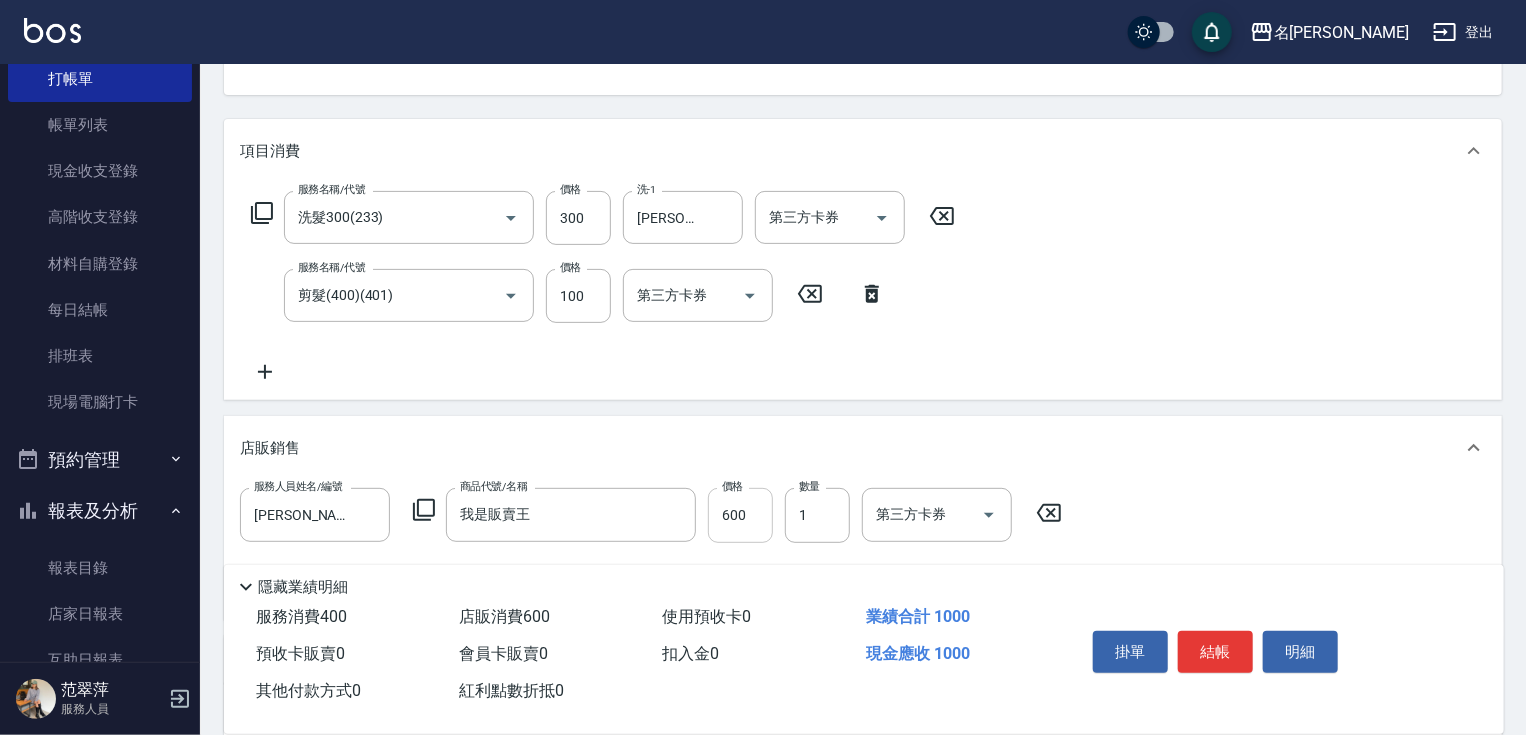click on "600" at bounding box center [740, 515] 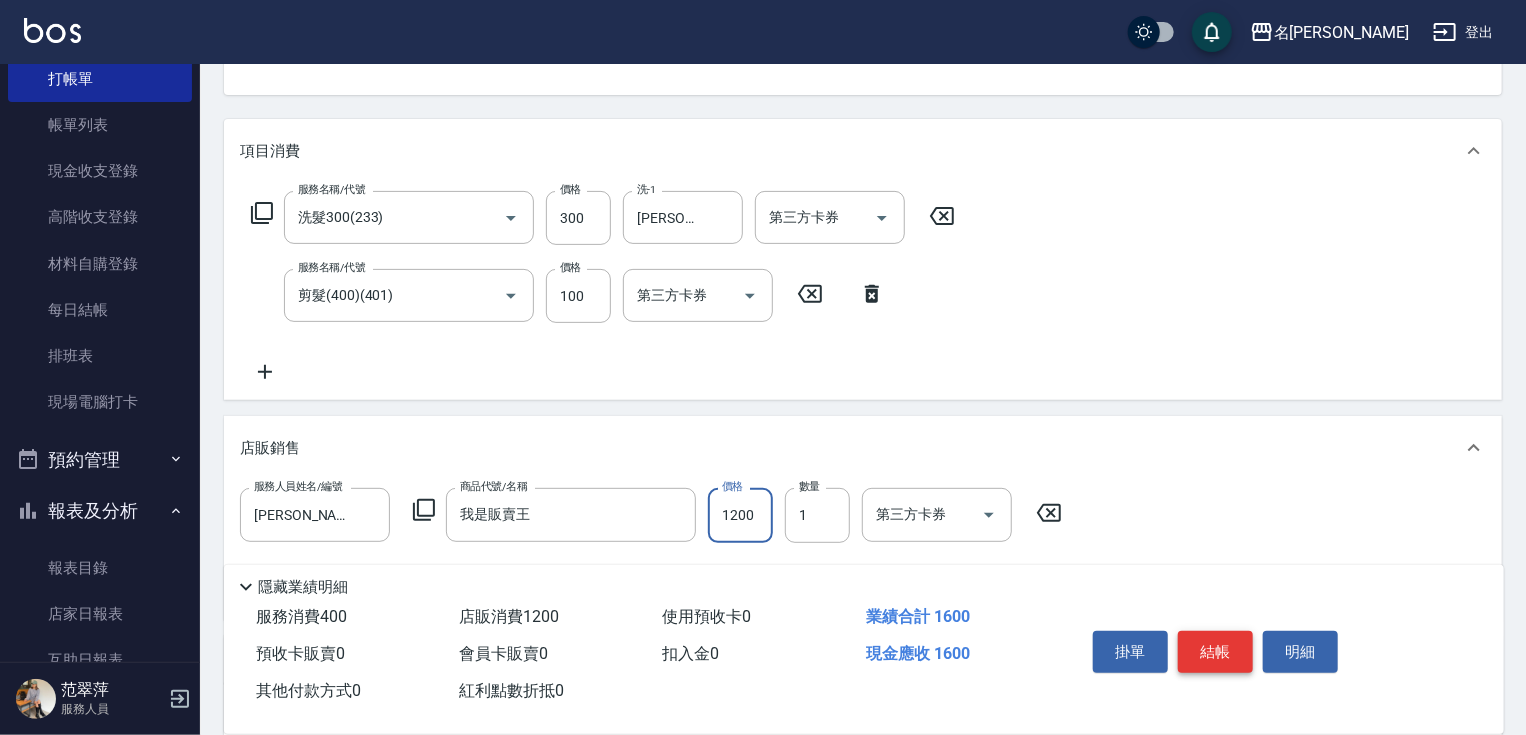 type on "1200" 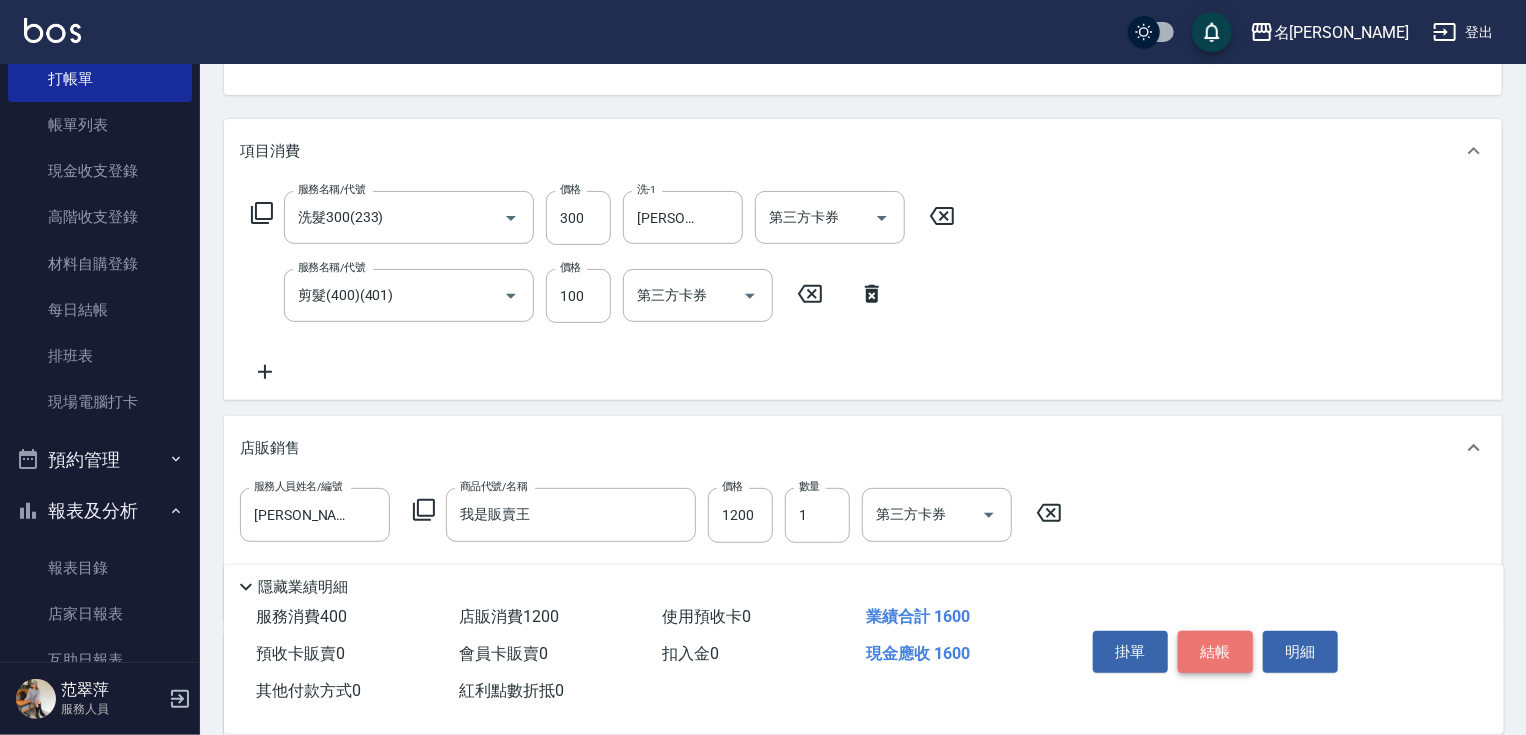 click on "結帳" at bounding box center (1215, 652) 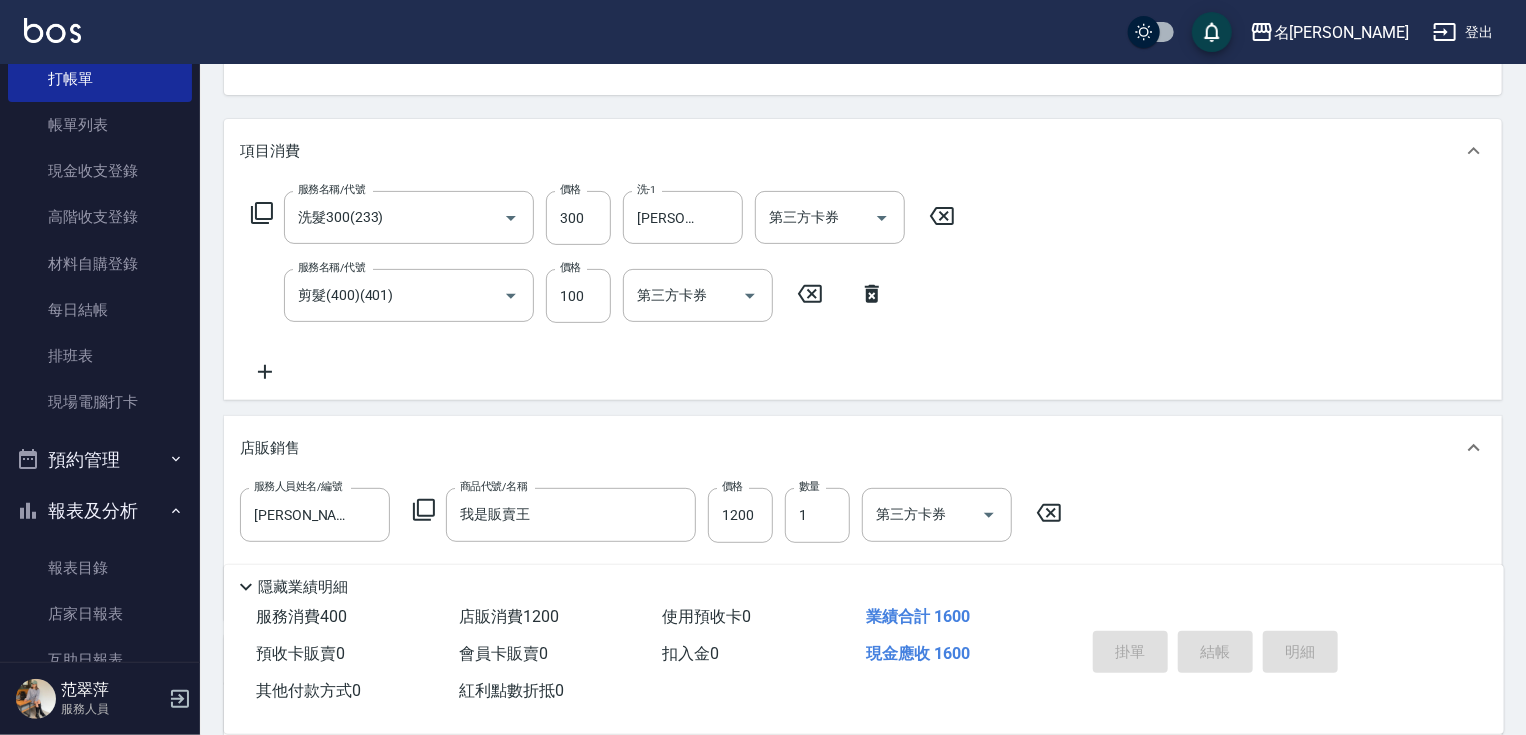 type 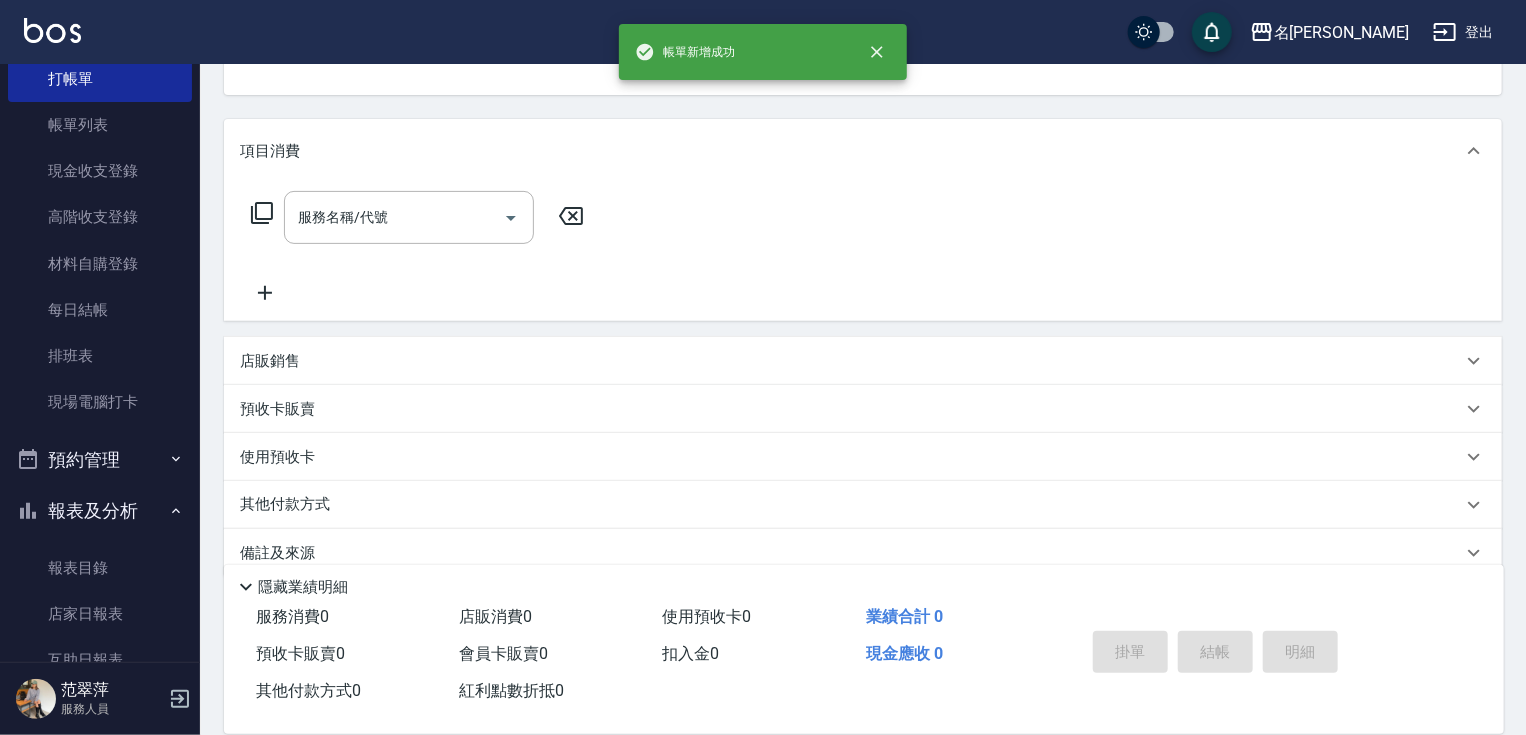 scroll, scrollTop: 194, scrollLeft: 0, axis: vertical 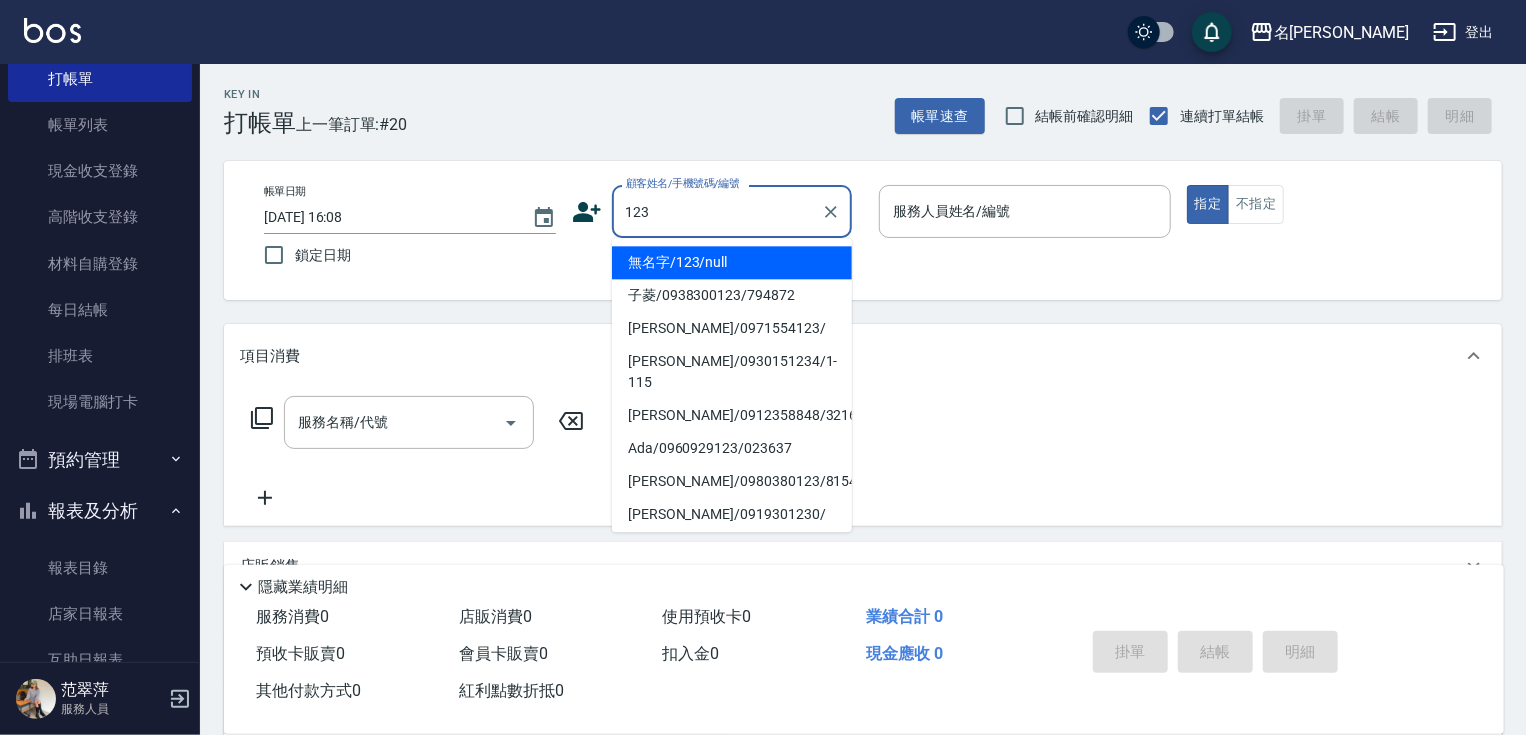 click on "無名字/123/null" at bounding box center (732, 262) 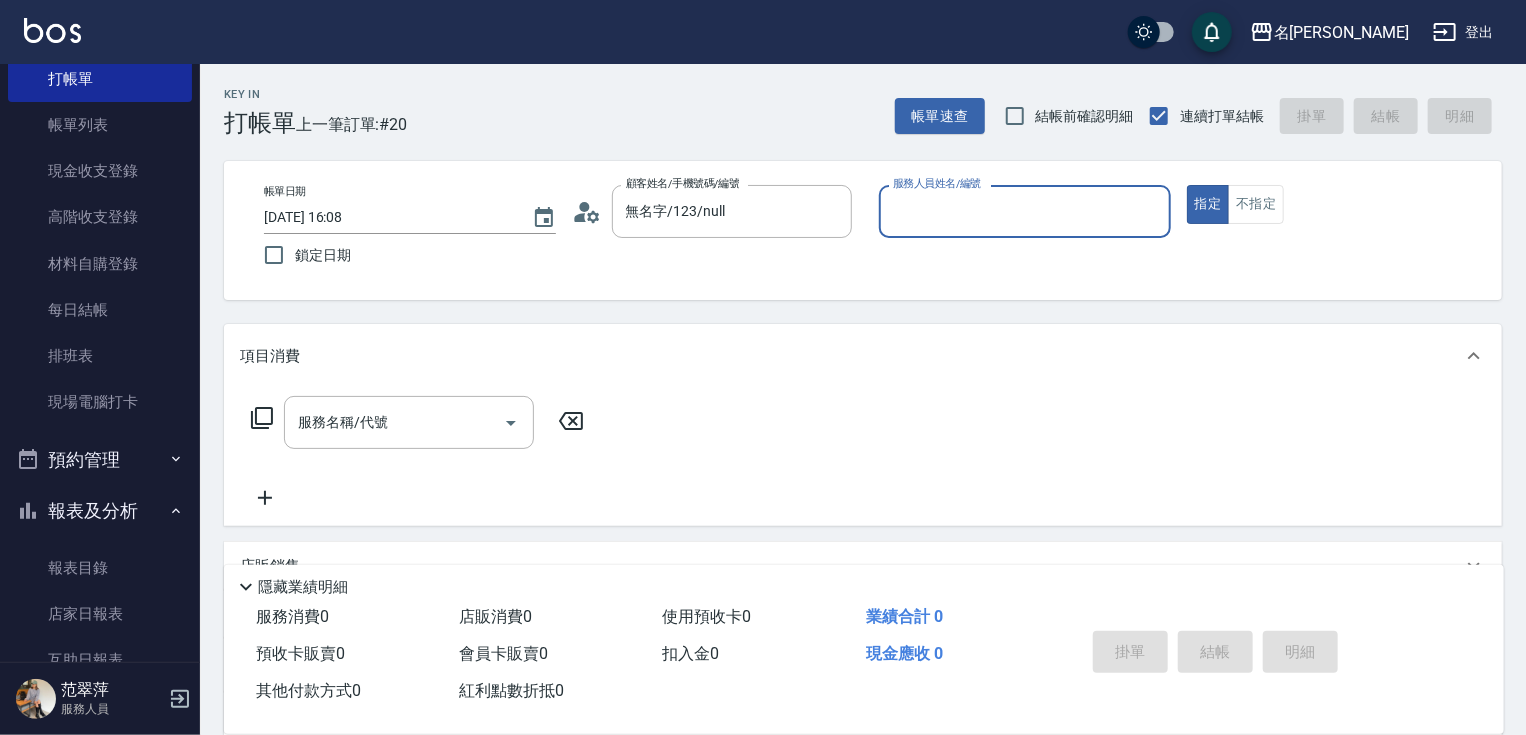 click on "服務人員姓名/編號" at bounding box center (1025, 211) 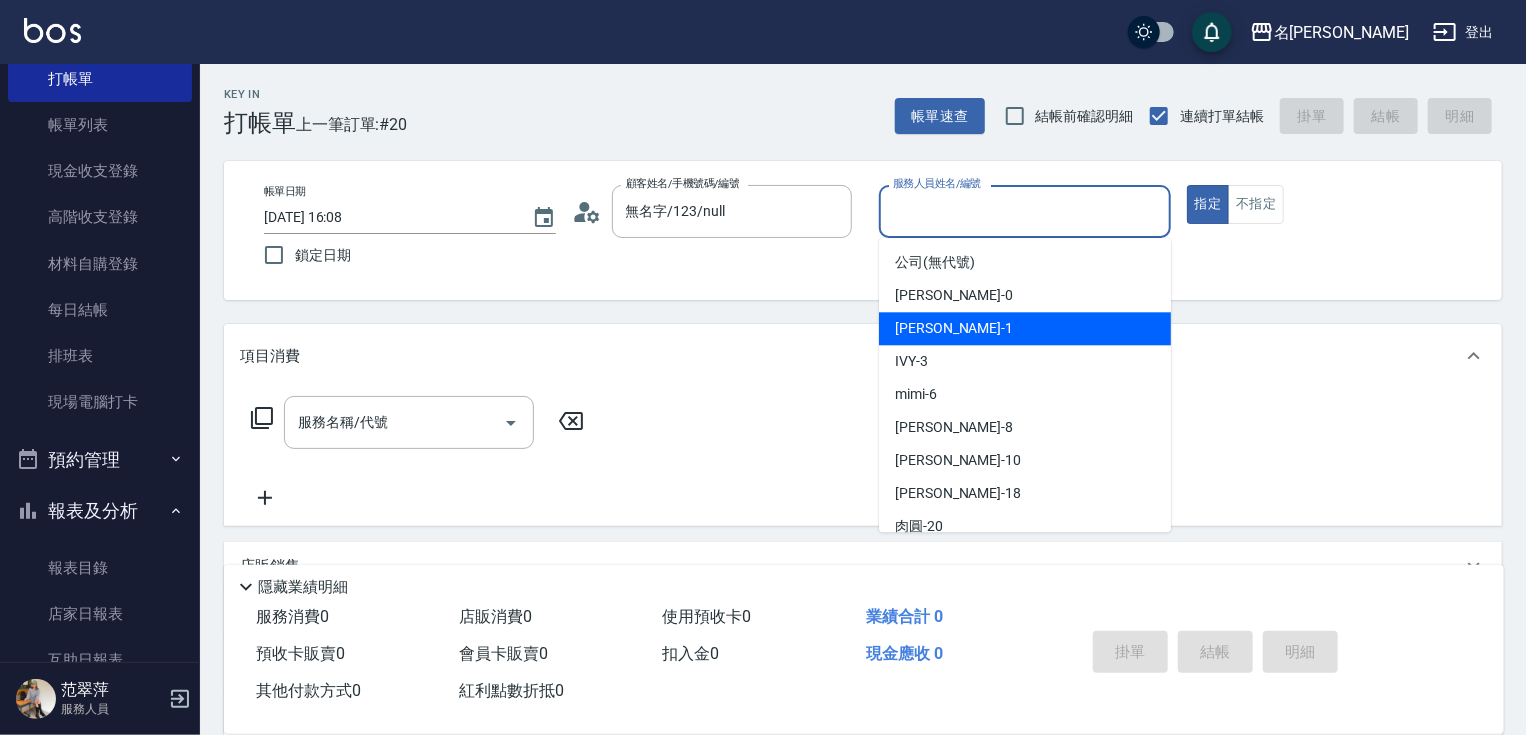 click on "[PERSON_NAME] -1" at bounding box center [954, 328] 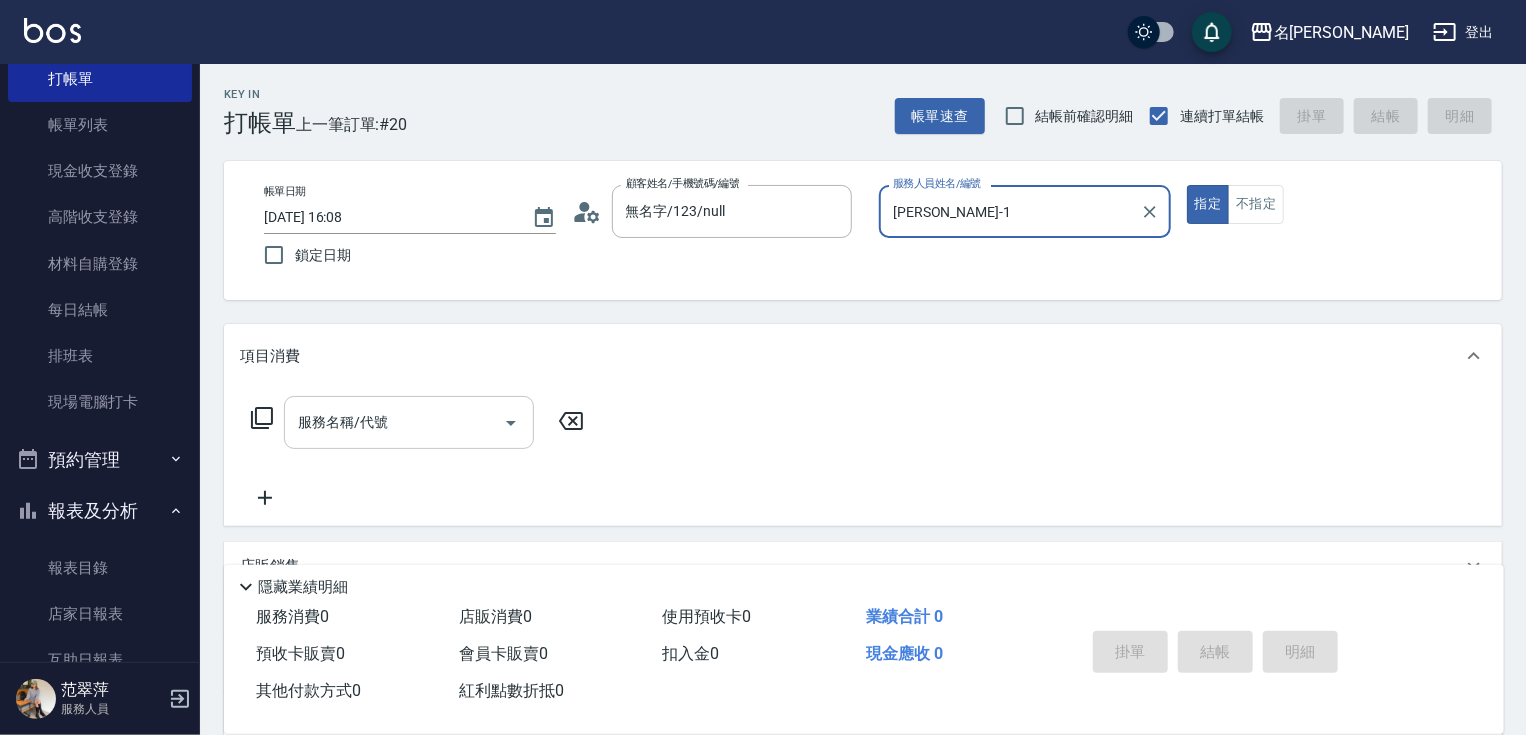 click on "服務名稱/代號" at bounding box center [394, 422] 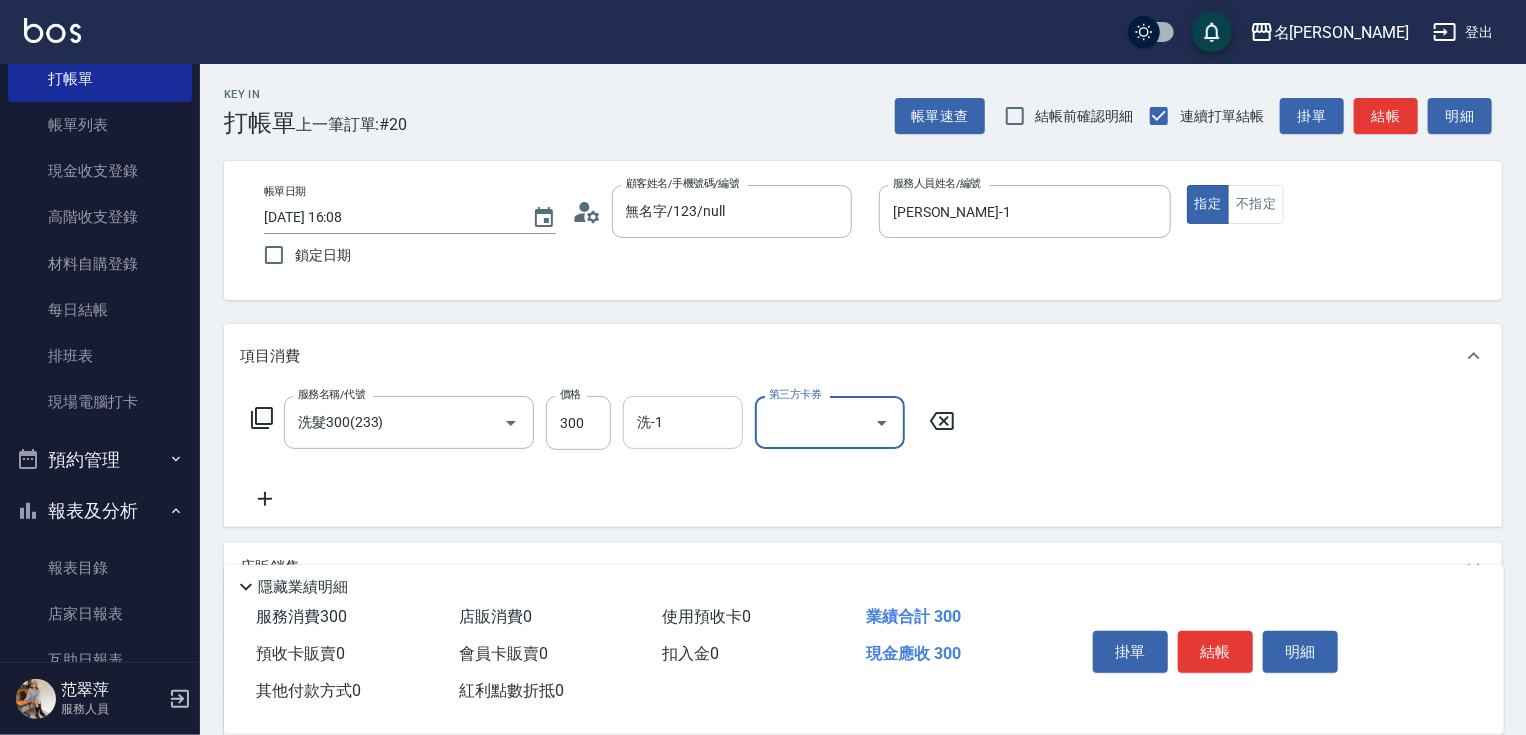 click on "洗-1" at bounding box center [683, 422] 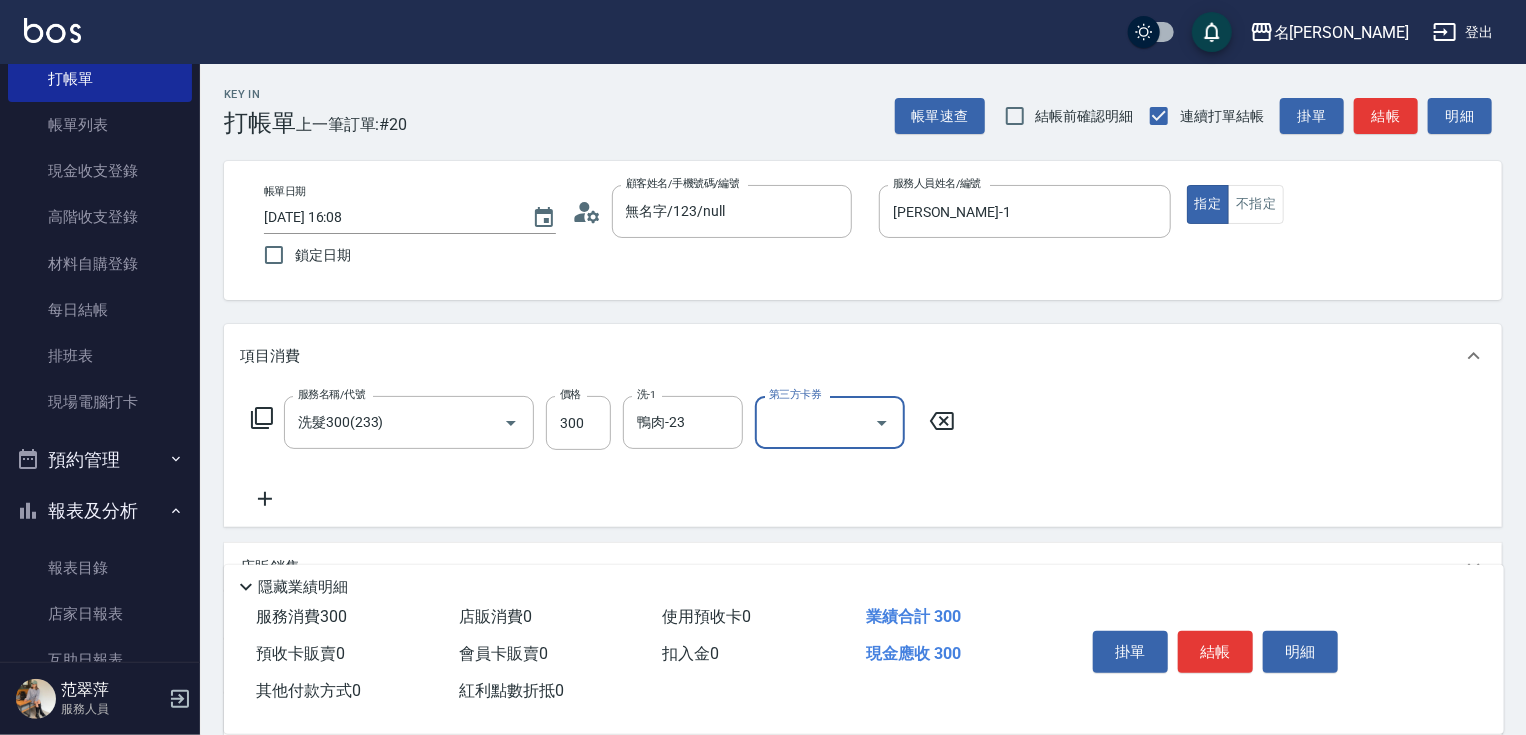 click 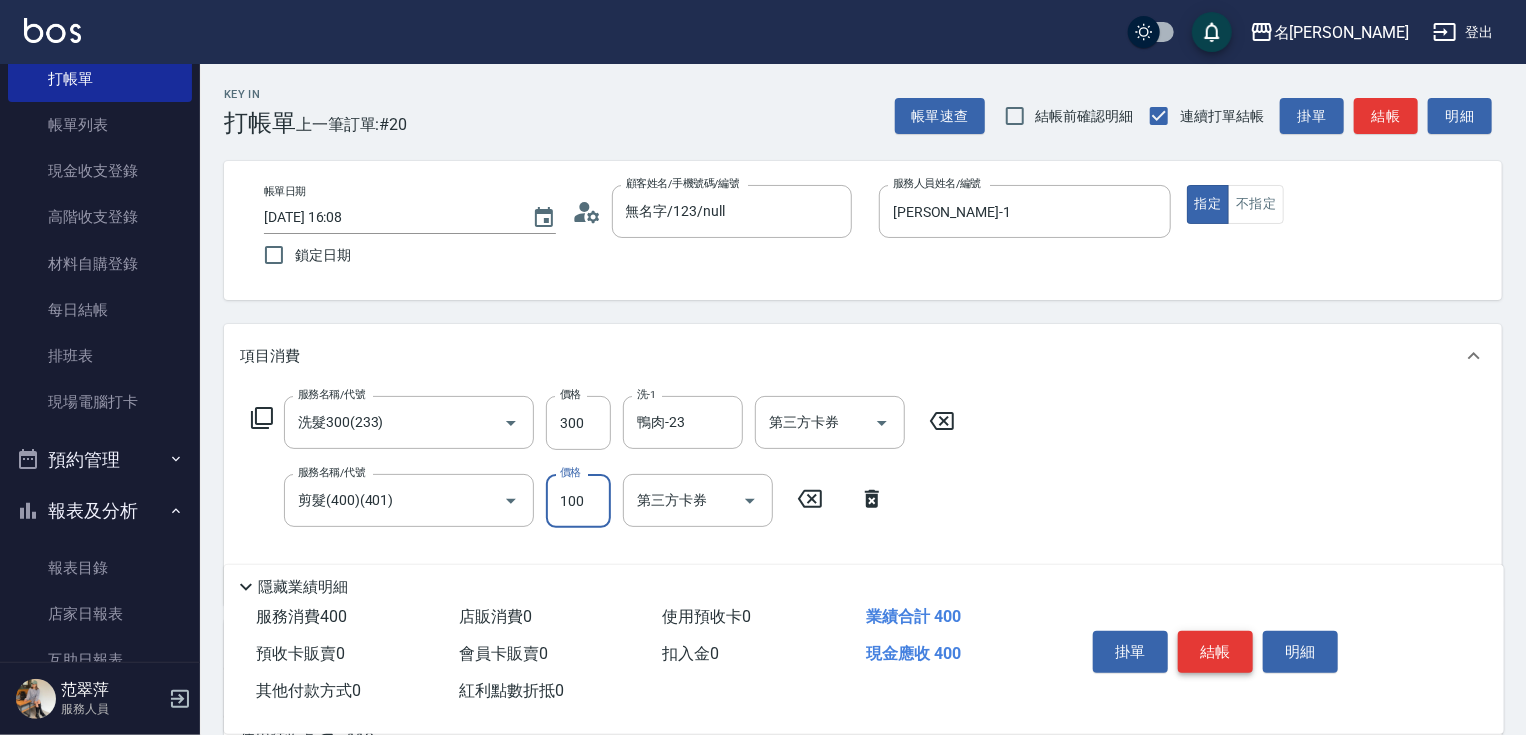 click on "結帳" at bounding box center [1215, 652] 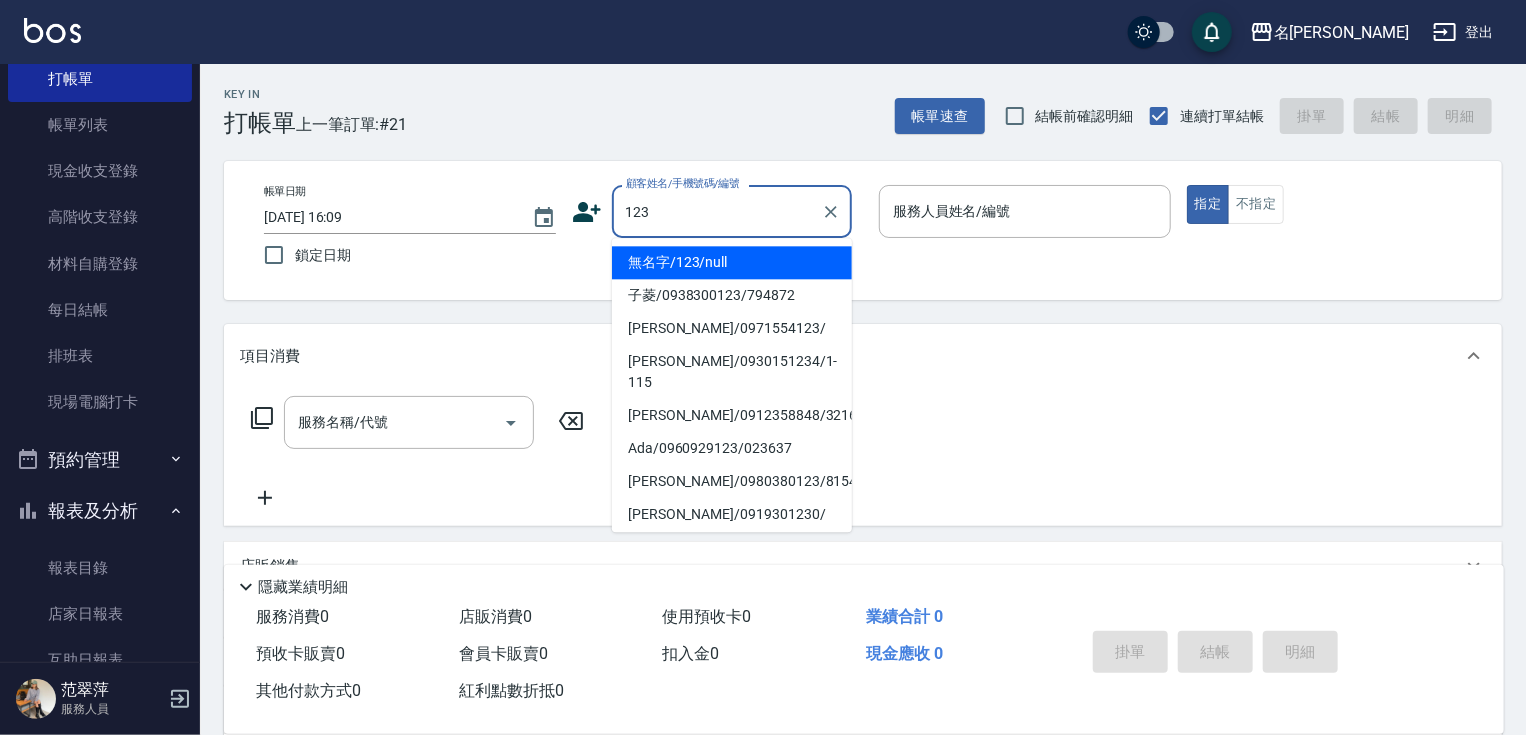 click on "無名字/123/null" at bounding box center (732, 262) 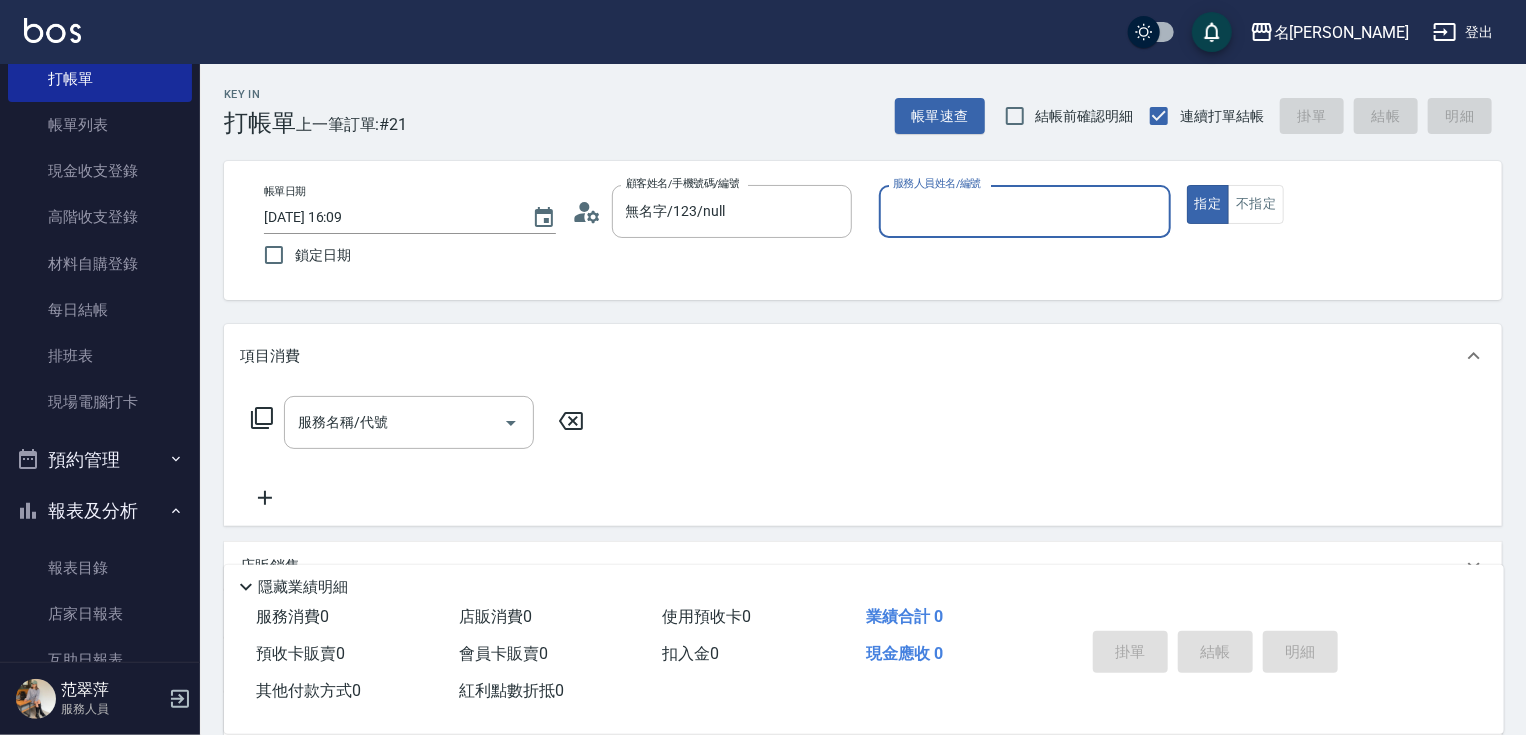 drag, startPoint x: 967, startPoint y: 217, endPoint x: 966, endPoint y: 237, distance: 20.024984 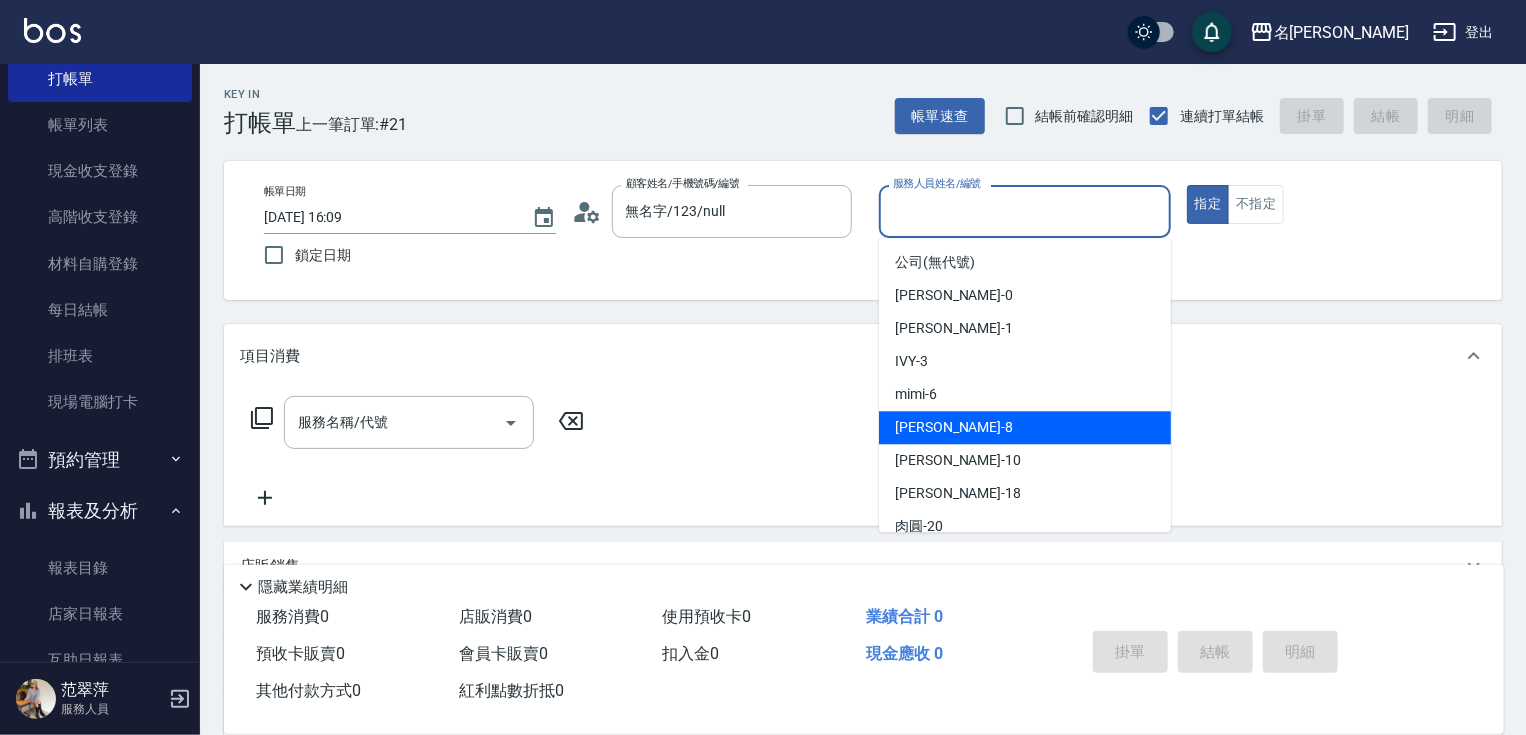 click on "曉容 -8" at bounding box center (1025, 427) 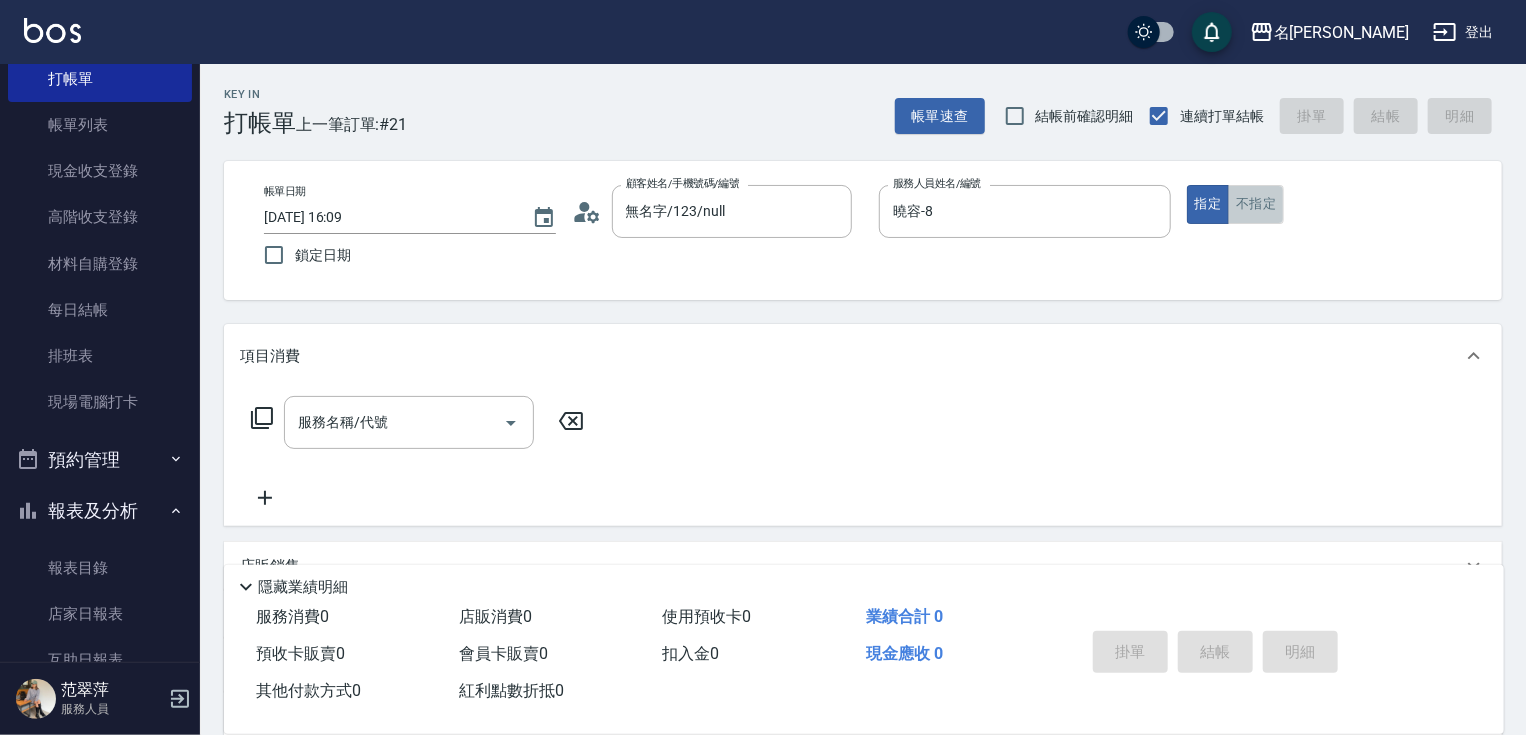 drag, startPoint x: 1280, startPoint y: 188, endPoint x: 1236, endPoint y: 220, distance: 54.405884 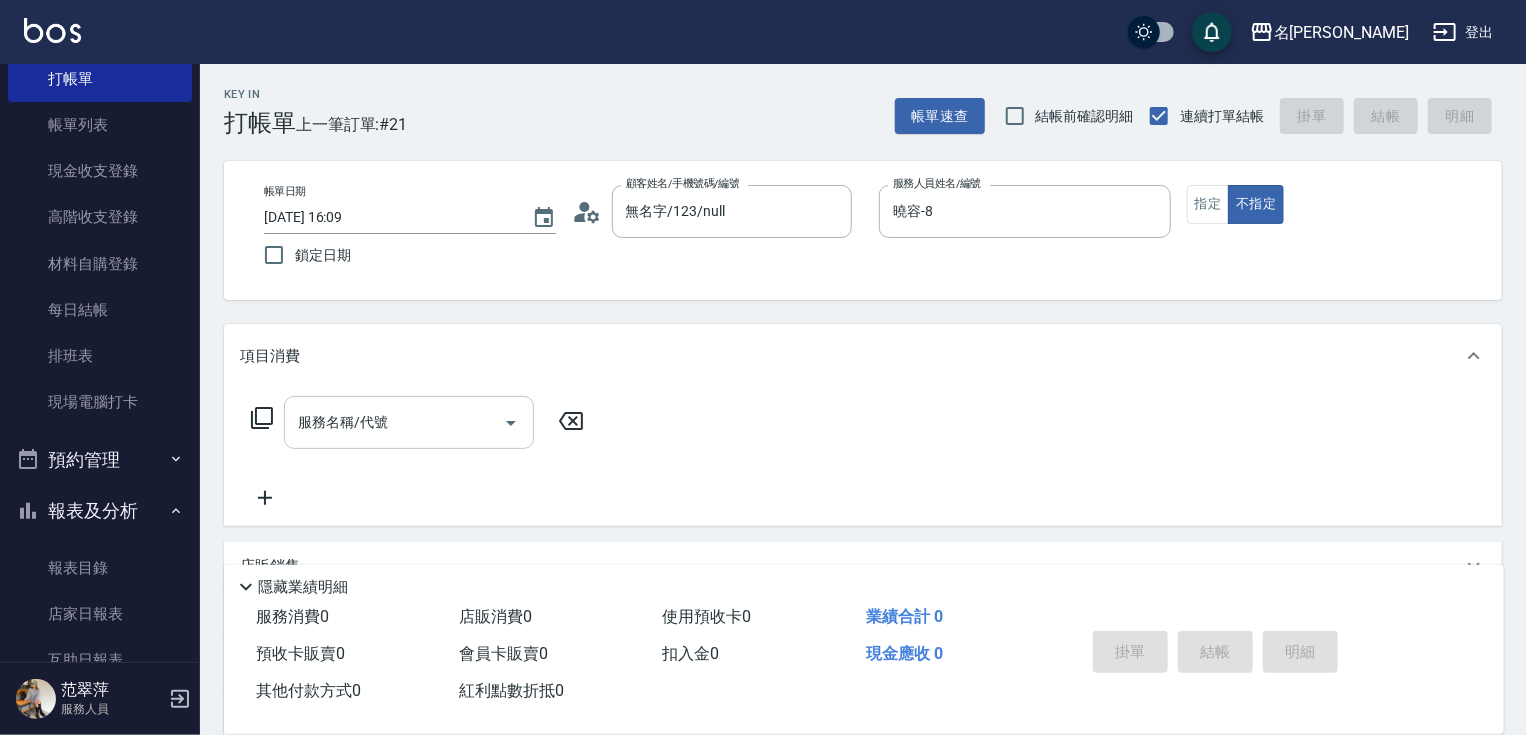 click on "服務名稱/代號" at bounding box center [394, 422] 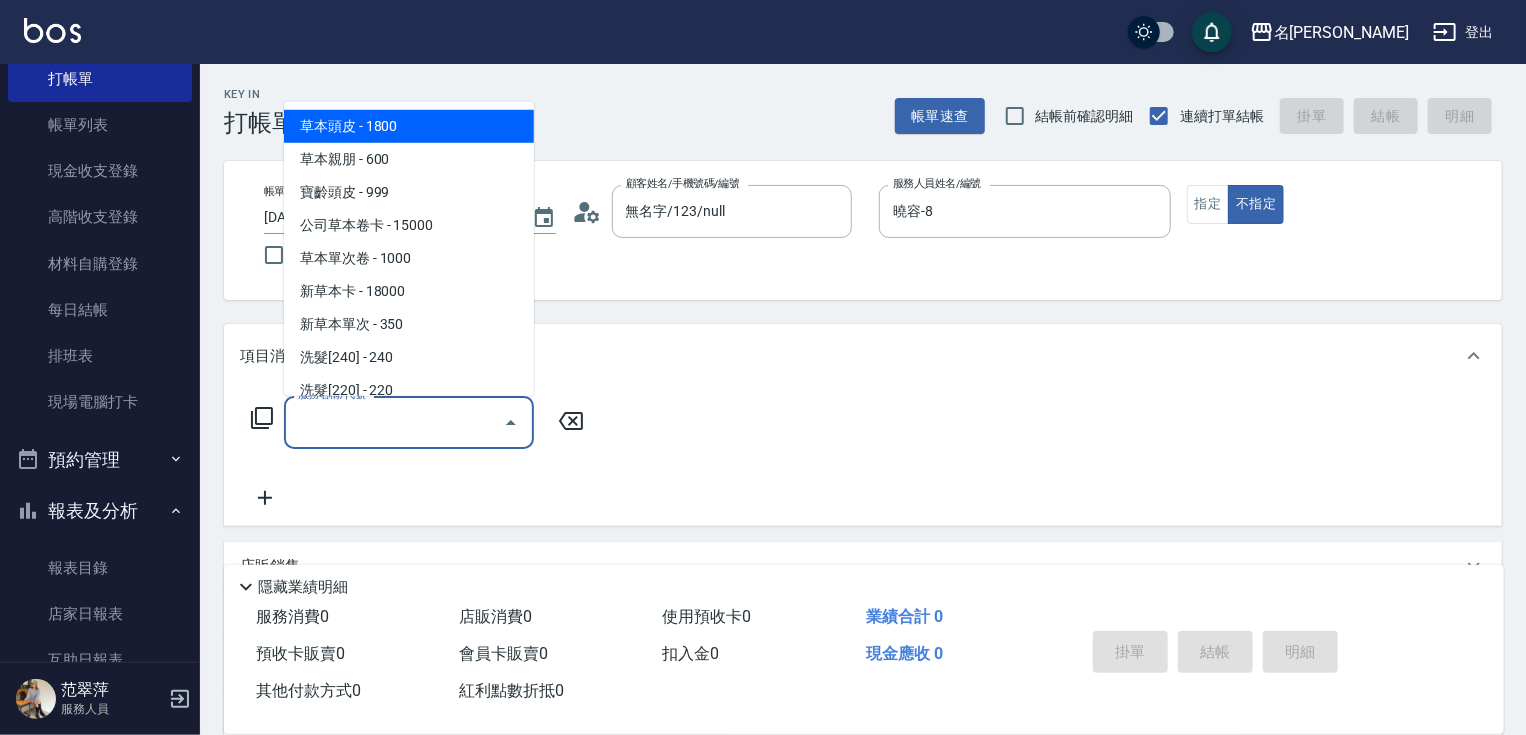 click 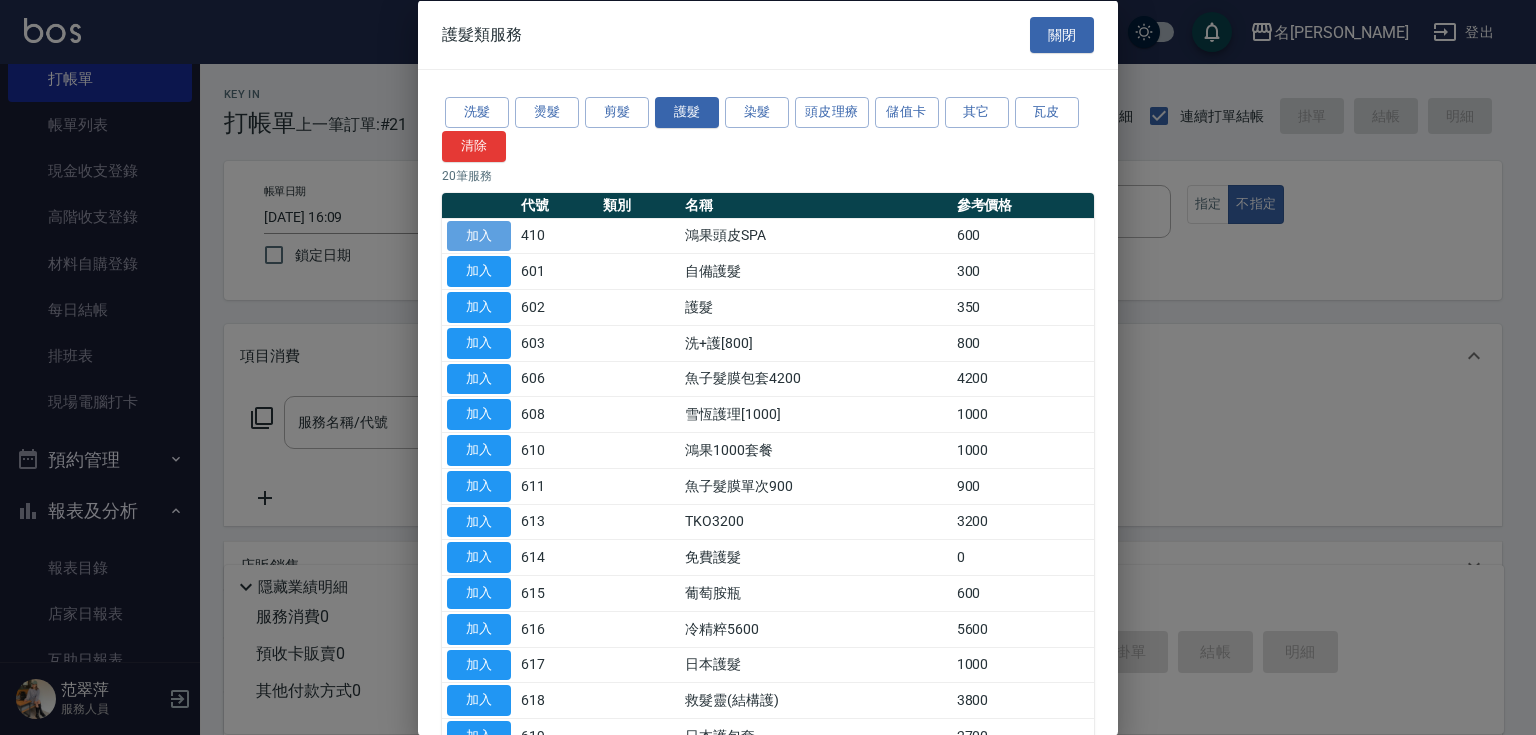click on "加入" at bounding box center (479, 235) 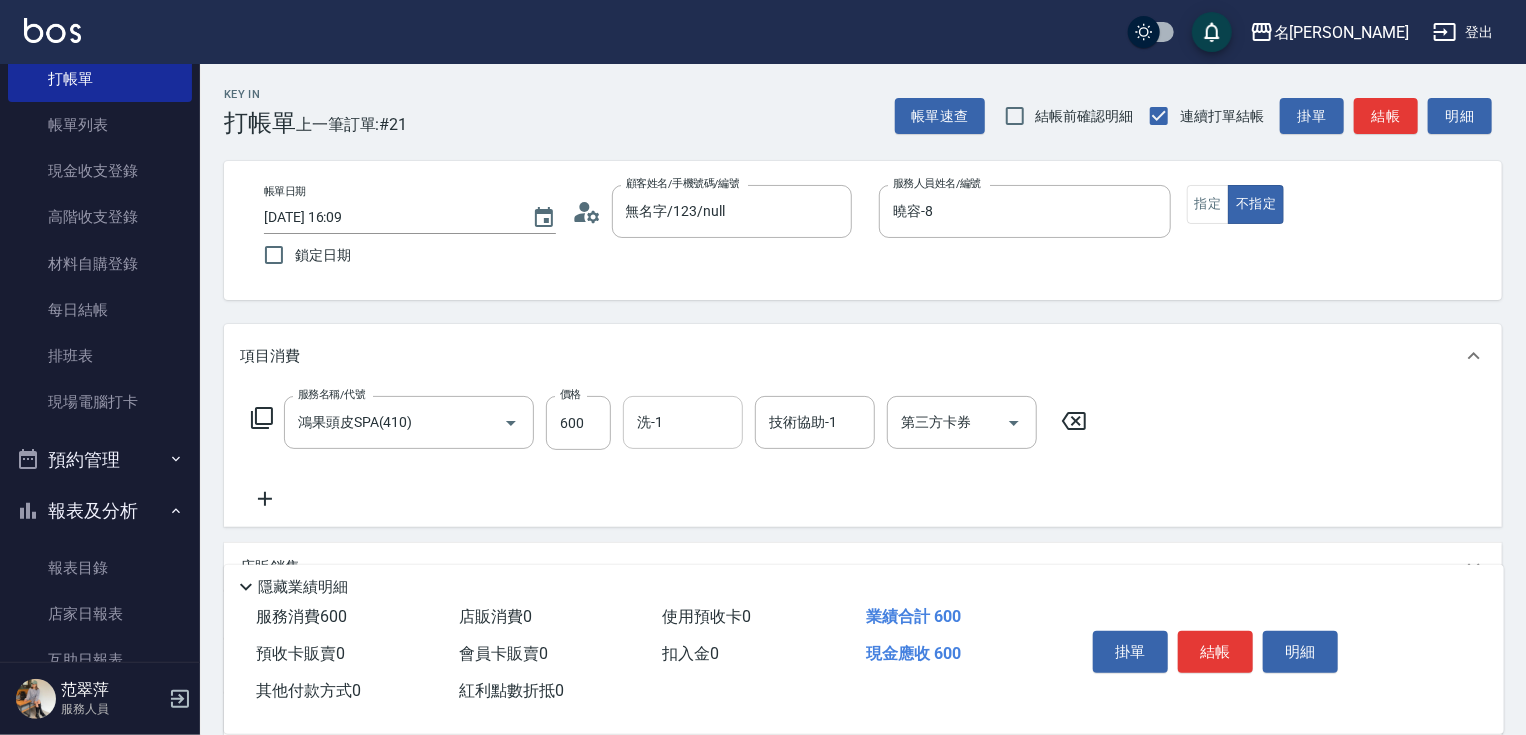 click on "洗-1" at bounding box center [683, 422] 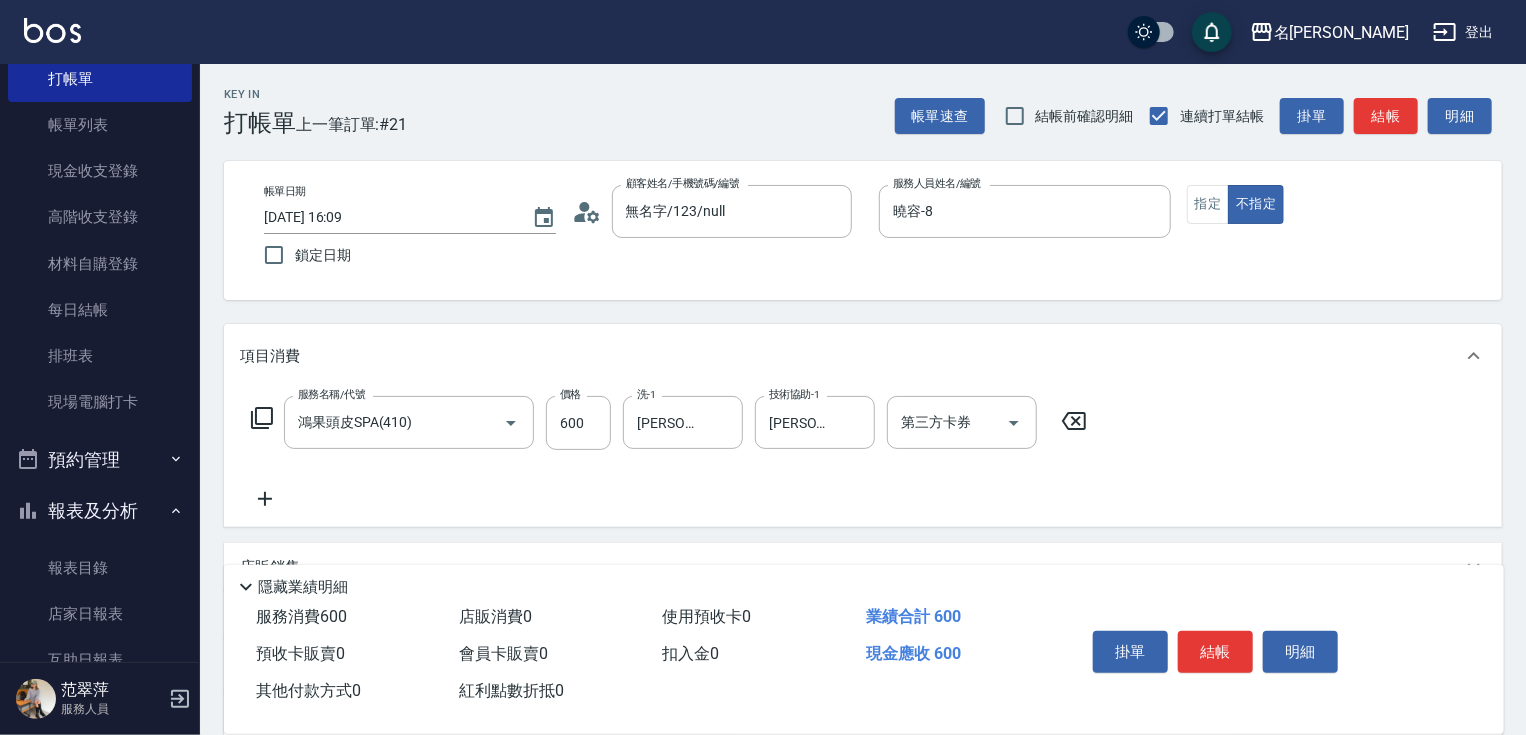 click 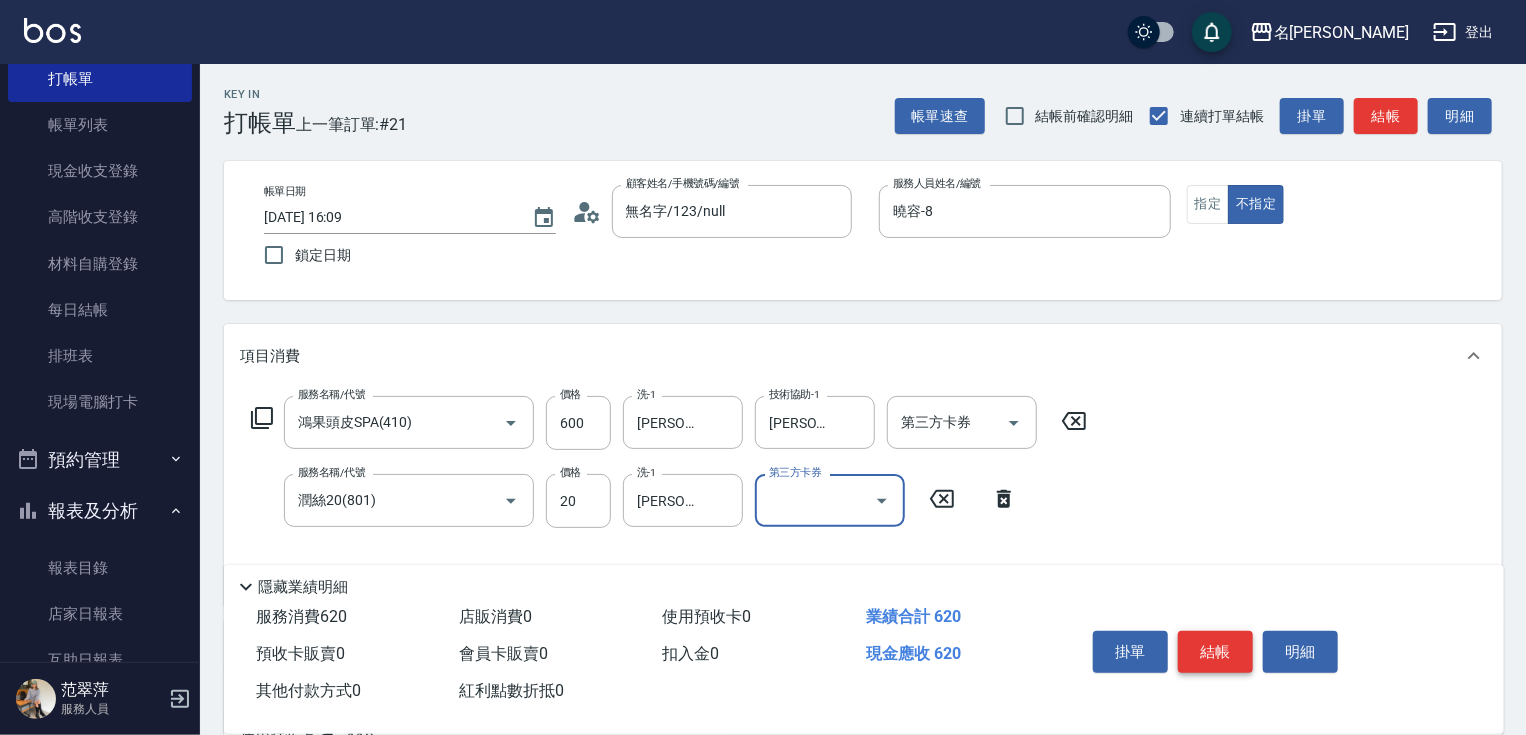 click on "結帳" at bounding box center [1215, 652] 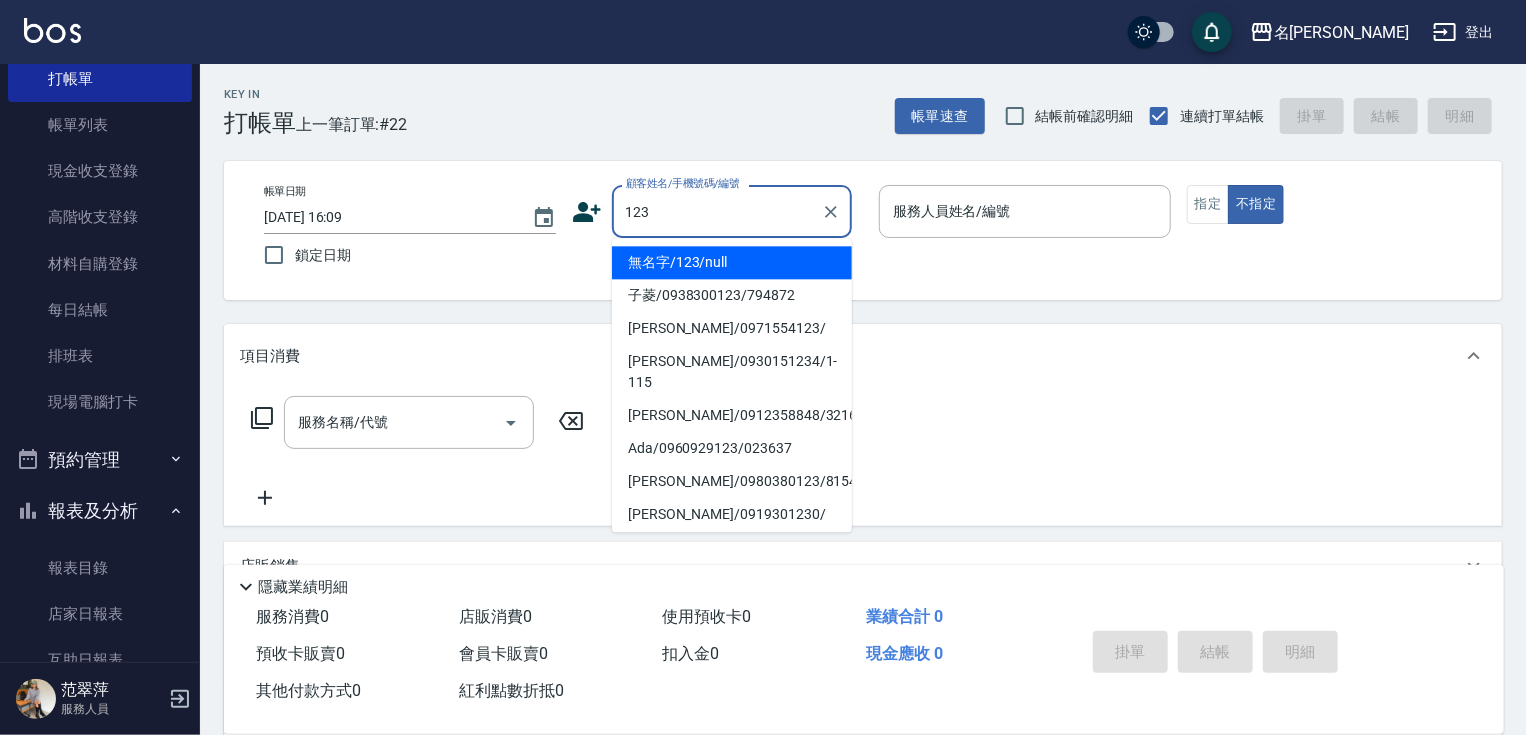 click on "無名字/123/null" at bounding box center (732, 262) 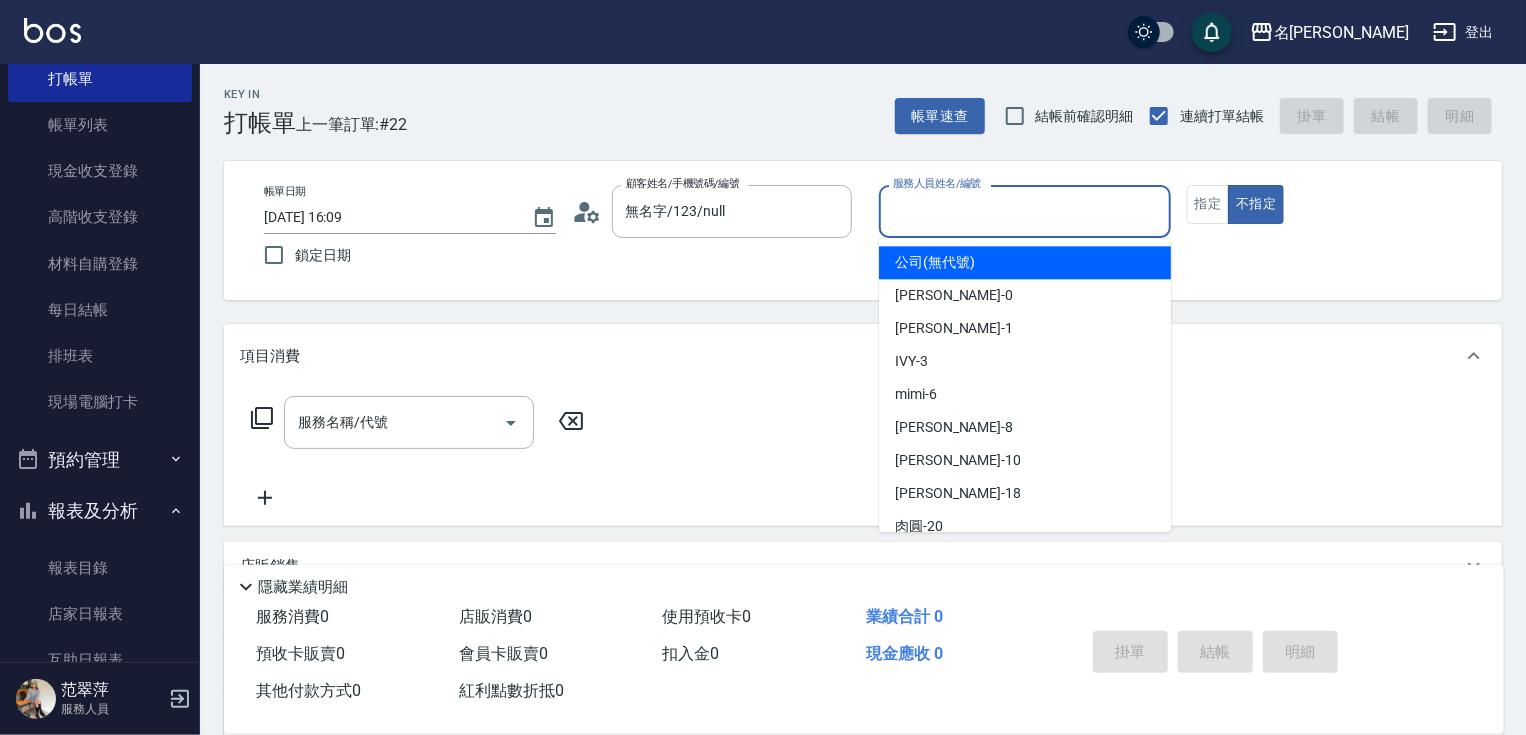 click on "服務人員姓名/編號" at bounding box center [1025, 211] 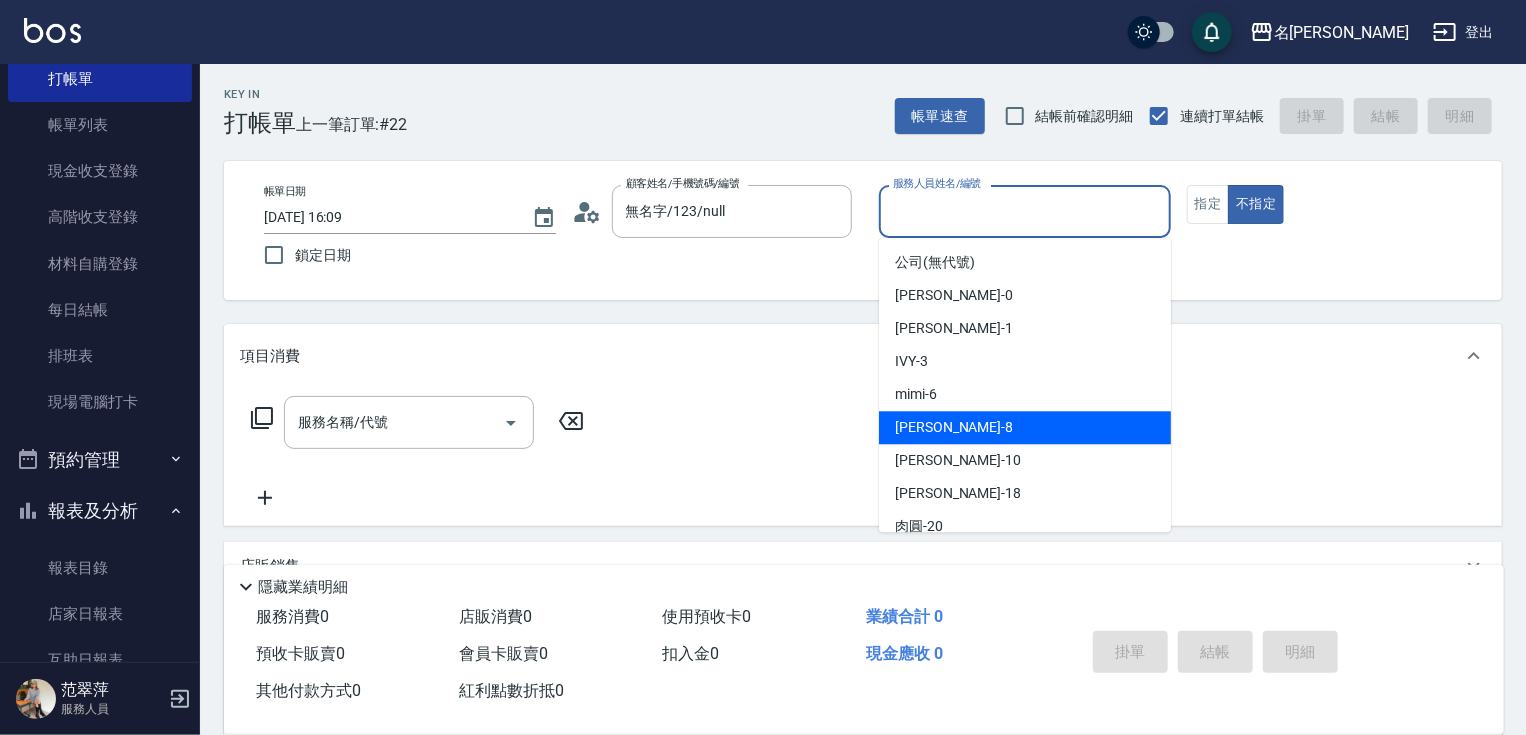 drag, startPoint x: 932, startPoint y: 423, endPoint x: 1148, endPoint y: 280, distance: 259.04633 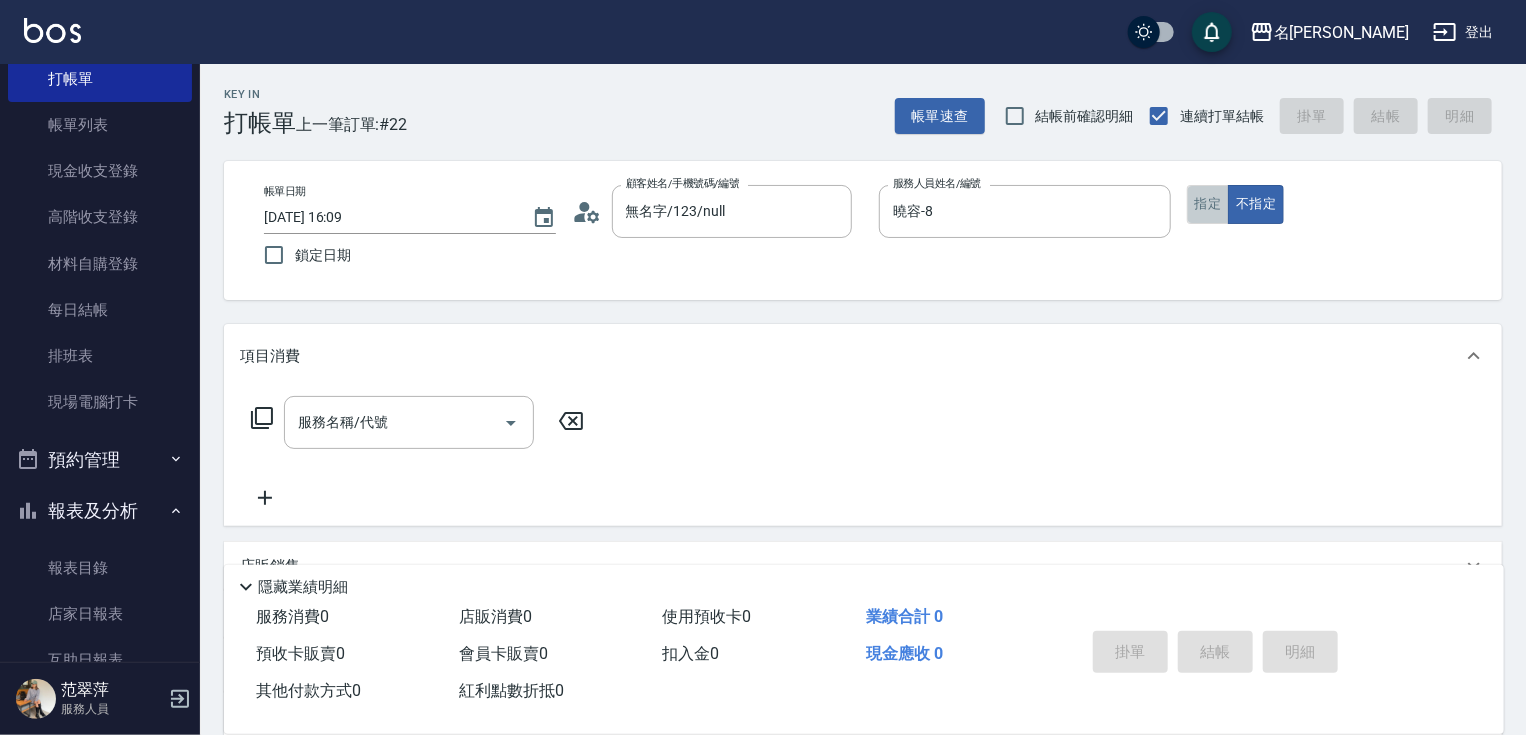 click on "指定" at bounding box center (1208, 204) 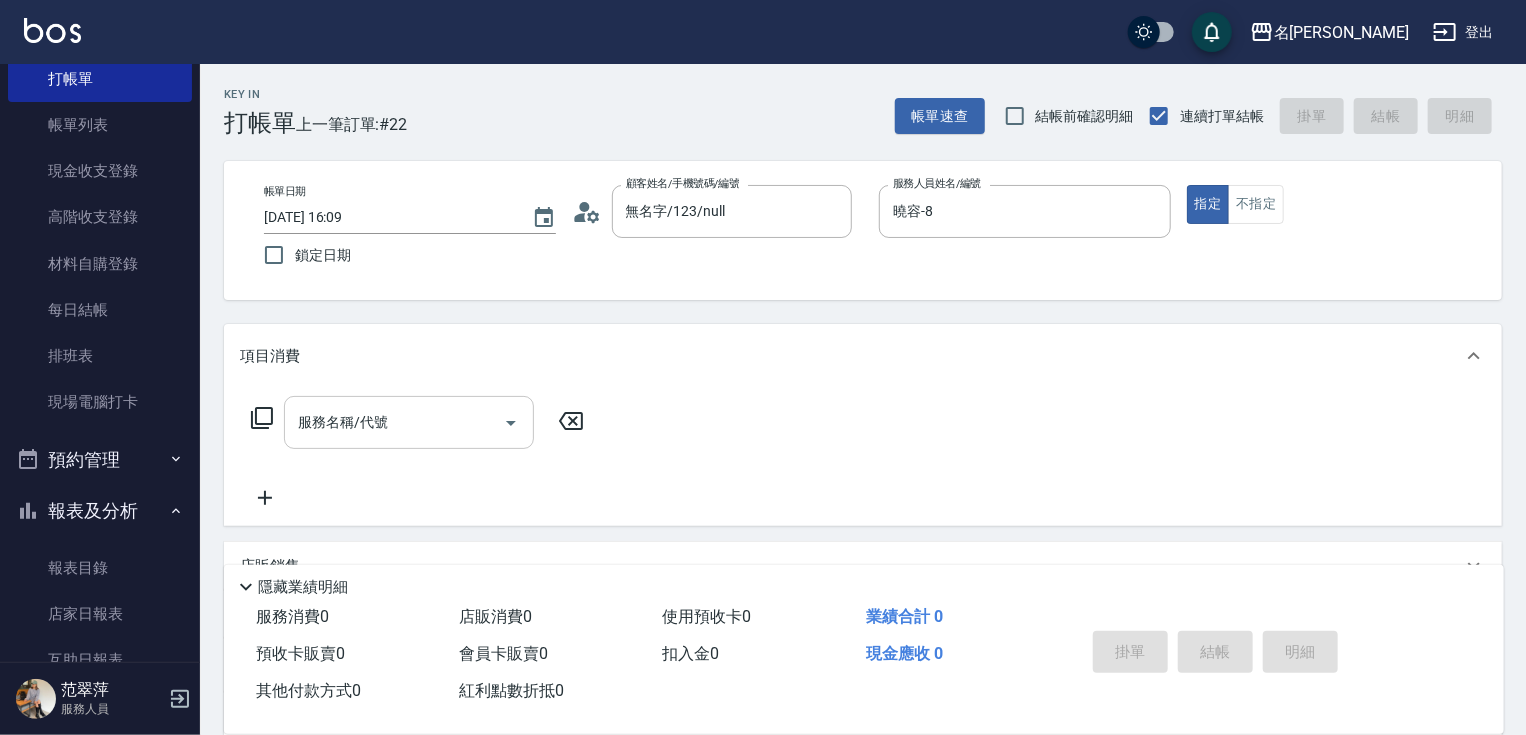 click on "服務名稱/代號" at bounding box center (394, 422) 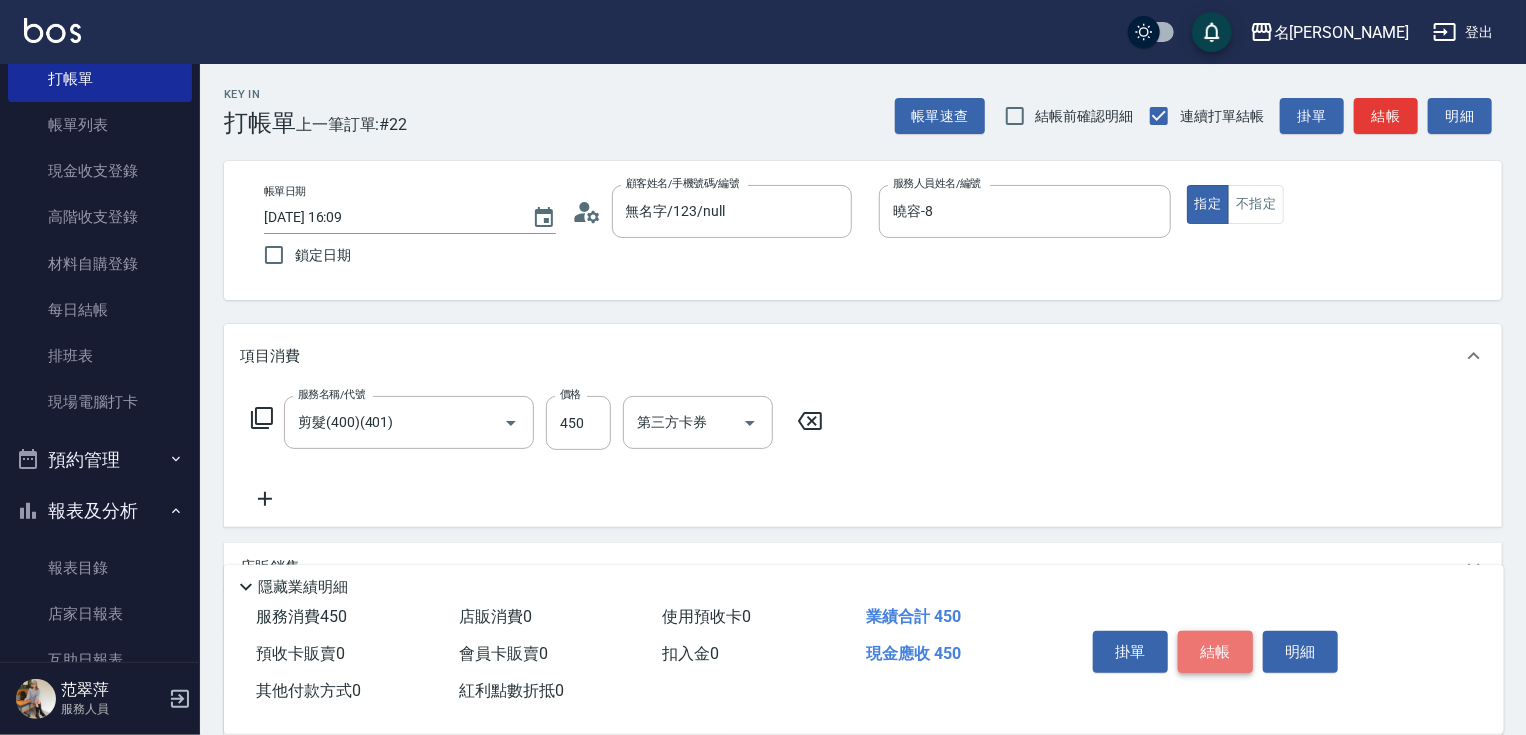 click on "結帳" at bounding box center [1215, 652] 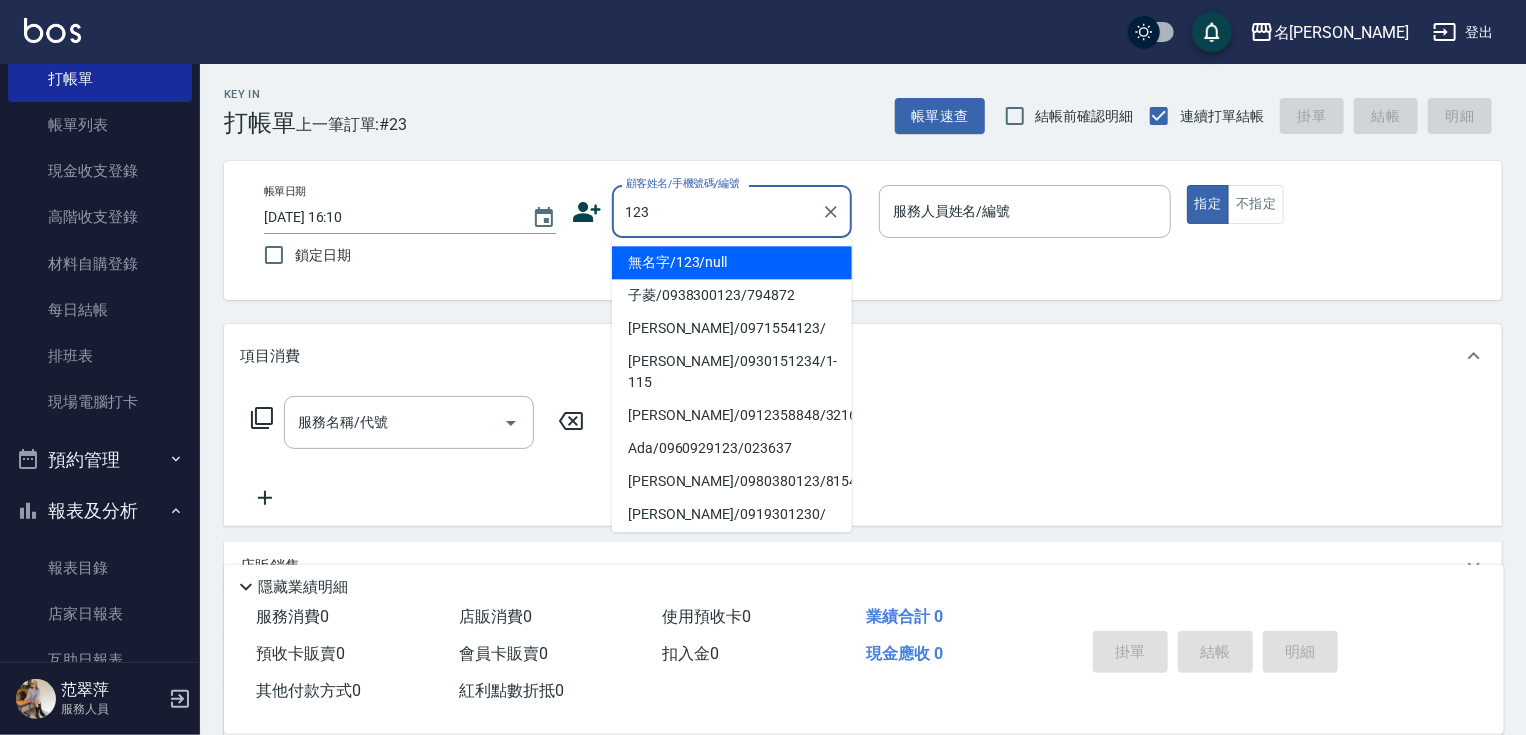 click on "無名字/123/null" at bounding box center (732, 262) 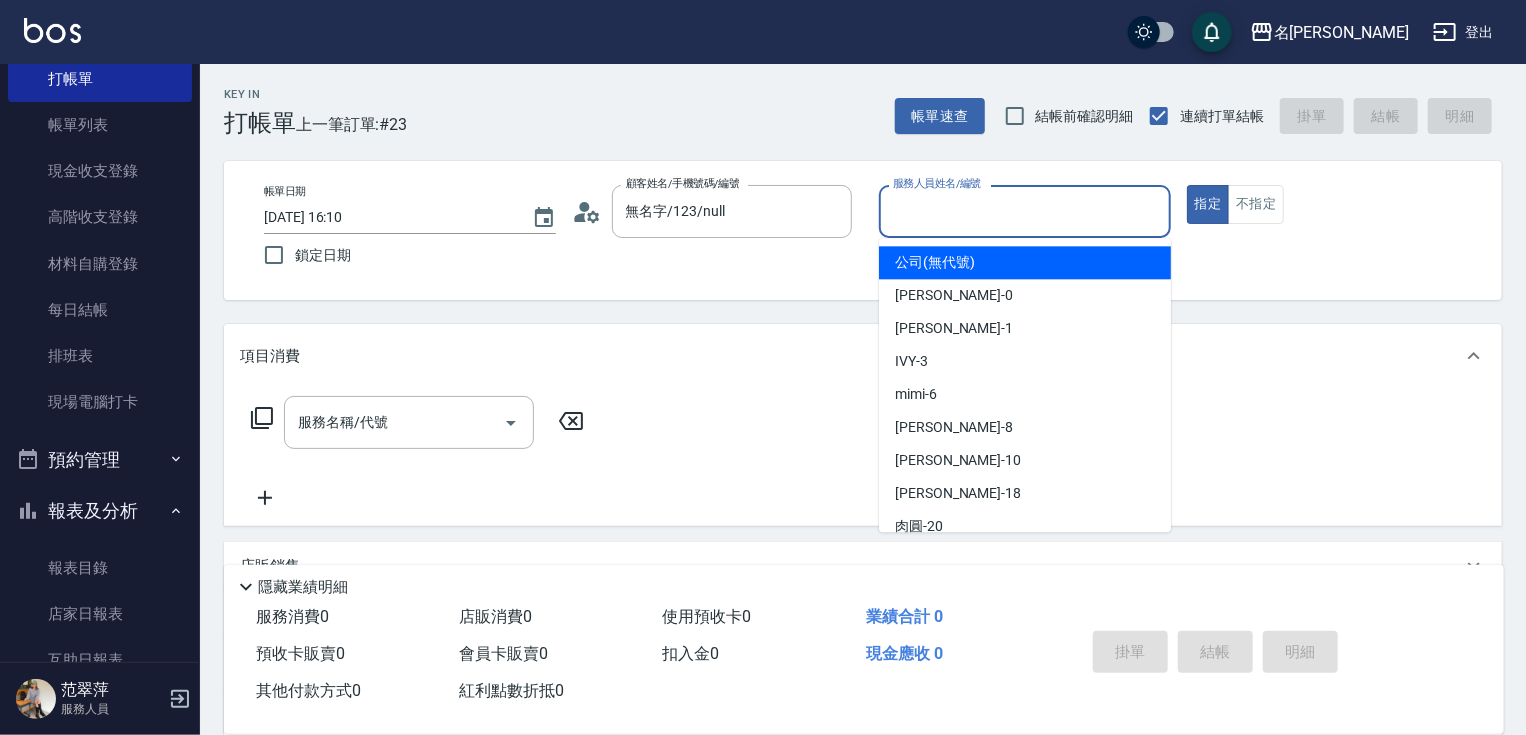 click on "服務人員姓名/編號" at bounding box center (1025, 211) 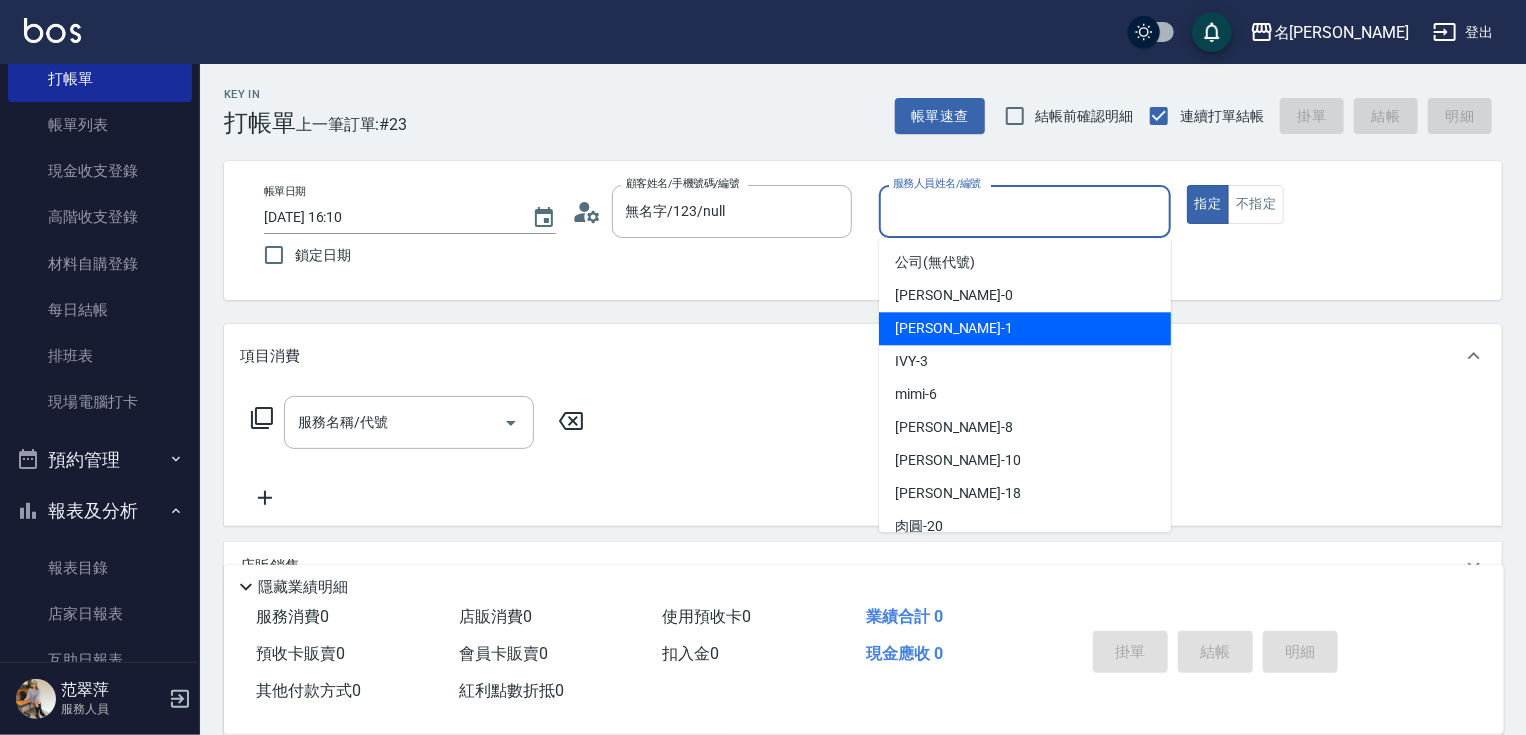 click on "[PERSON_NAME] -1" at bounding box center (1025, 328) 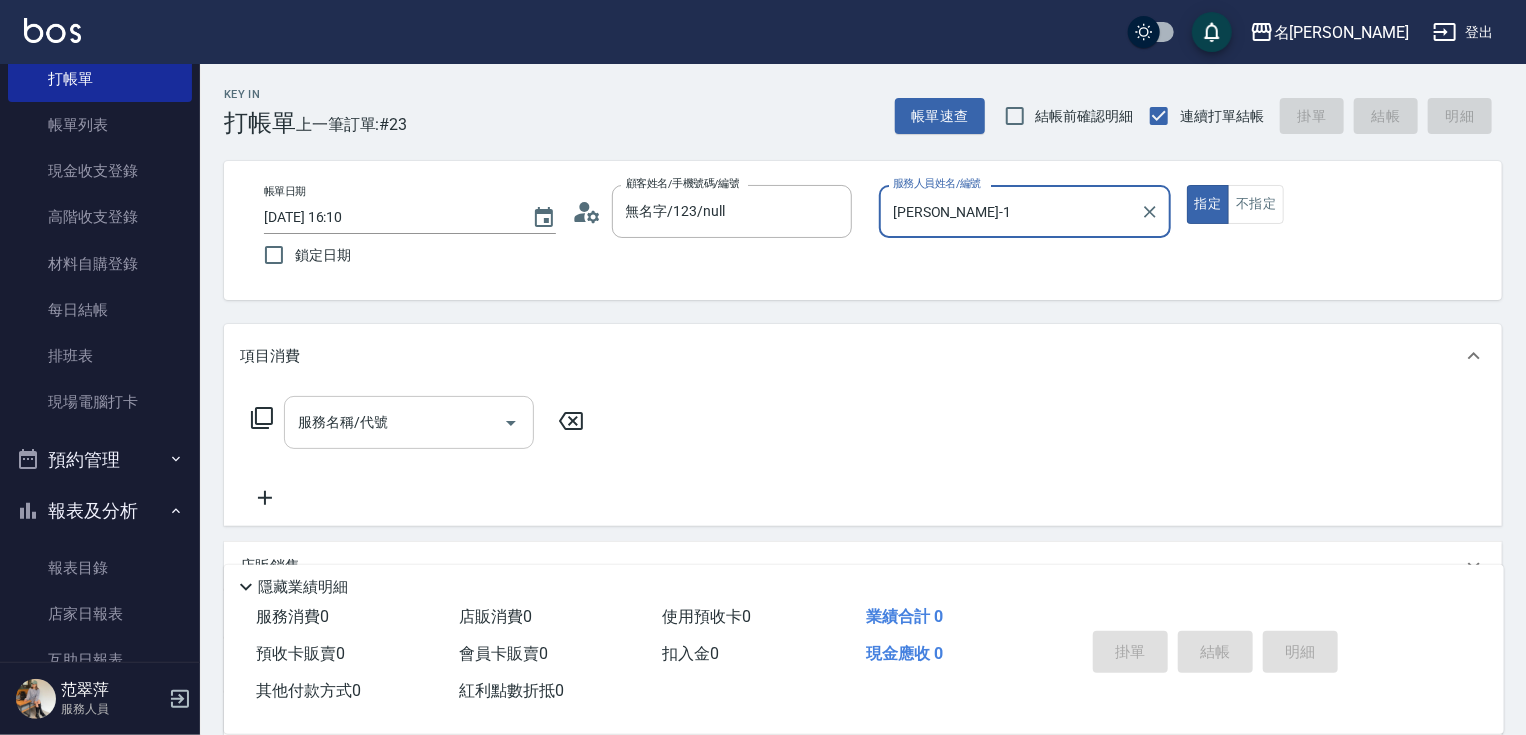 click on "服務名稱/代號" at bounding box center [394, 422] 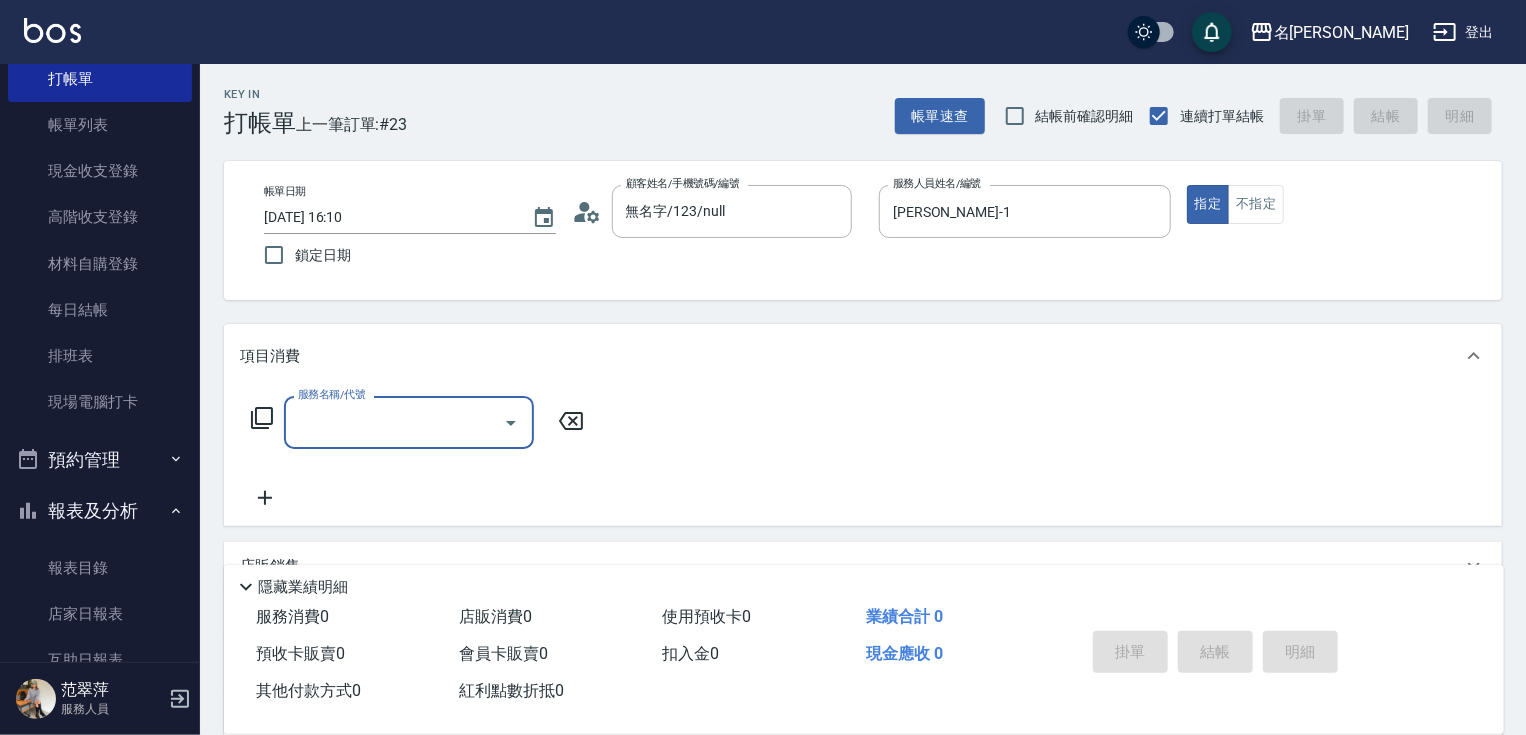 click on "服務名稱/代號" at bounding box center [394, 422] 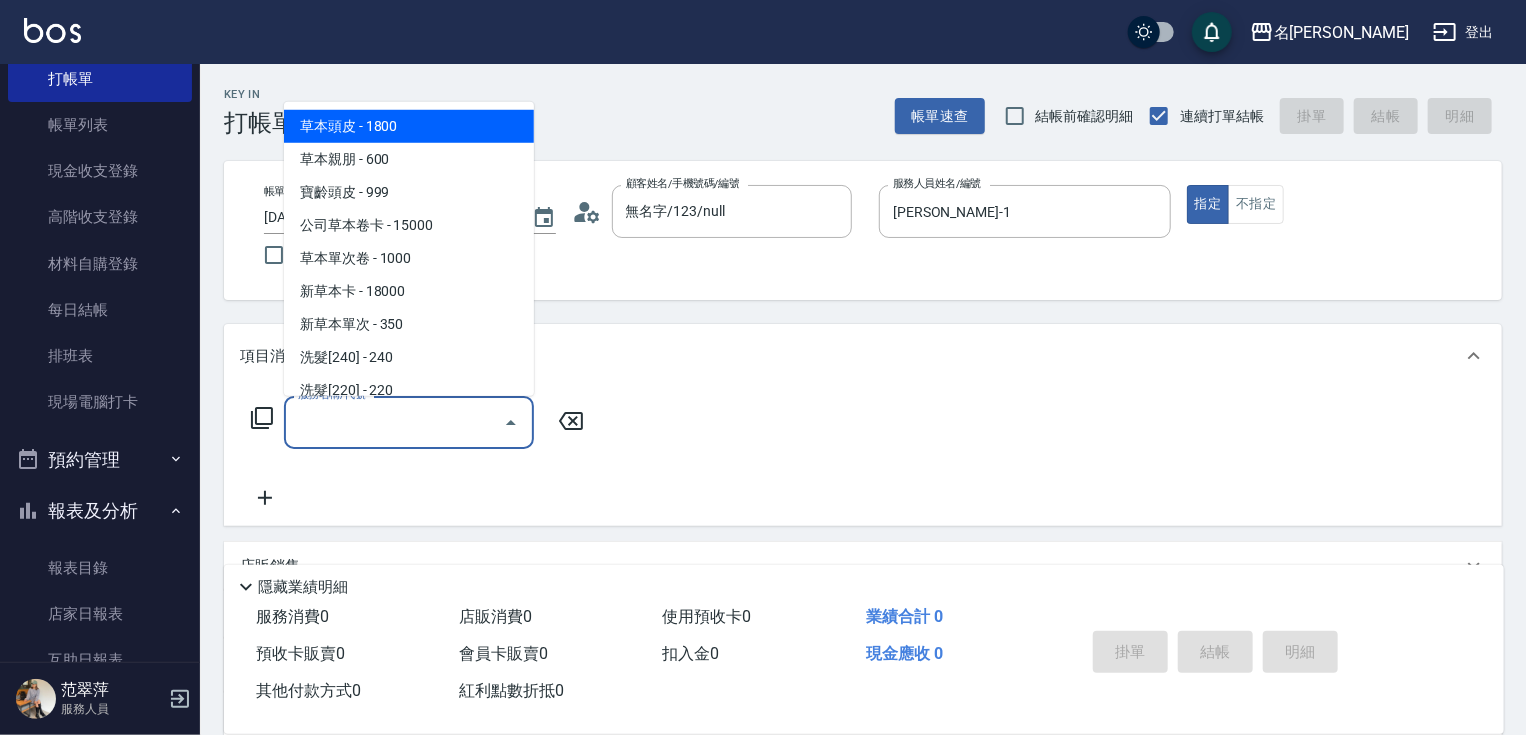 click on "服務名稱/代號" at bounding box center (394, 422) 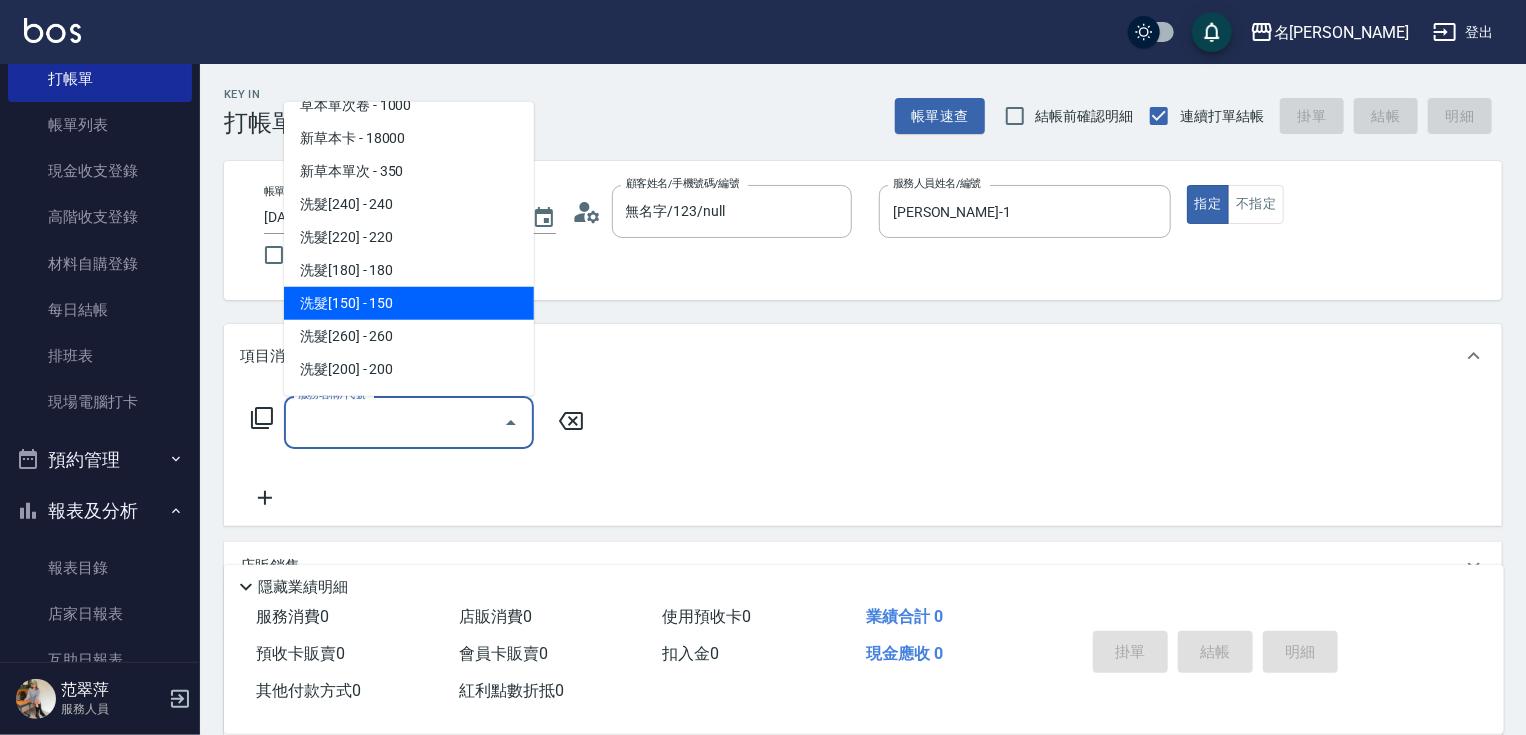 click on "洗髮[150] - 150" at bounding box center [409, 303] 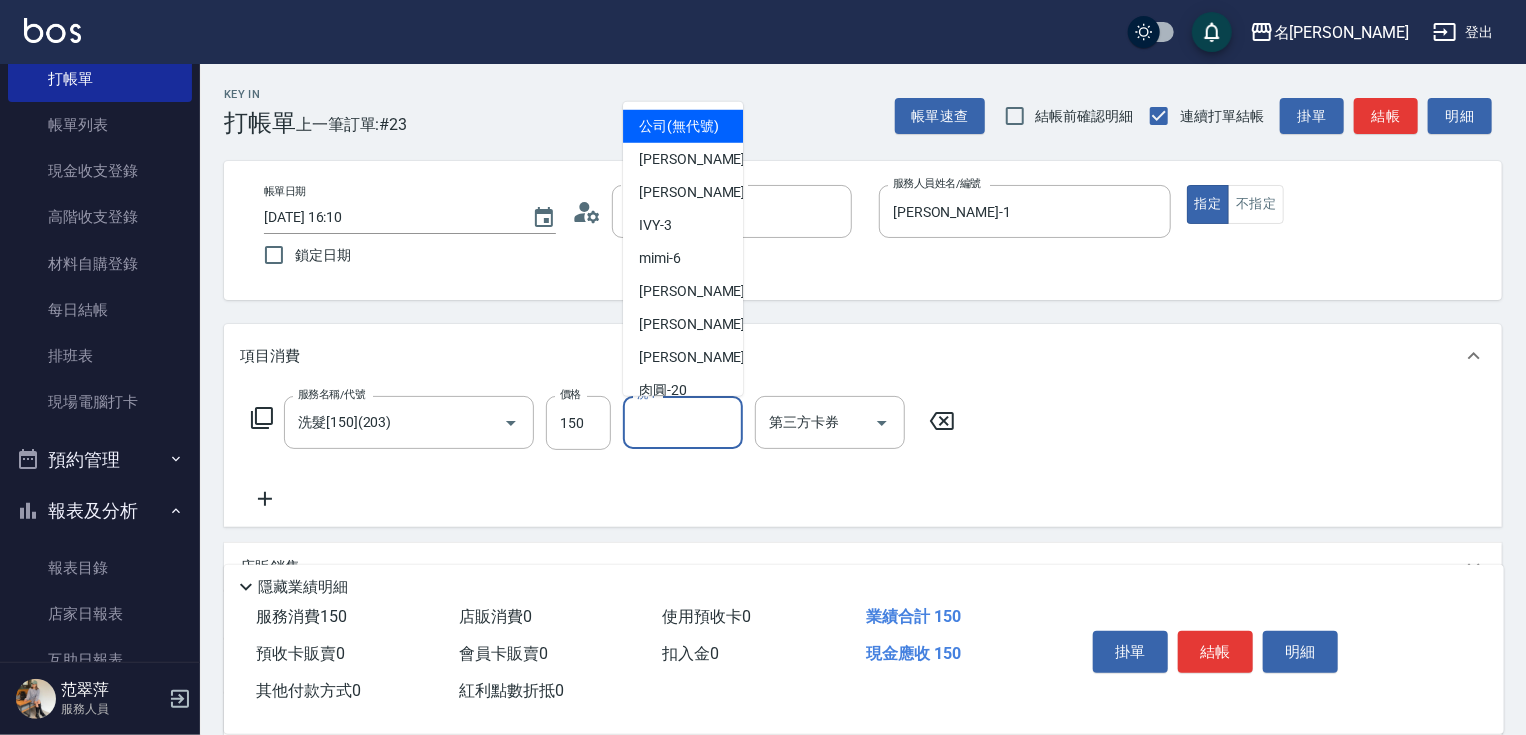 drag, startPoint x: 672, startPoint y: 433, endPoint x: 680, endPoint y: 456, distance: 24.351591 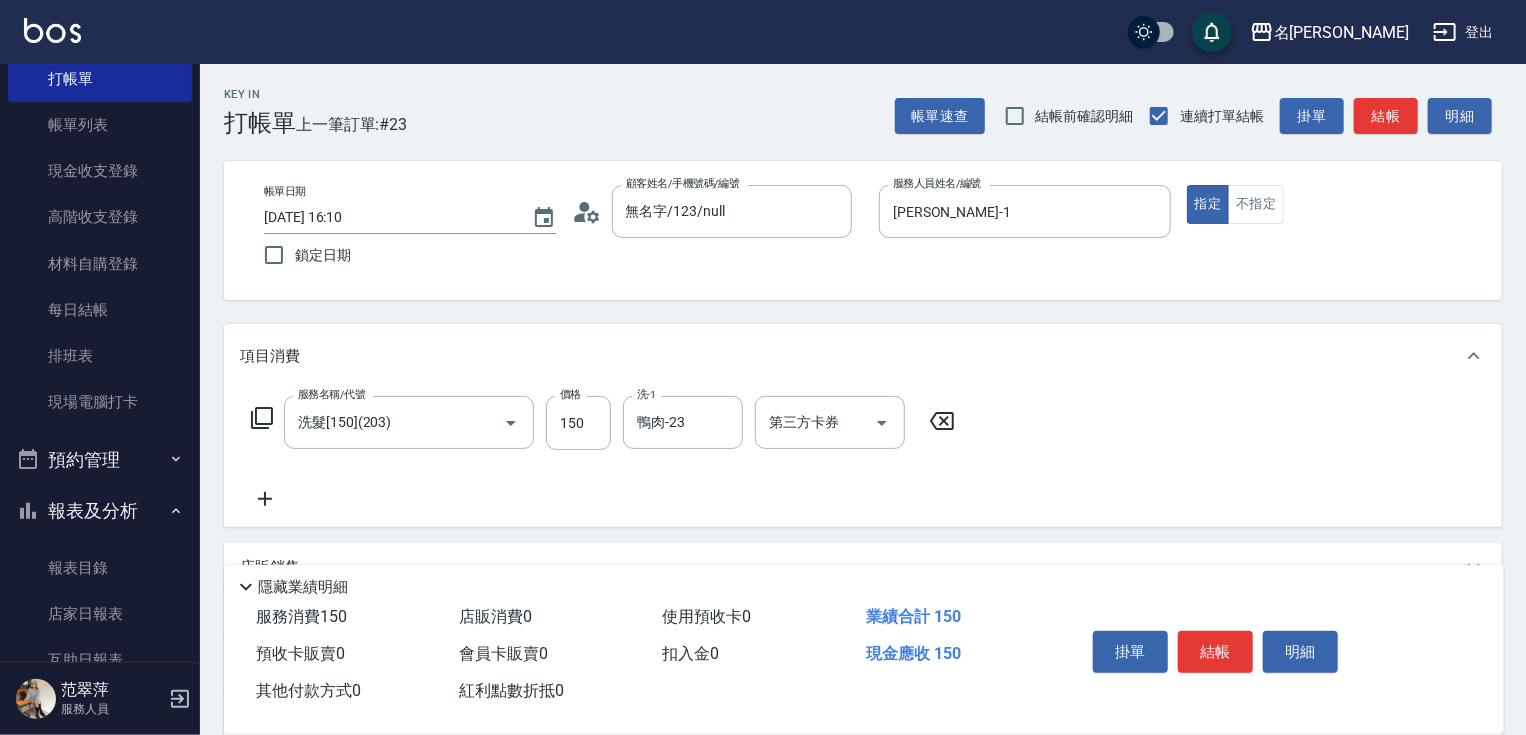 click 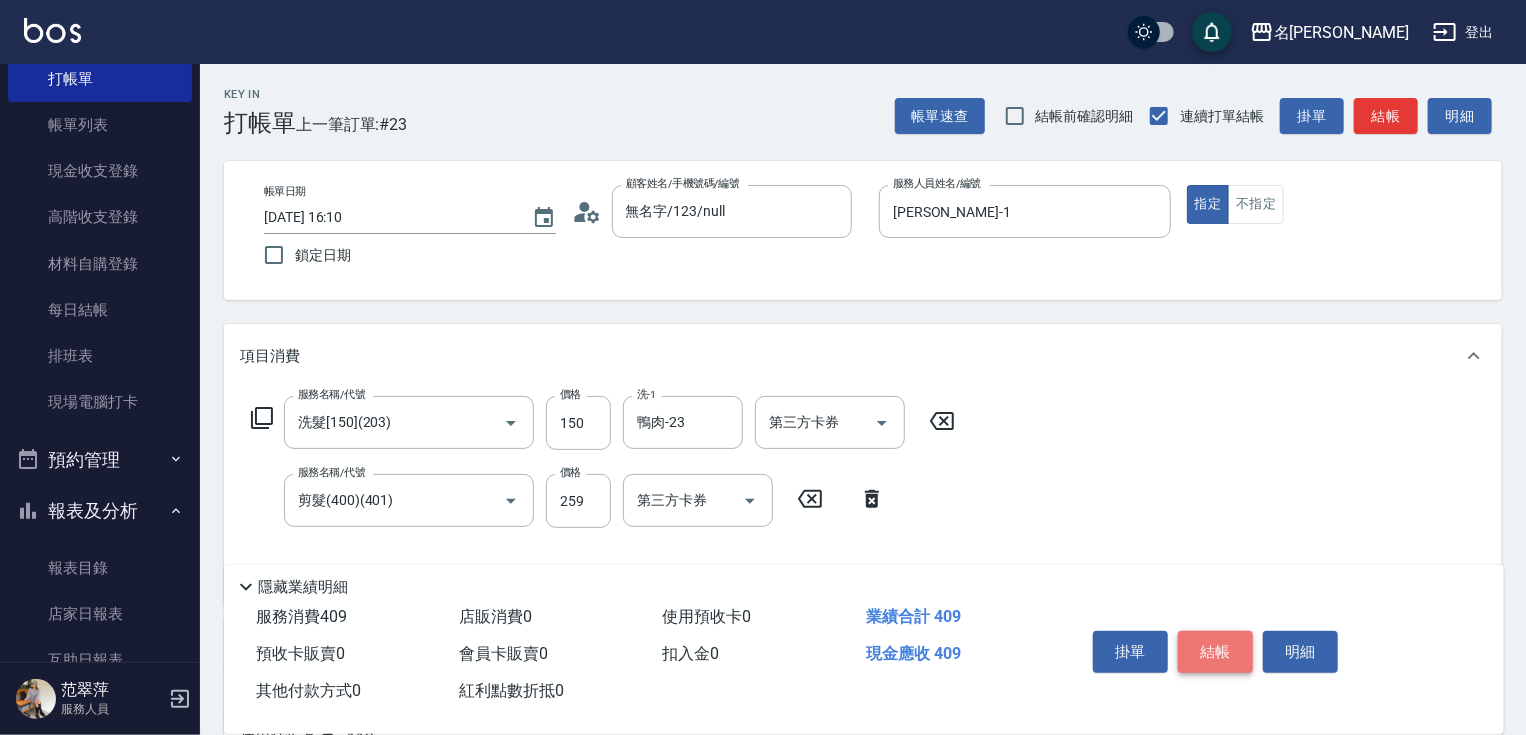 click on "結帳" at bounding box center [1215, 652] 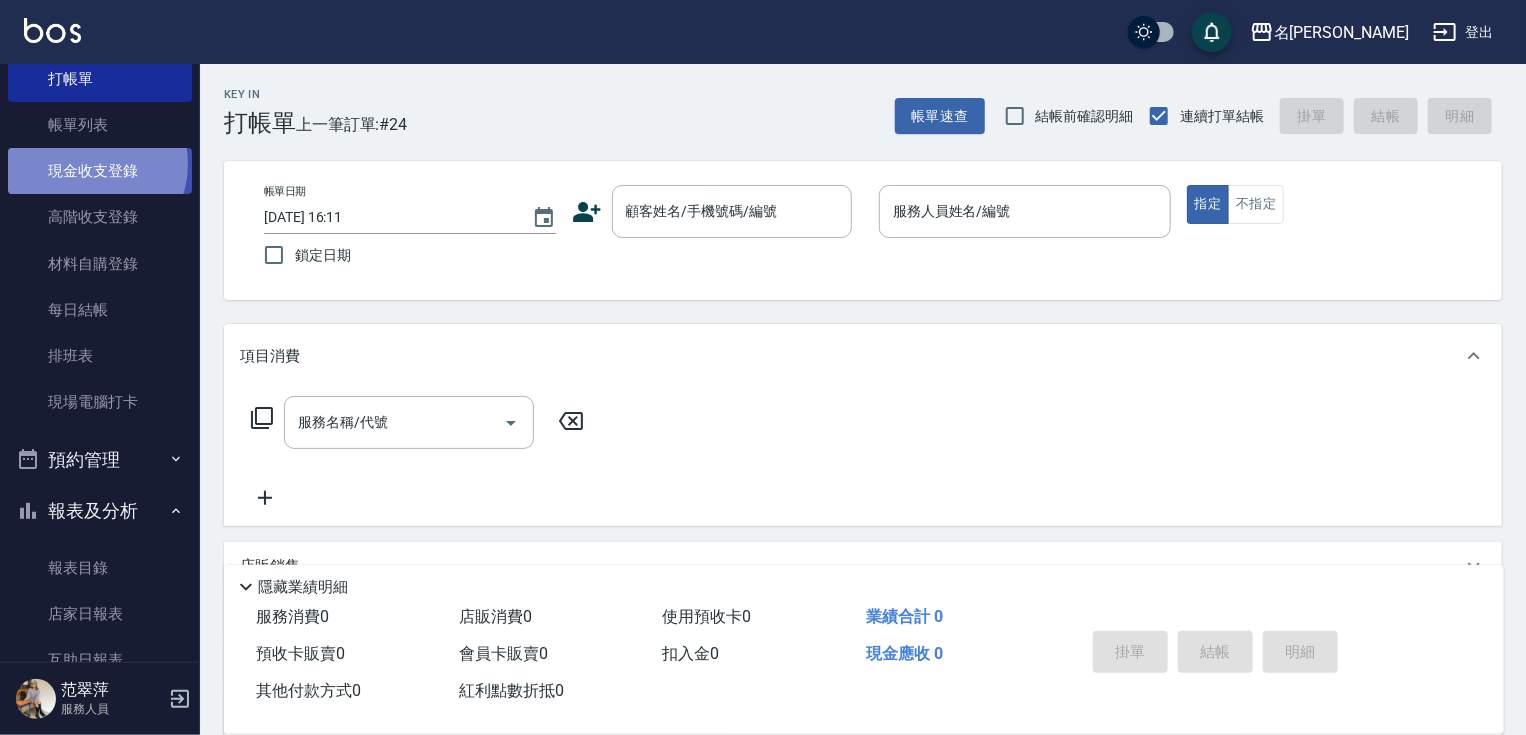 click on "現金收支登錄" at bounding box center [100, 171] 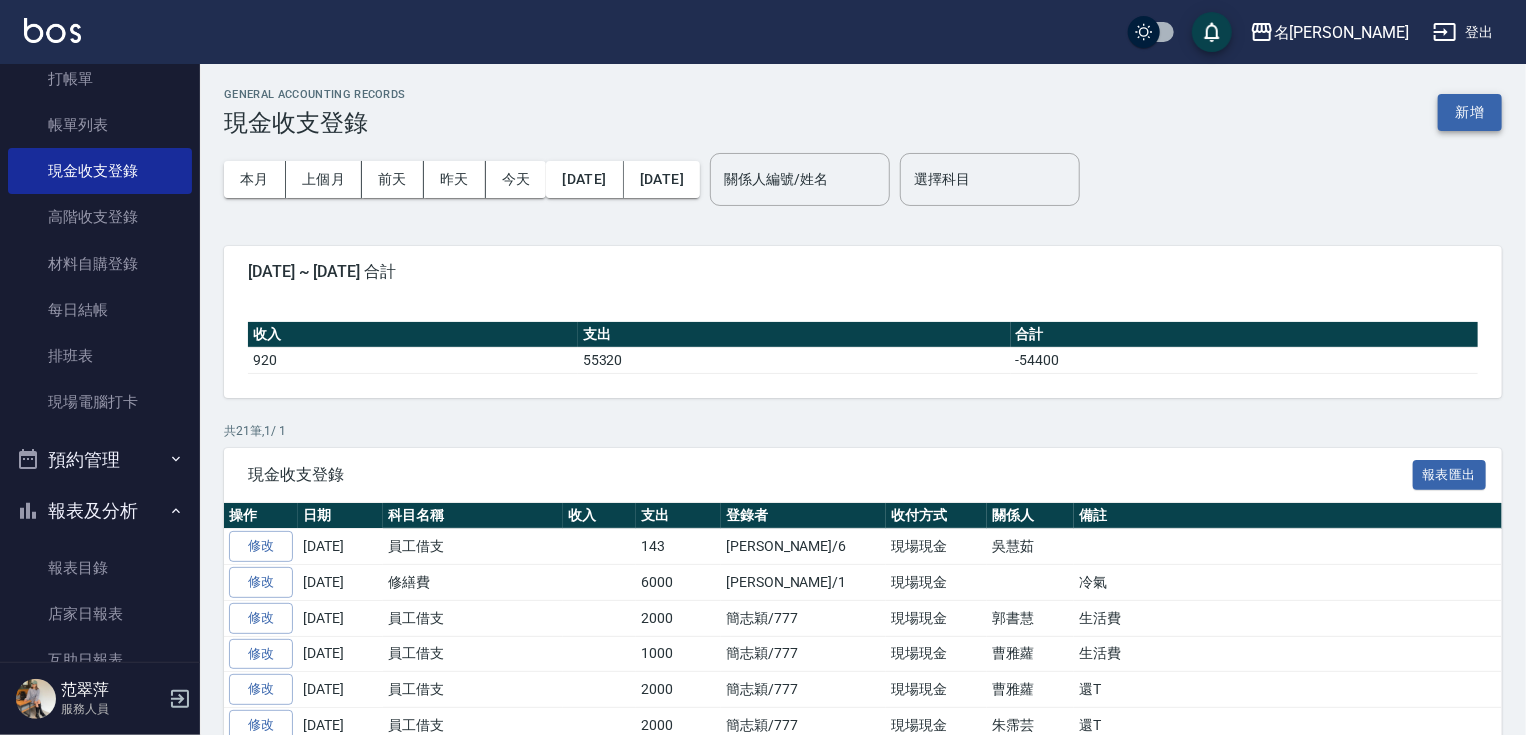 click on "新增" at bounding box center [1470, 112] 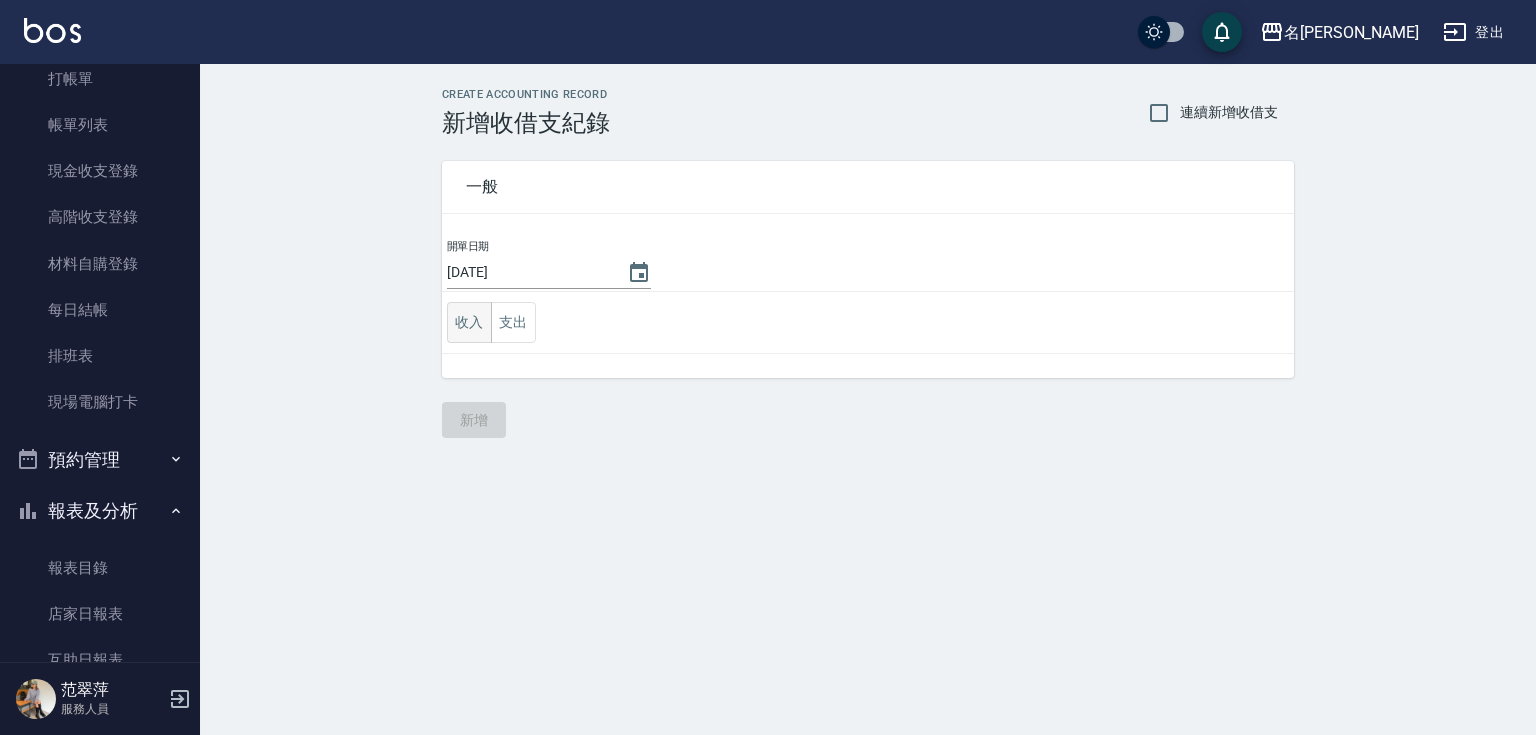 click on "收入" at bounding box center (469, 322) 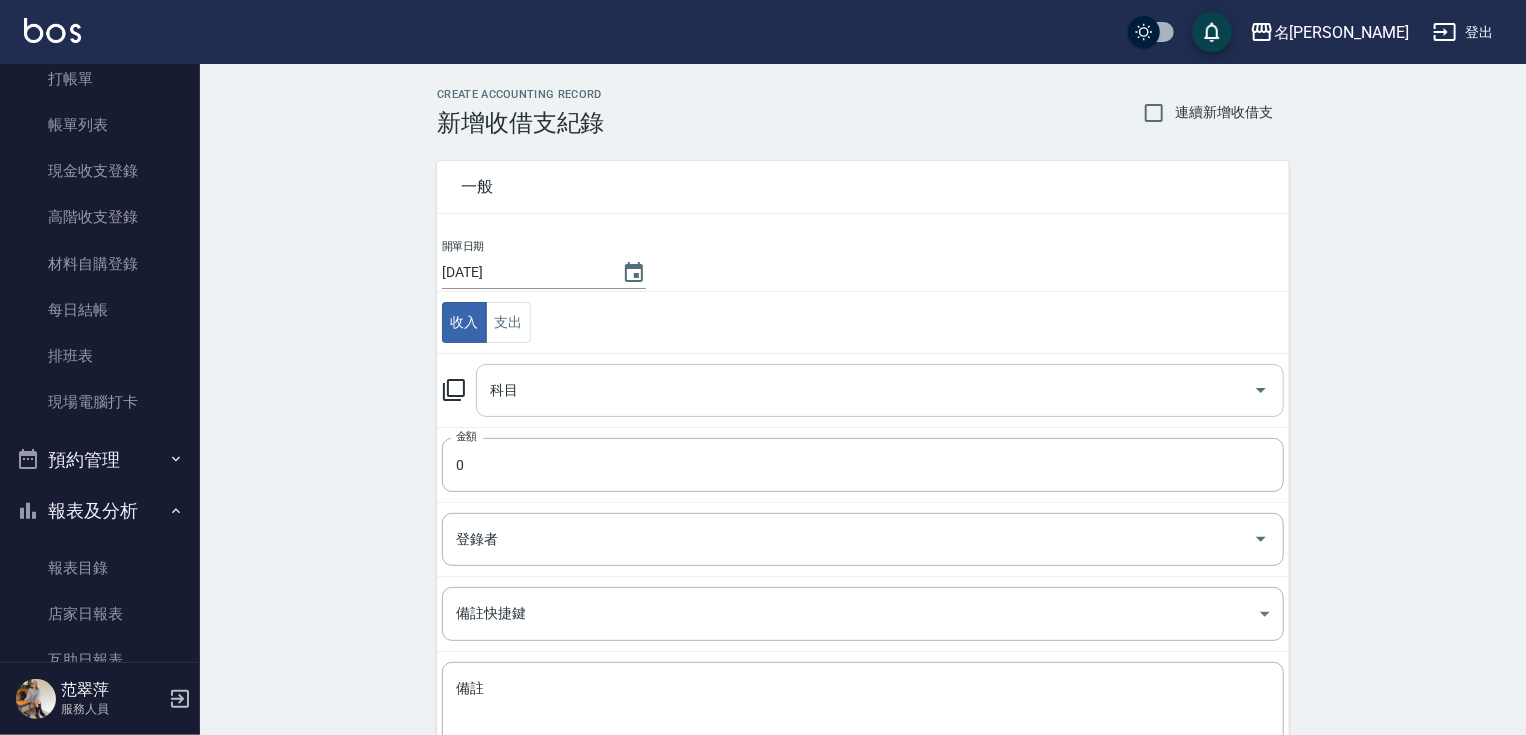 click on "科目" at bounding box center (865, 390) 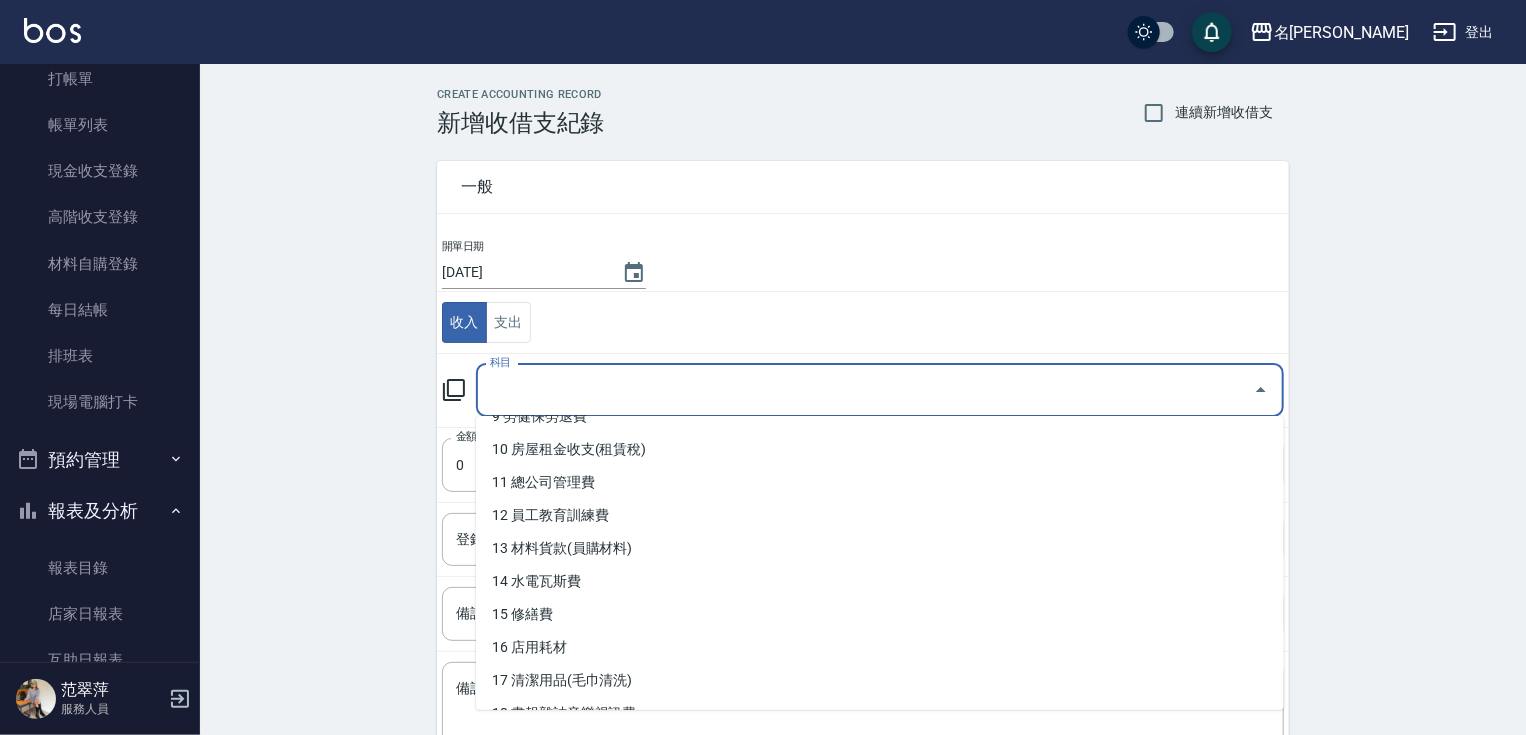 scroll, scrollTop: 308, scrollLeft: 0, axis: vertical 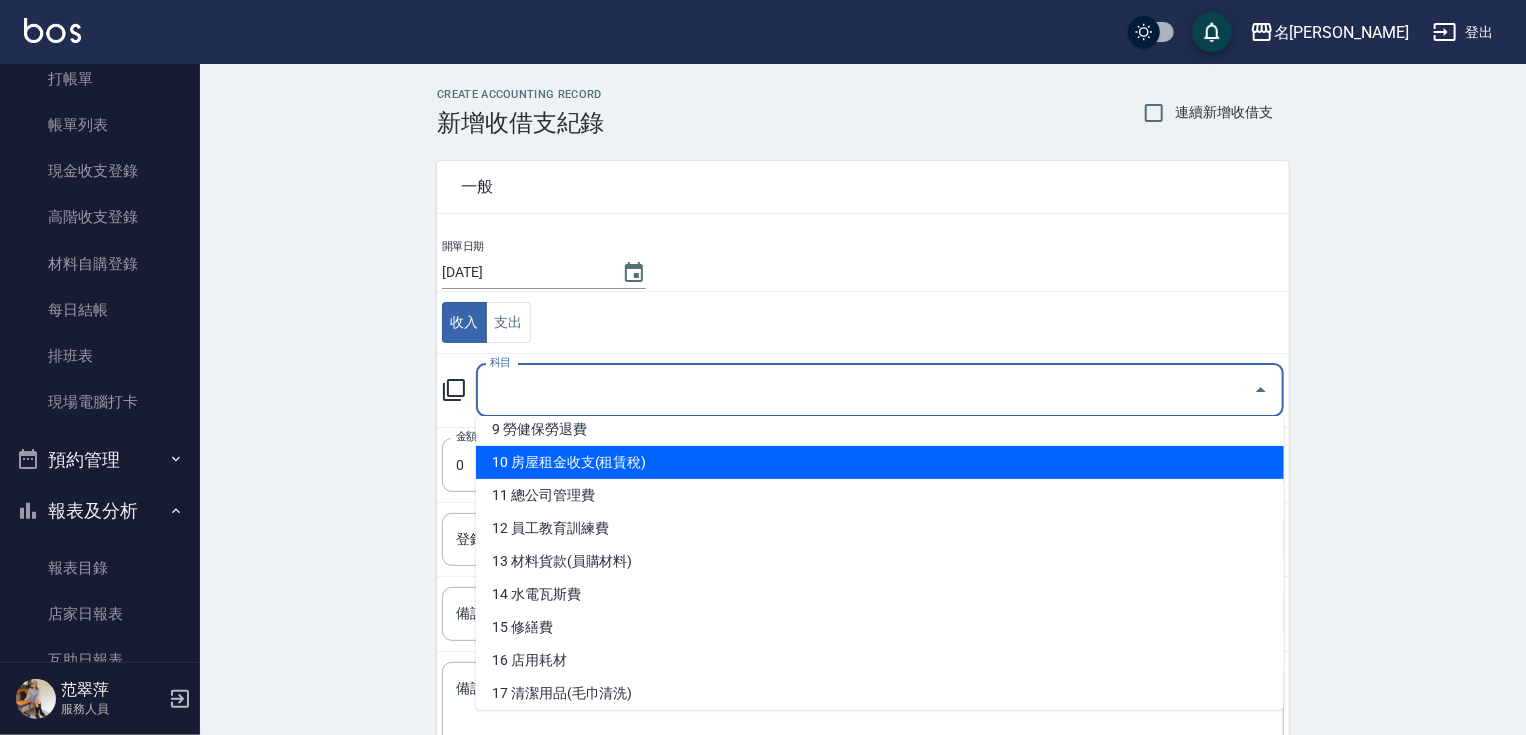click on "10 房屋租金收支(租賃稅)" at bounding box center [880, 462] 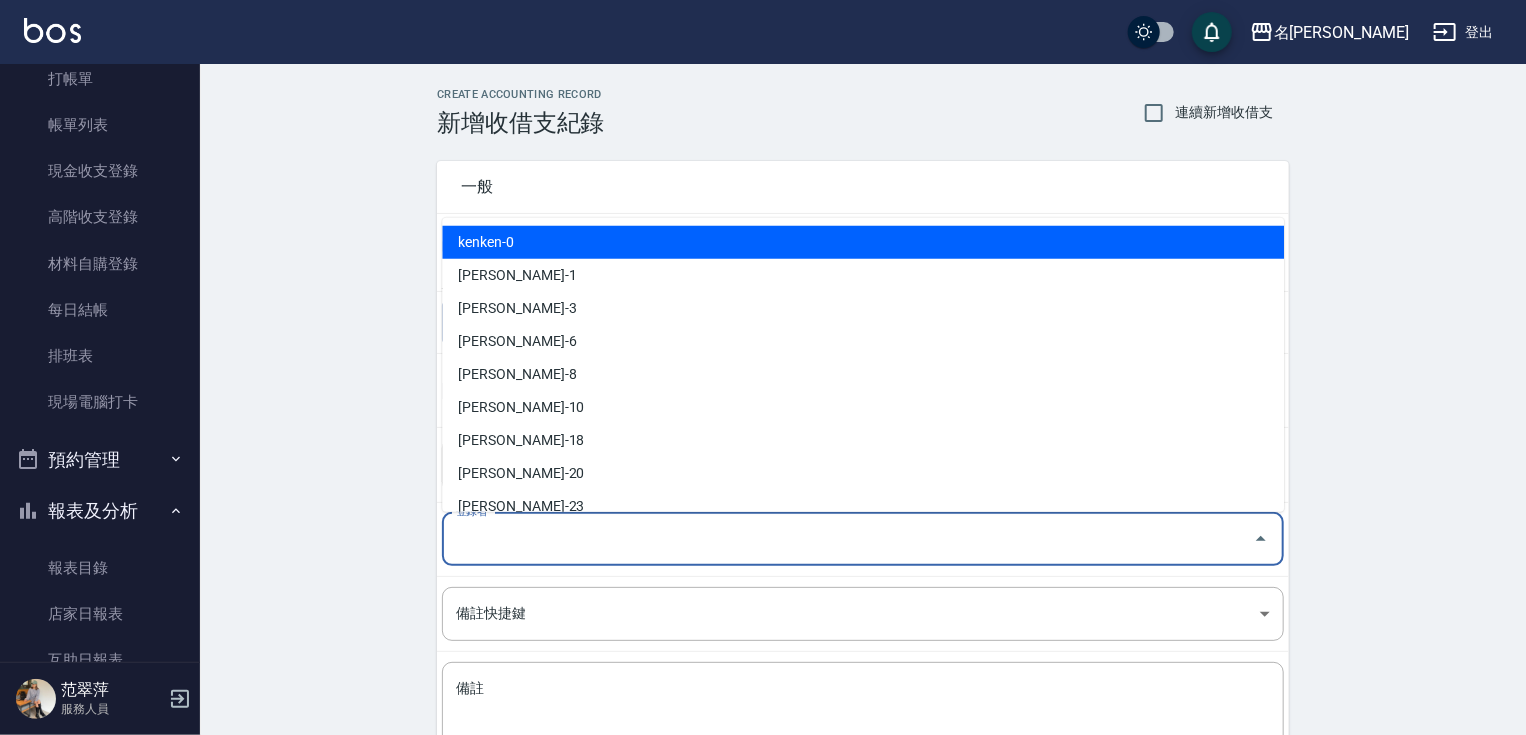 click on "登錄者" at bounding box center (848, 539) 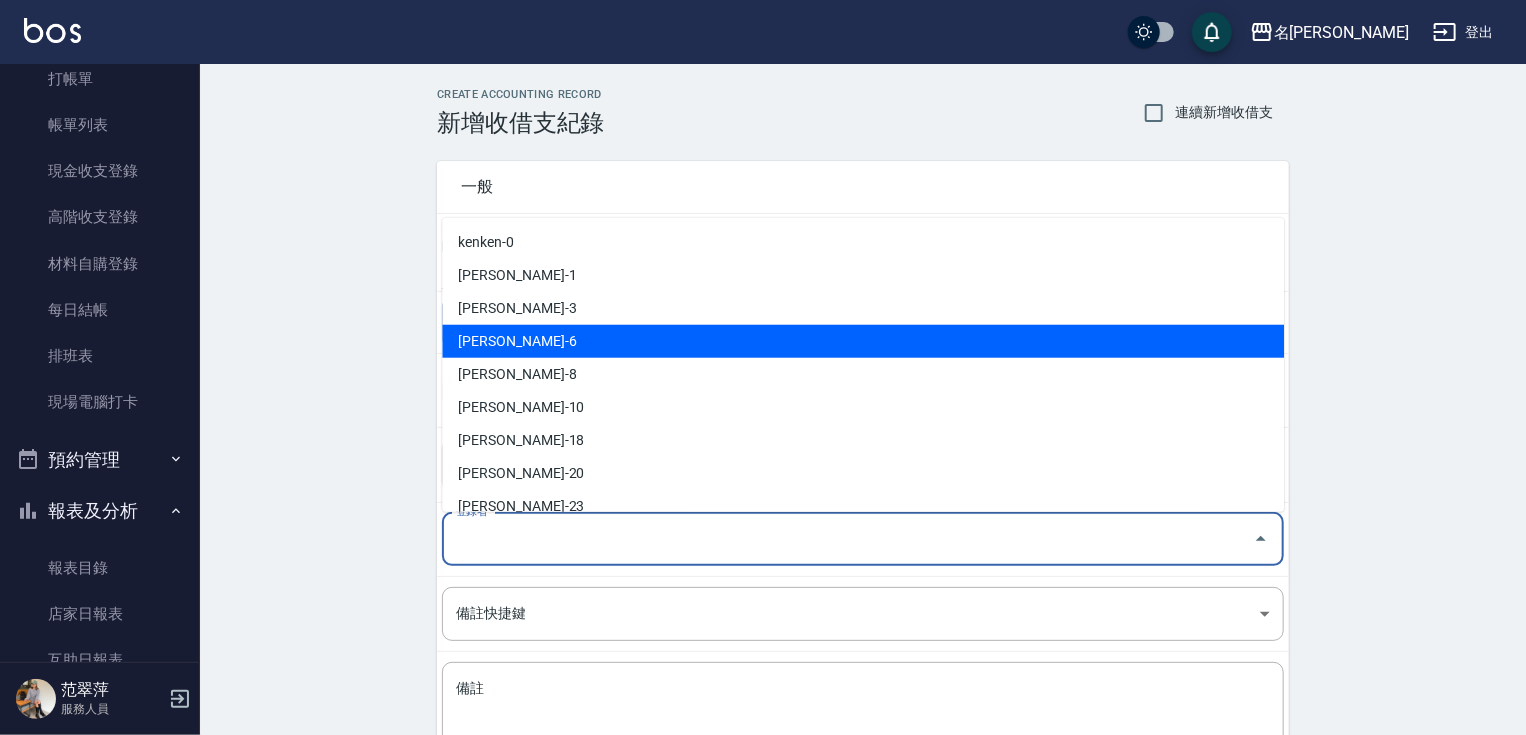 click on "[PERSON_NAME]-6" at bounding box center [863, 341] 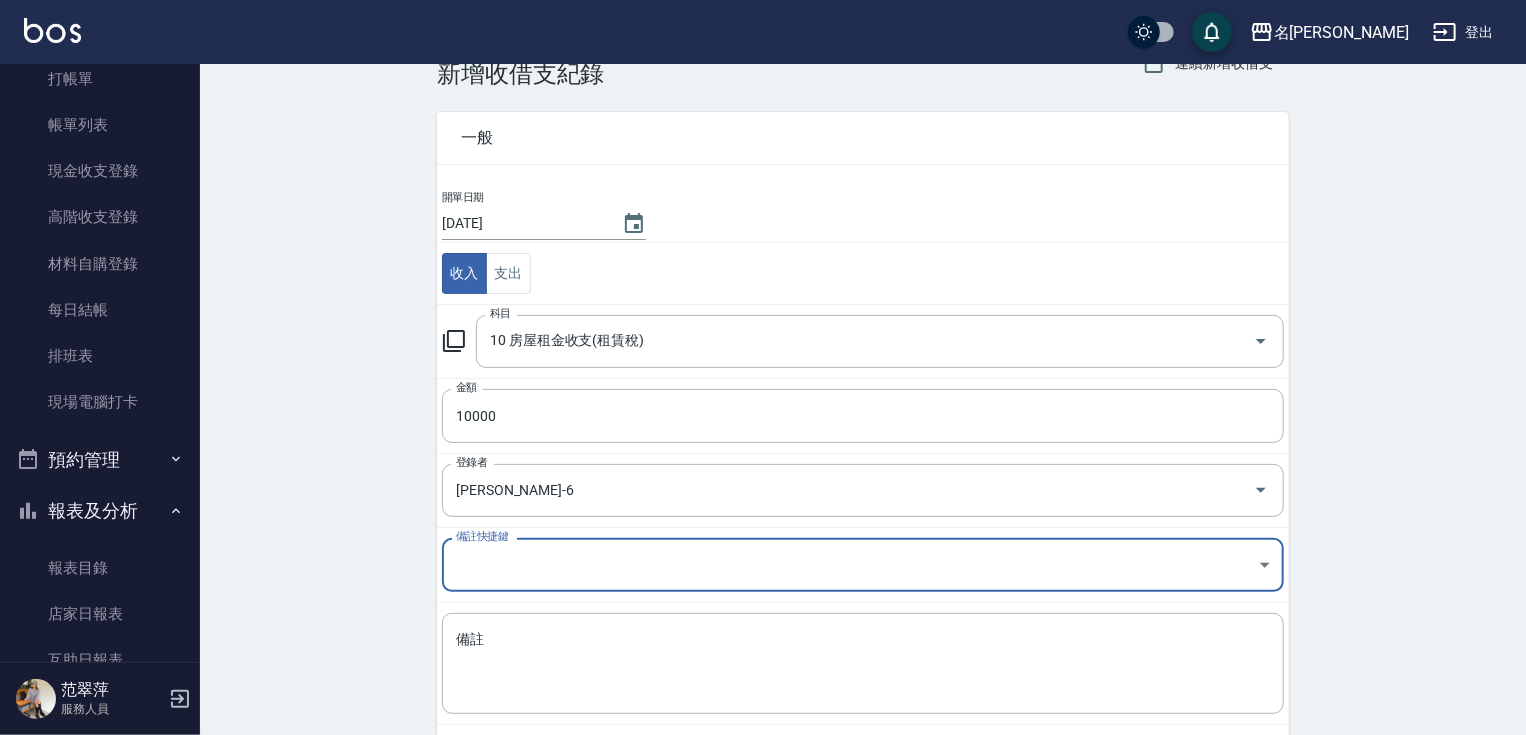 scroll, scrollTop: 145, scrollLeft: 0, axis: vertical 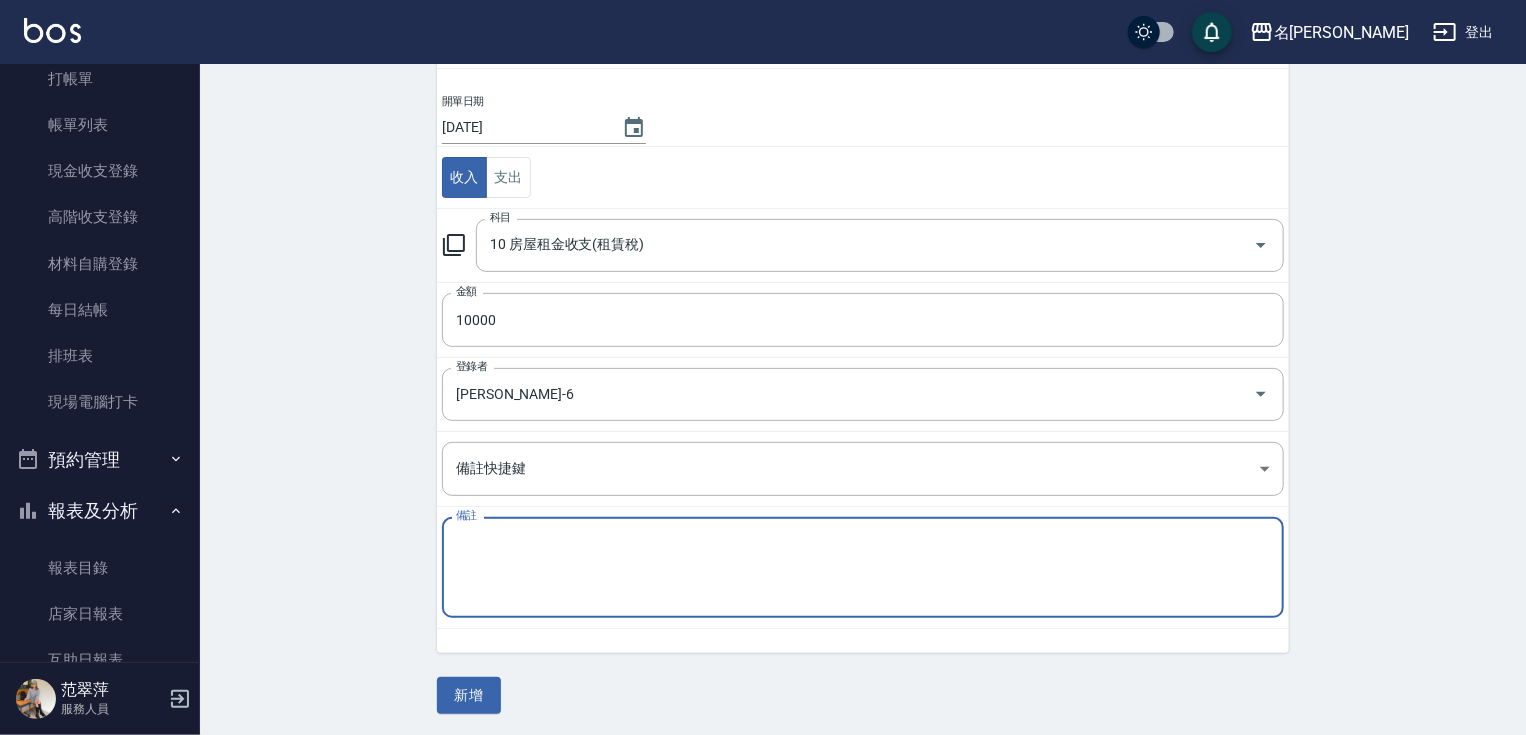 click on "備註" at bounding box center (863, 568) 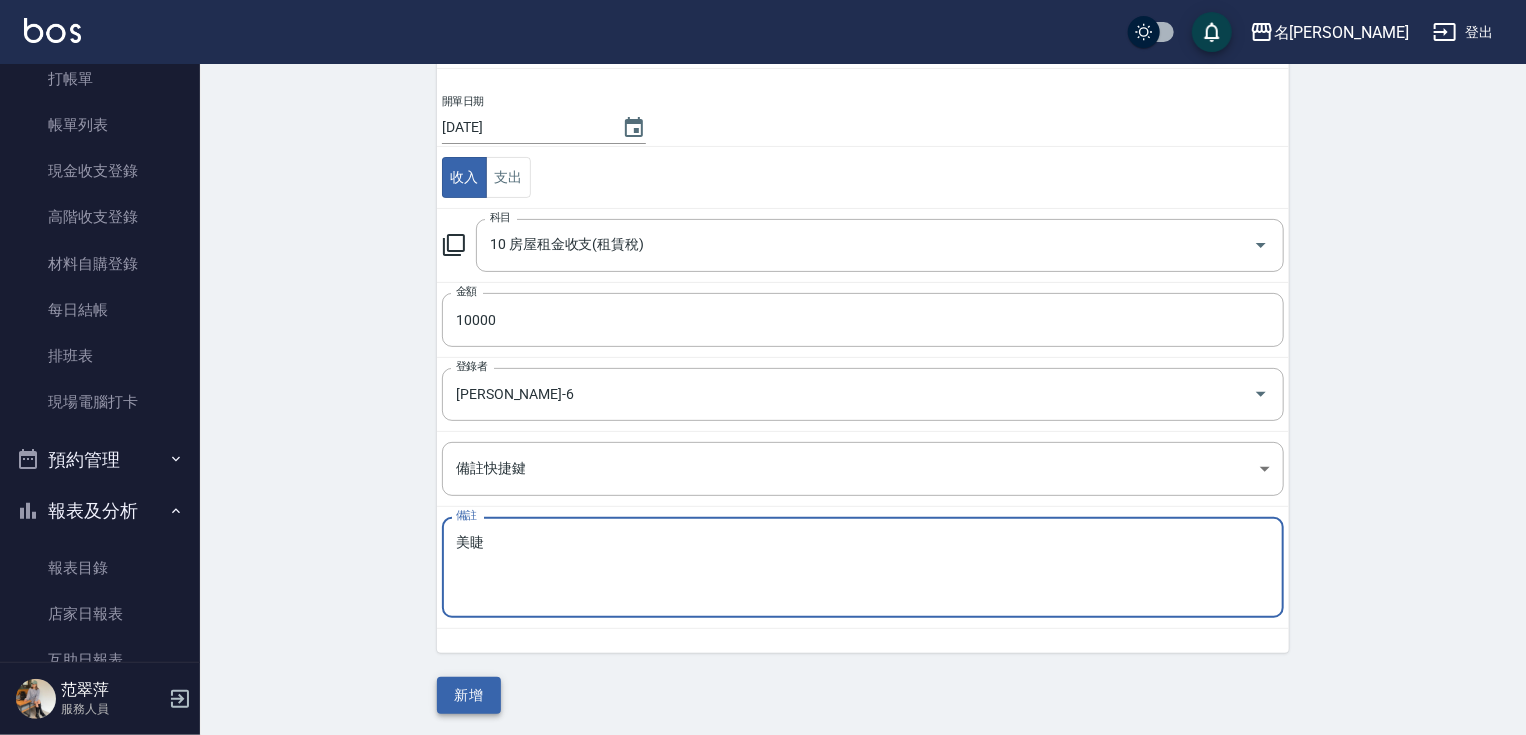 click on "新增" at bounding box center [469, 695] 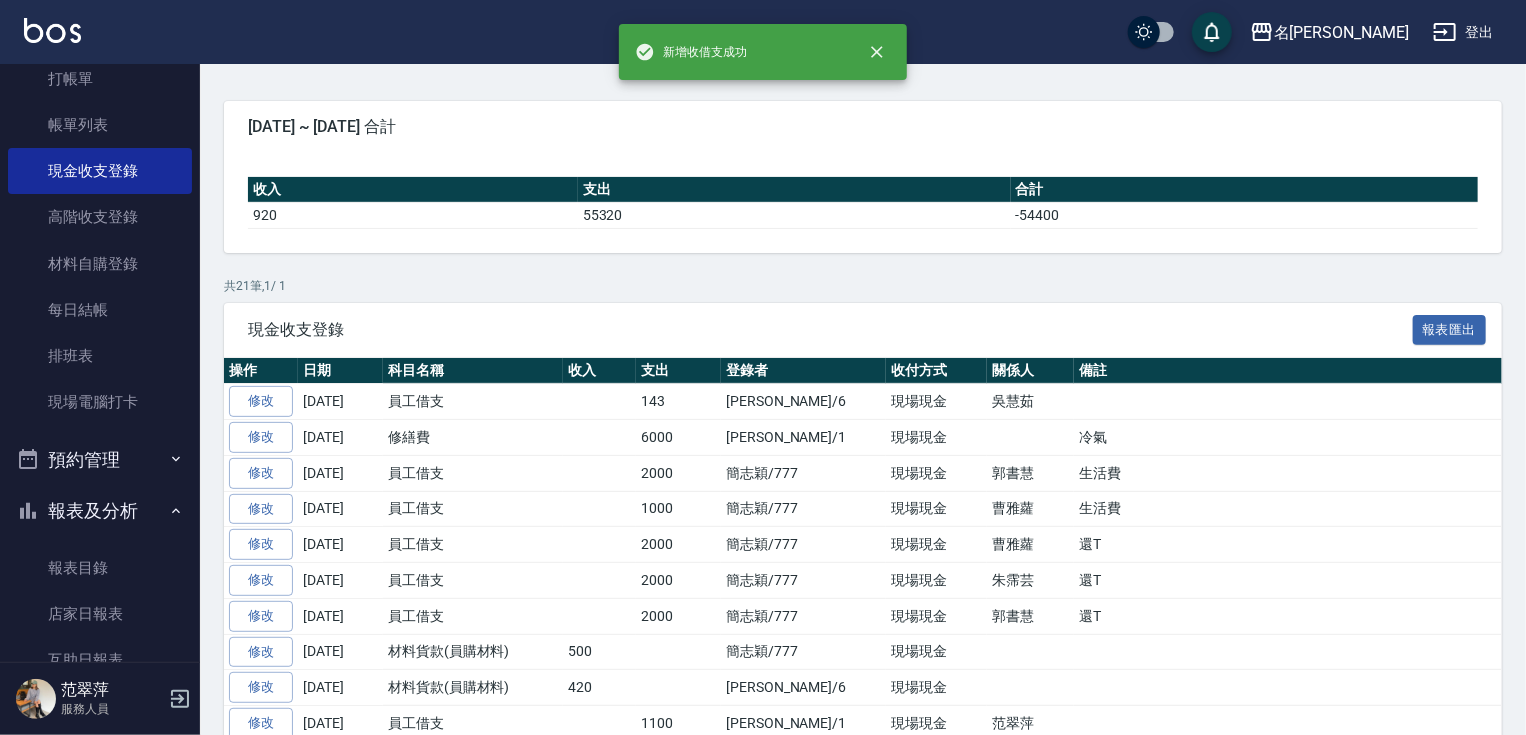 scroll, scrollTop: 0, scrollLeft: 0, axis: both 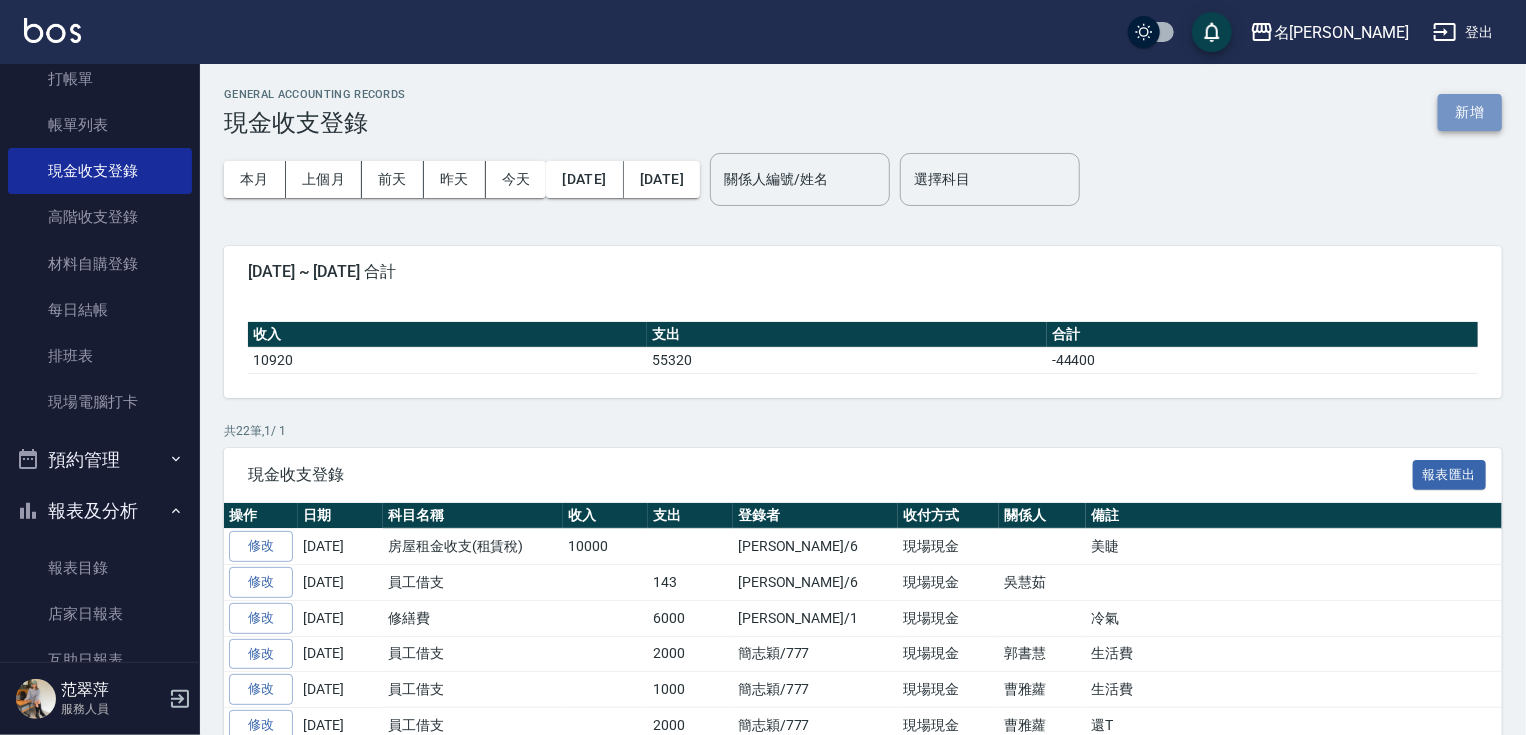click on "新增" at bounding box center (1470, 112) 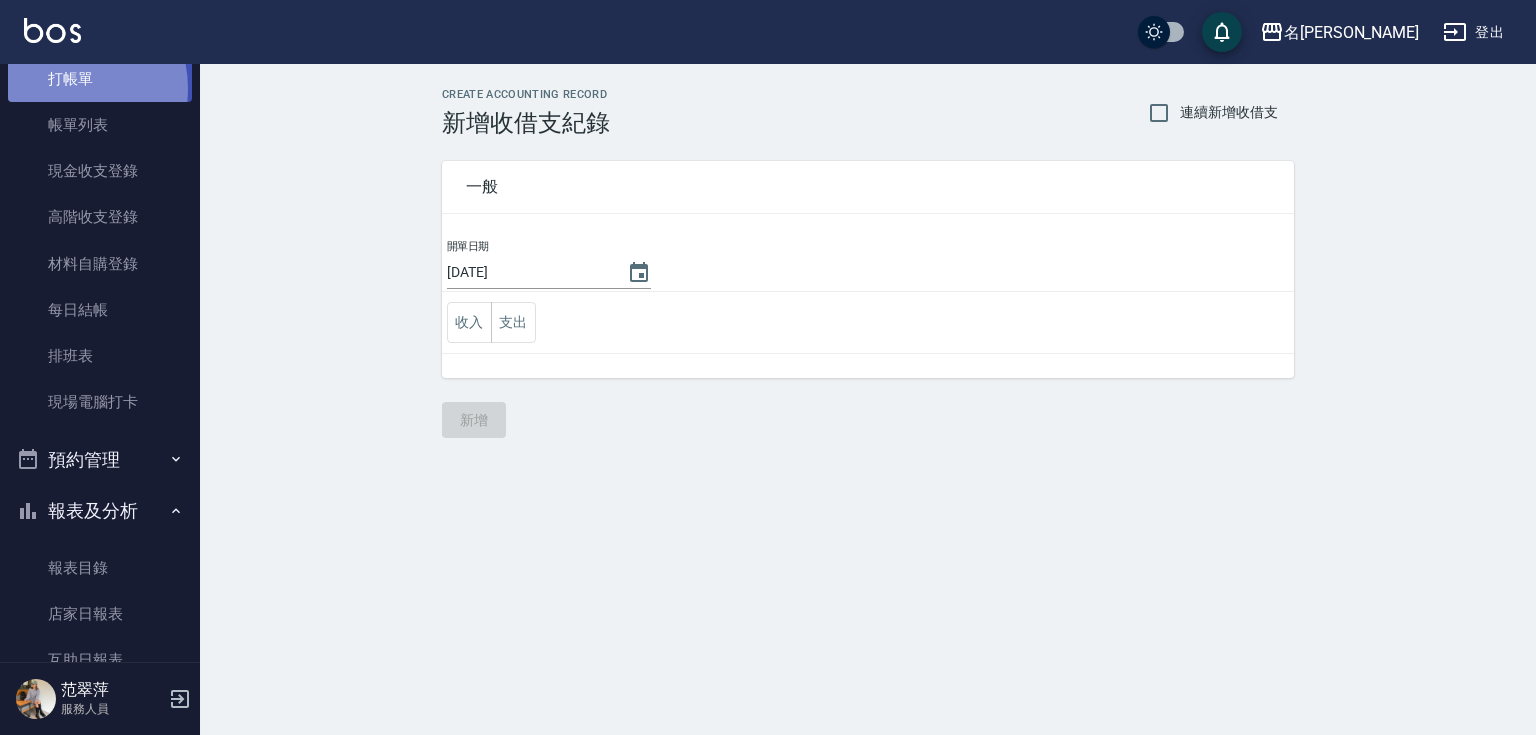 click on "打帳單" at bounding box center [100, 79] 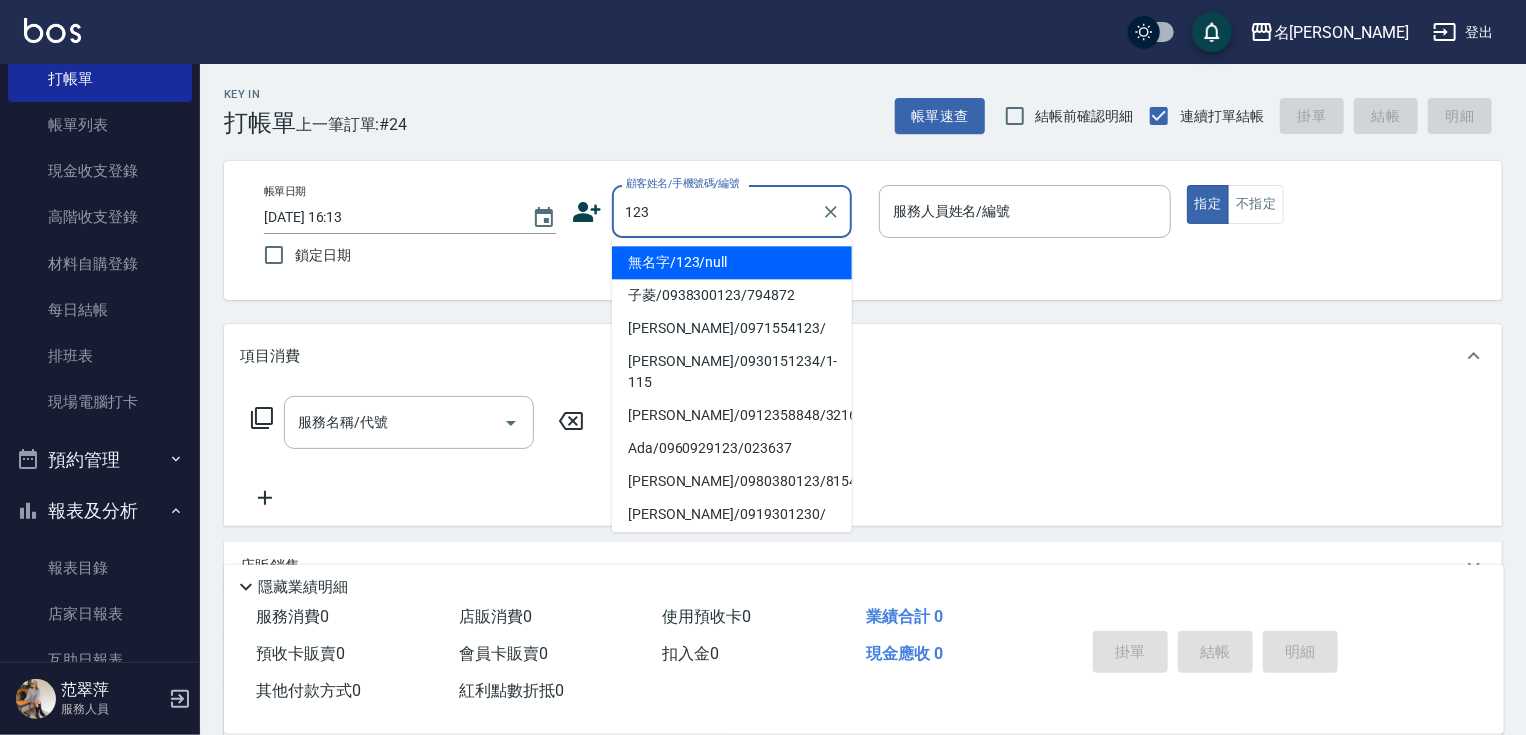 click on "無名字/123/null" at bounding box center (732, 262) 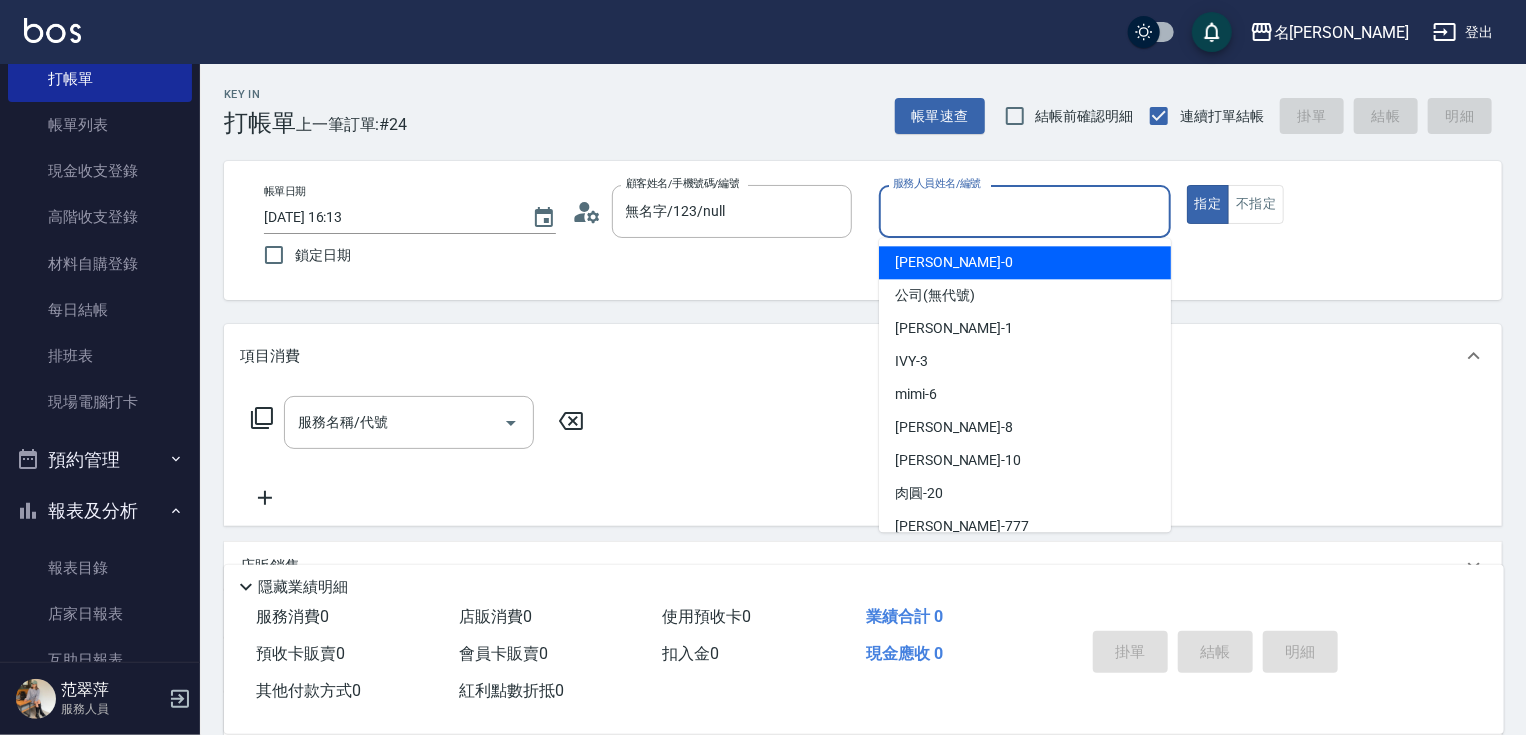 click on "服務人員姓名/編號" at bounding box center [1025, 211] 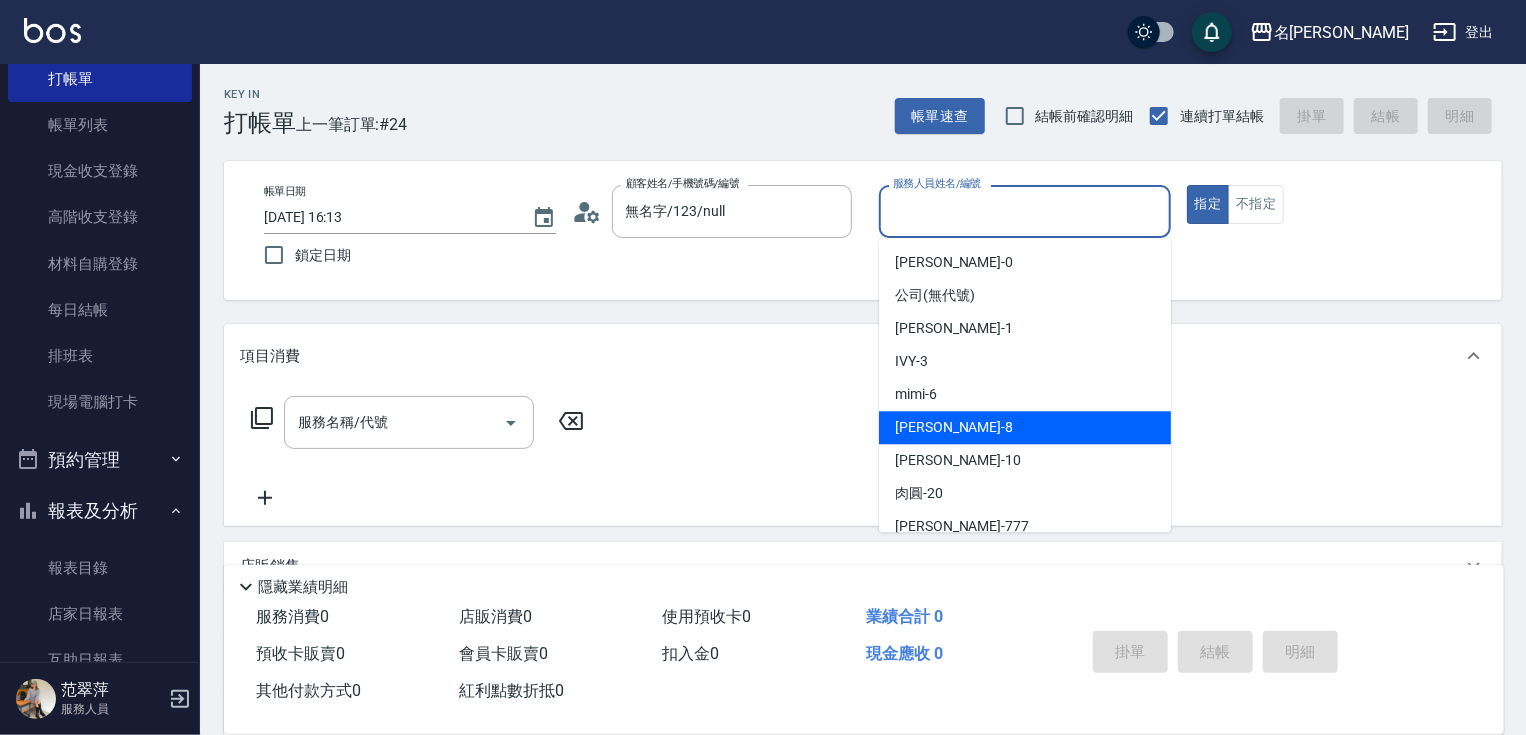 drag, startPoint x: 948, startPoint y: 424, endPoint x: 1120, endPoint y: 292, distance: 216.81328 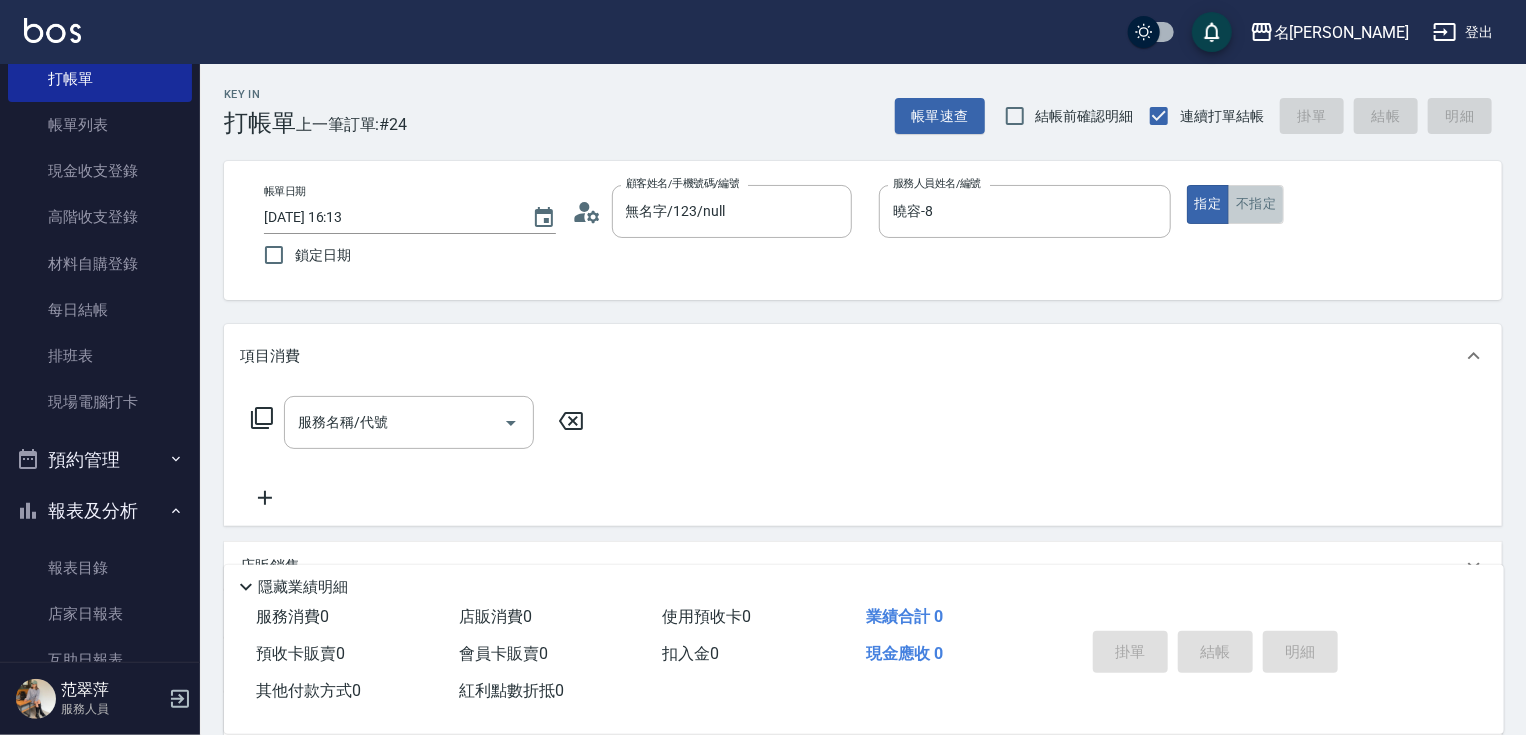 drag, startPoint x: 1254, startPoint y: 197, endPoint x: 868, endPoint y: 279, distance: 394.61374 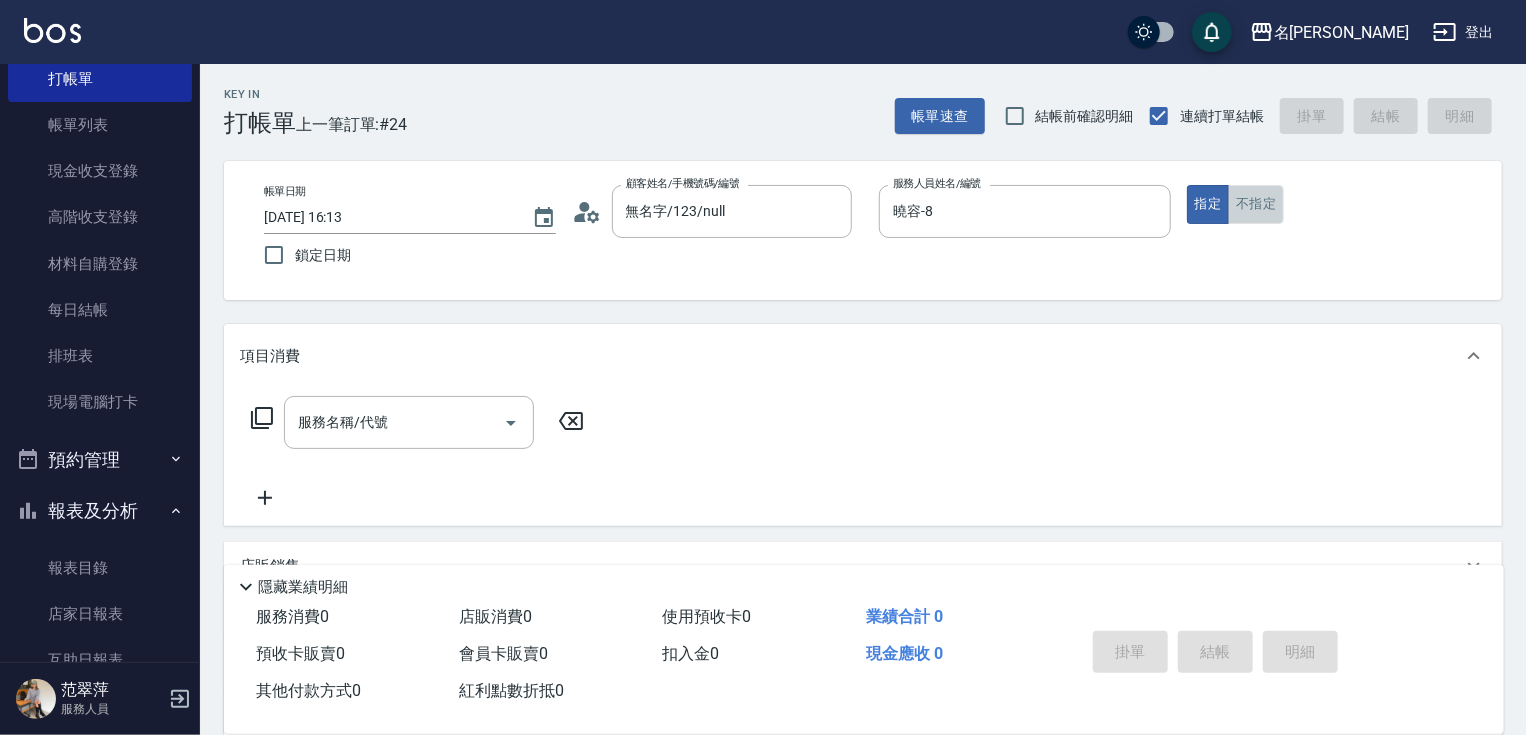 click on "不指定" at bounding box center [1256, 204] 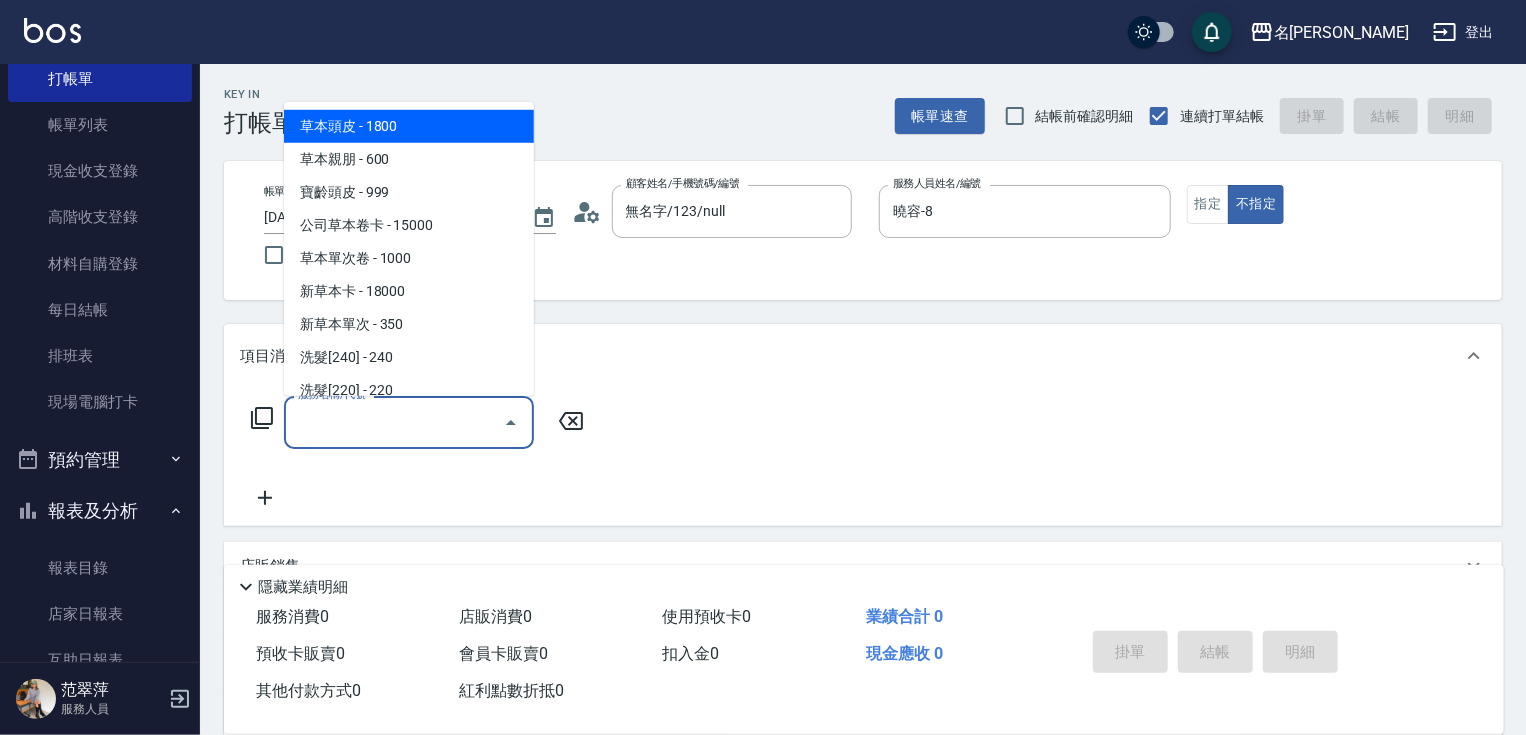 click on "服務名稱/代號" at bounding box center [394, 422] 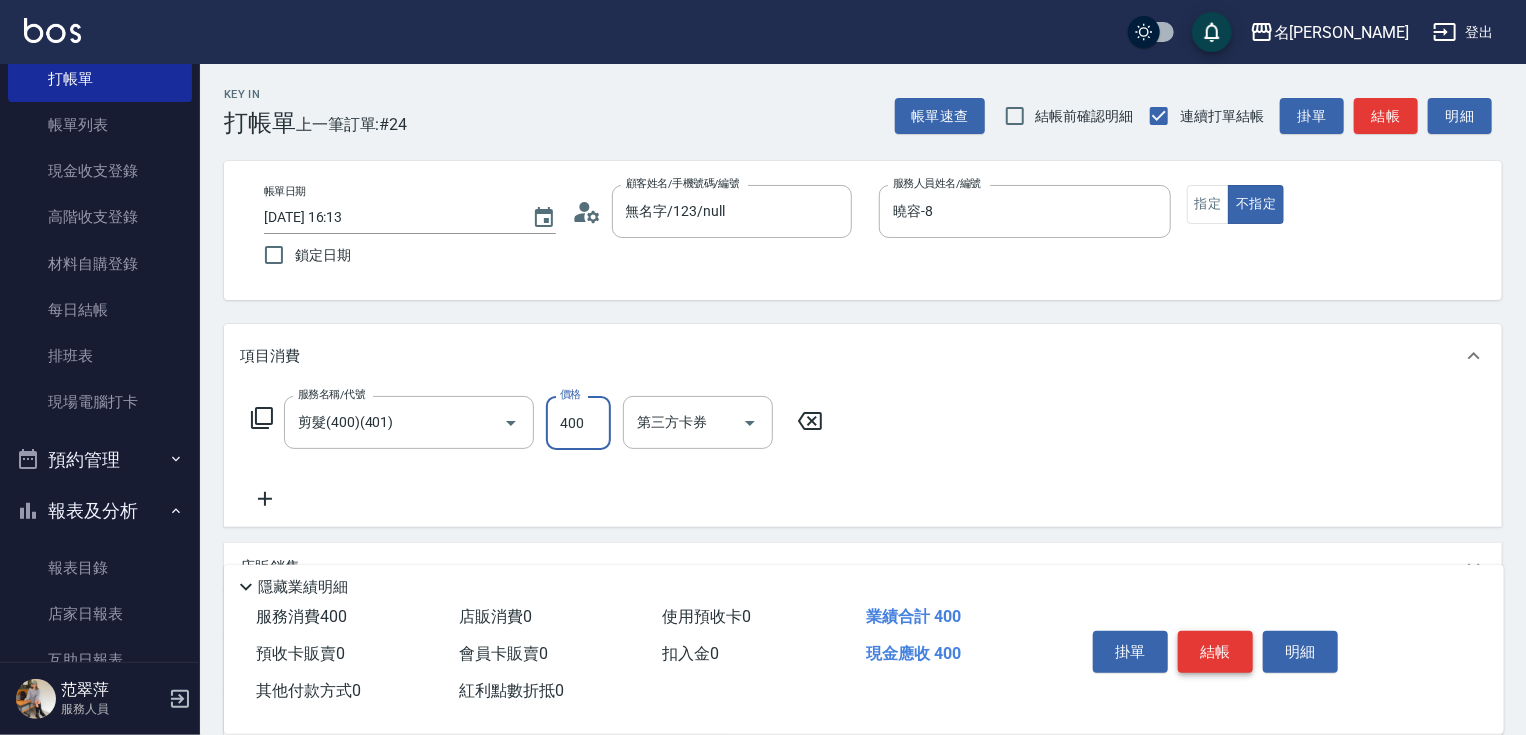 click on "結帳" at bounding box center (1215, 652) 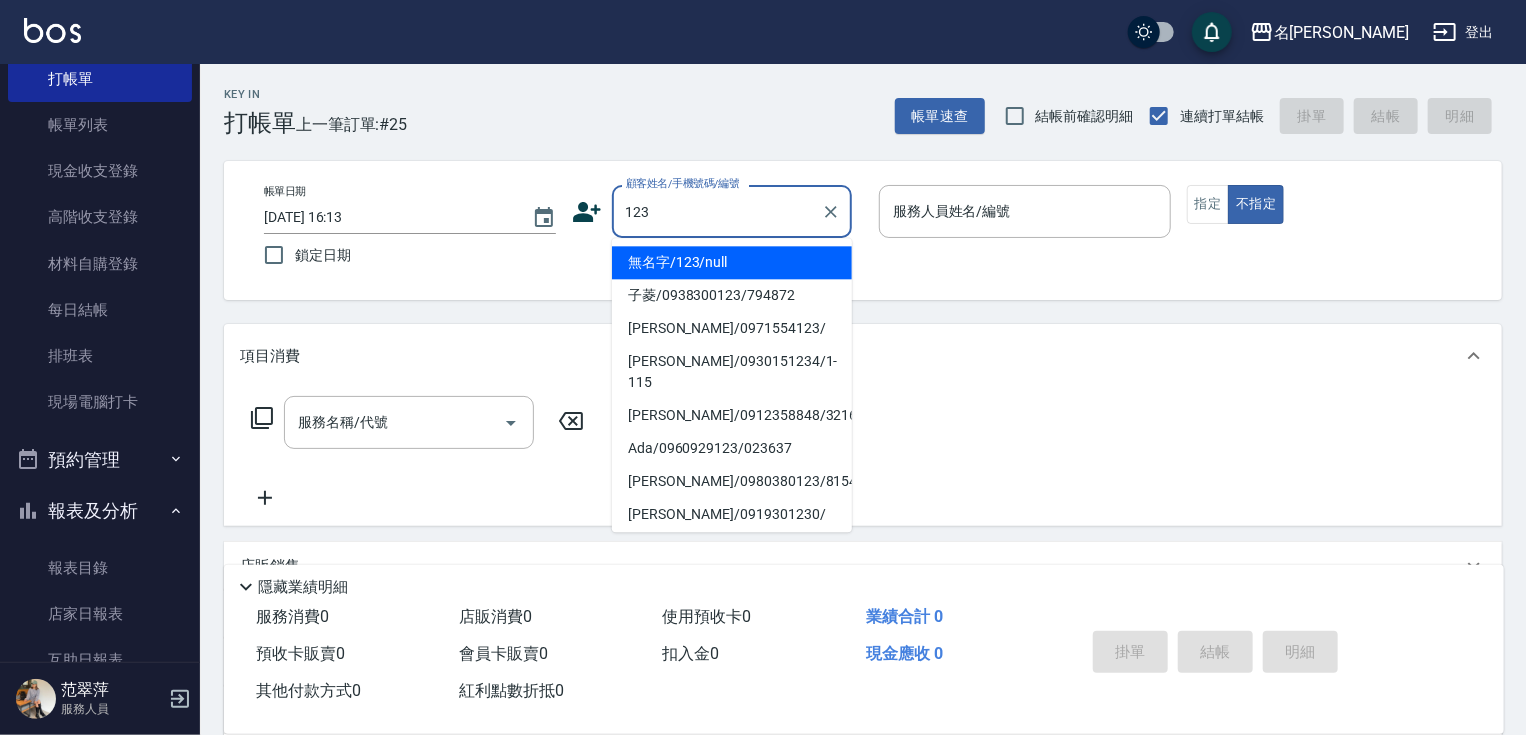 click on "無名字/123/null" at bounding box center [732, 262] 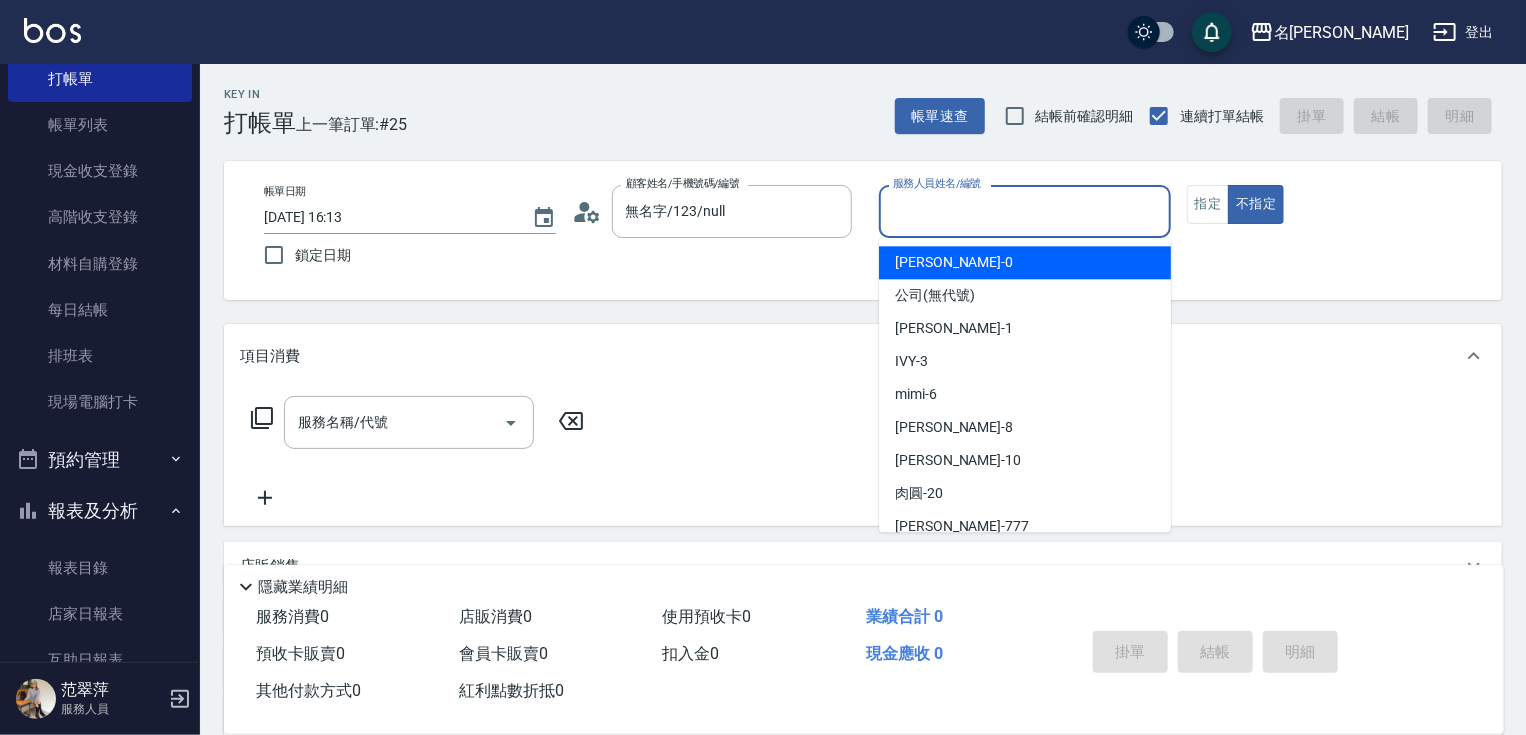 click on "服務人員姓名/編號" at bounding box center (1025, 211) 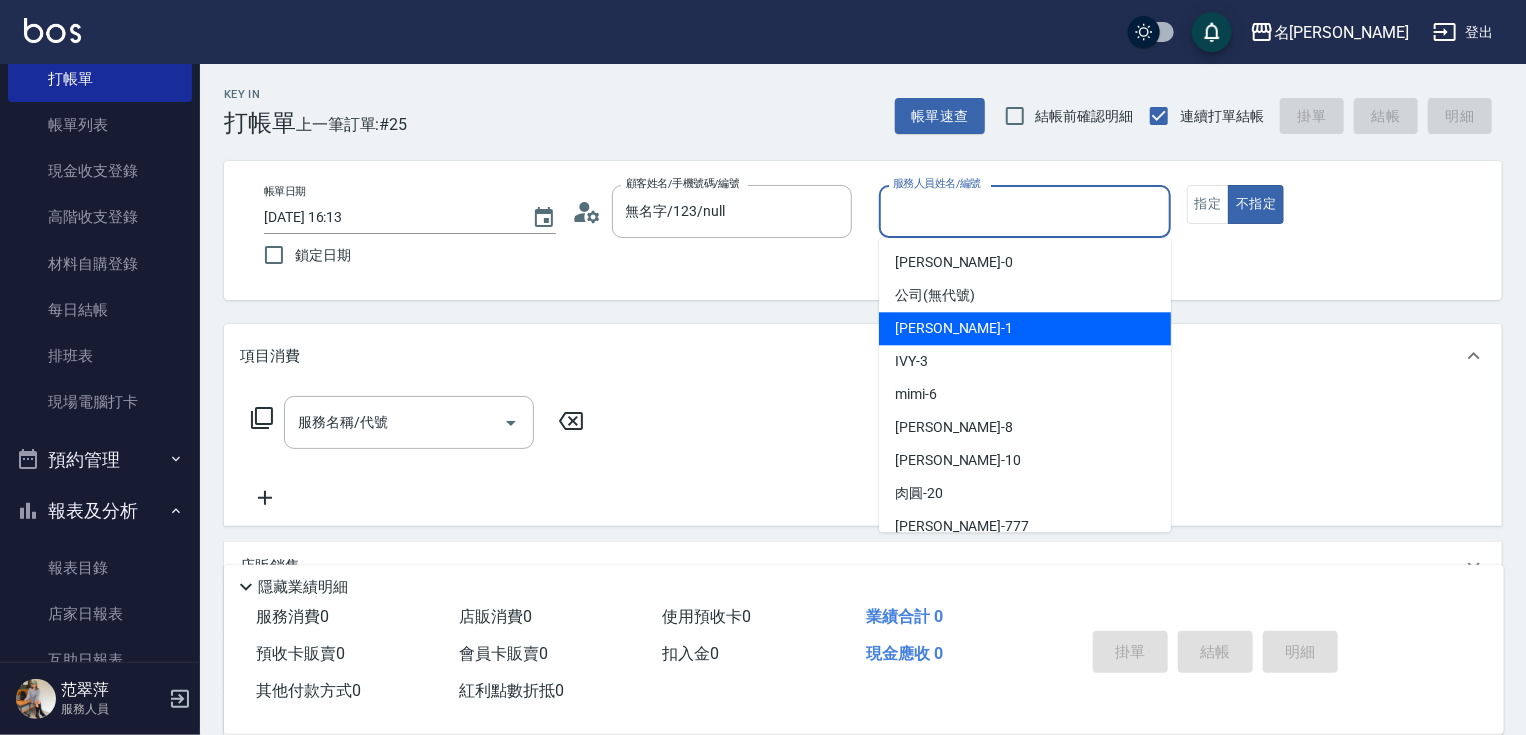click on "[PERSON_NAME] -1" at bounding box center [1025, 328] 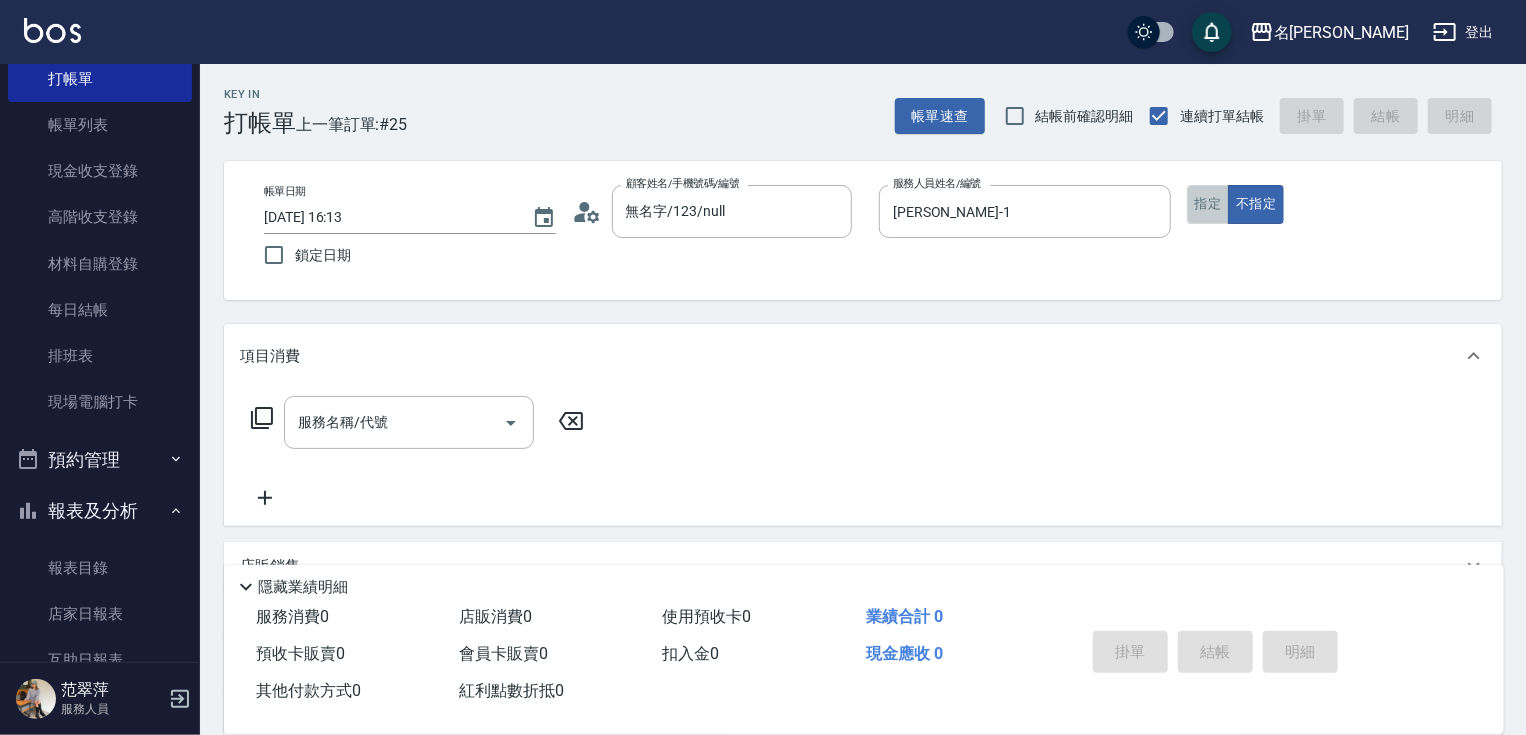 click on "指定" at bounding box center [1208, 204] 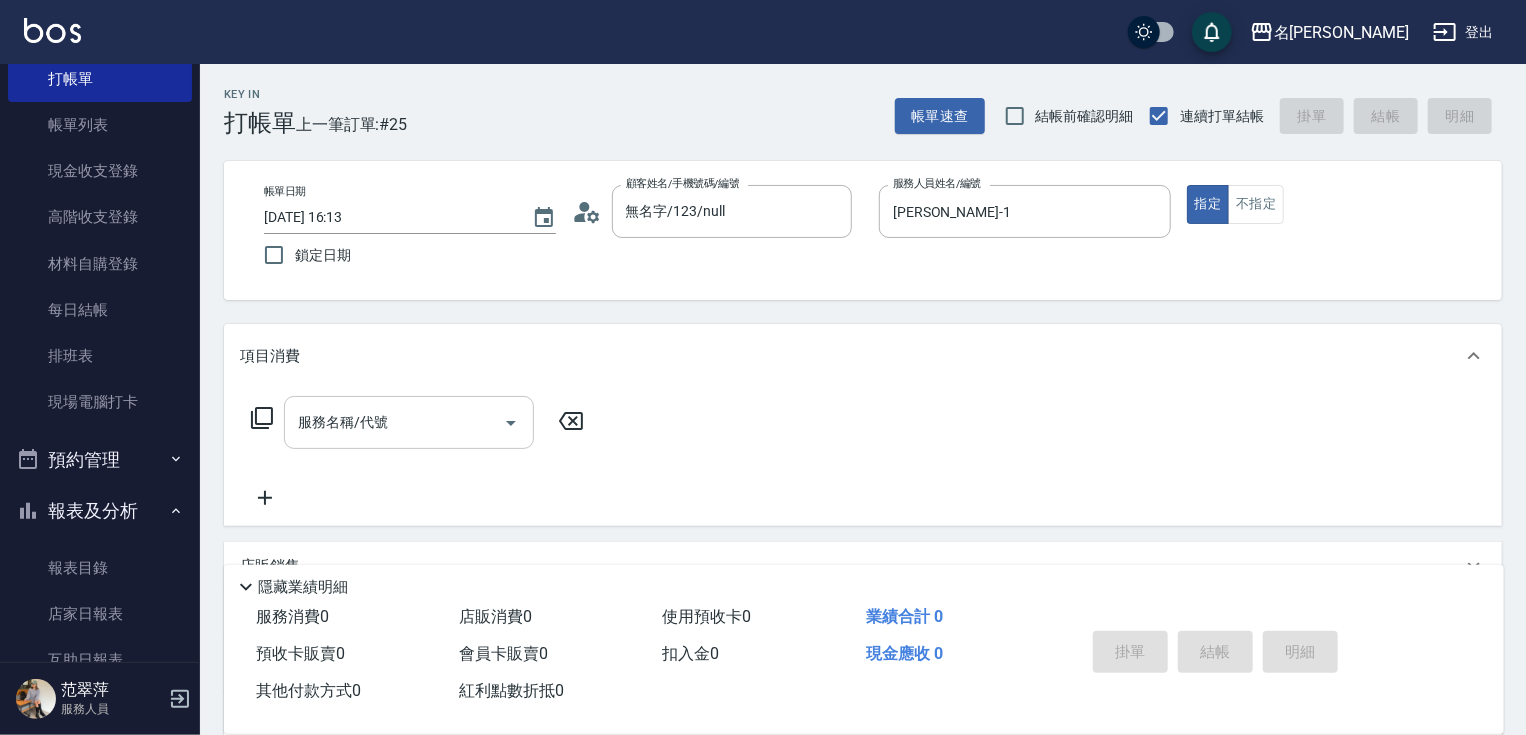 click on "服務名稱/代號" at bounding box center (394, 422) 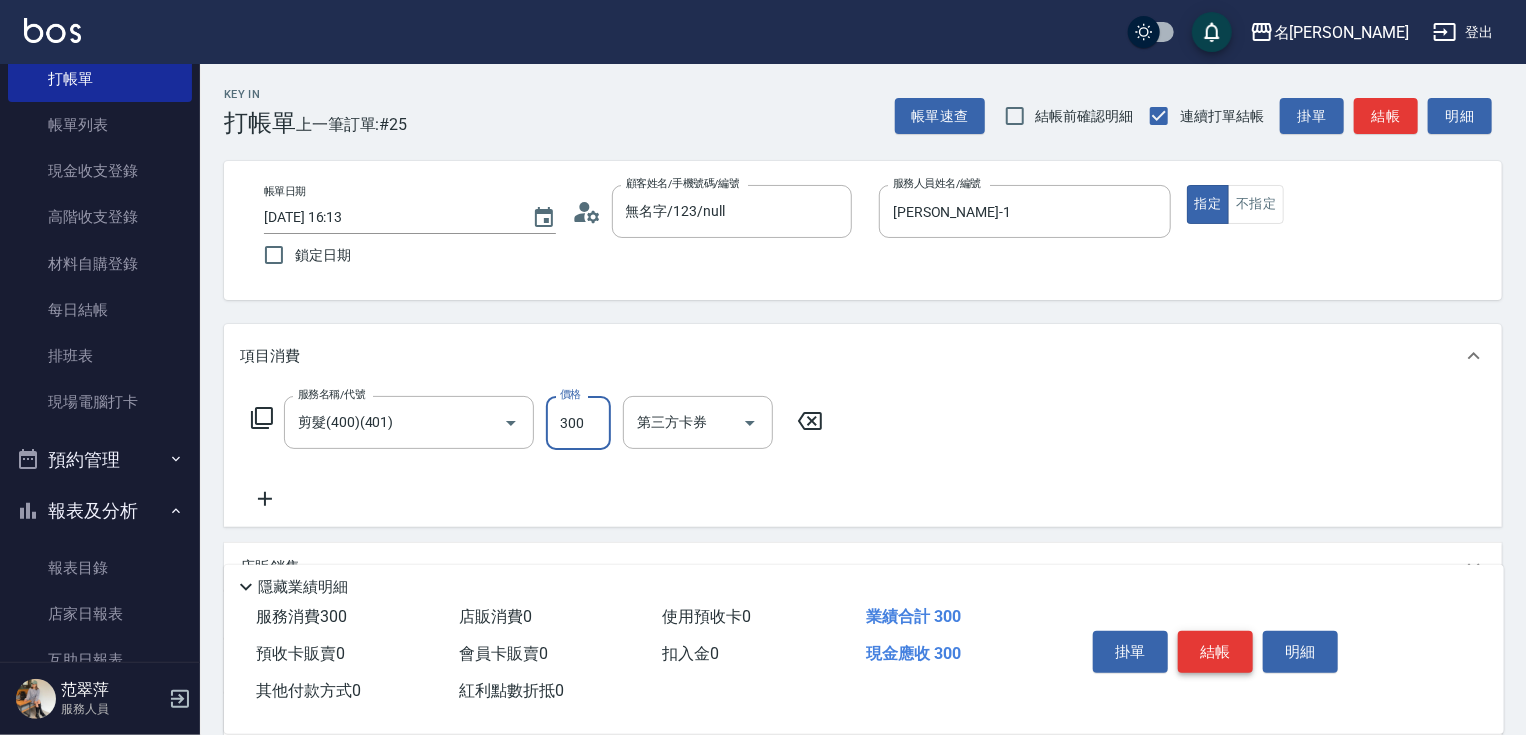 click on "結帳" at bounding box center (1215, 652) 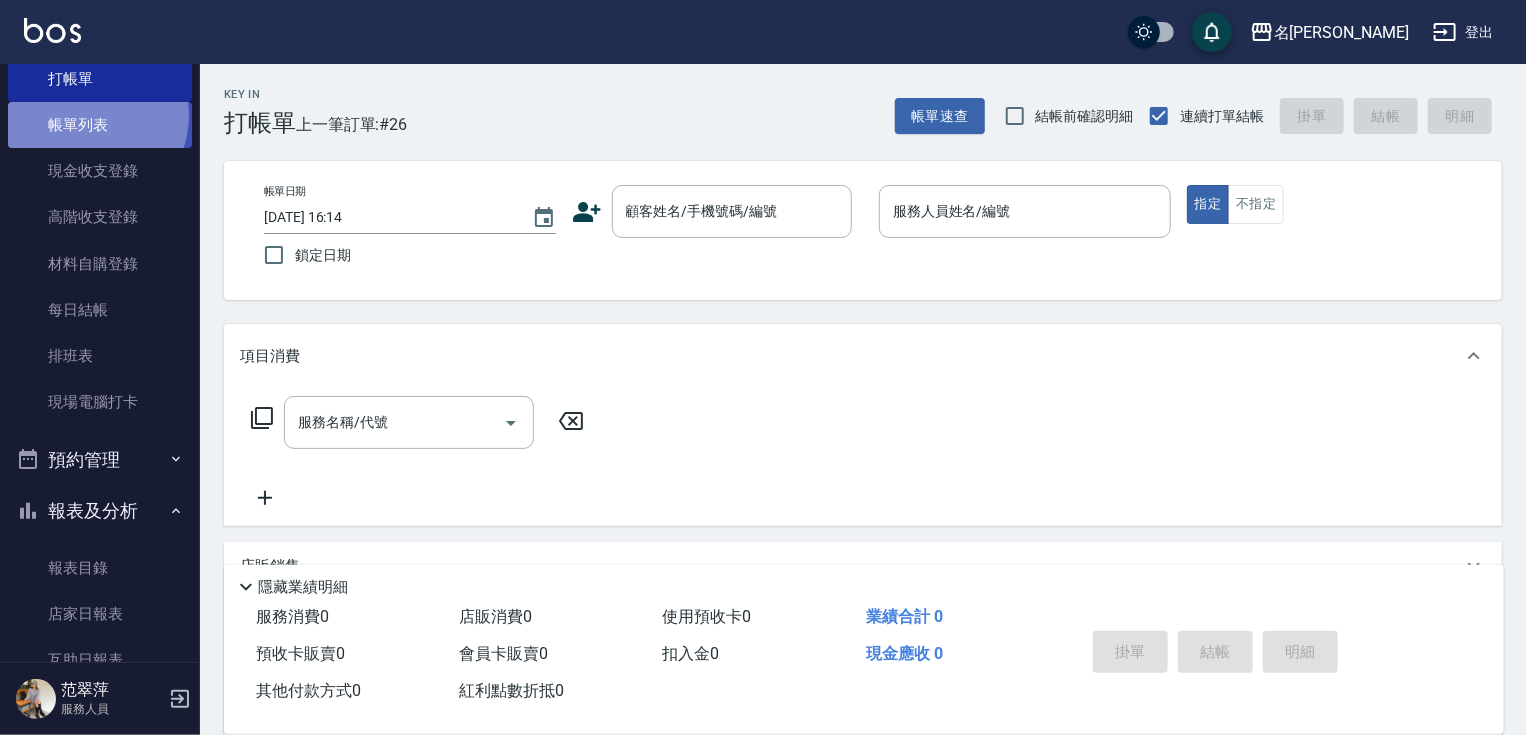 click on "帳單列表" at bounding box center [100, 125] 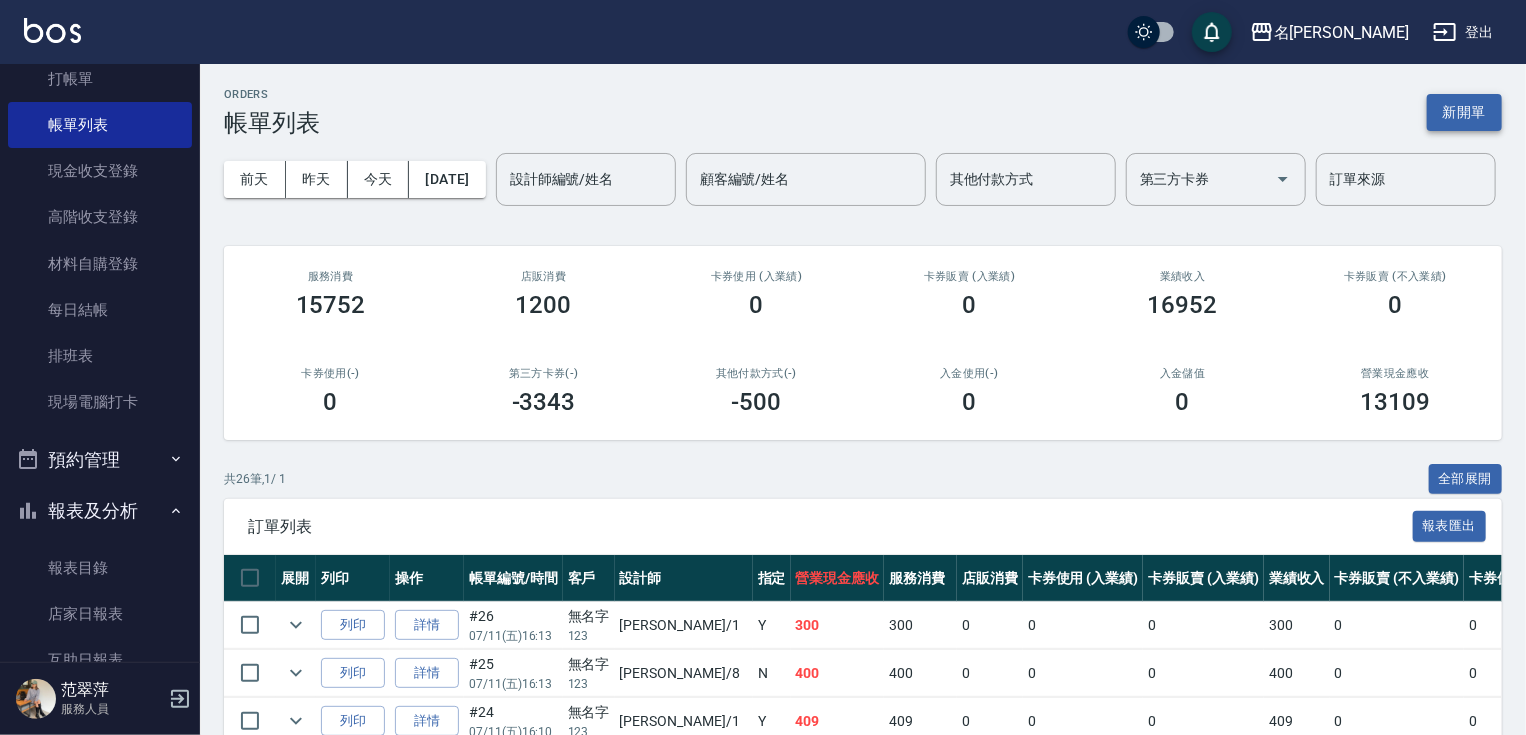 click on "新開單" at bounding box center [1464, 112] 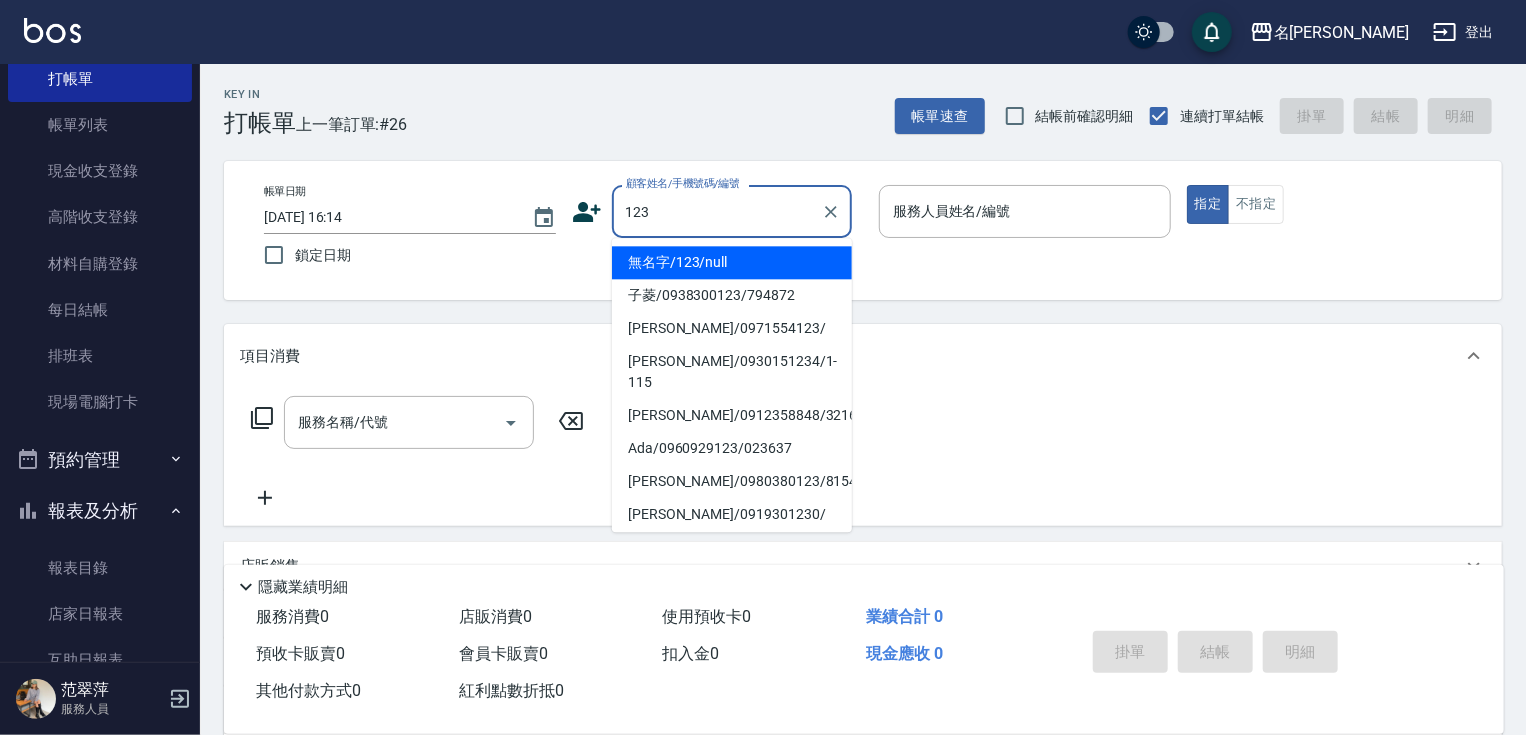 click on "無名字/123/null" at bounding box center [732, 262] 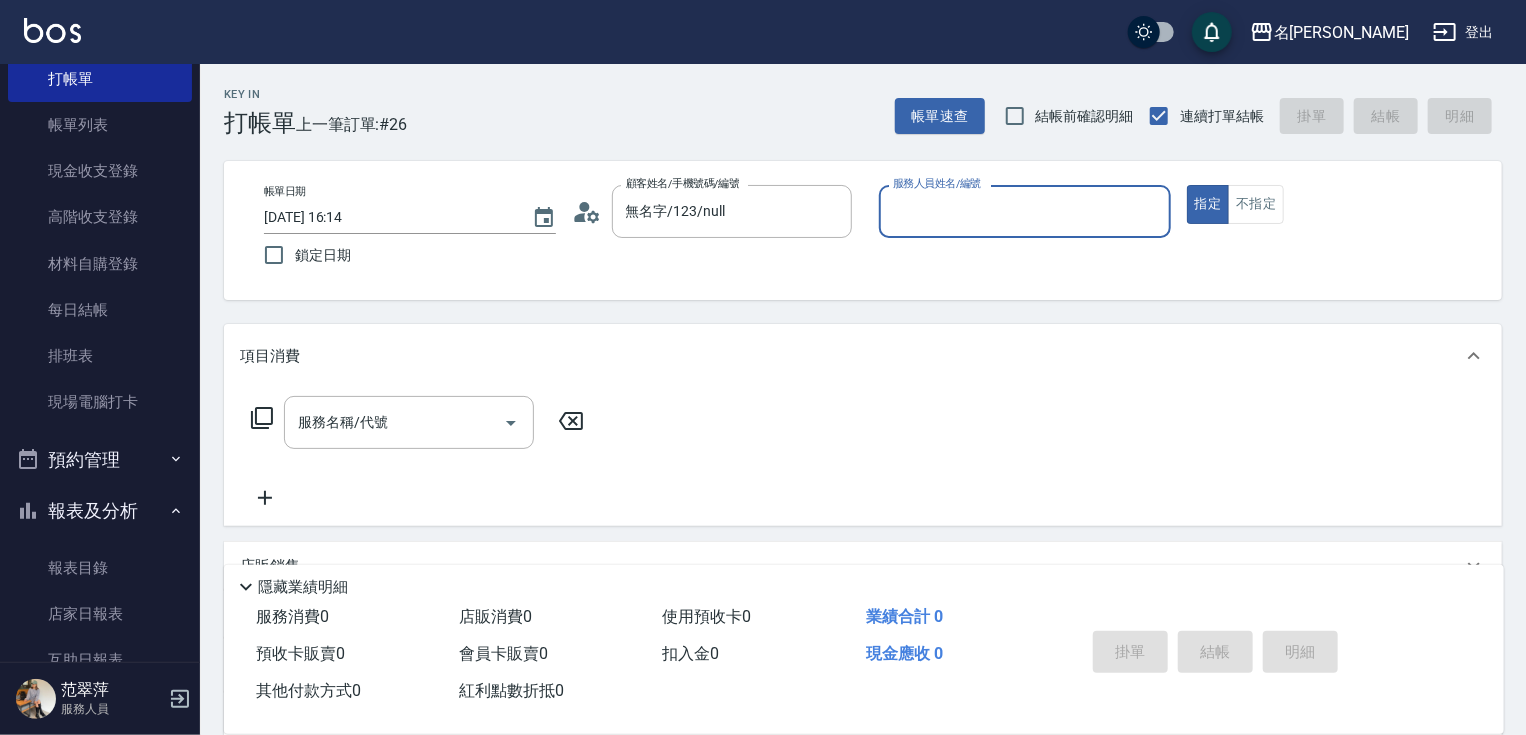 click on "服務人員姓名/編號" at bounding box center [1025, 211] 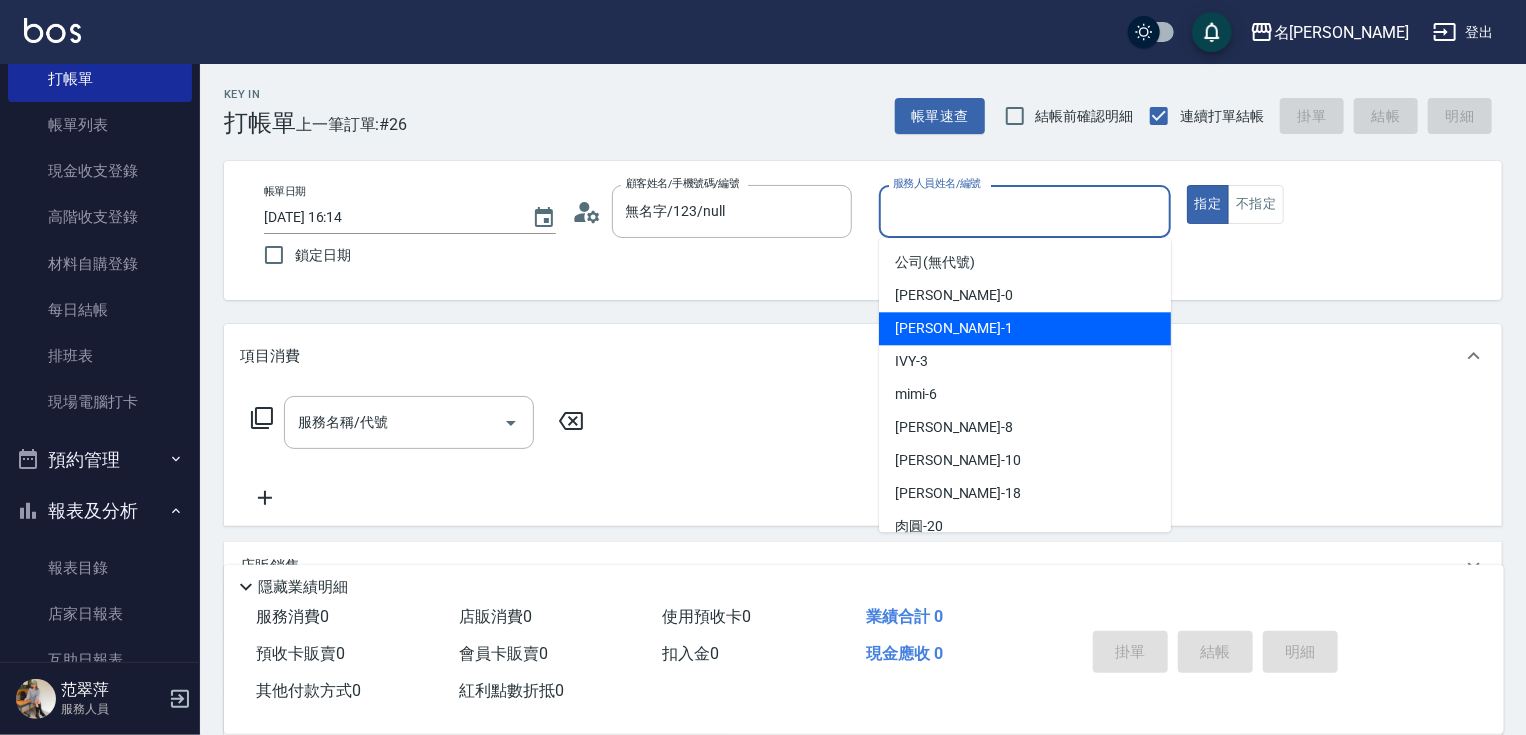 click on "[PERSON_NAME] -1" at bounding box center [954, 328] 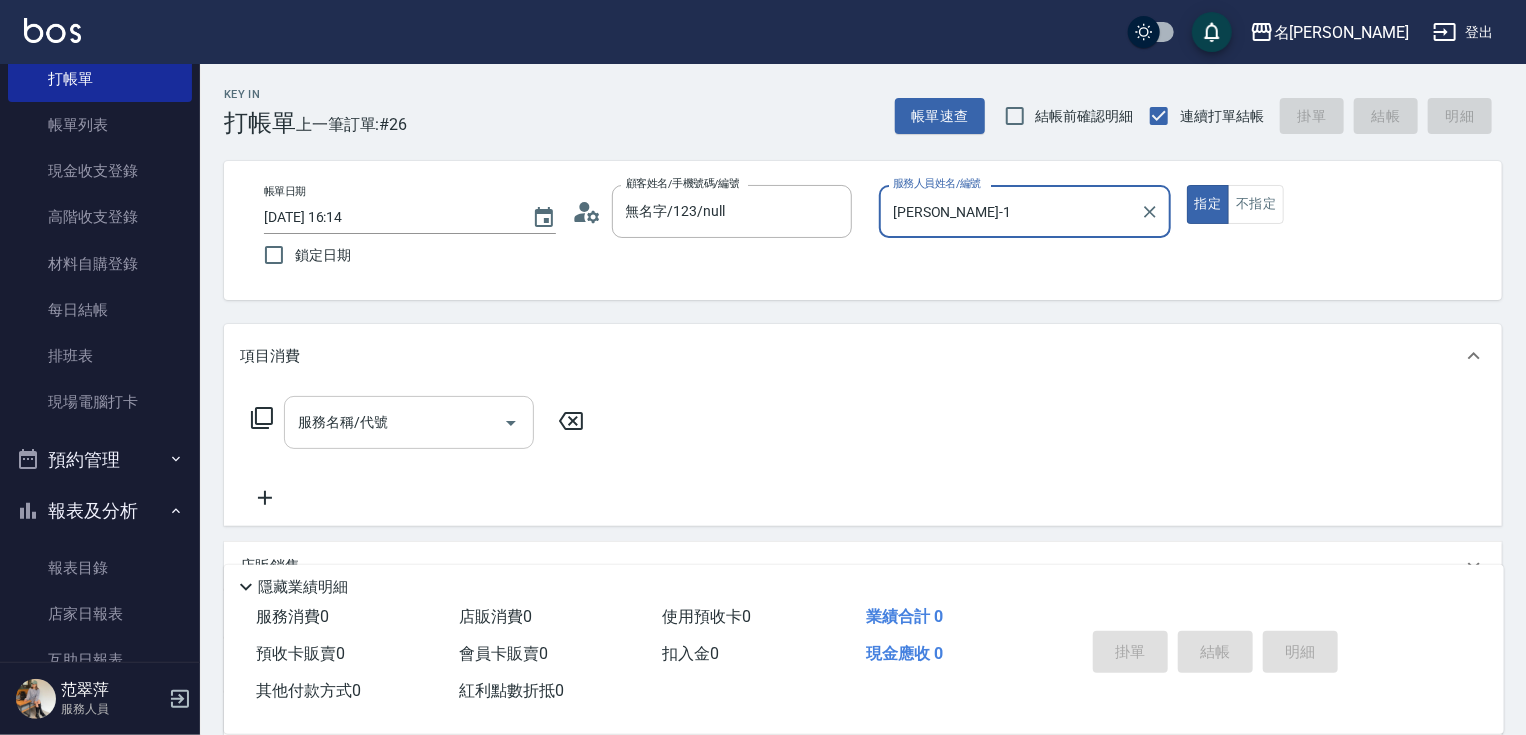 click on "服務名稱/代號" at bounding box center [394, 422] 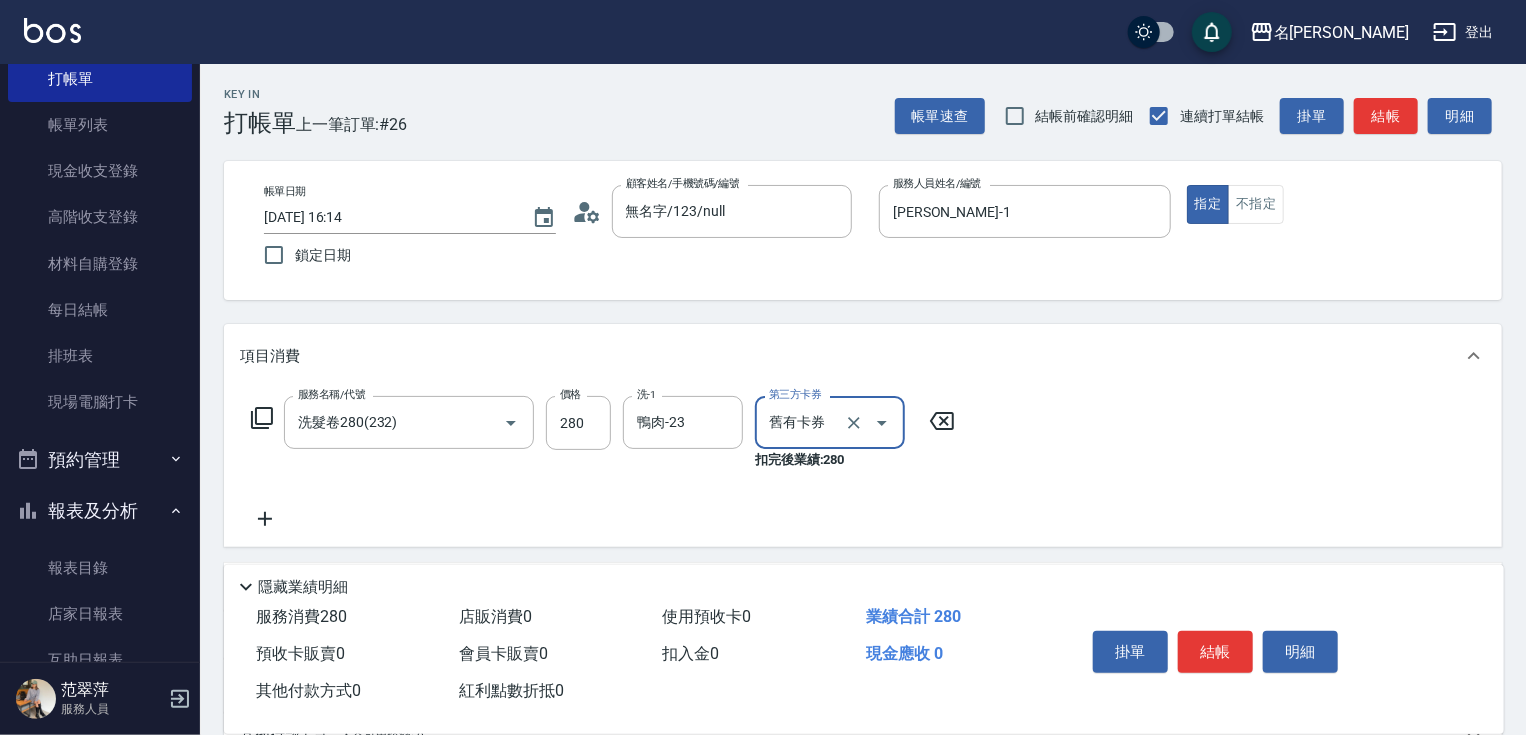 click on "結帳" at bounding box center (1215, 652) 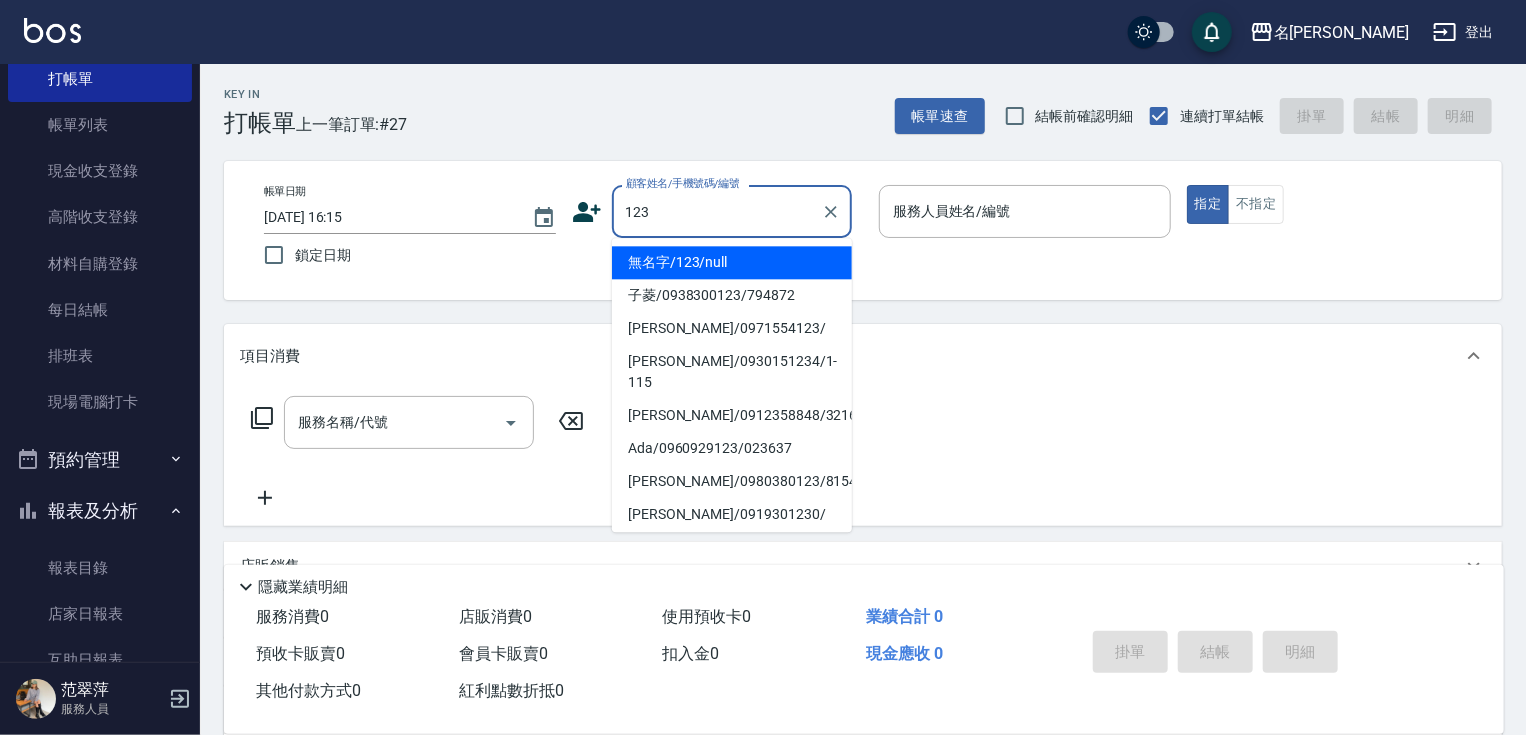 click on "無名字/123/null" at bounding box center [732, 262] 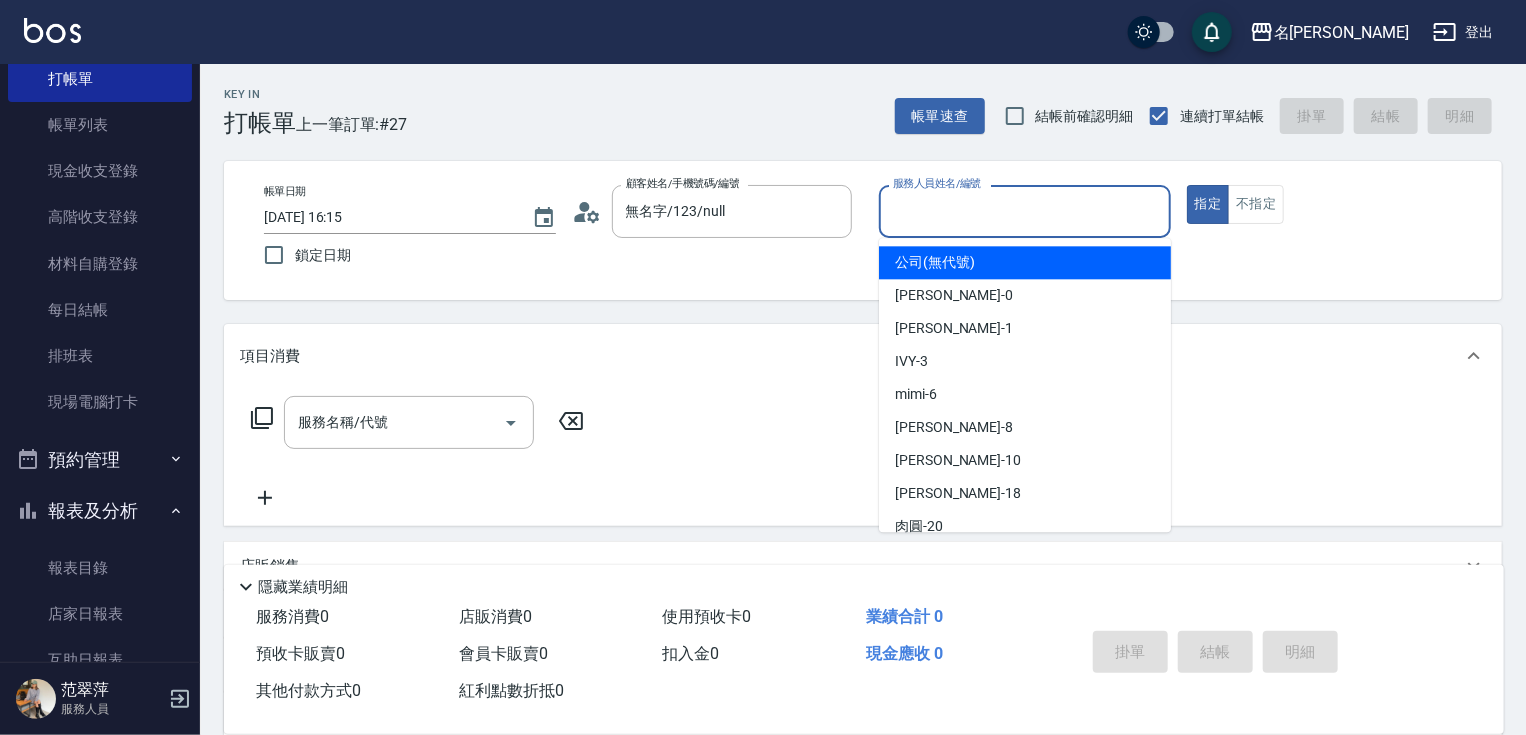 click on "服務人員姓名/編號" at bounding box center [1025, 211] 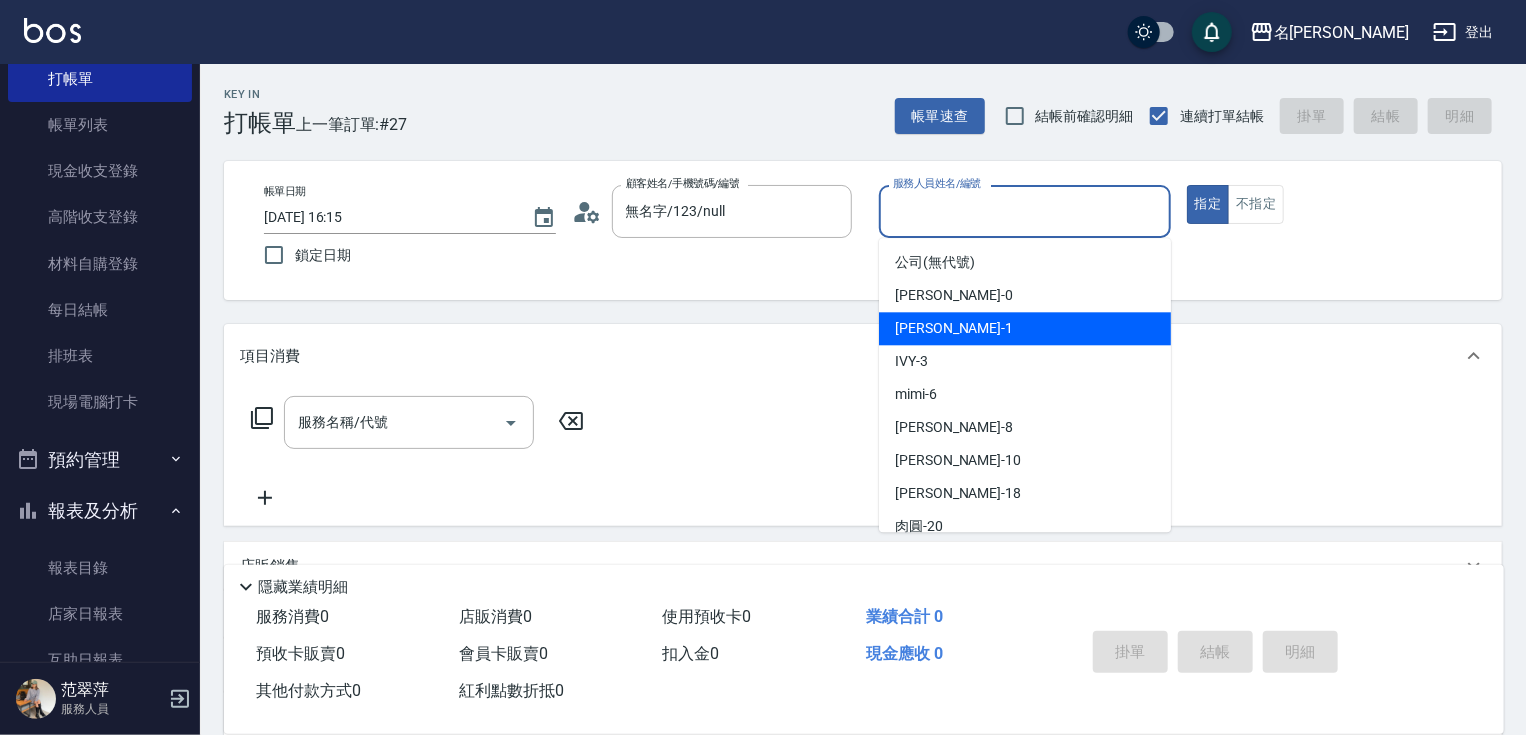 click on "[PERSON_NAME] -1" at bounding box center [954, 328] 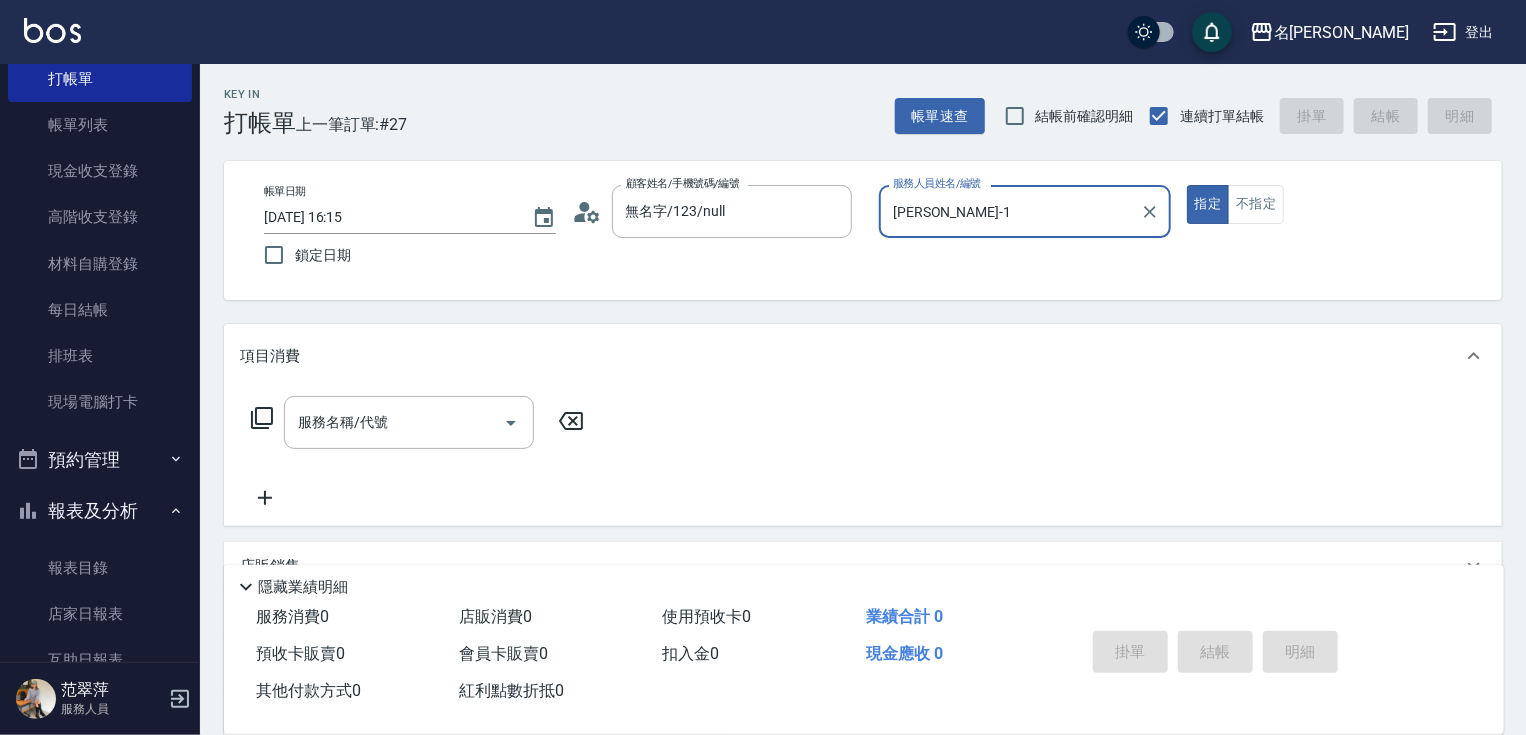 click on "服務名稱/代號 服務名稱/代號" at bounding box center (409, 422) 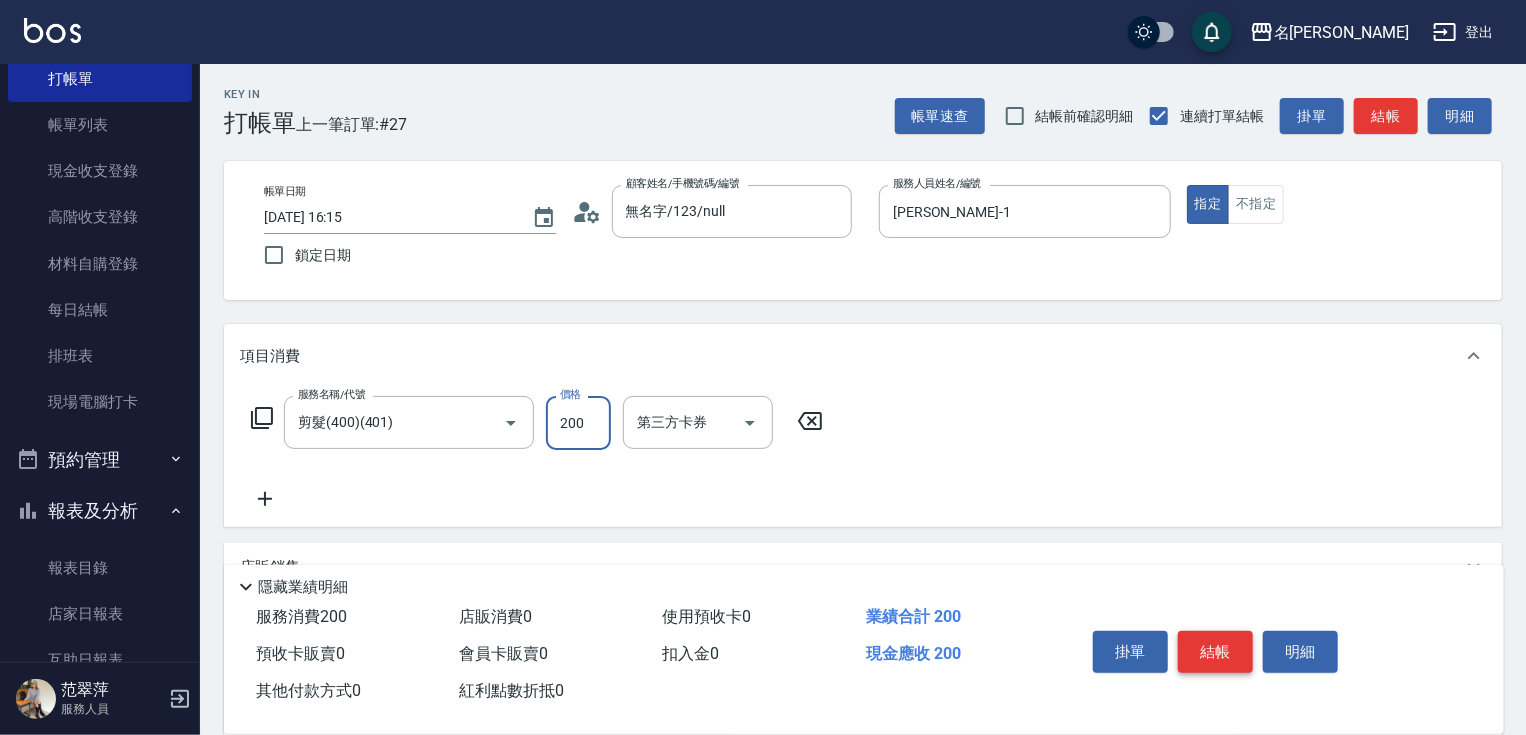 click on "結帳" at bounding box center (1215, 652) 